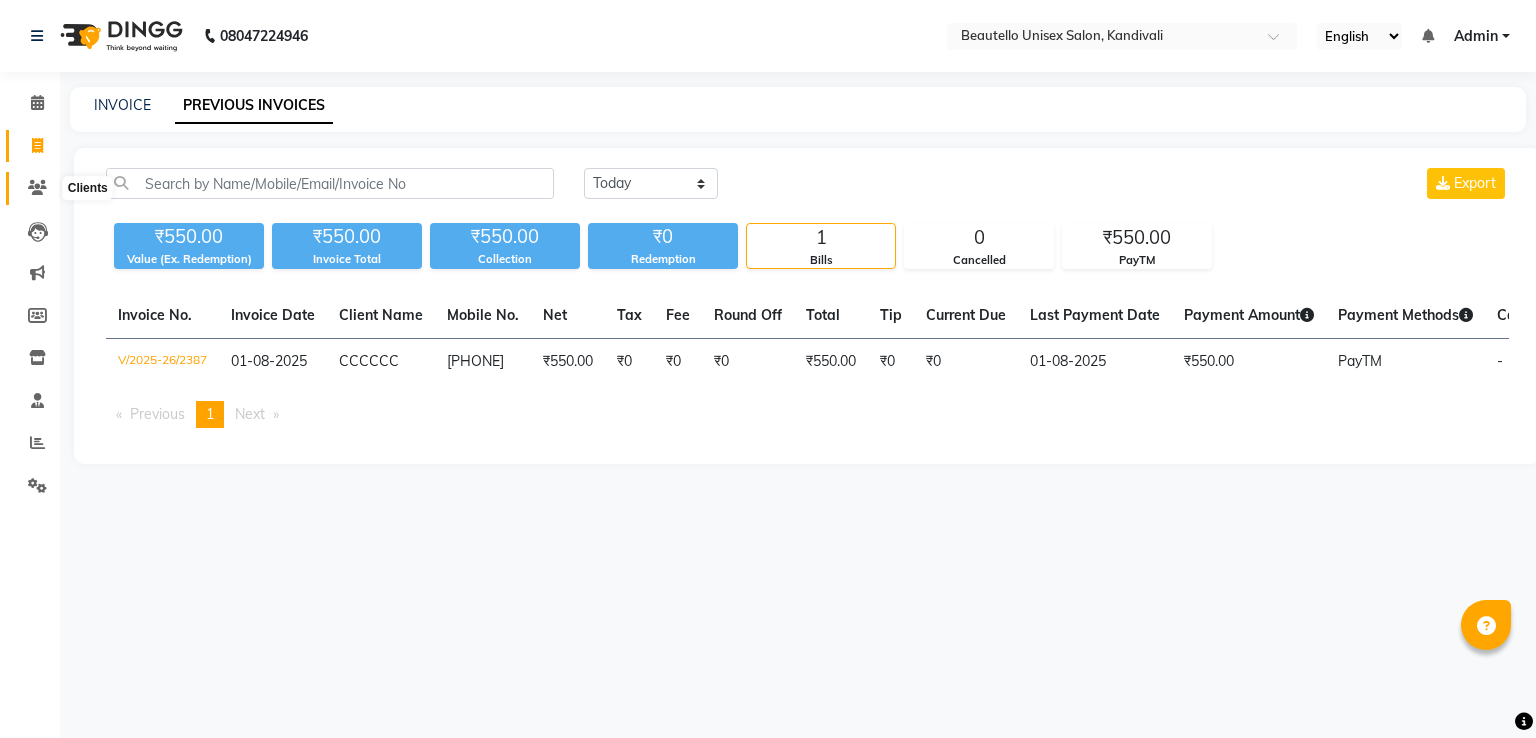 scroll, scrollTop: 0, scrollLeft: 0, axis: both 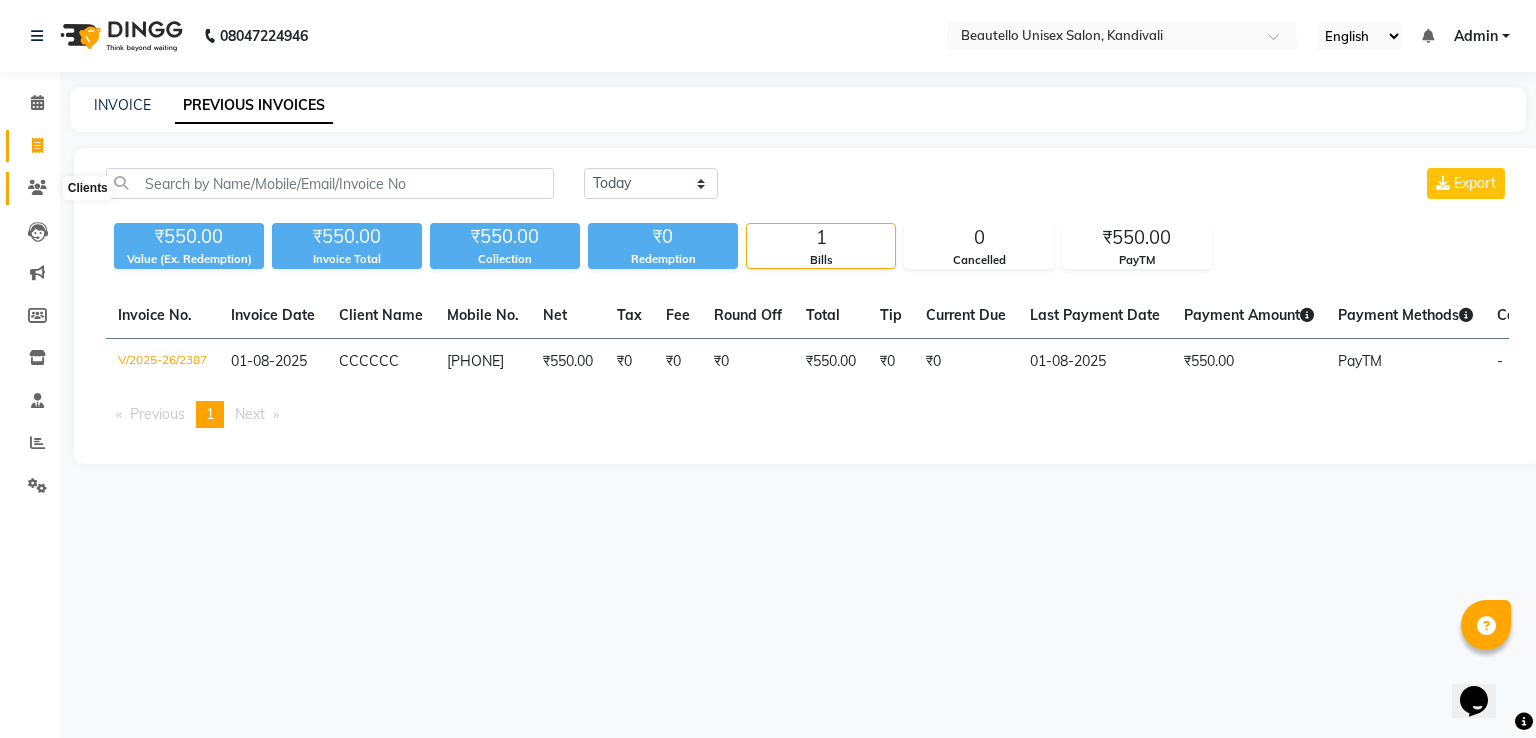 click 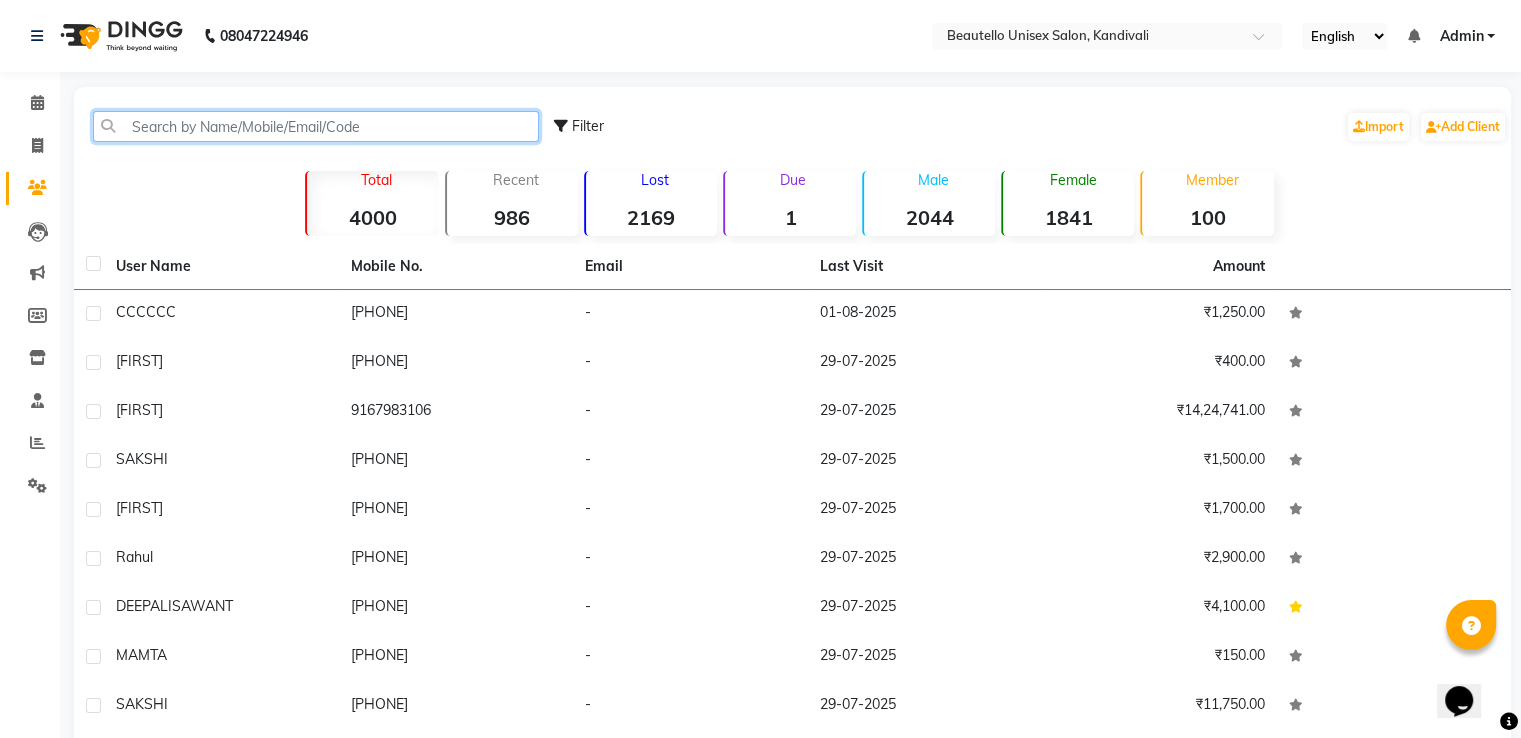 click 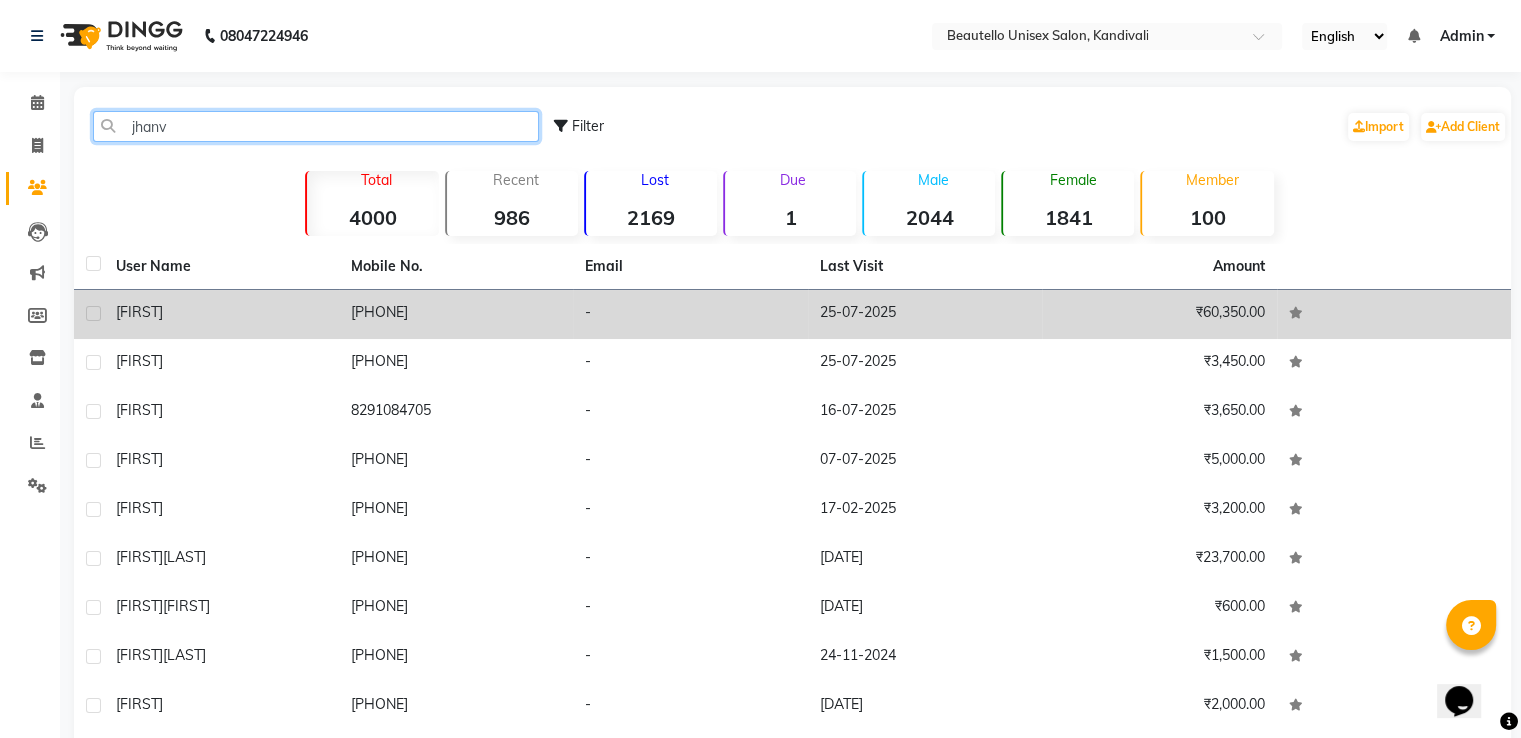type on "jhanv" 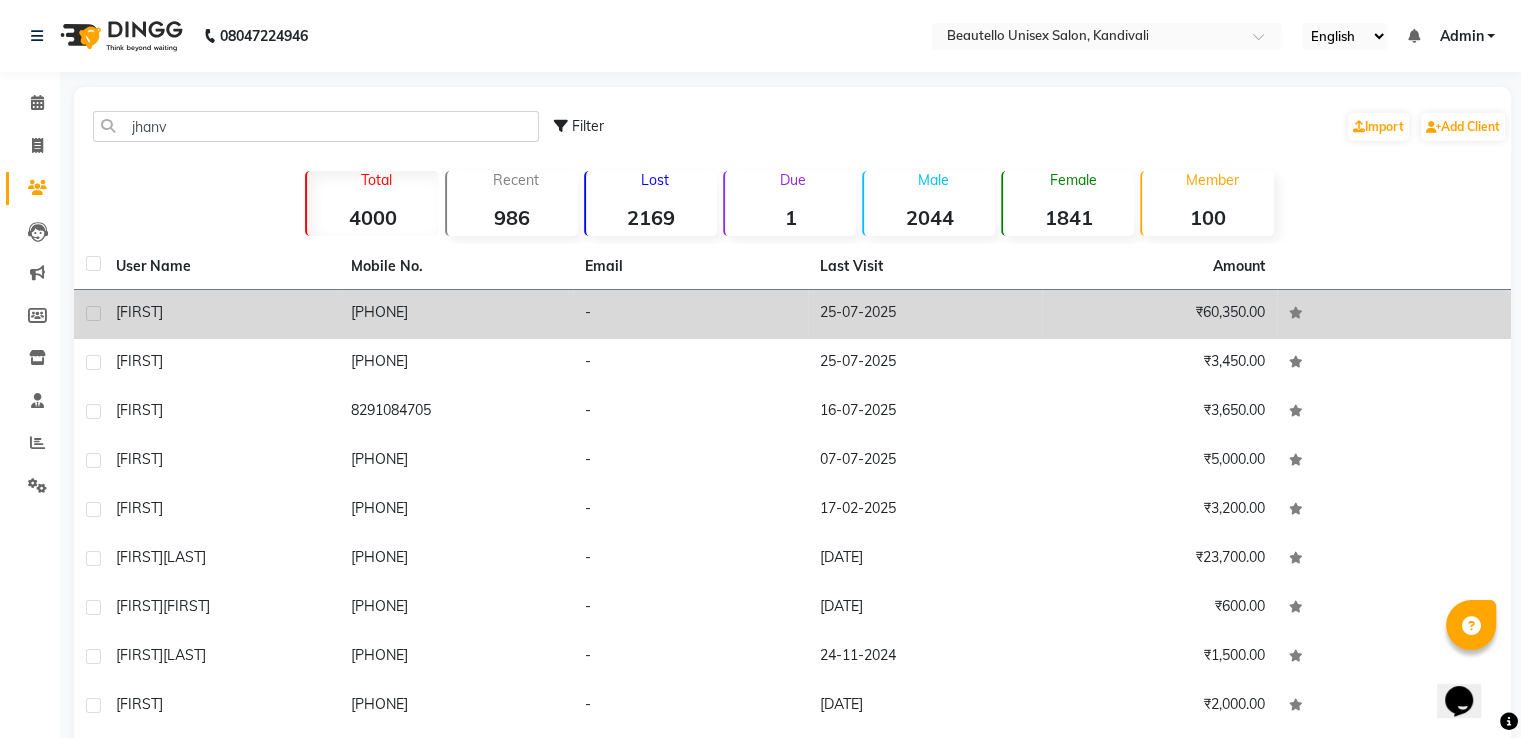 click on "[PHONE]" 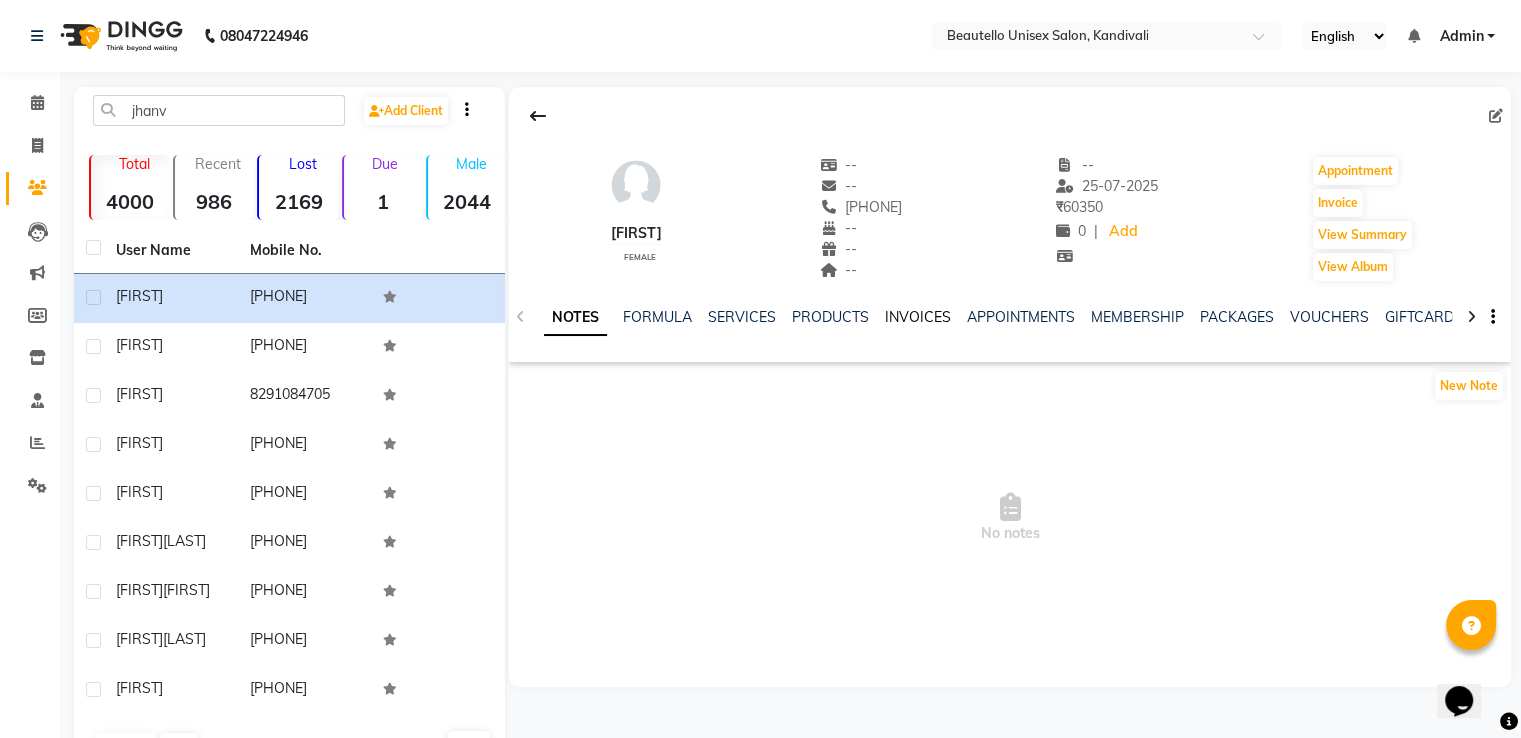 click on "INVOICES" 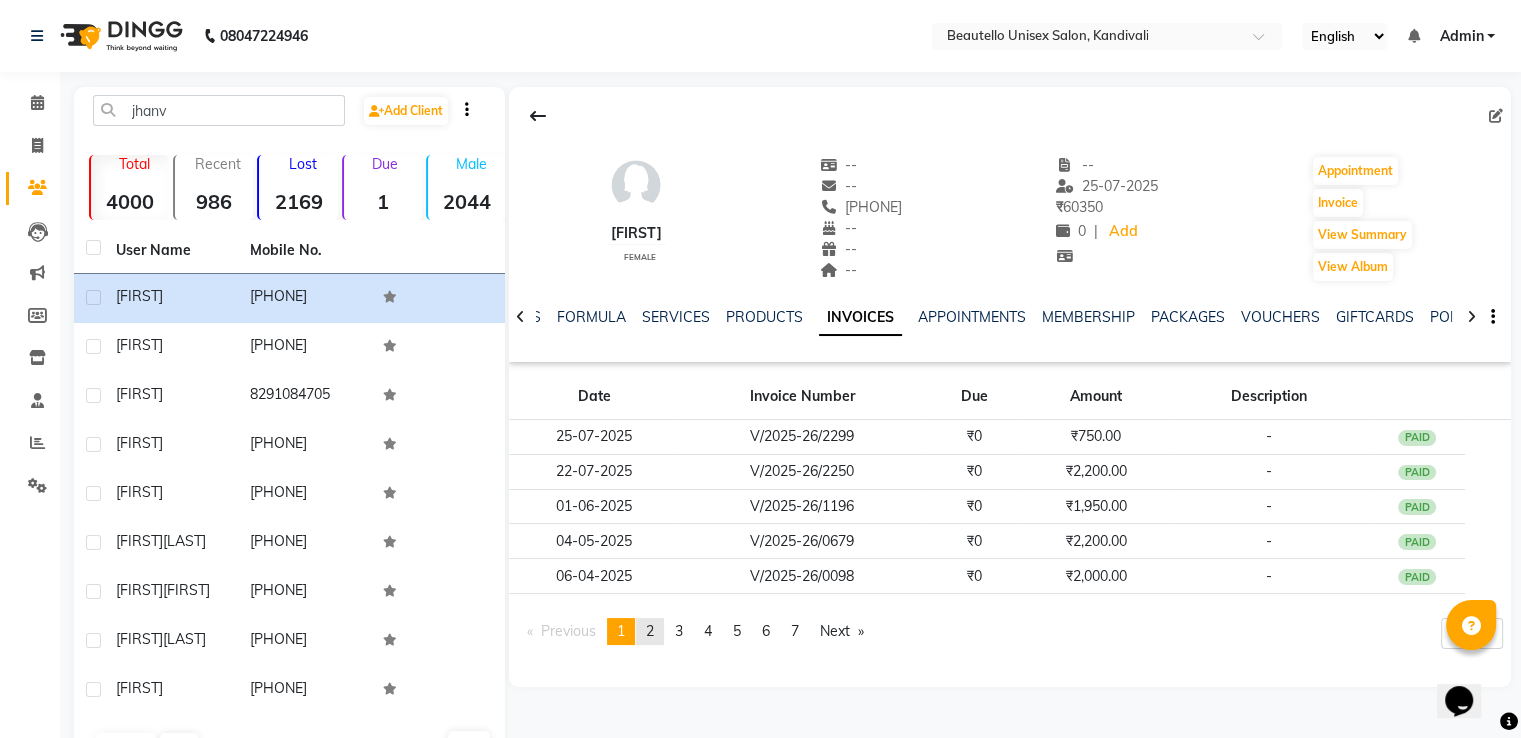 click on "2" 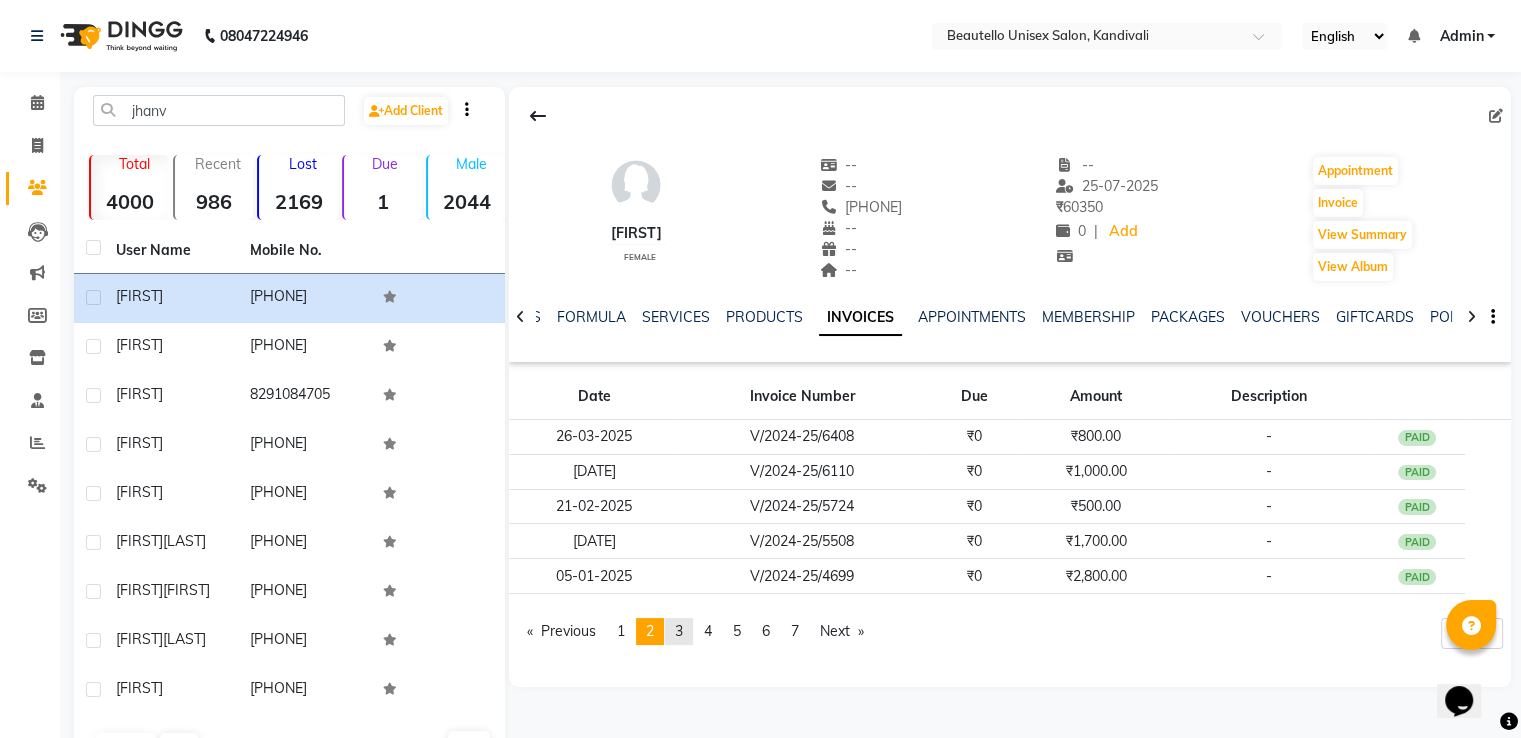 click on "3" 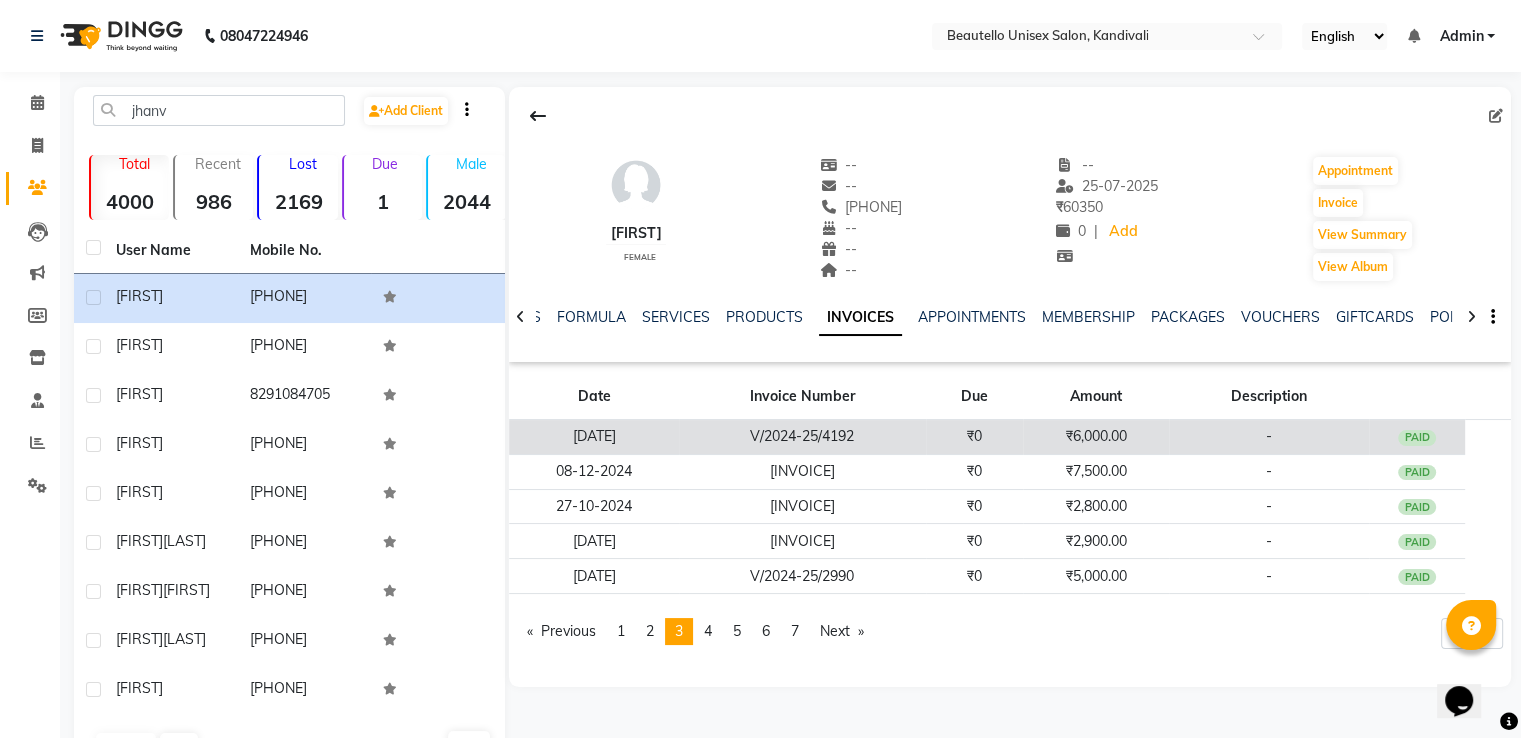 click on "V/2024-25/4192" 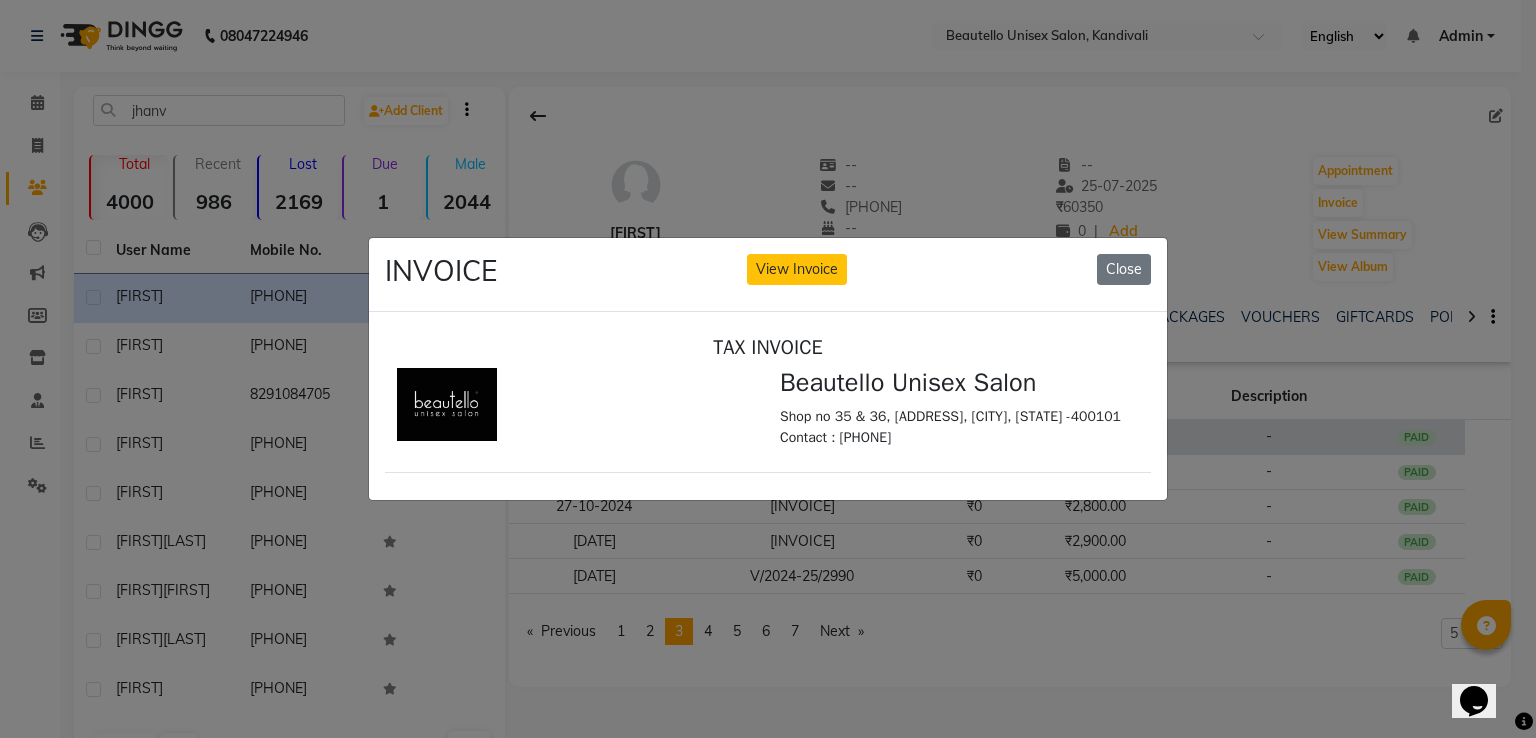 scroll, scrollTop: 0, scrollLeft: 0, axis: both 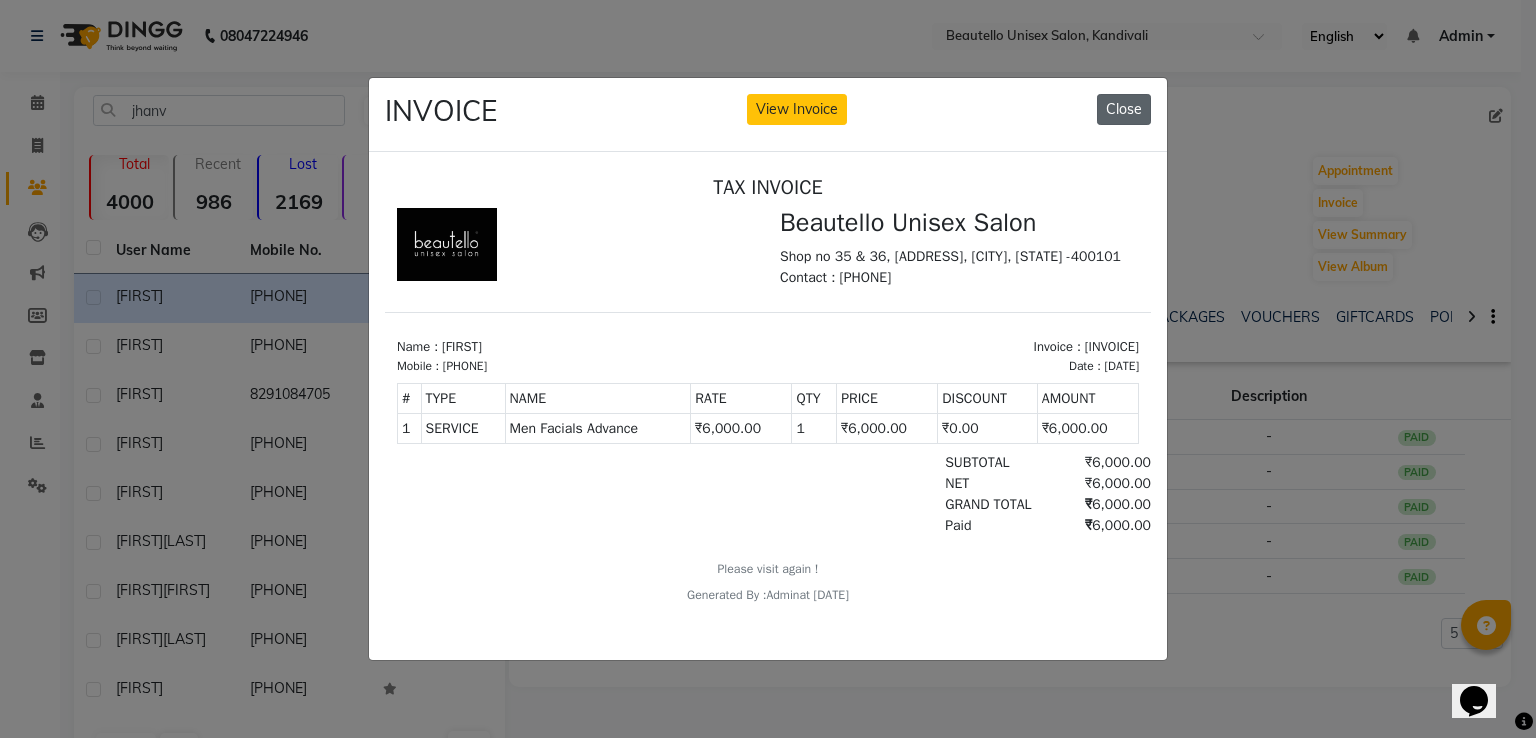 click on "Close" 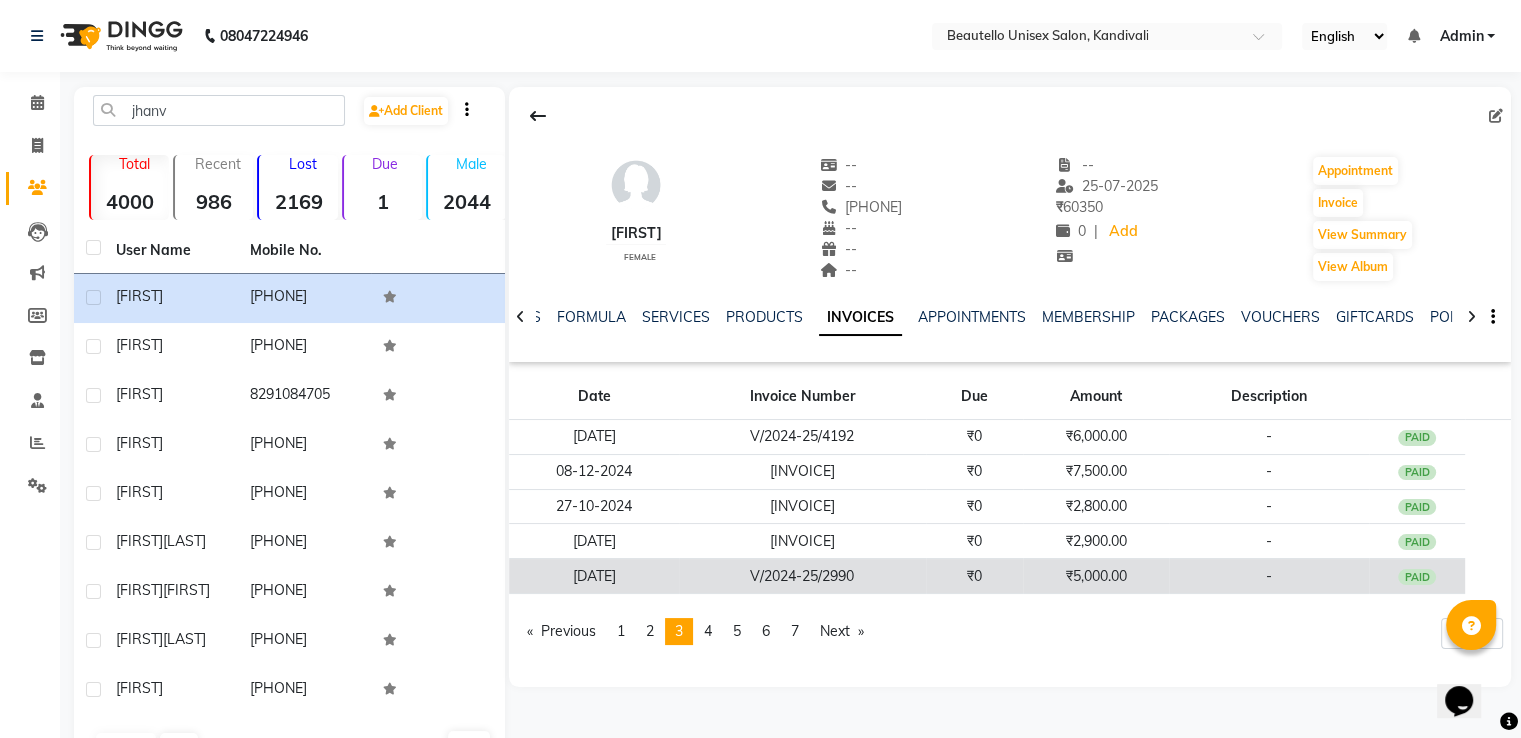 click on "V/2024-25/2990" 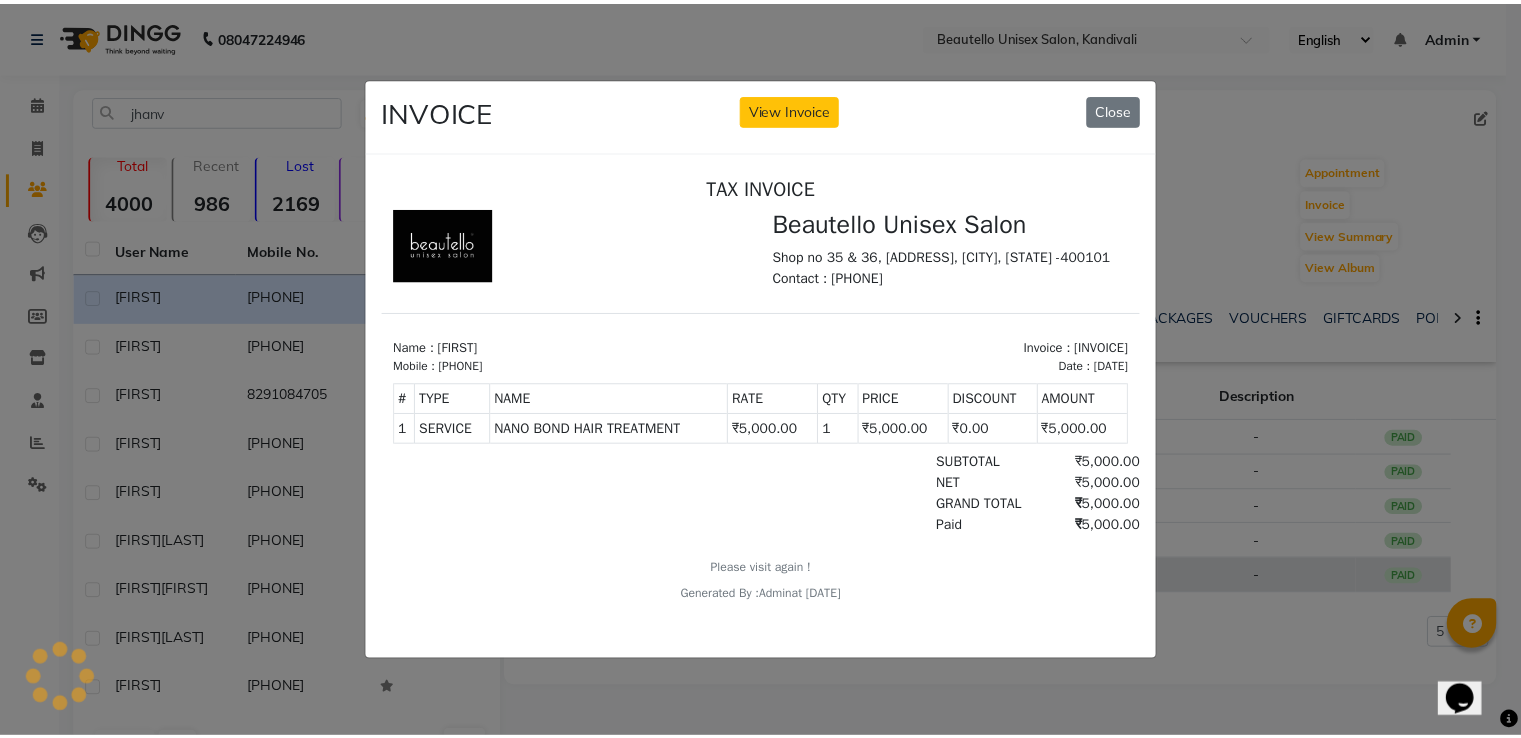 scroll, scrollTop: 0, scrollLeft: 0, axis: both 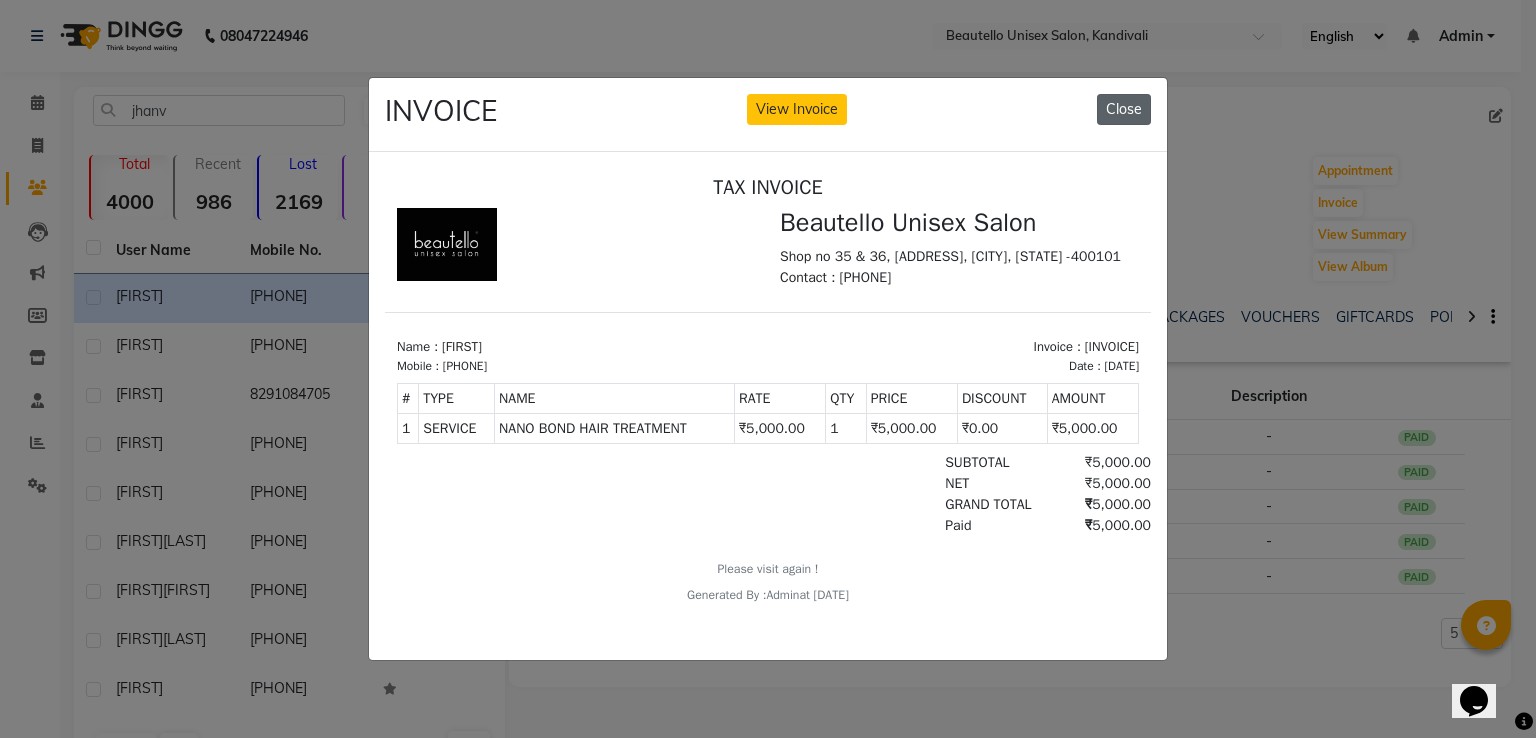 click on "Close" 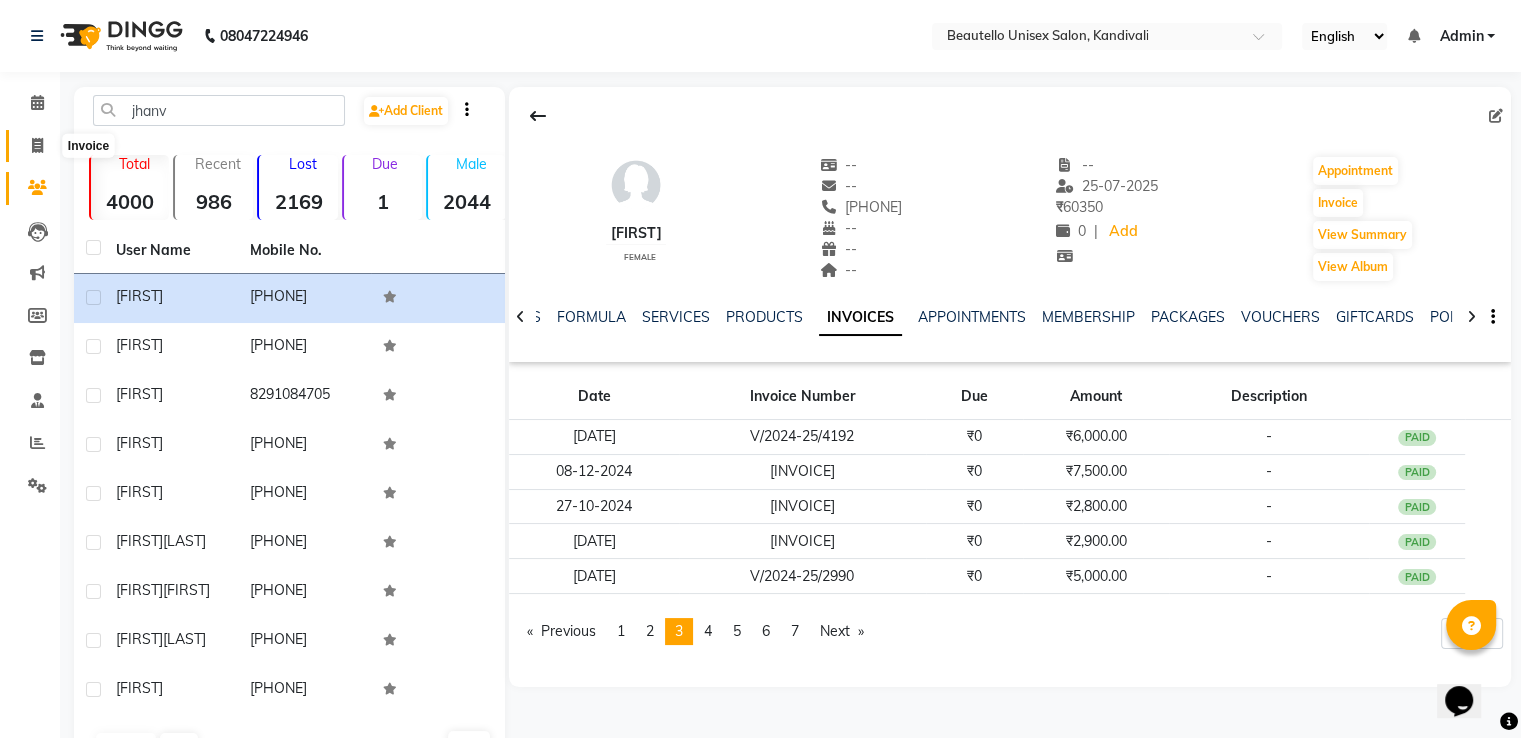 click 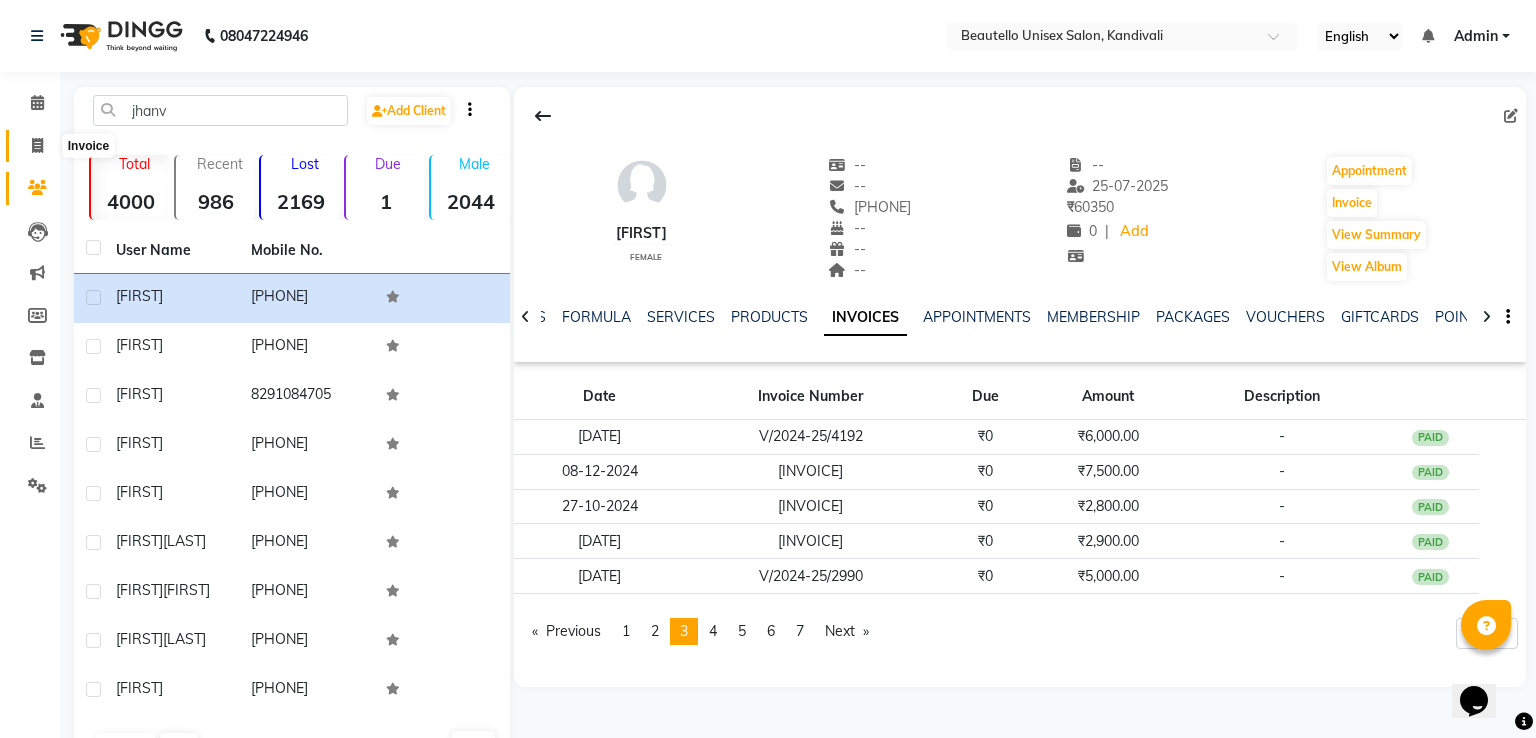 select on "5051" 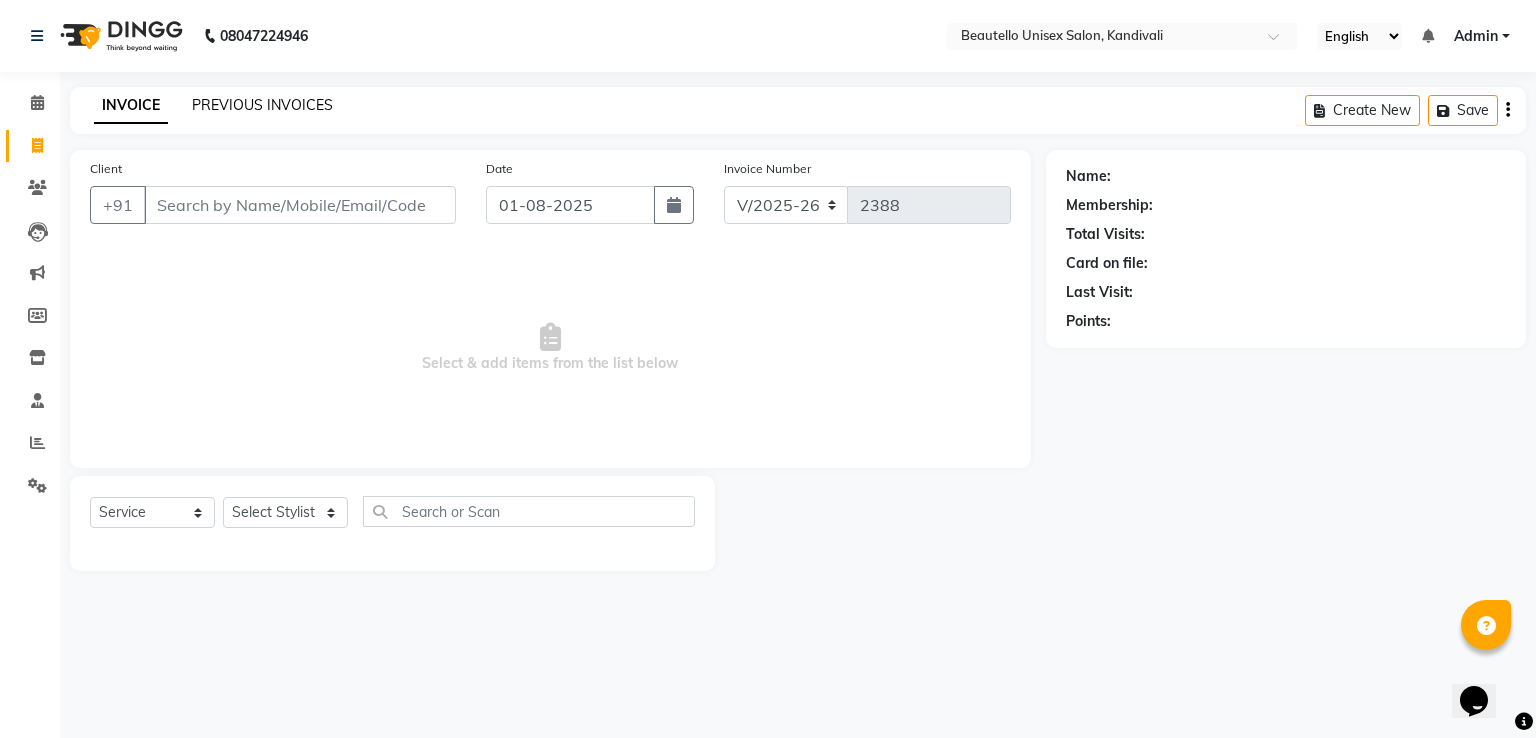 click on "PREVIOUS INVOICES" 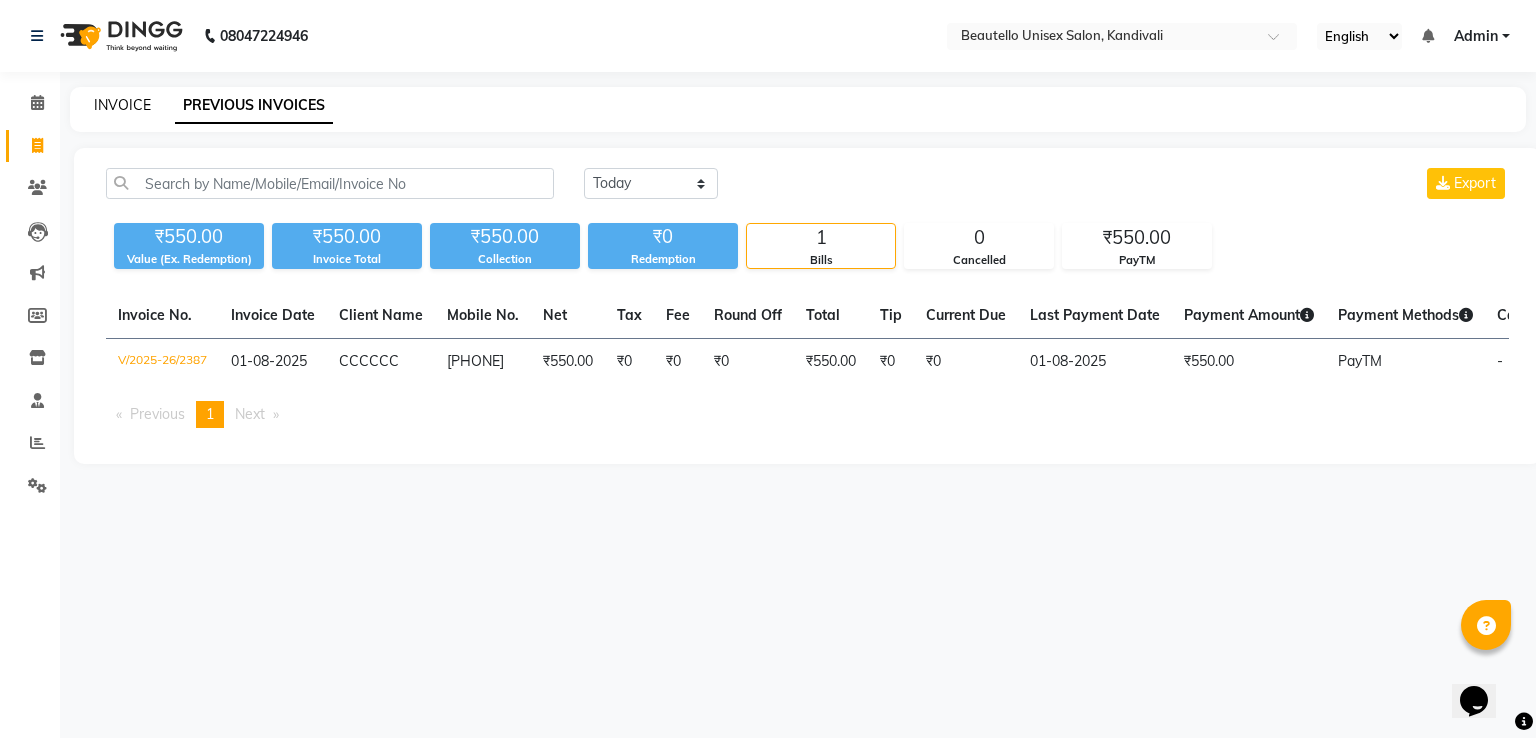 click on "INVOICE" 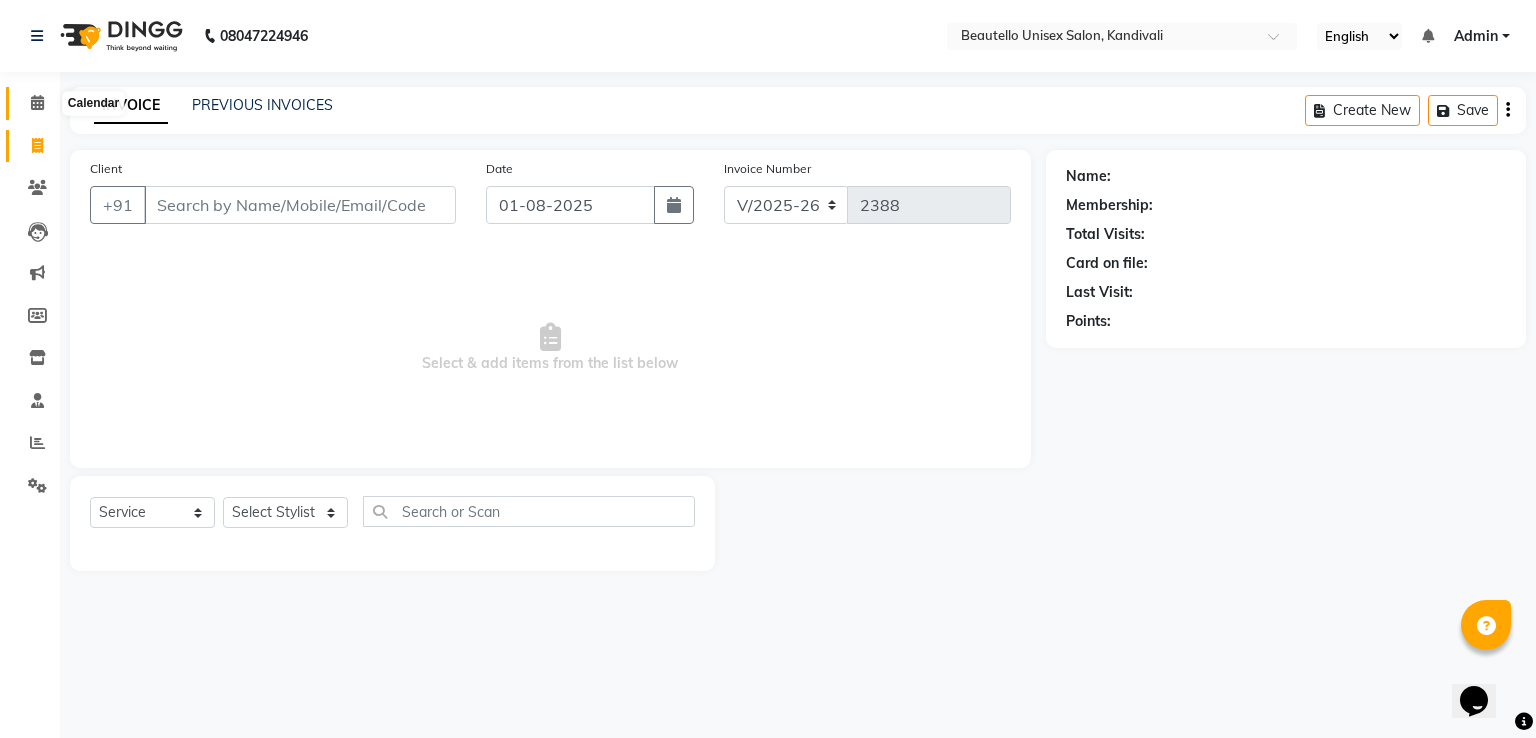 click 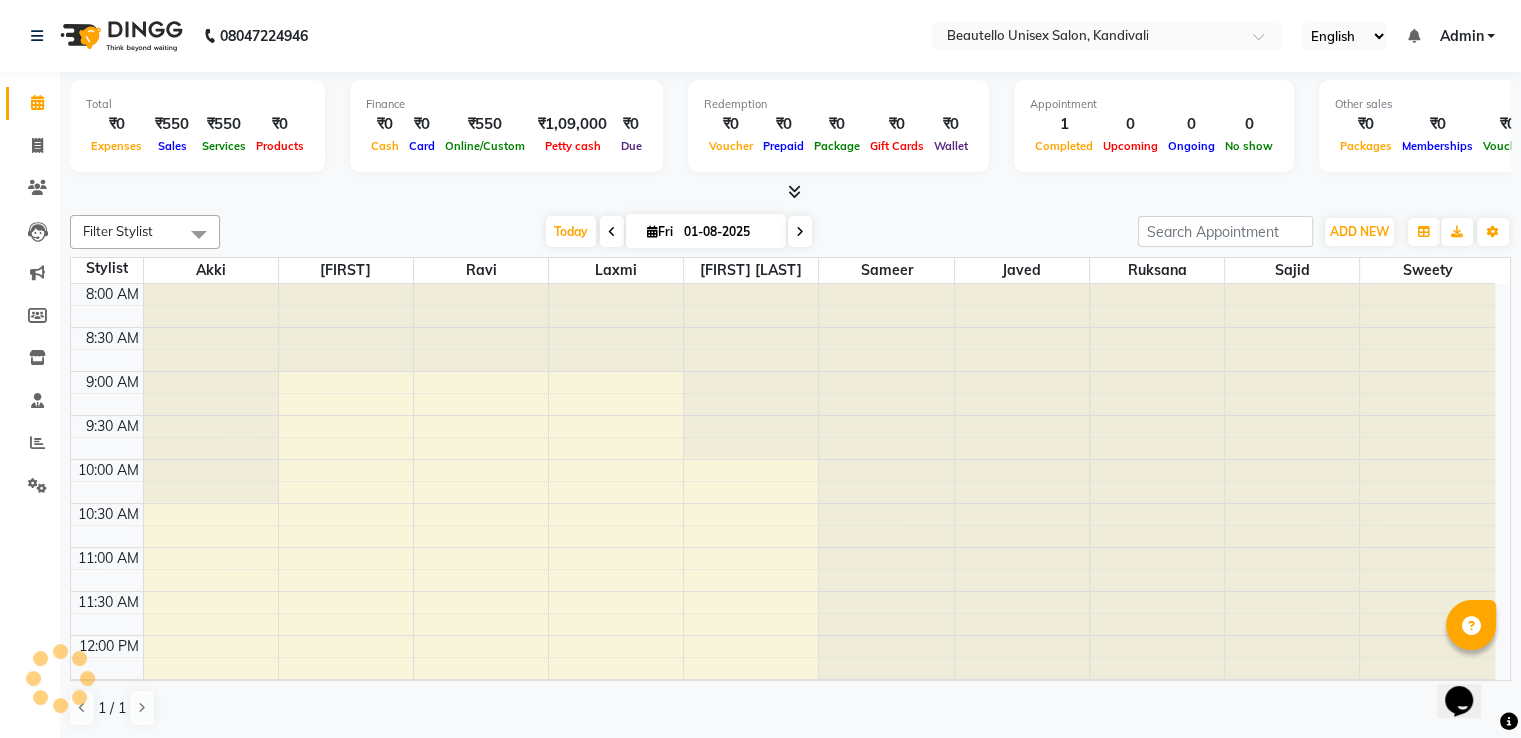 scroll, scrollTop: 0, scrollLeft: 0, axis: both 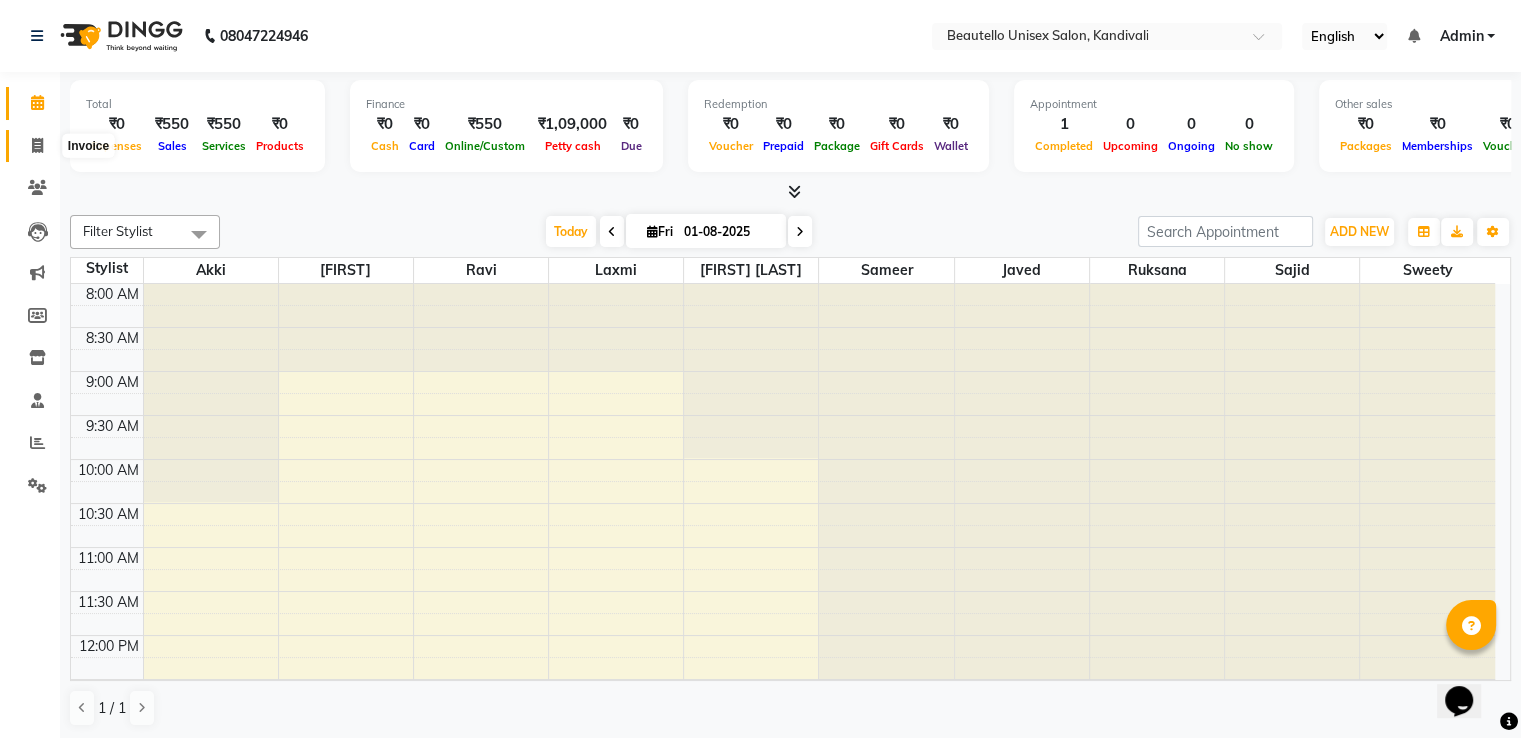 click 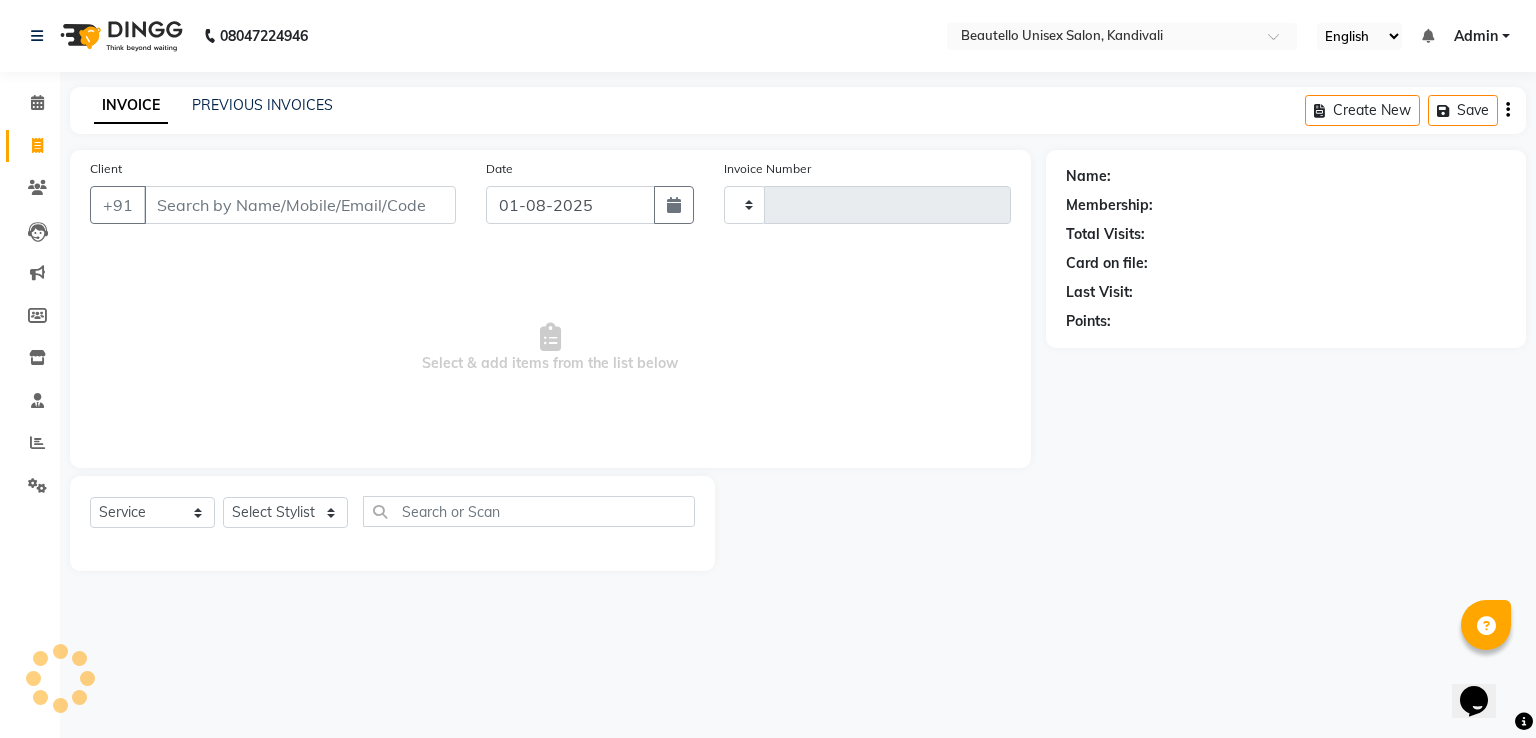 type on "2388" 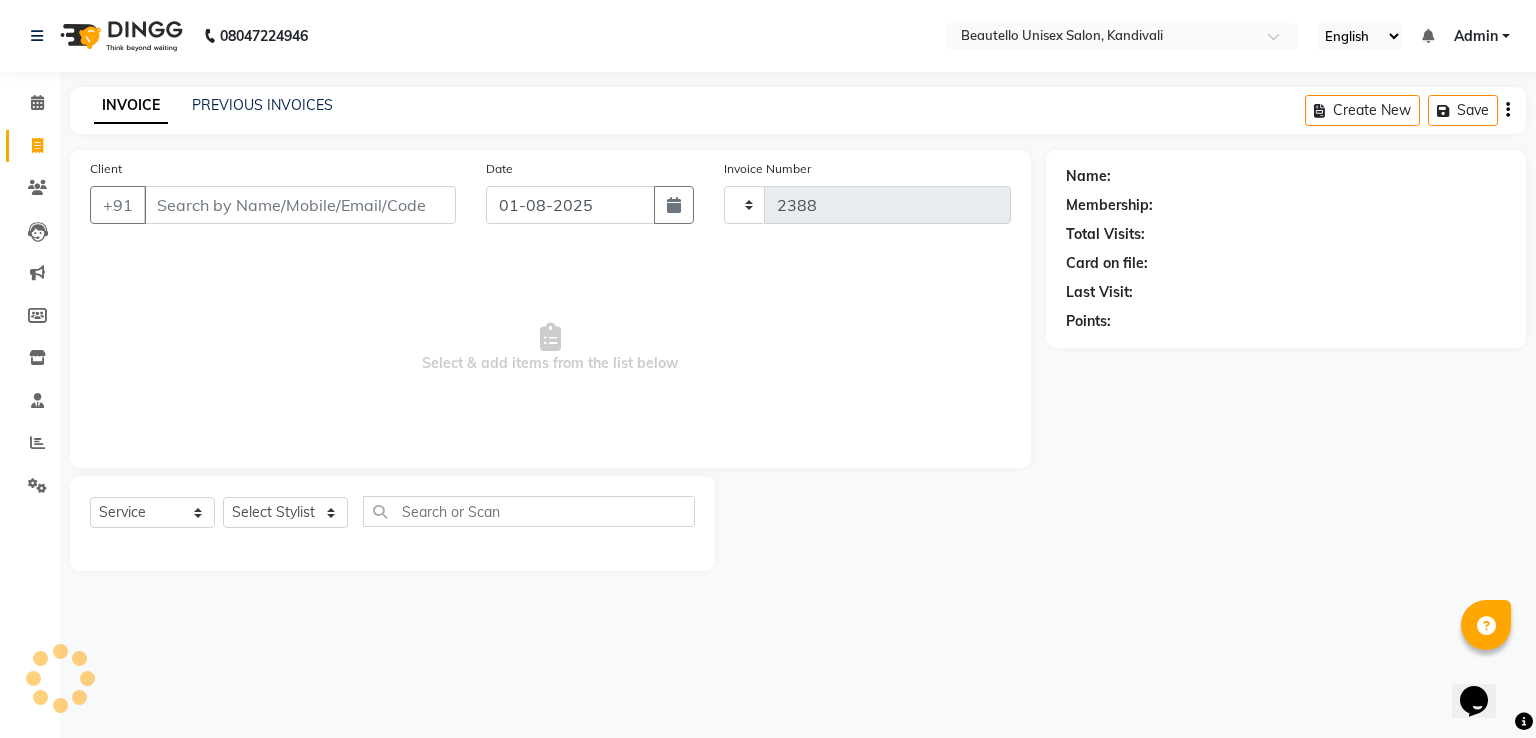 select on "5051" 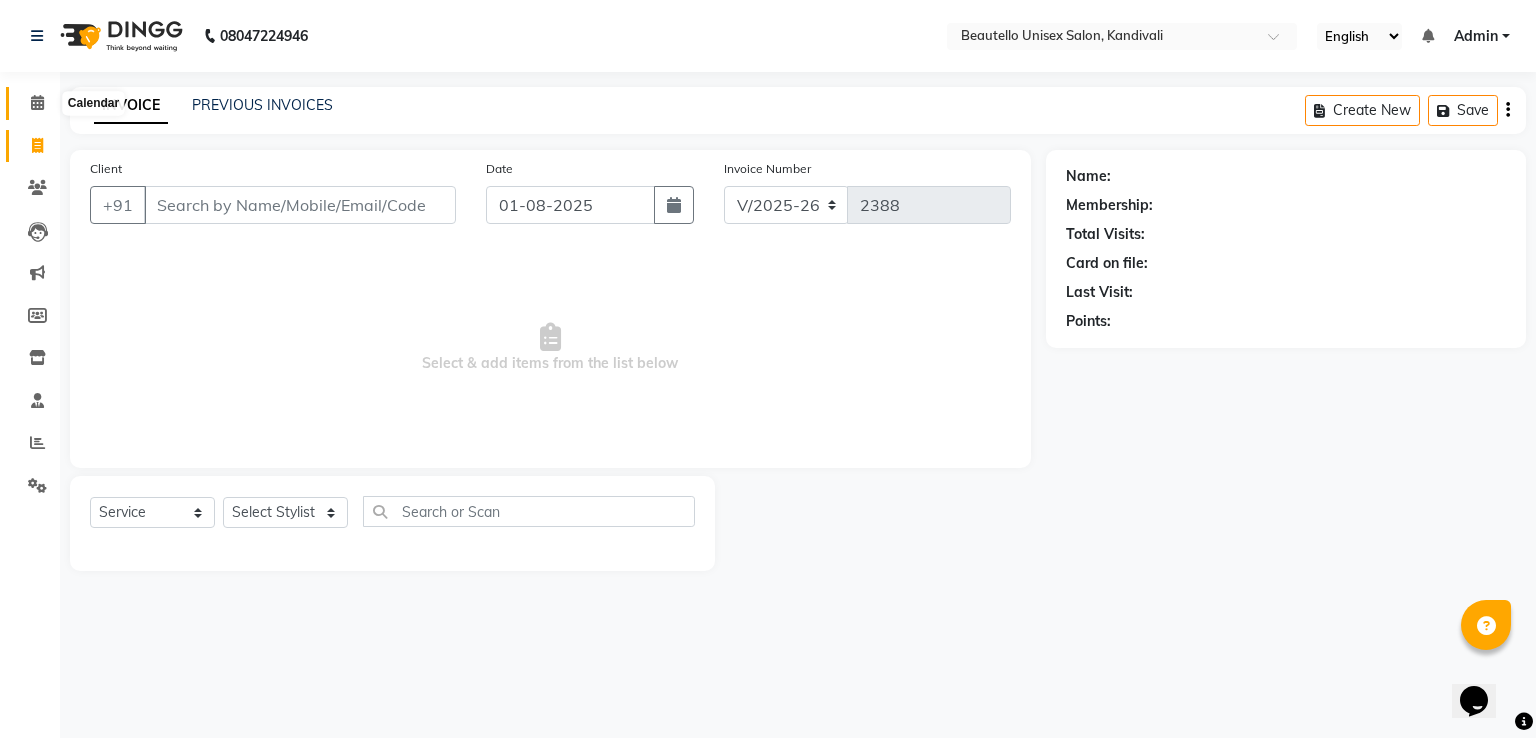click 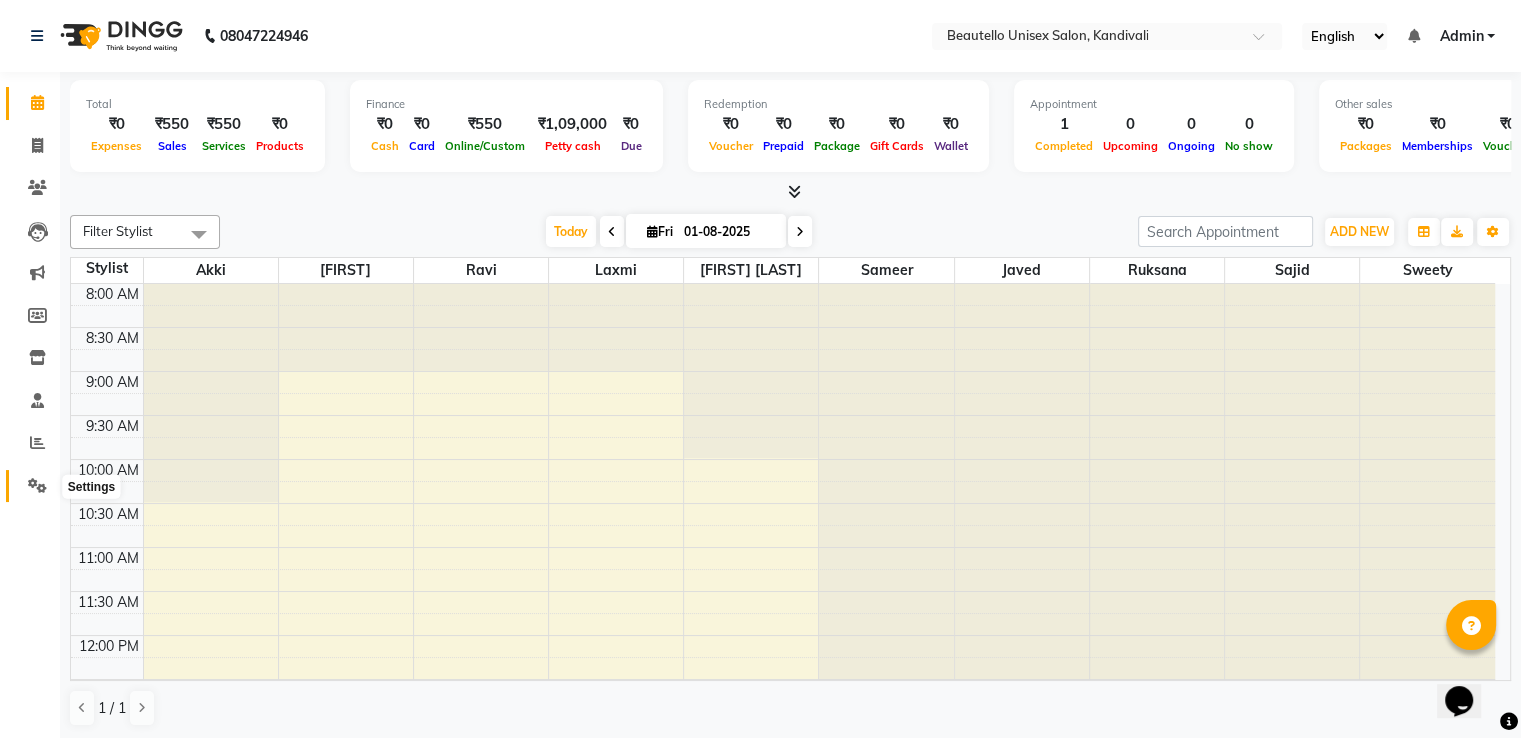 click 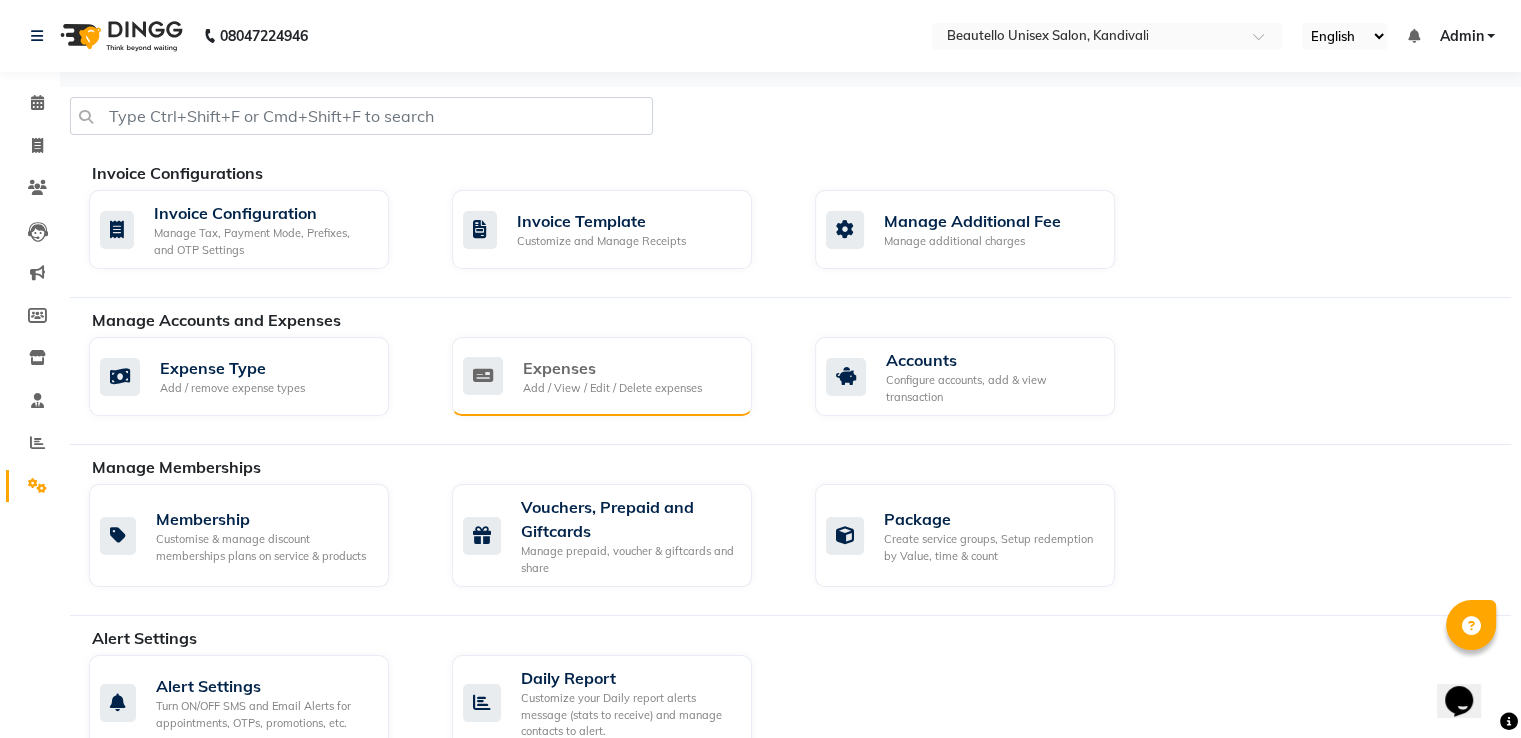 click on "Expenses" 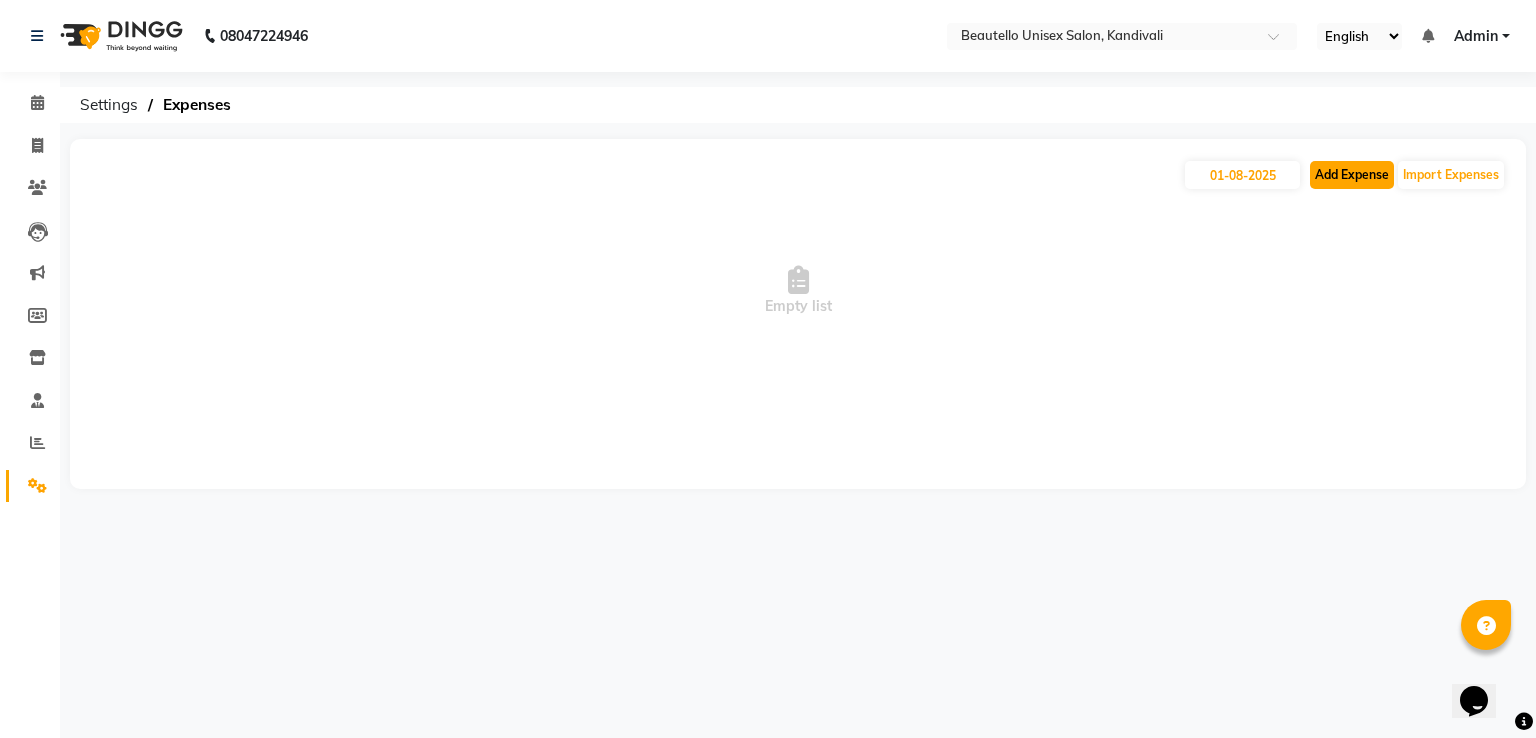 click on "Add Expense" 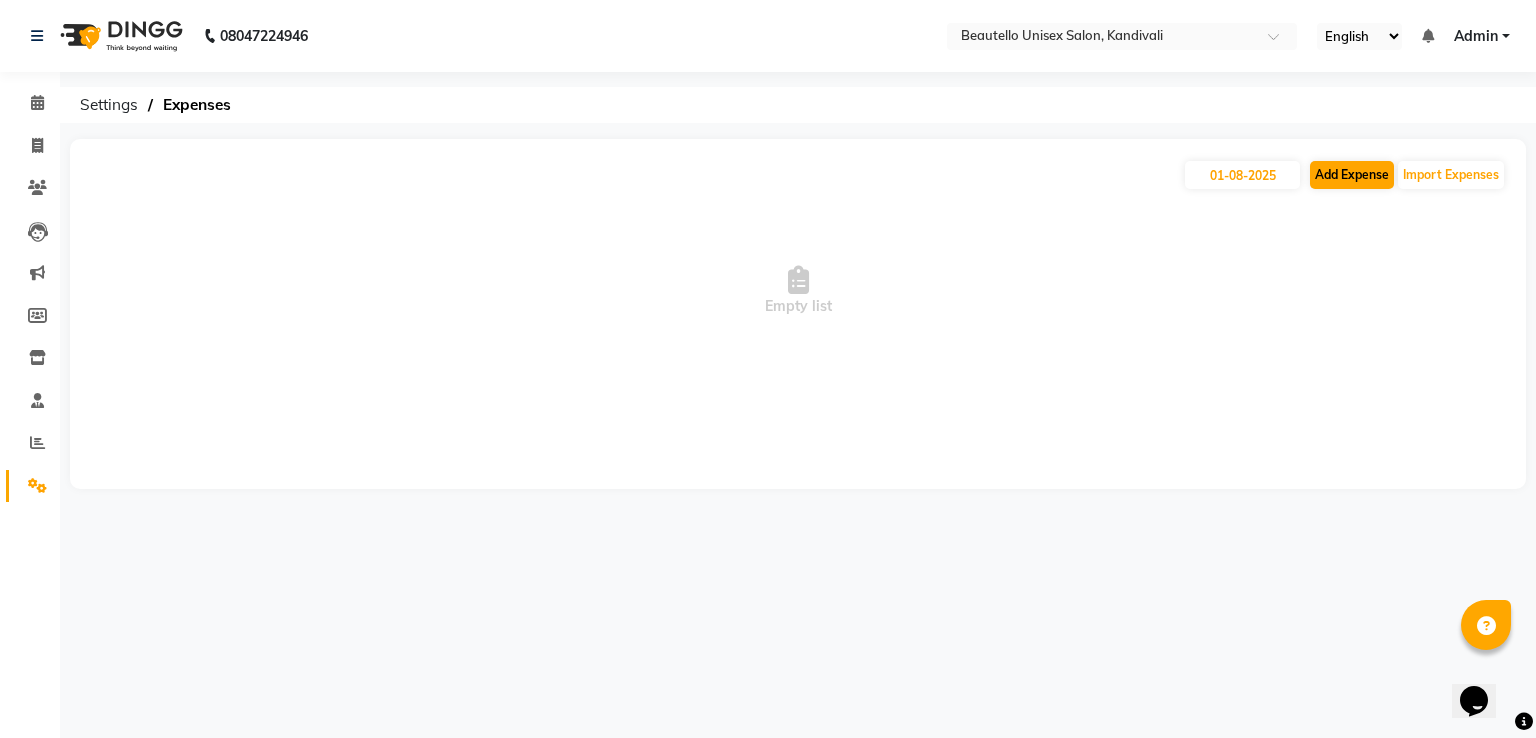 select on "1" 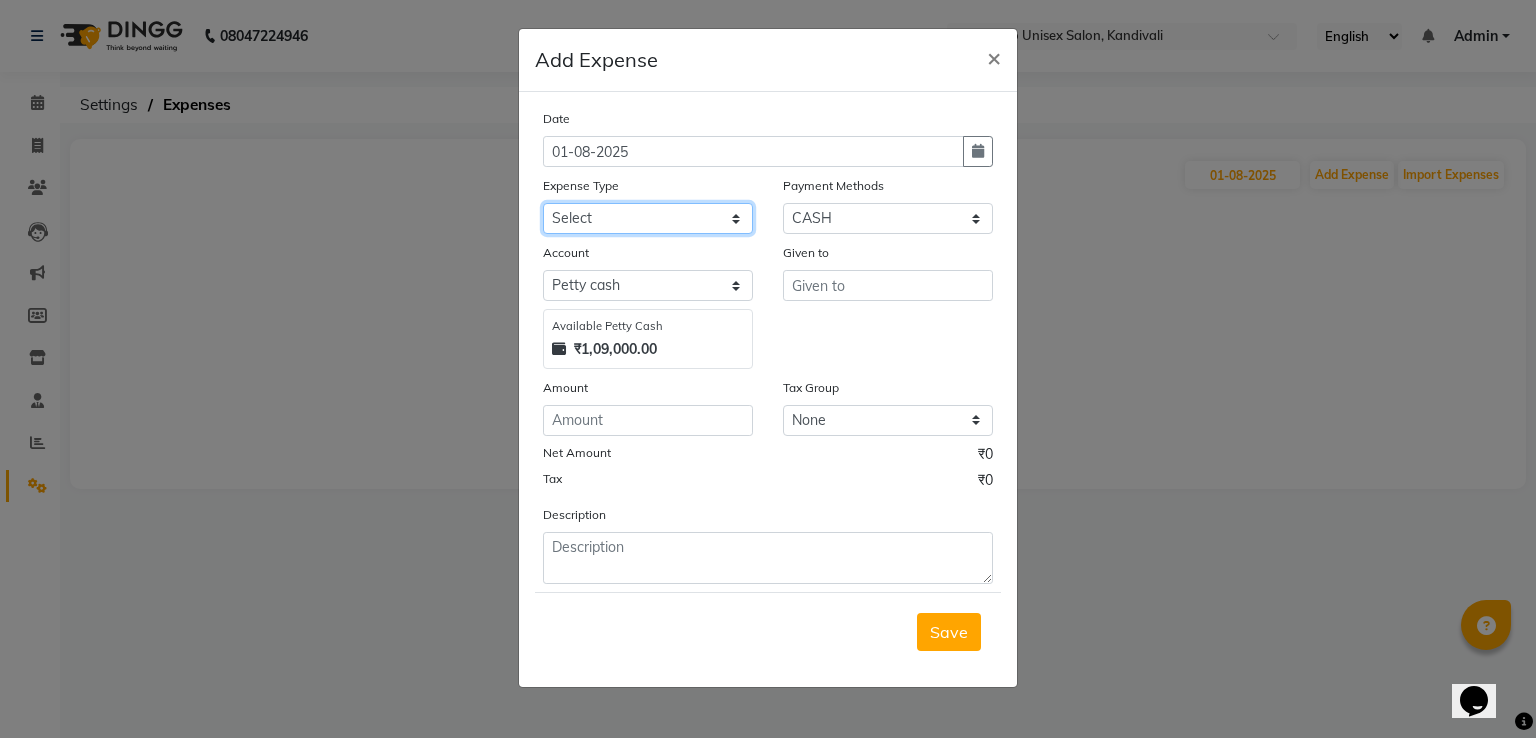 click on "Select Advance Salary Bank charges Car maintenance  Cash transfer to bank Cash transfer to hub Client Snacks Clinical charges Equipment Fuel Govt fee Incentive Insurance International purchase Loan Repayment Maintenance Marketing Miscellaneous MRA Other Pantry Product Rent Salary Staff Snacks Tax Tea & Refreshment Utilities" 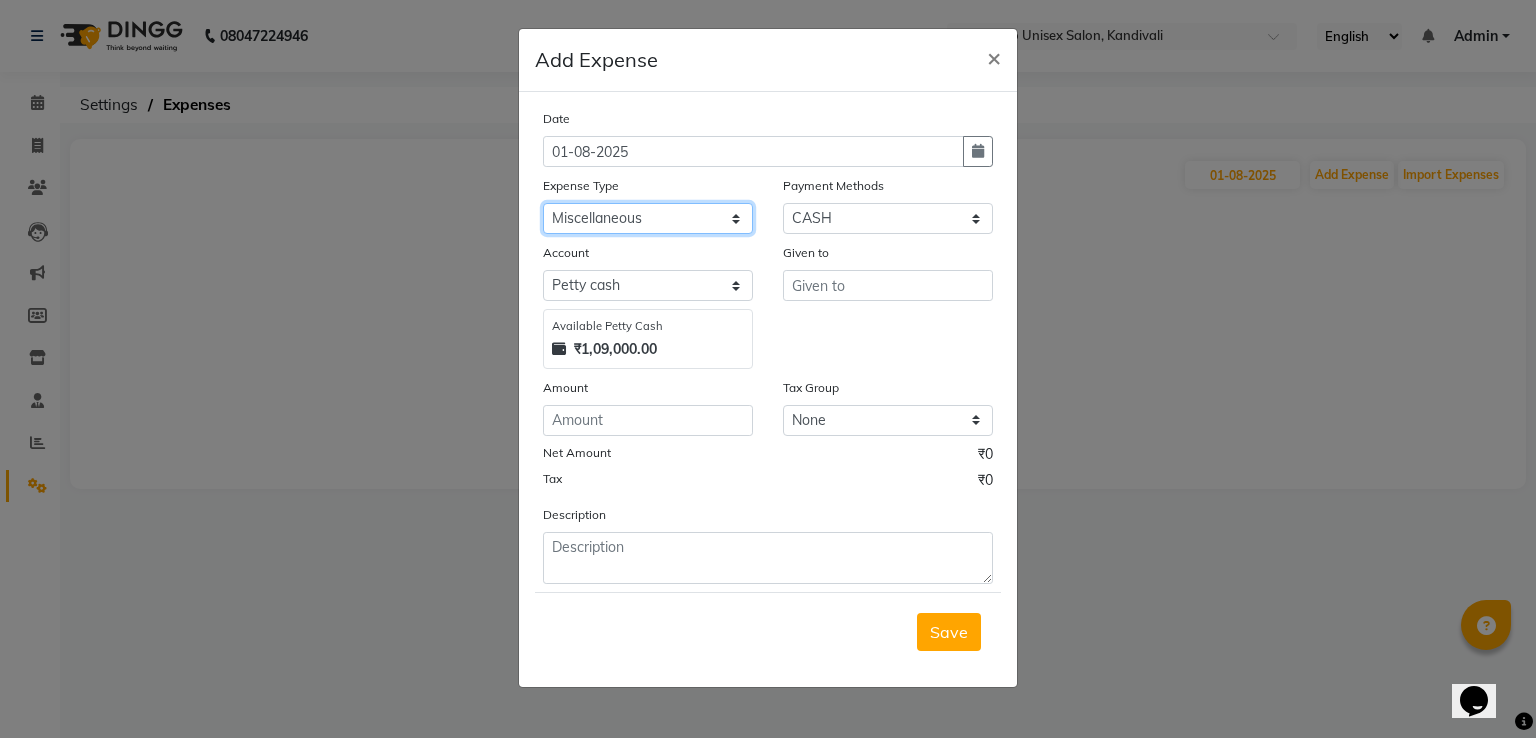 click on "Select Advance Salary Bank charges Car maintenance  Cash transfer to bank Cash transfer to hub Client Snacks Clinical charges Equipment Fuel Govt fee Incentive Insurance International purchase Loan Repayment Maintenance Marketing Miscellaneous MRA Other Pantry Product Rent Salary Staff Snacks Tax Tea & Refreshment Utilities" 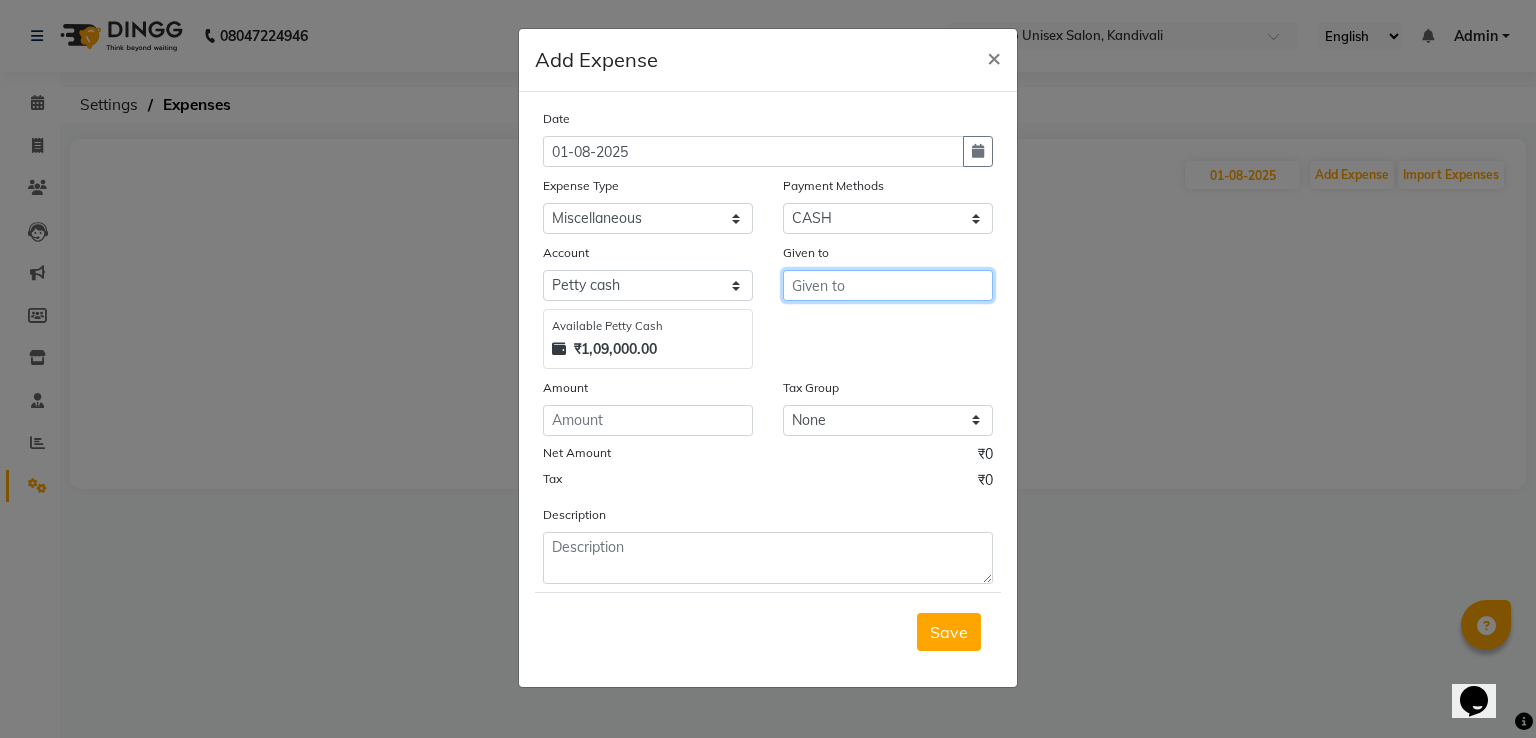 click at bounding box center (888, 285) 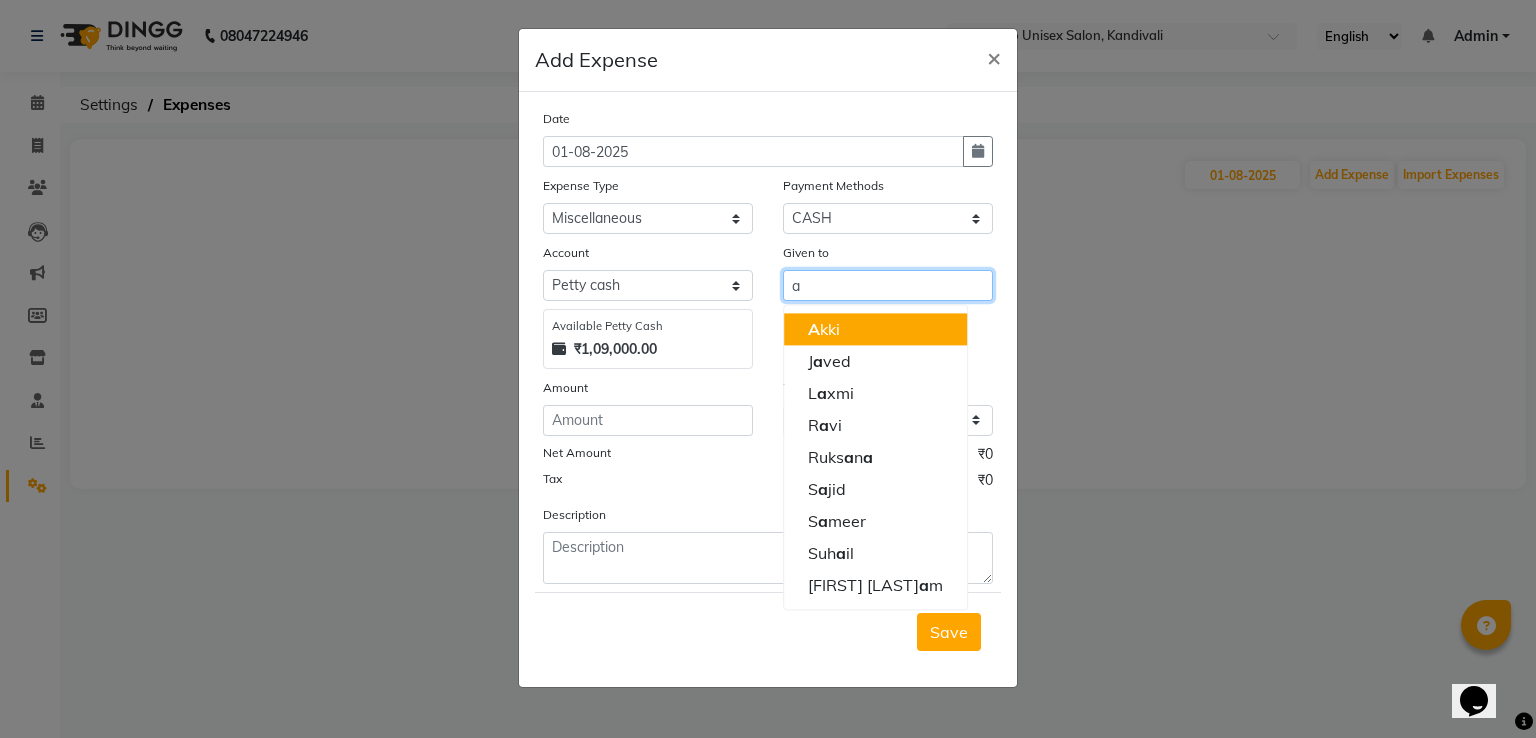 click on "A" 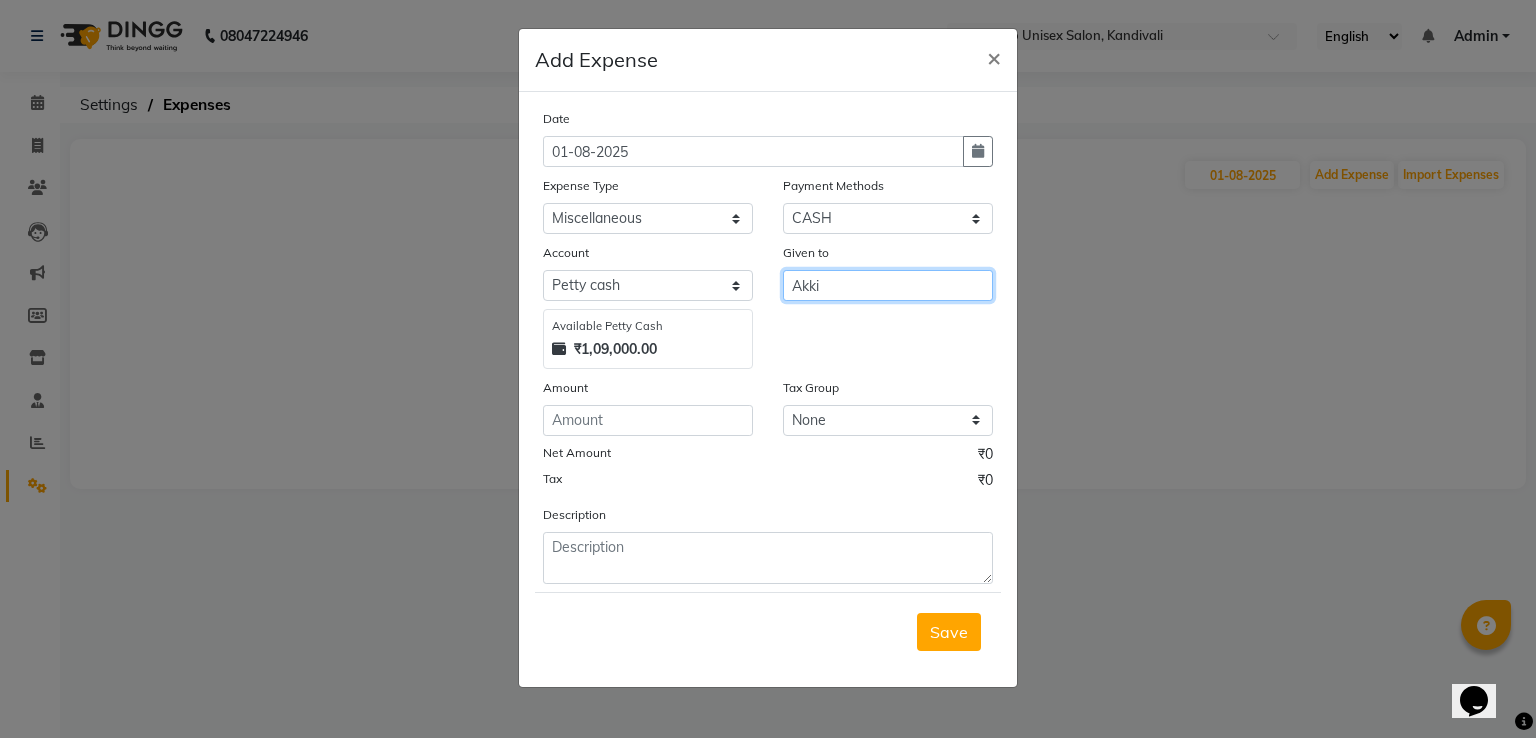 type on "Akki" 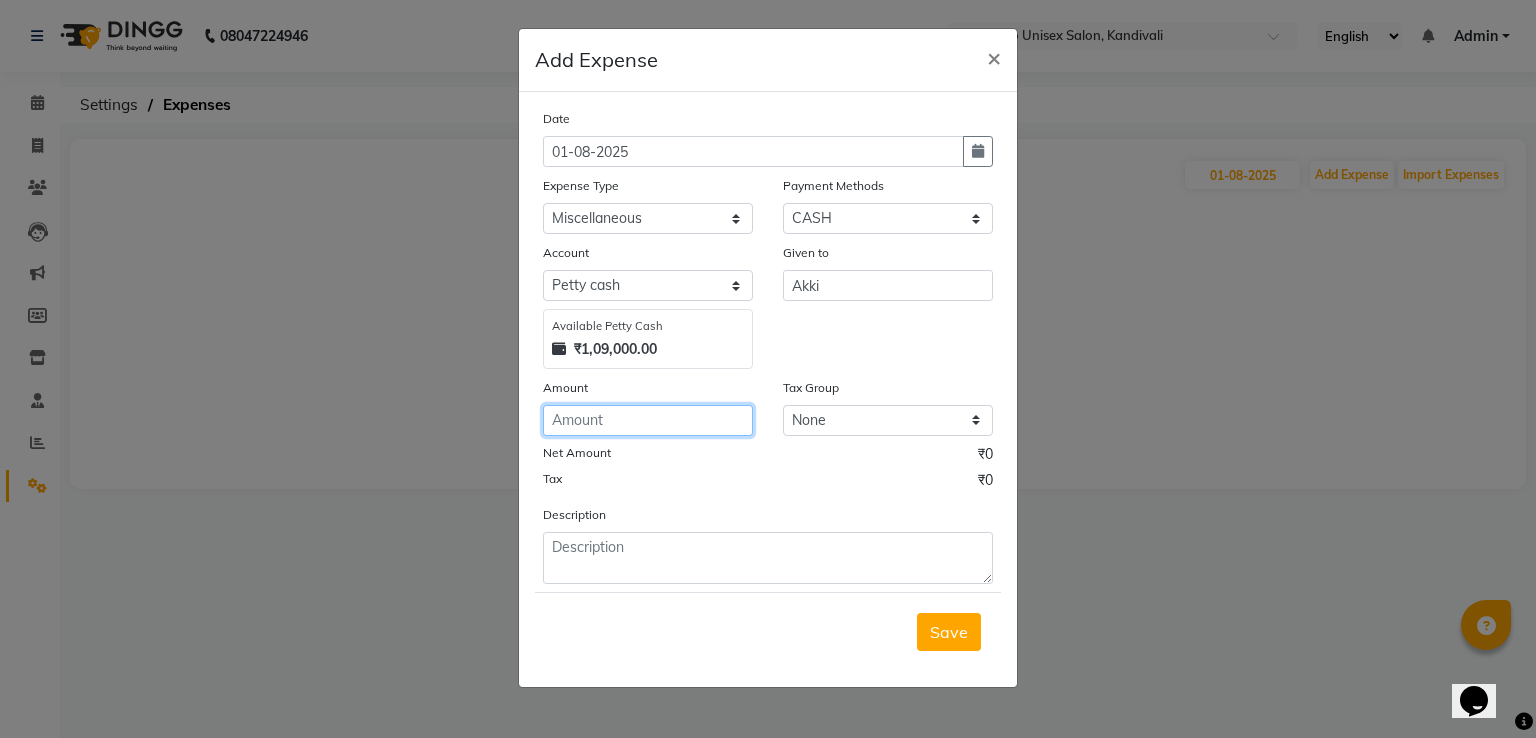 click 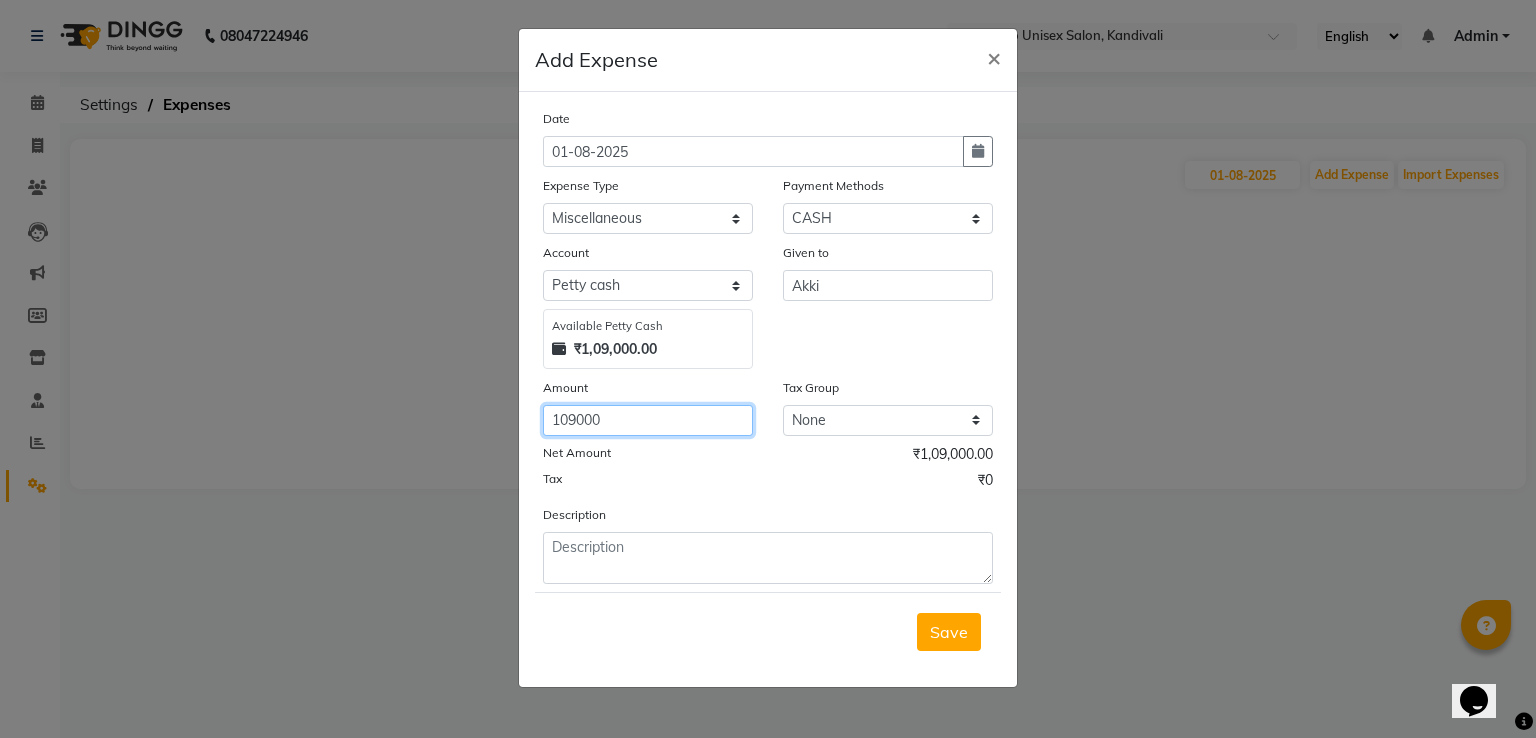 type on "109000" 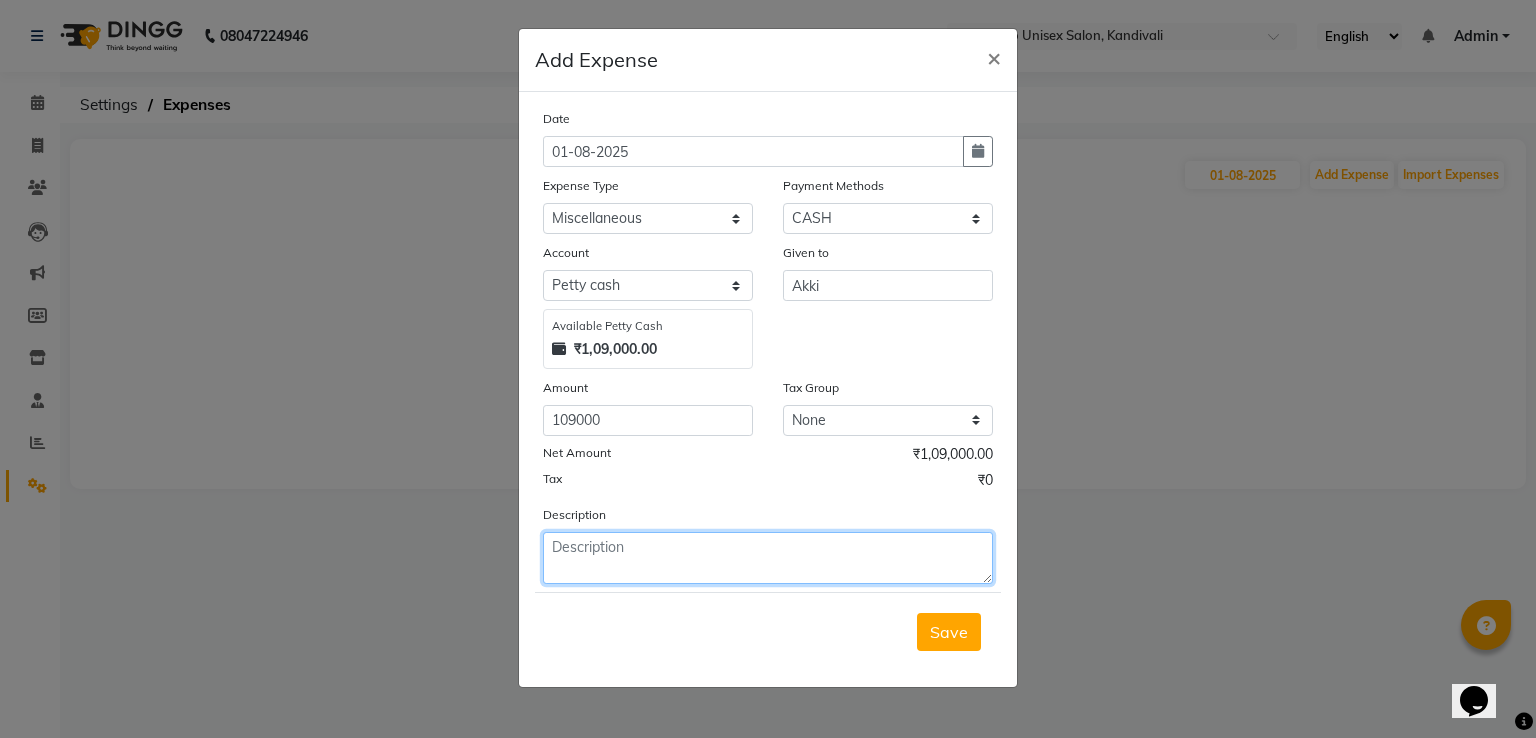 click 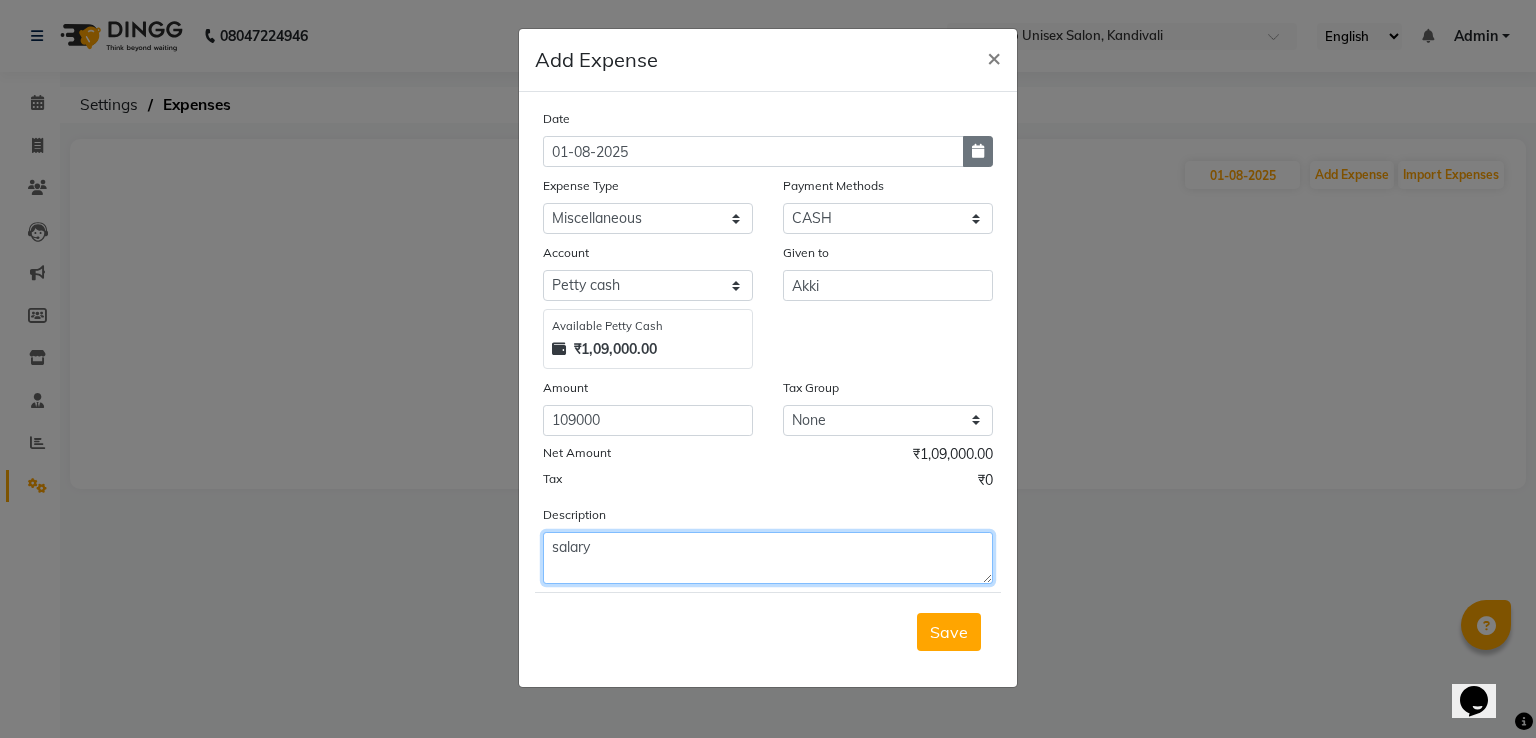 type on "salary" 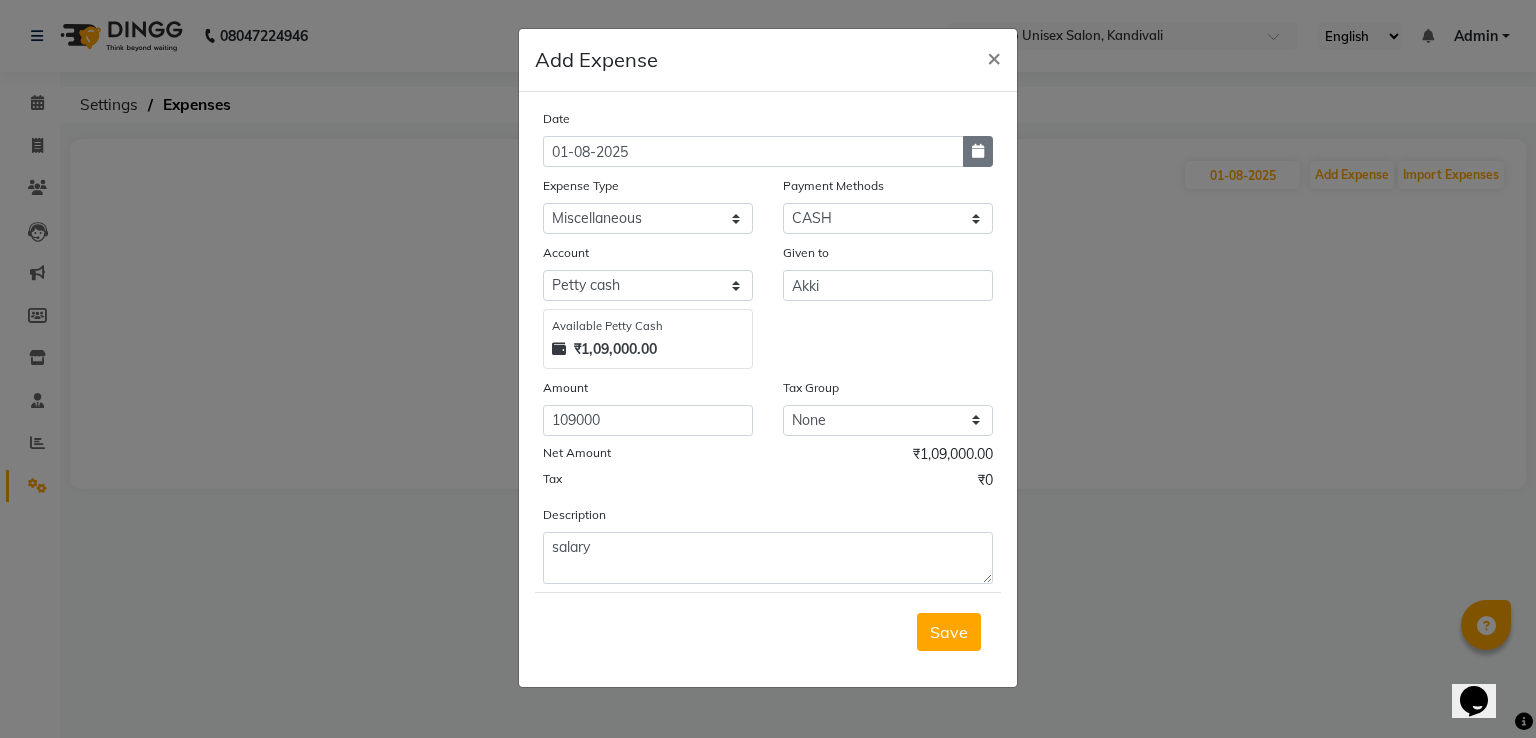 click 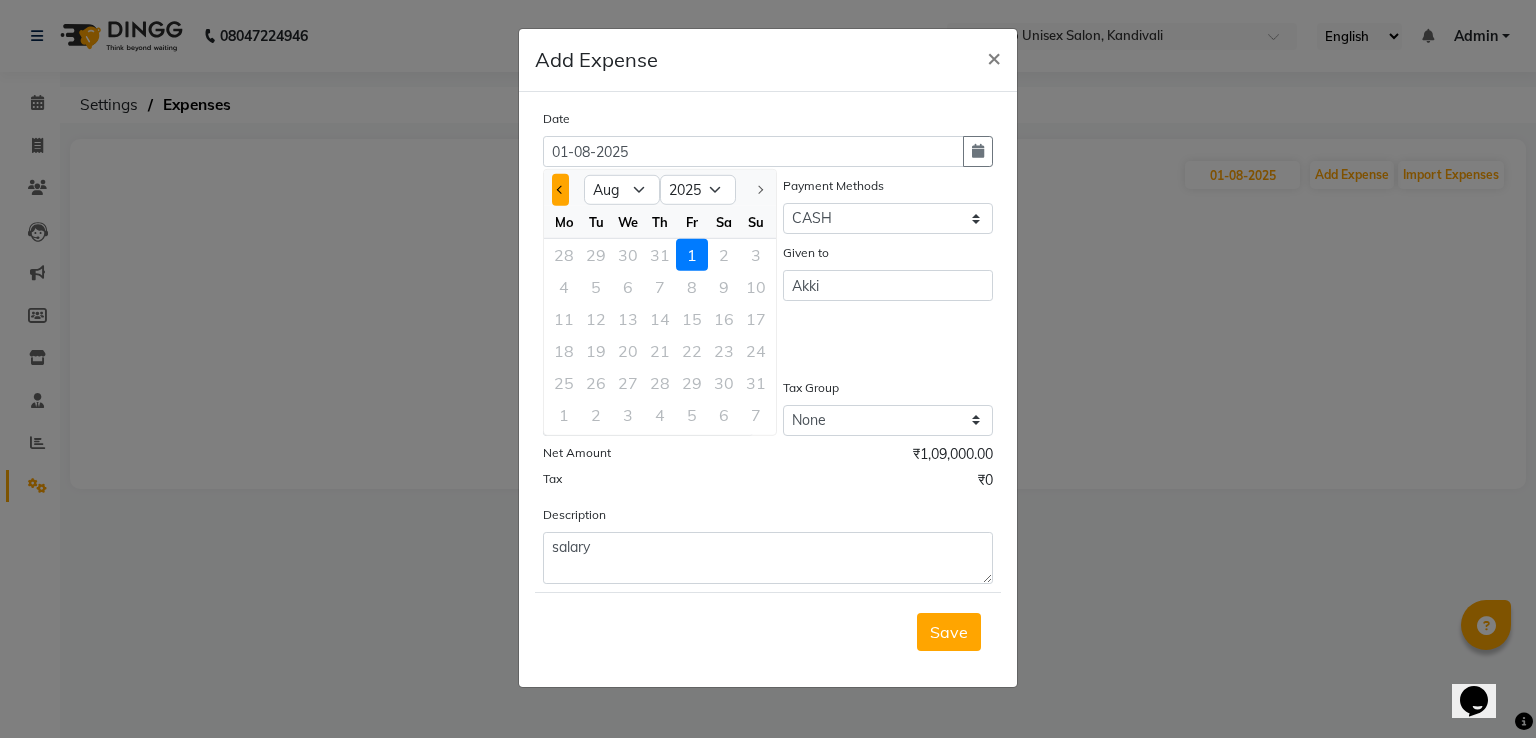 click 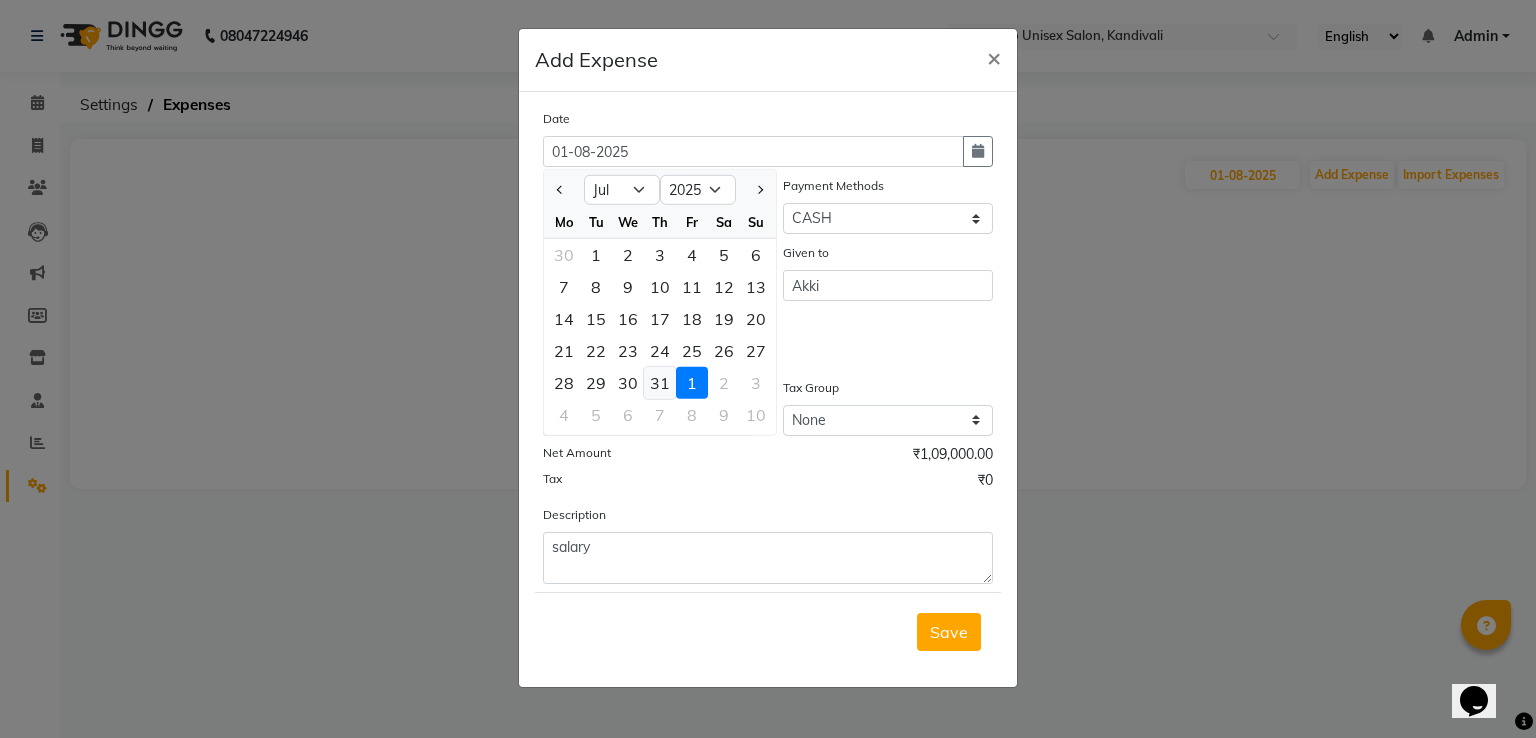 click on "31" 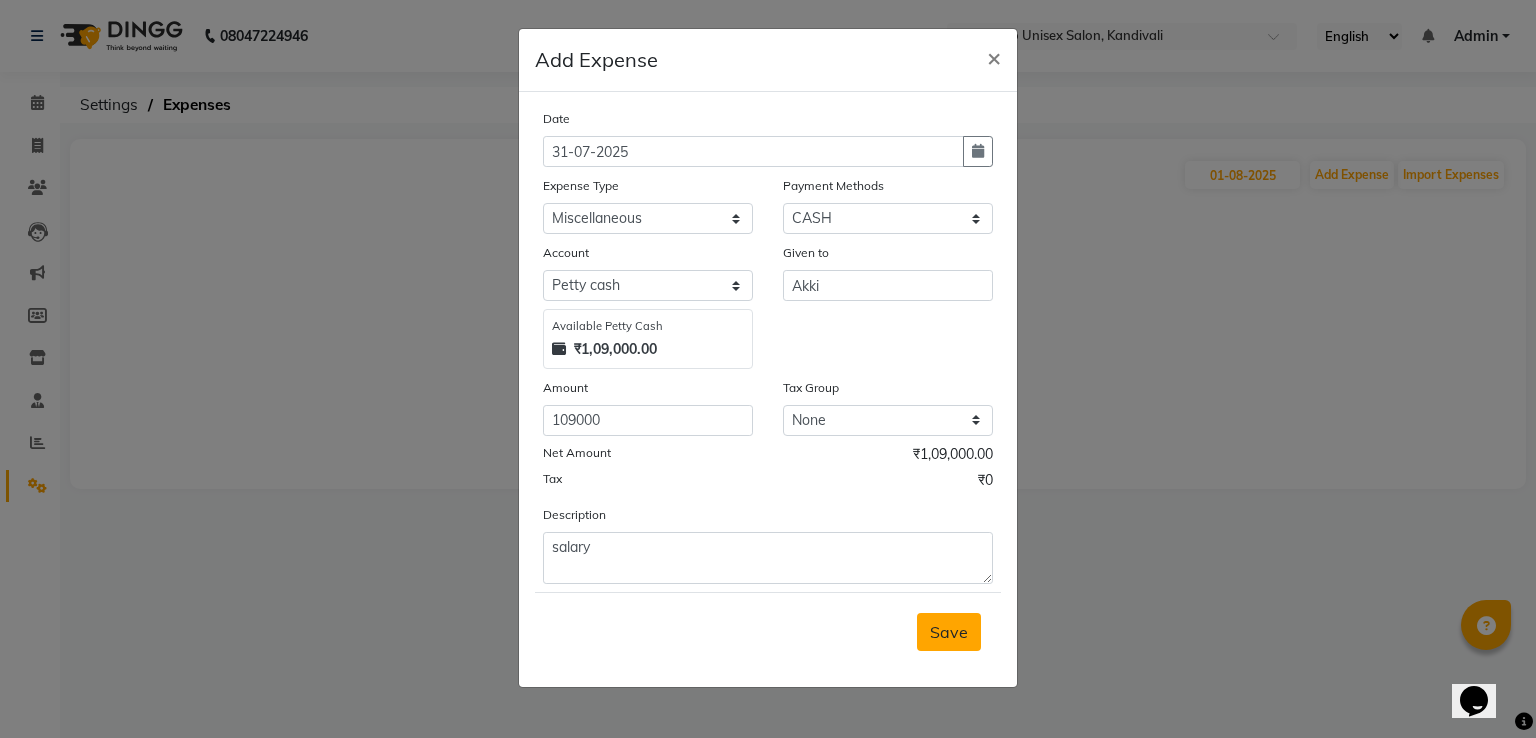 click on "Save" at bounding box center [949, 632] 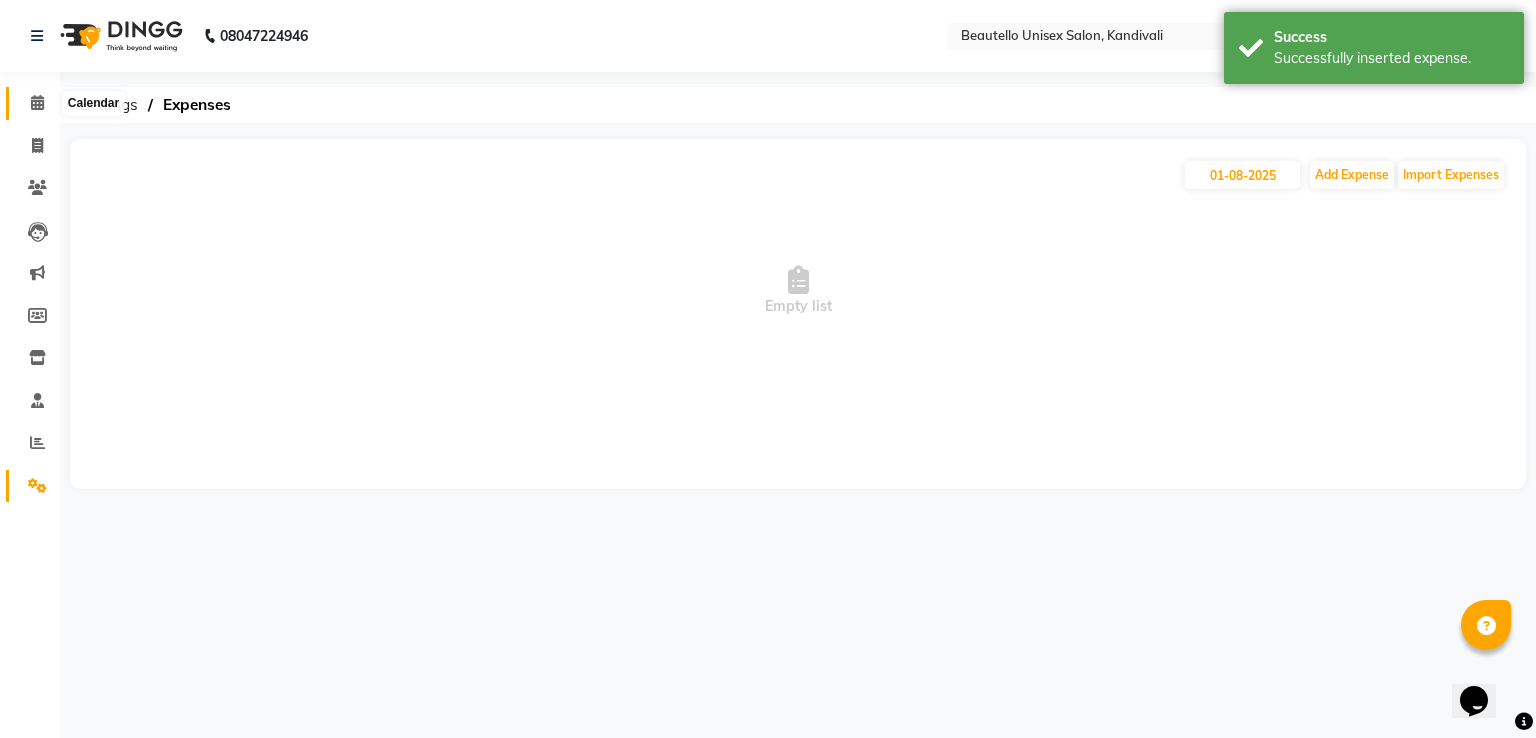 click 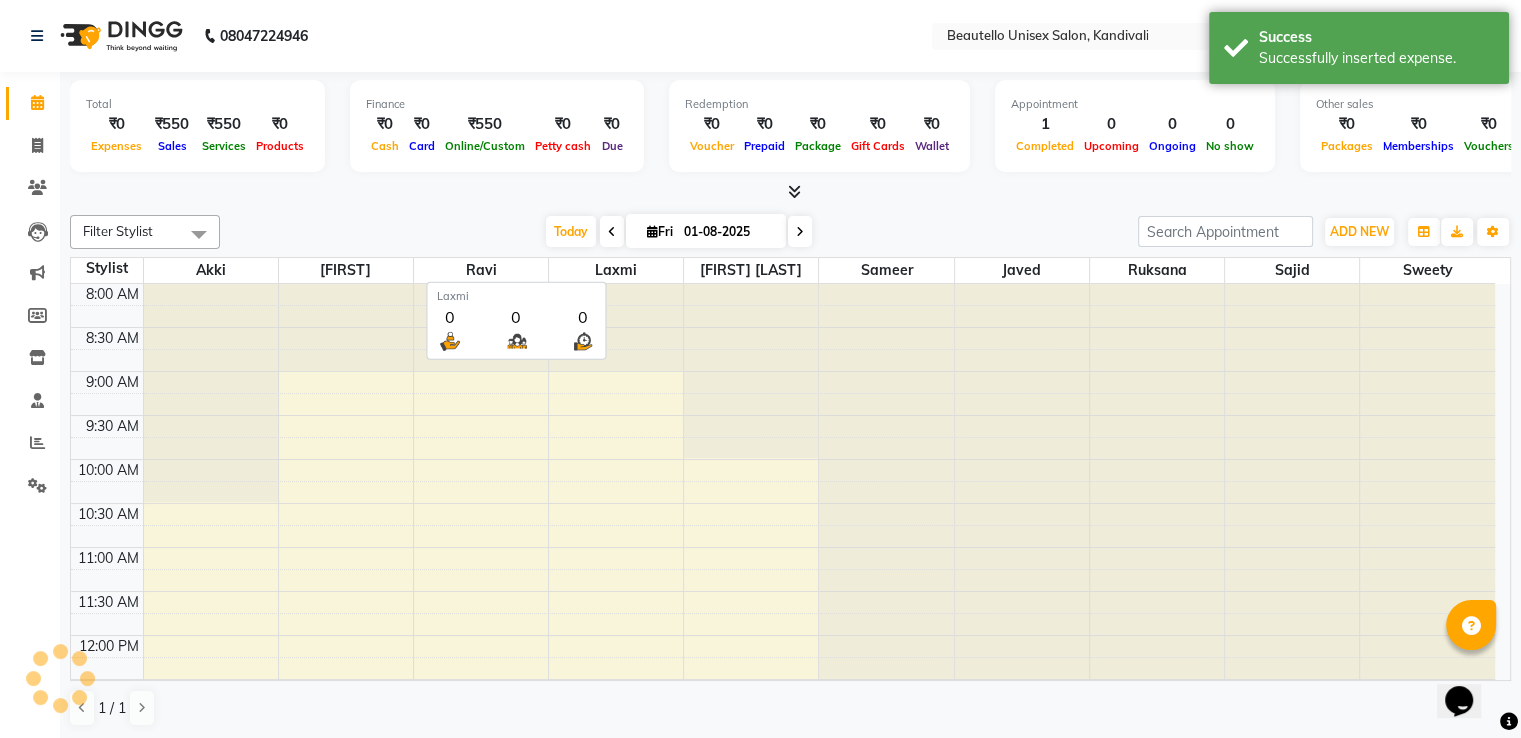 scroll, scrollTop: 699, scrollLeft: 0, axis: vertical 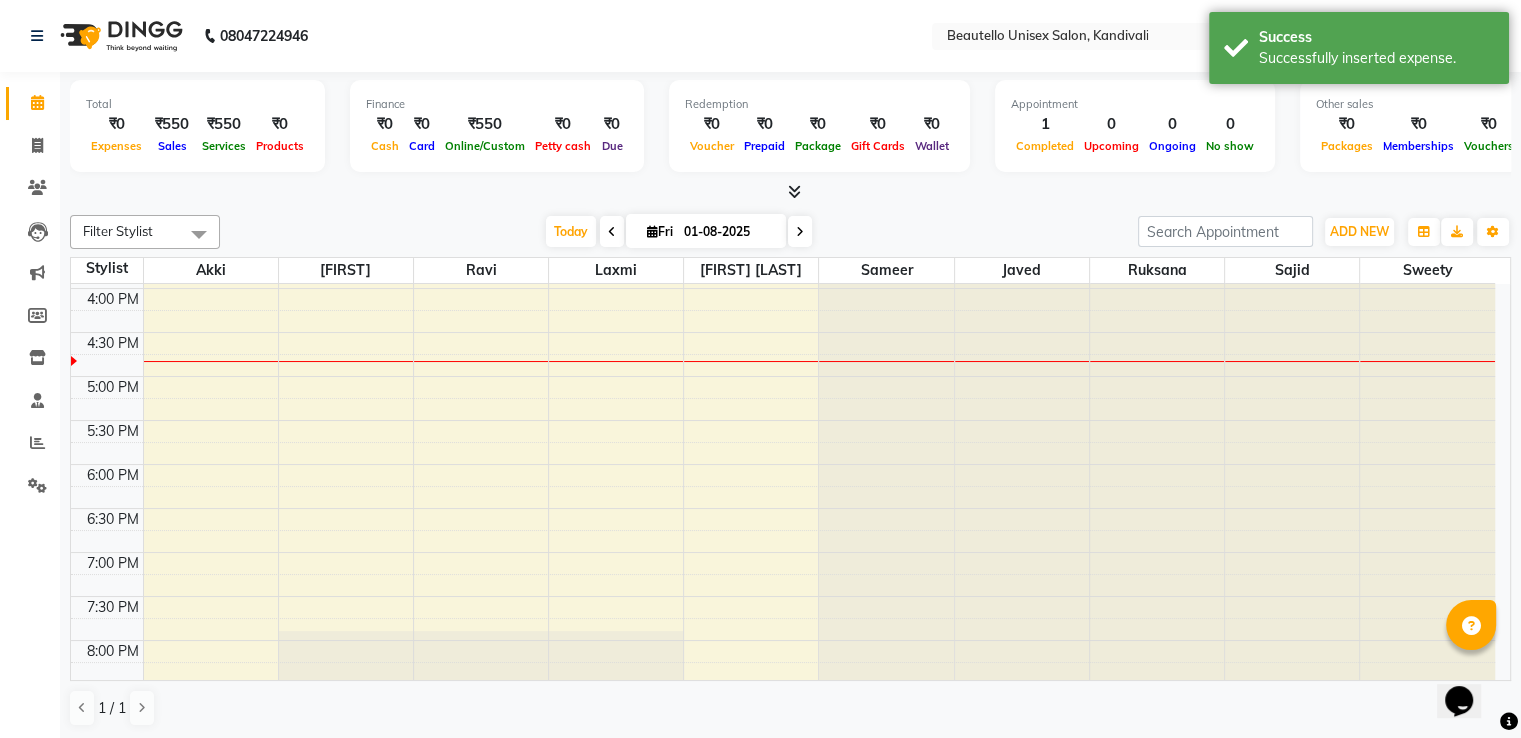 click at bounding box center (794, 191) 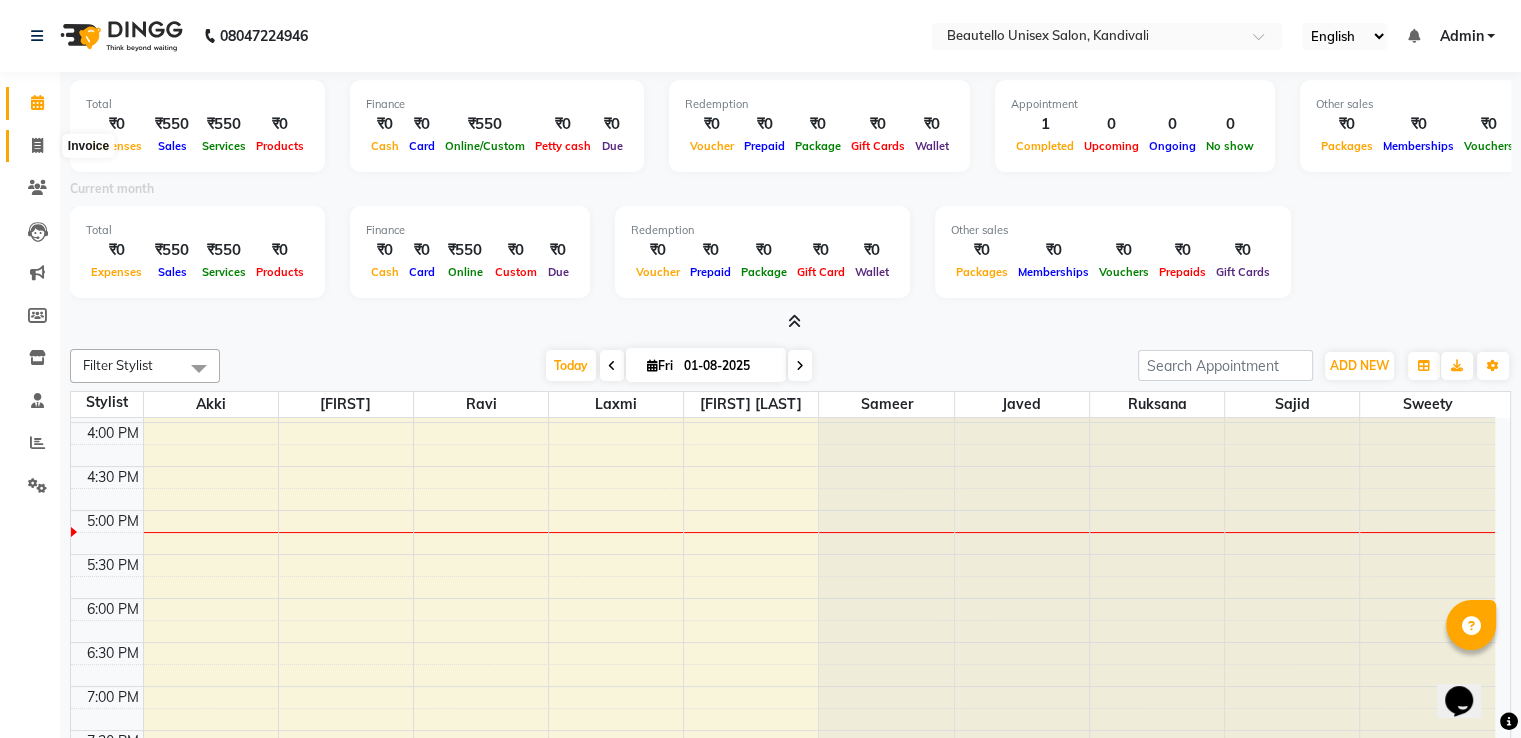 click 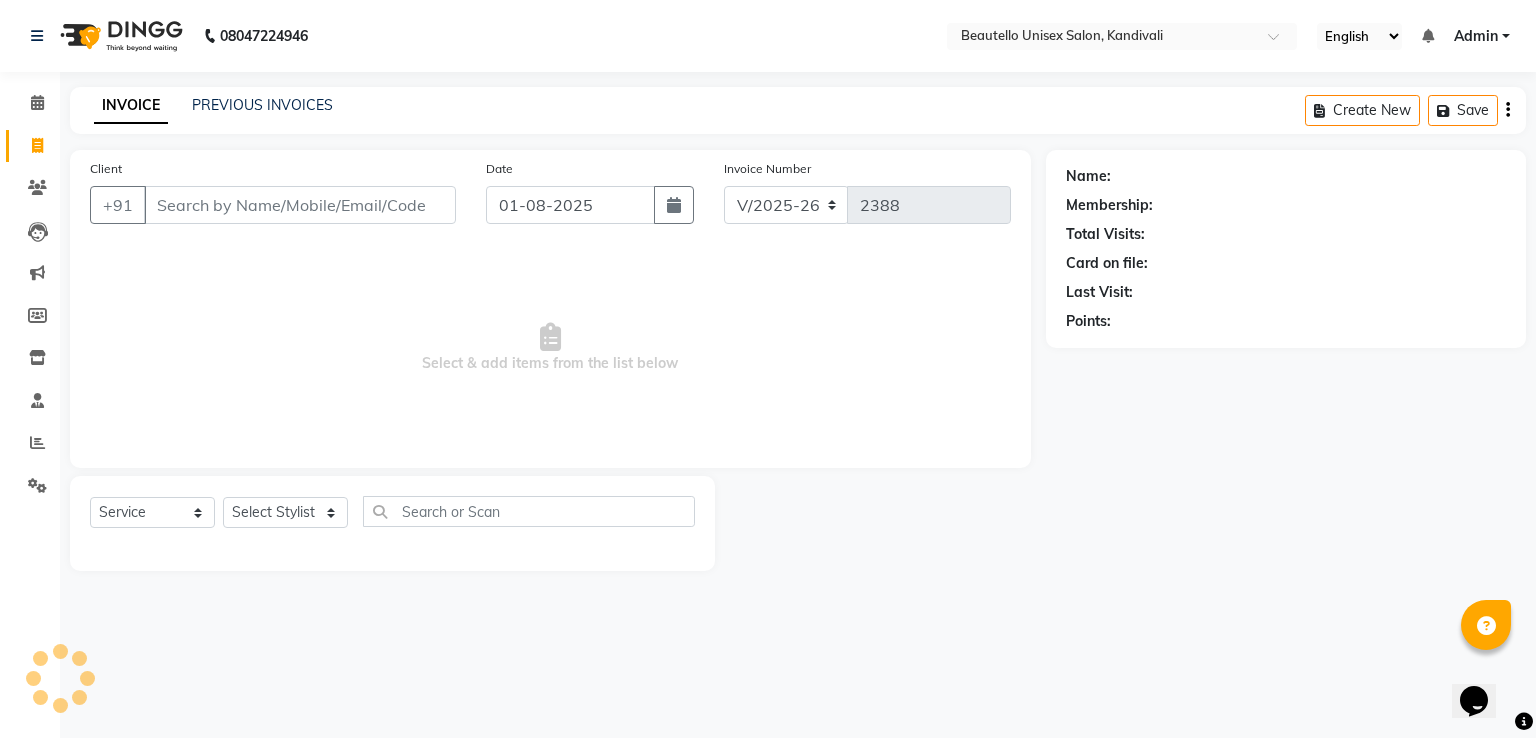 click on "Client" at bounding box center (300, 205) 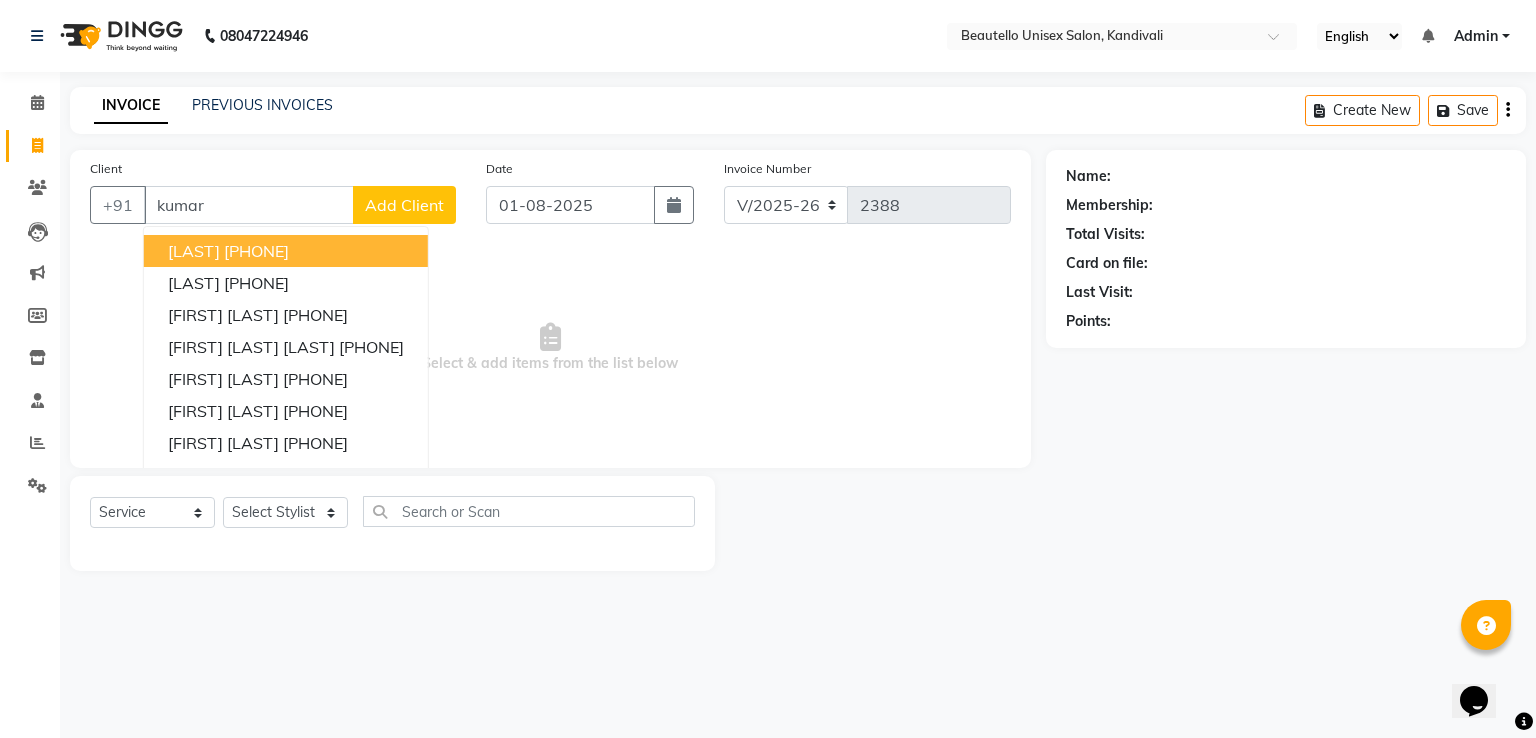 click on "[PHONE]" at bounding box center [256, 251] 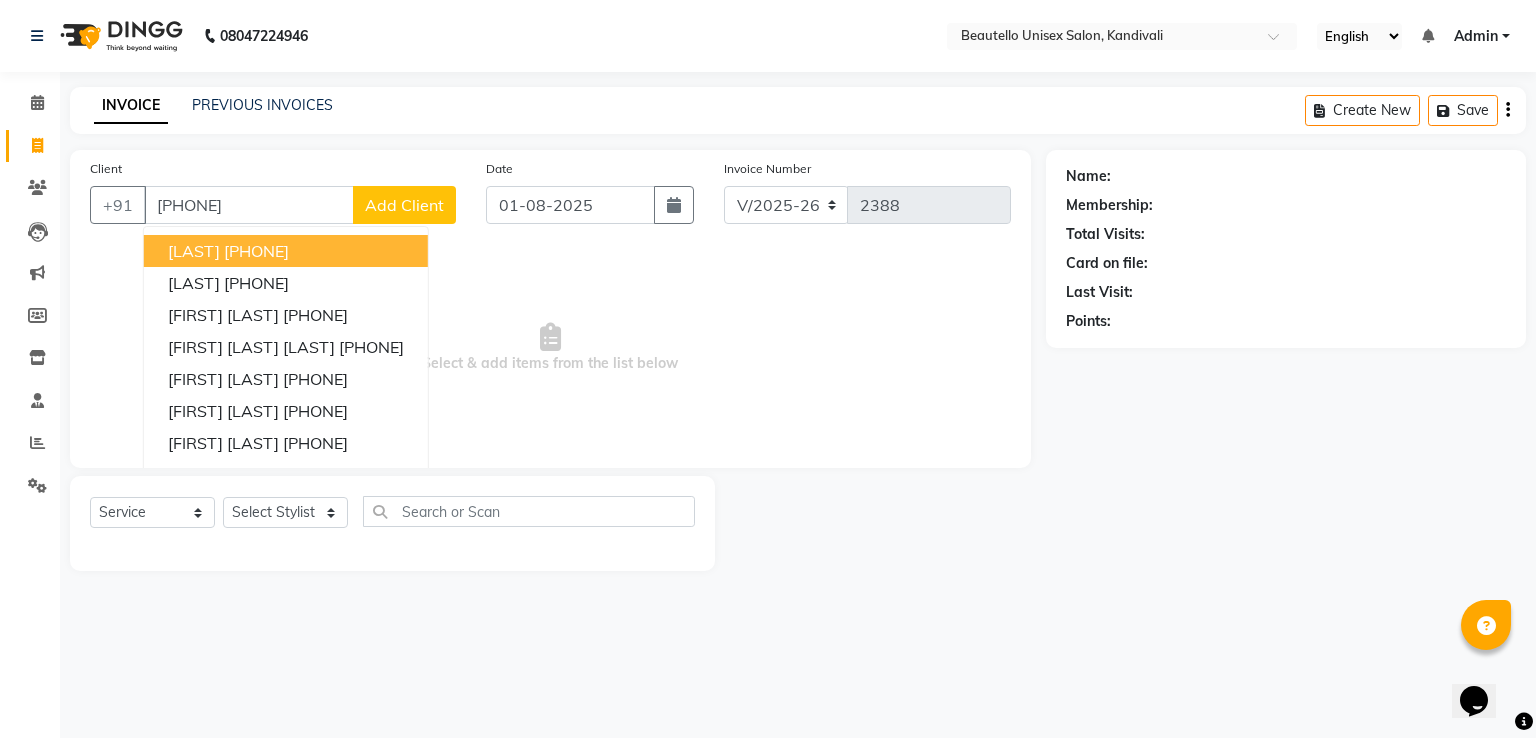 type on "[PHONE]" 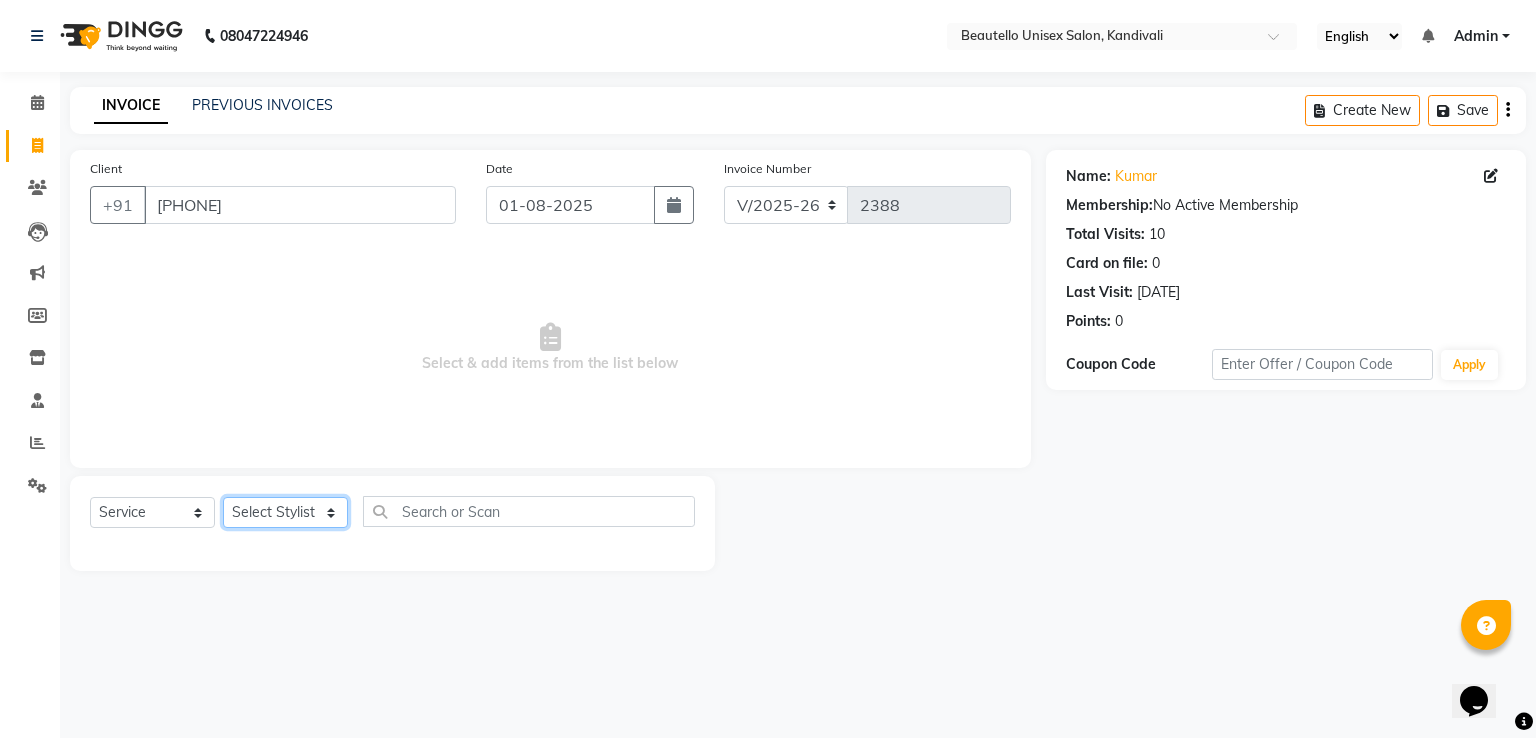 click on "Select Stylist  [FIRST]  [FIRST]  [FIRST] [FIRST]    [FIRST]    [FIRST] [FIRST]    [FIRST]    [FIRST]    [FIRST]  [FIRST] [LAST] [FIRST]" 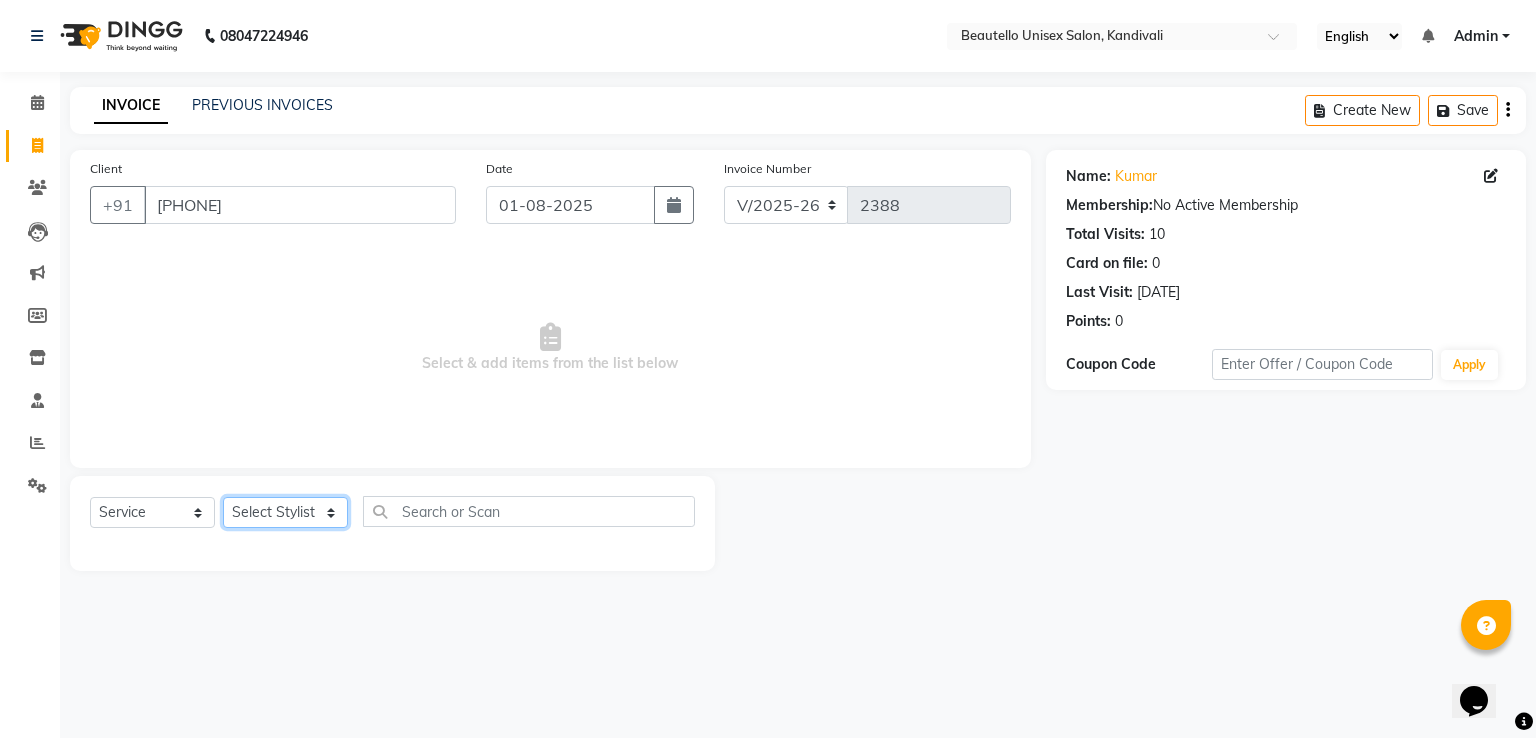 select on "69024" 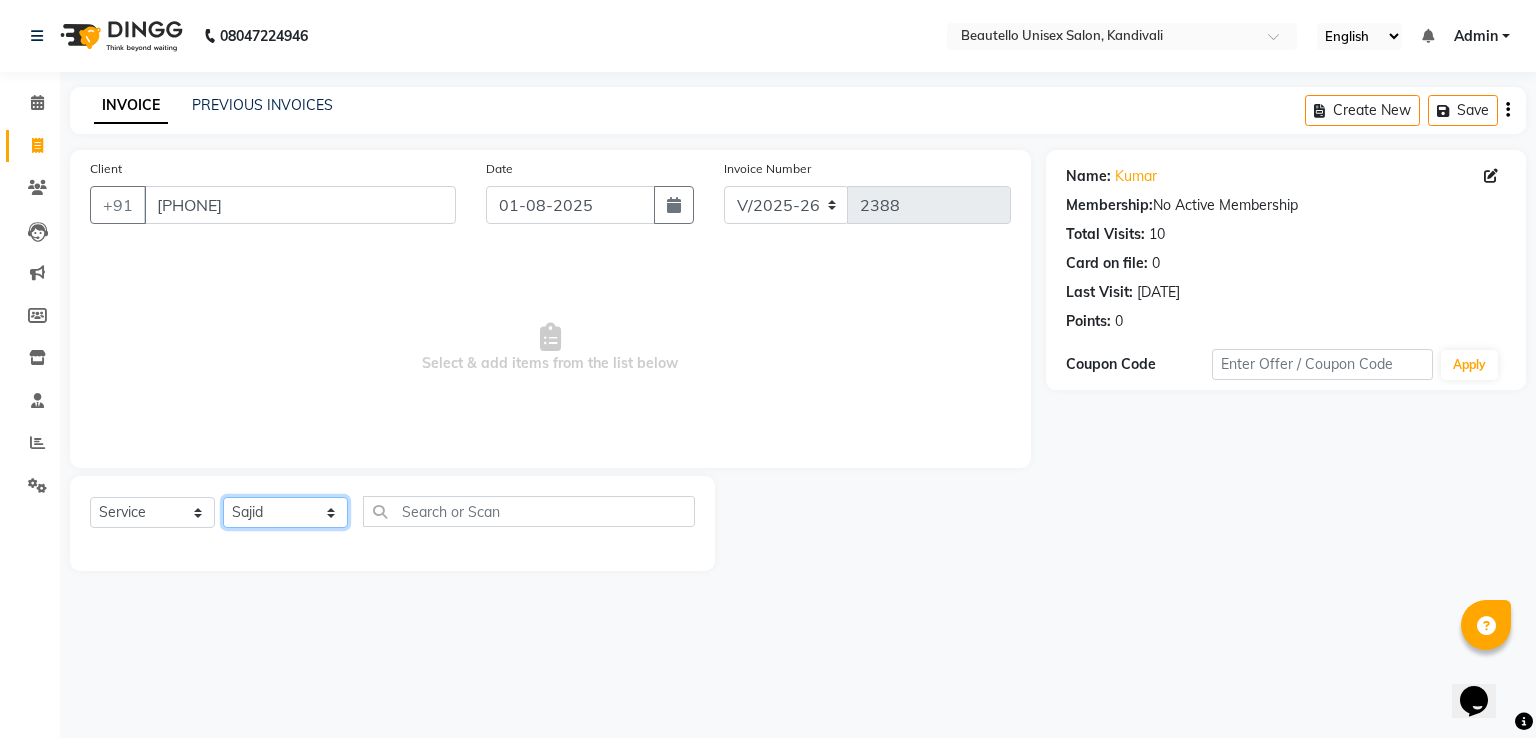 click on "Select Stylist  [FIRST]  [FIRST]  [FIRST] [FIRST]    [FIRST]    [FIRST] [FIRST]    [FIRST]    [FIRST]    [FIRST]  [FIRST] [LAST] [FIRST]" 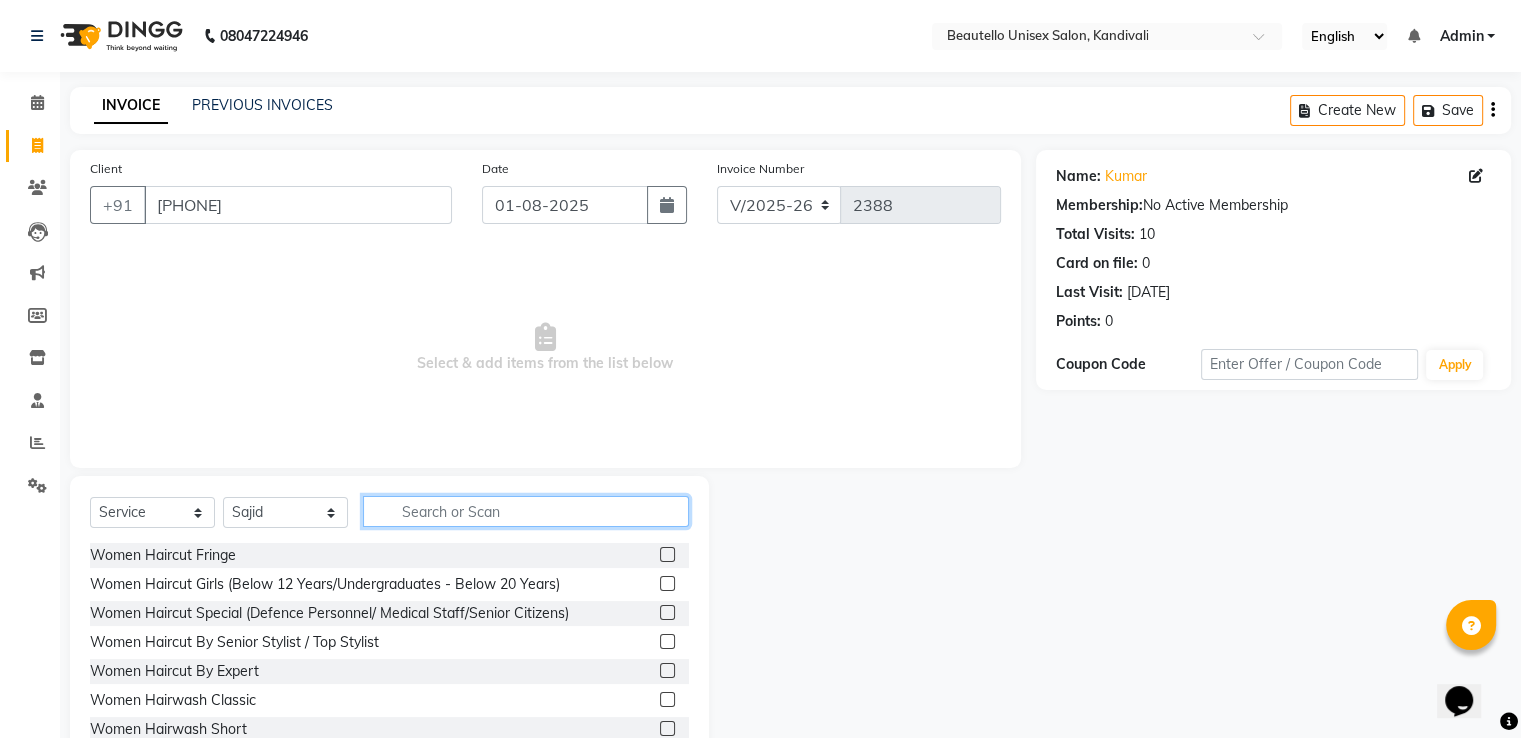 click 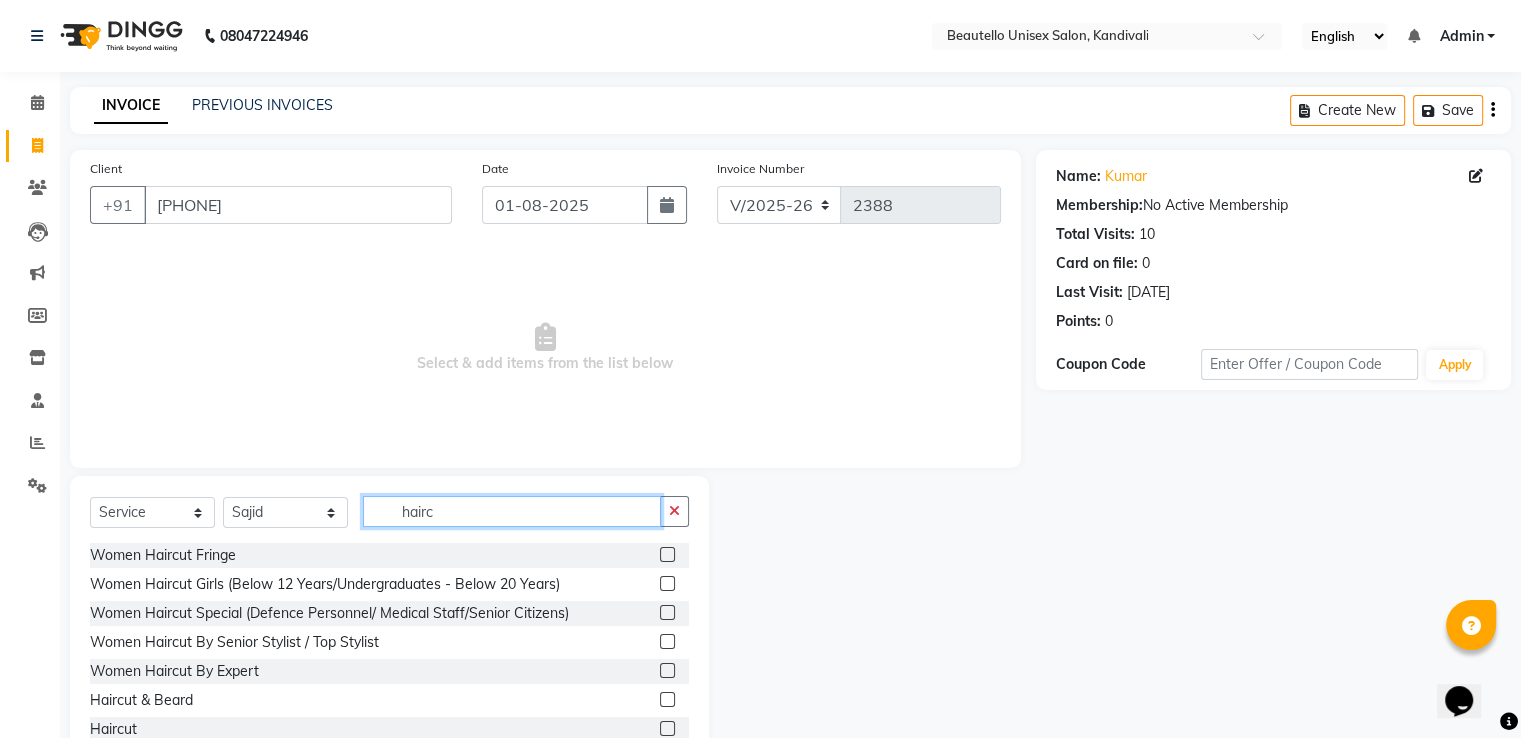 type on "hairc" 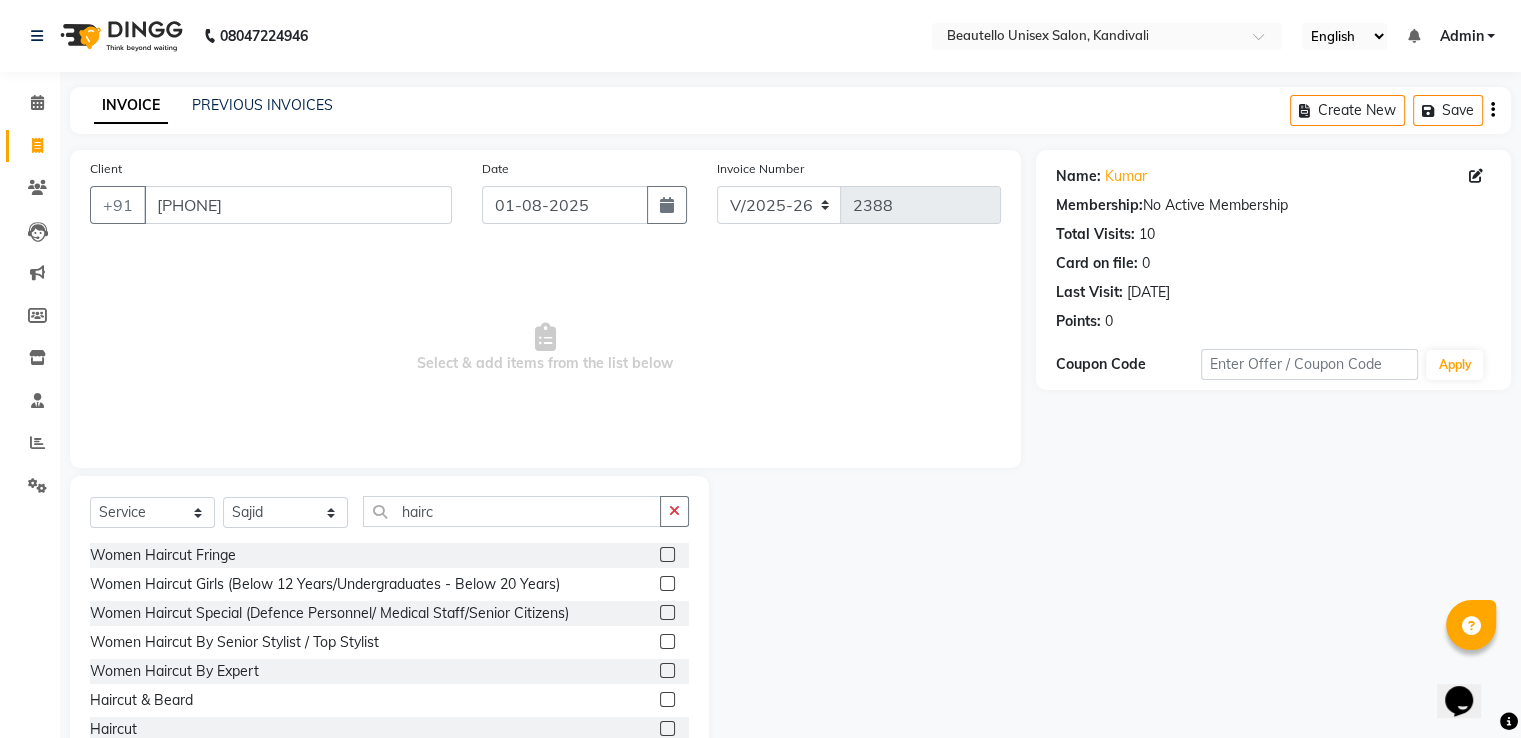 click 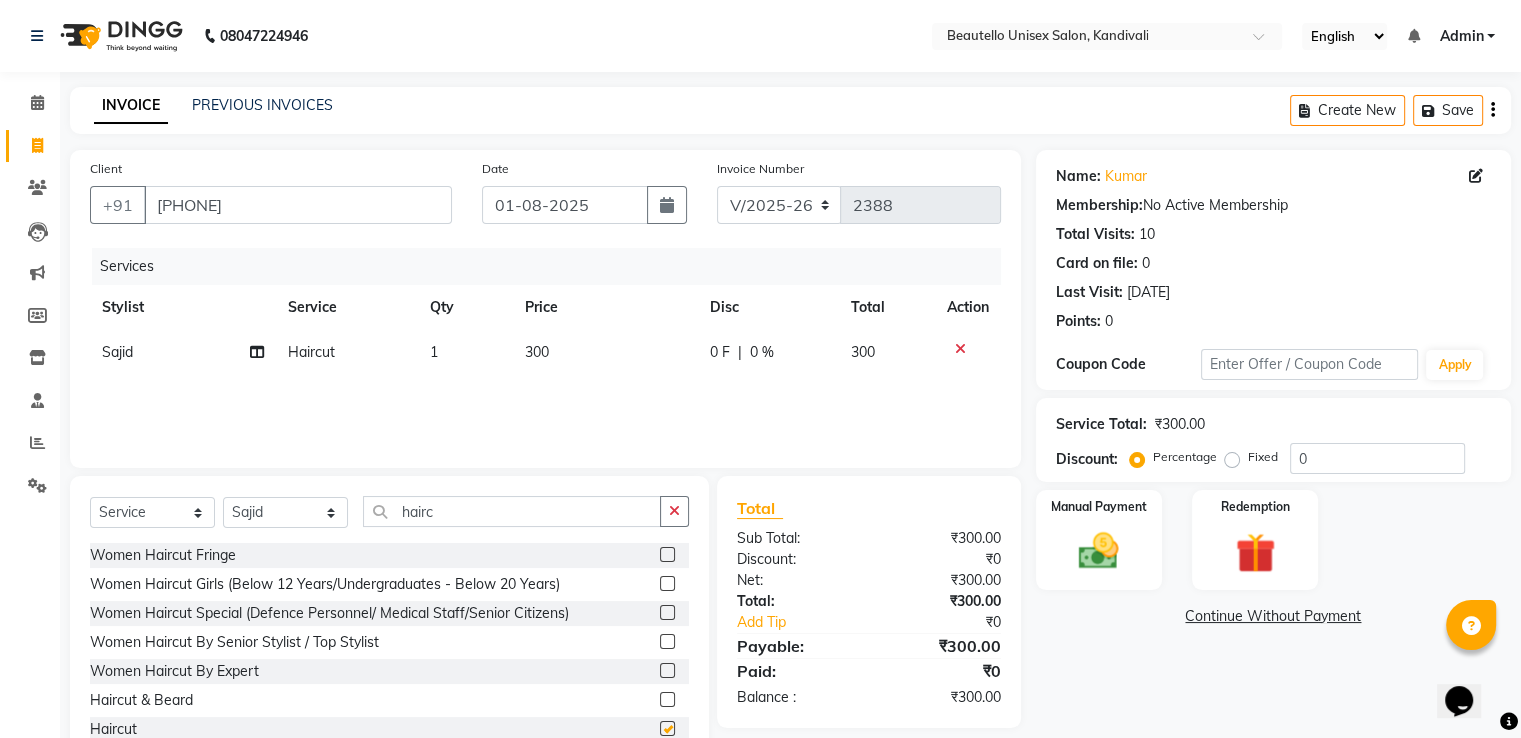 checkbox on "false" 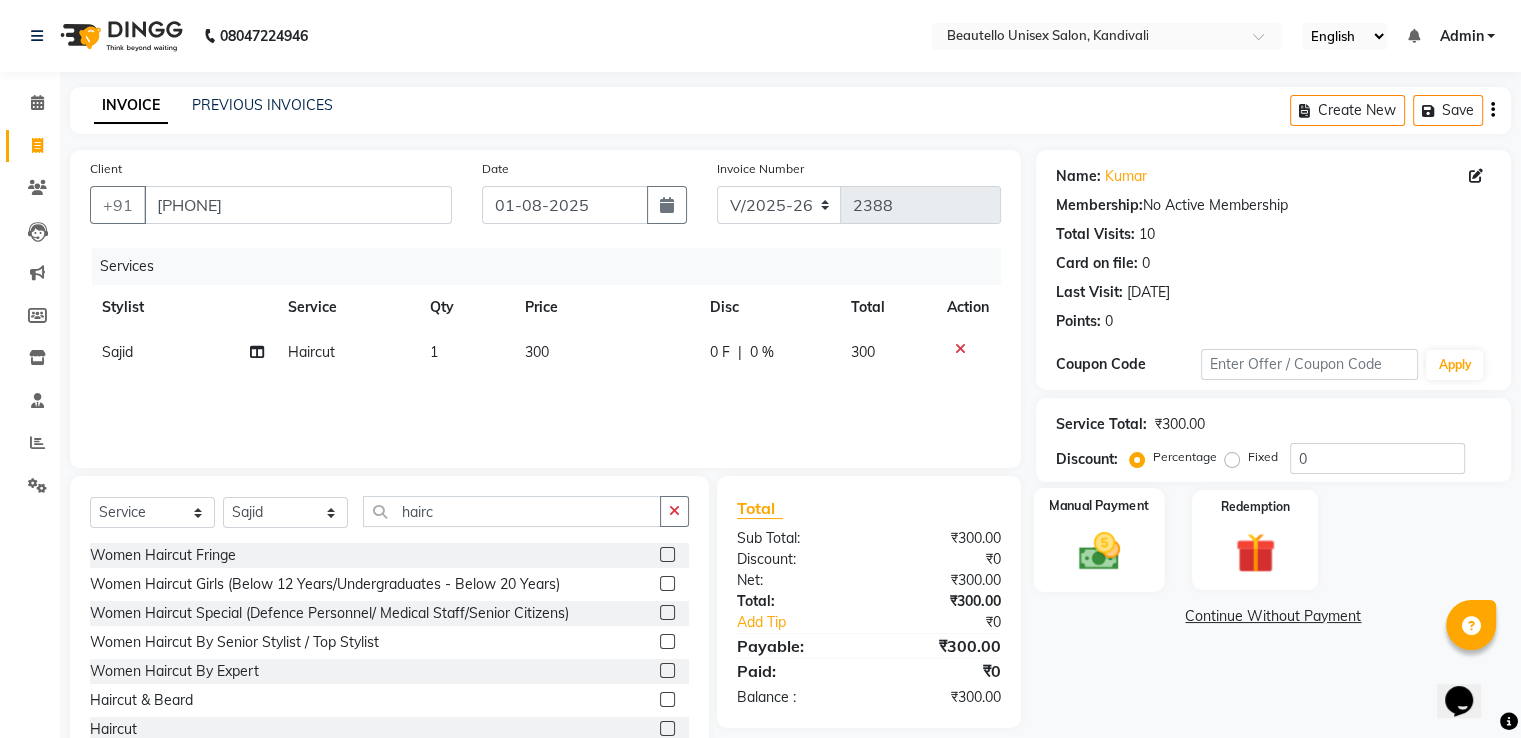 click on "Manual Payment" 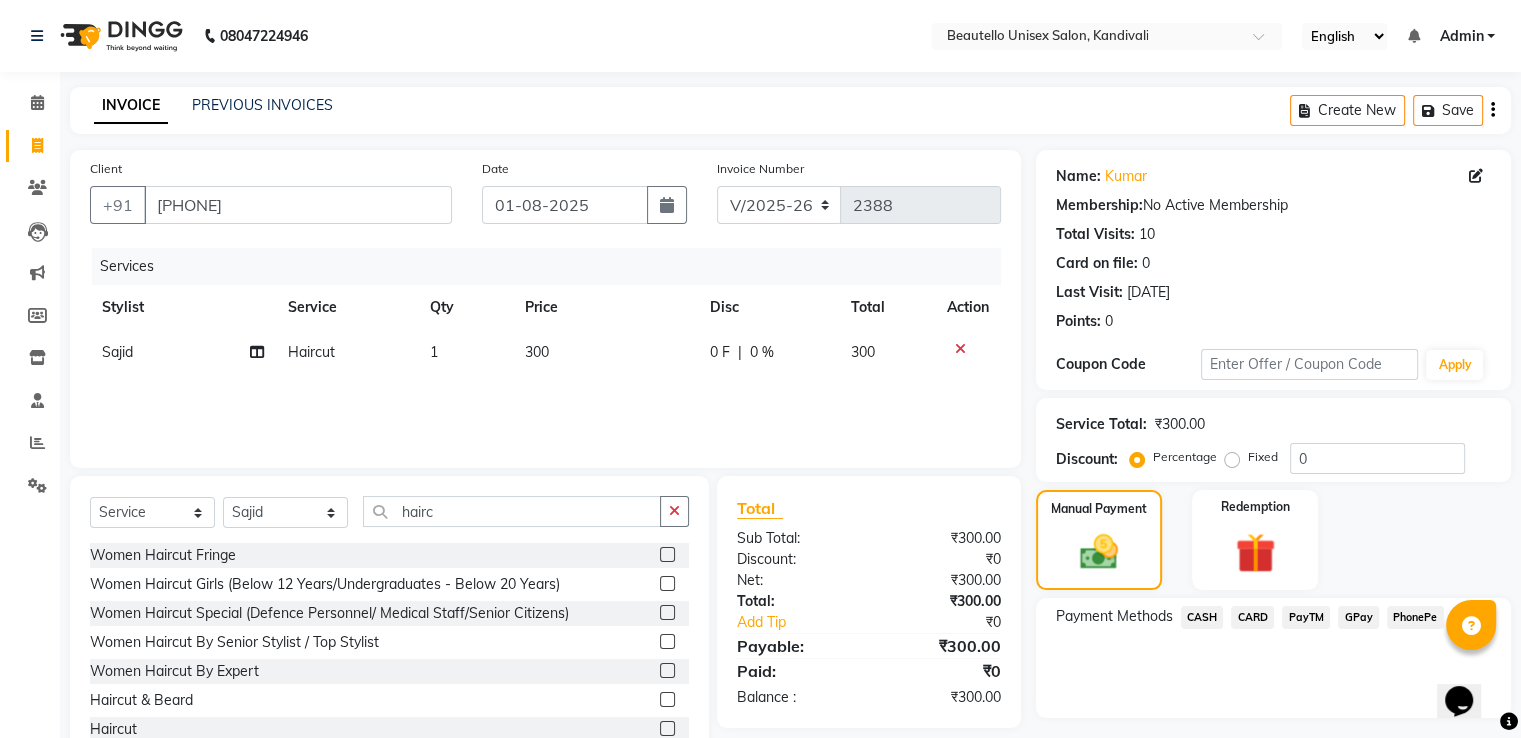 click on "PayTM" 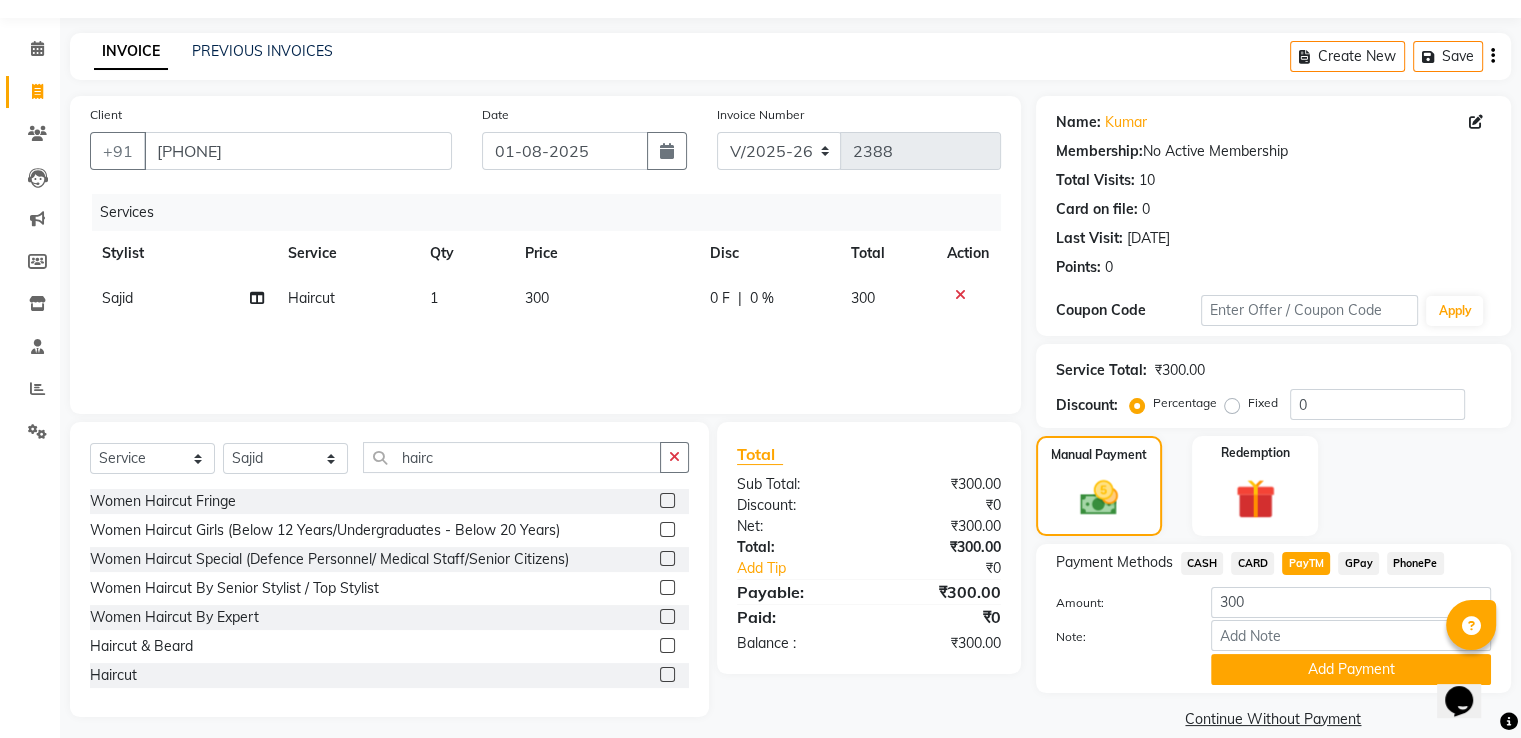 scroll, scrollTop: 81, scrollLeft: 0, axis: vertical 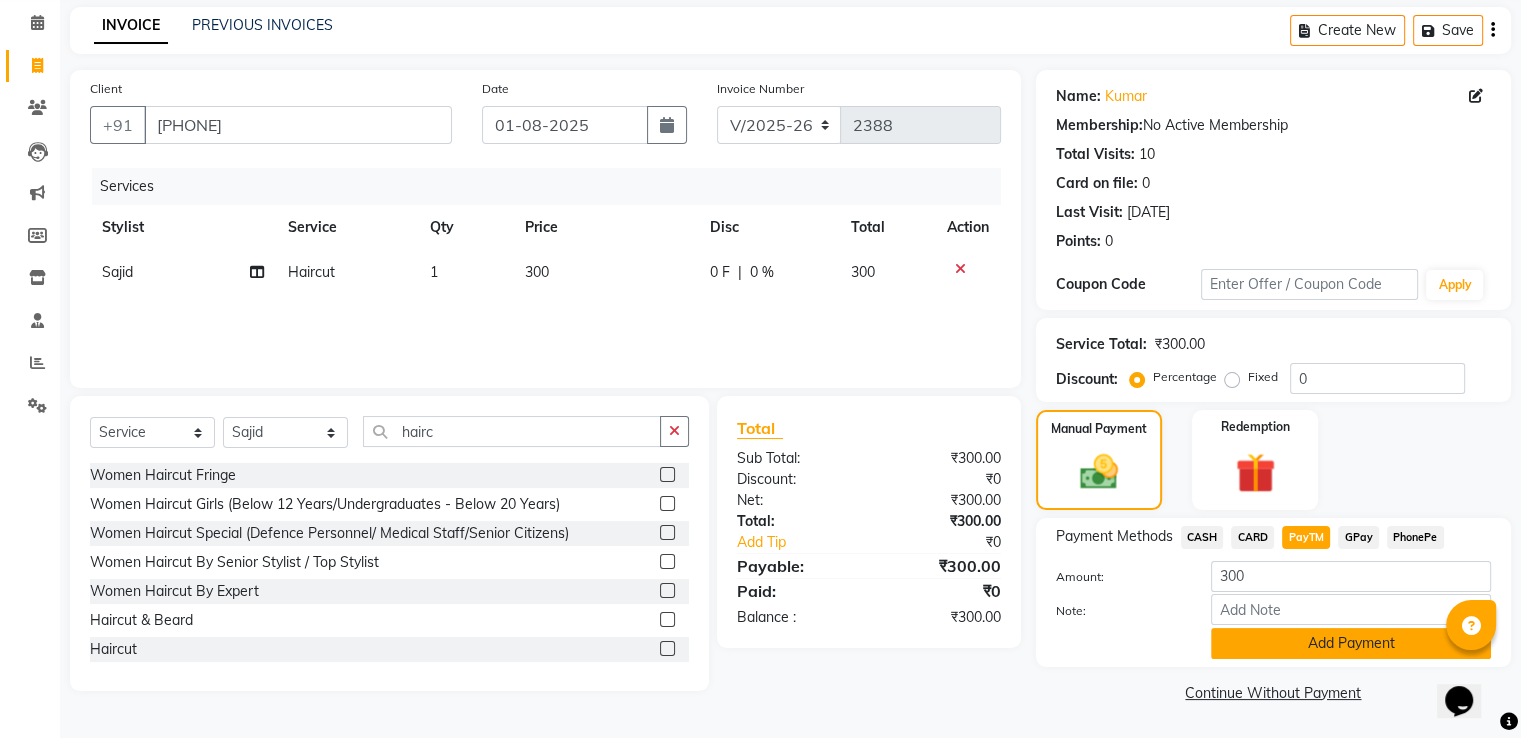click on "Add Payment" 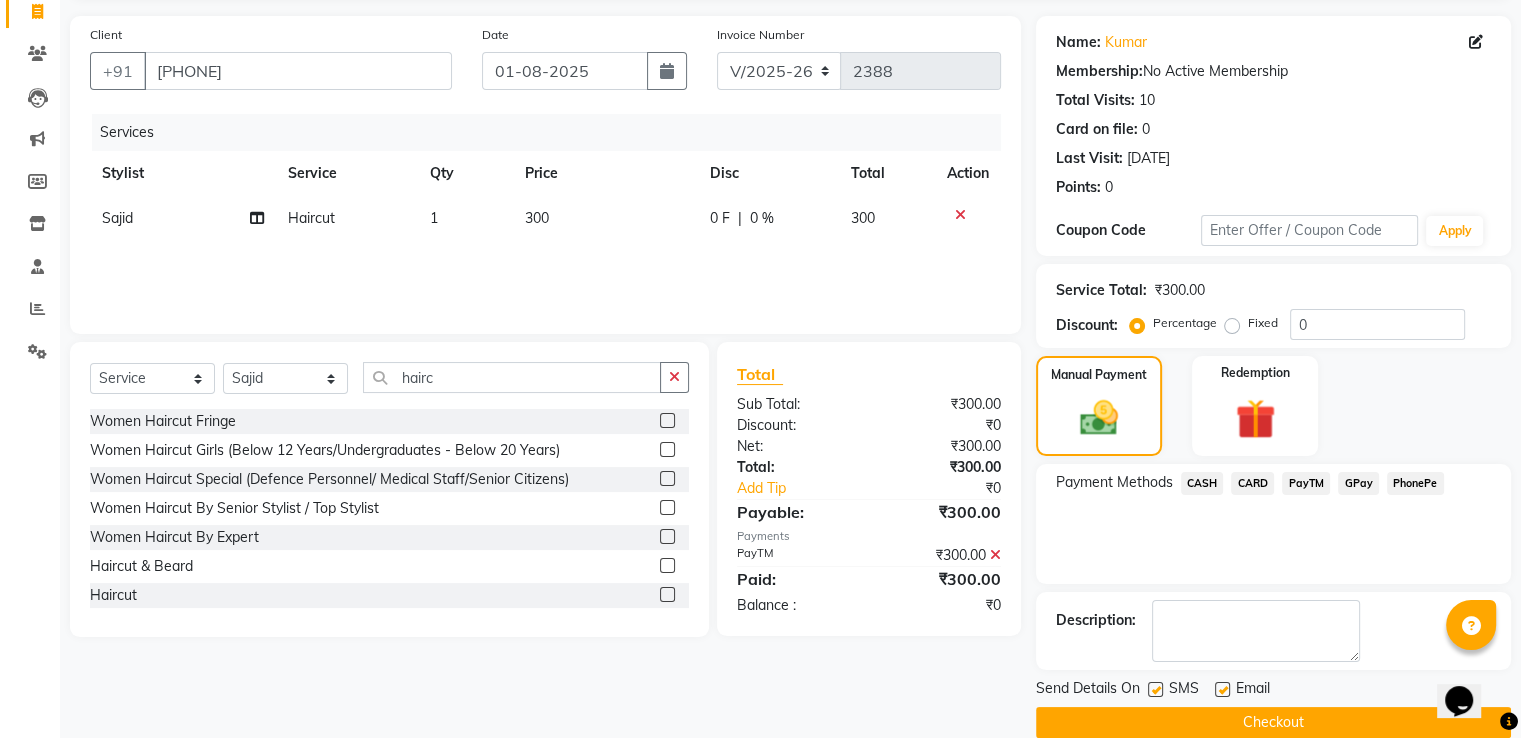 scroll, scrollTop: 163, scrollLeft: 0, axis: vertical 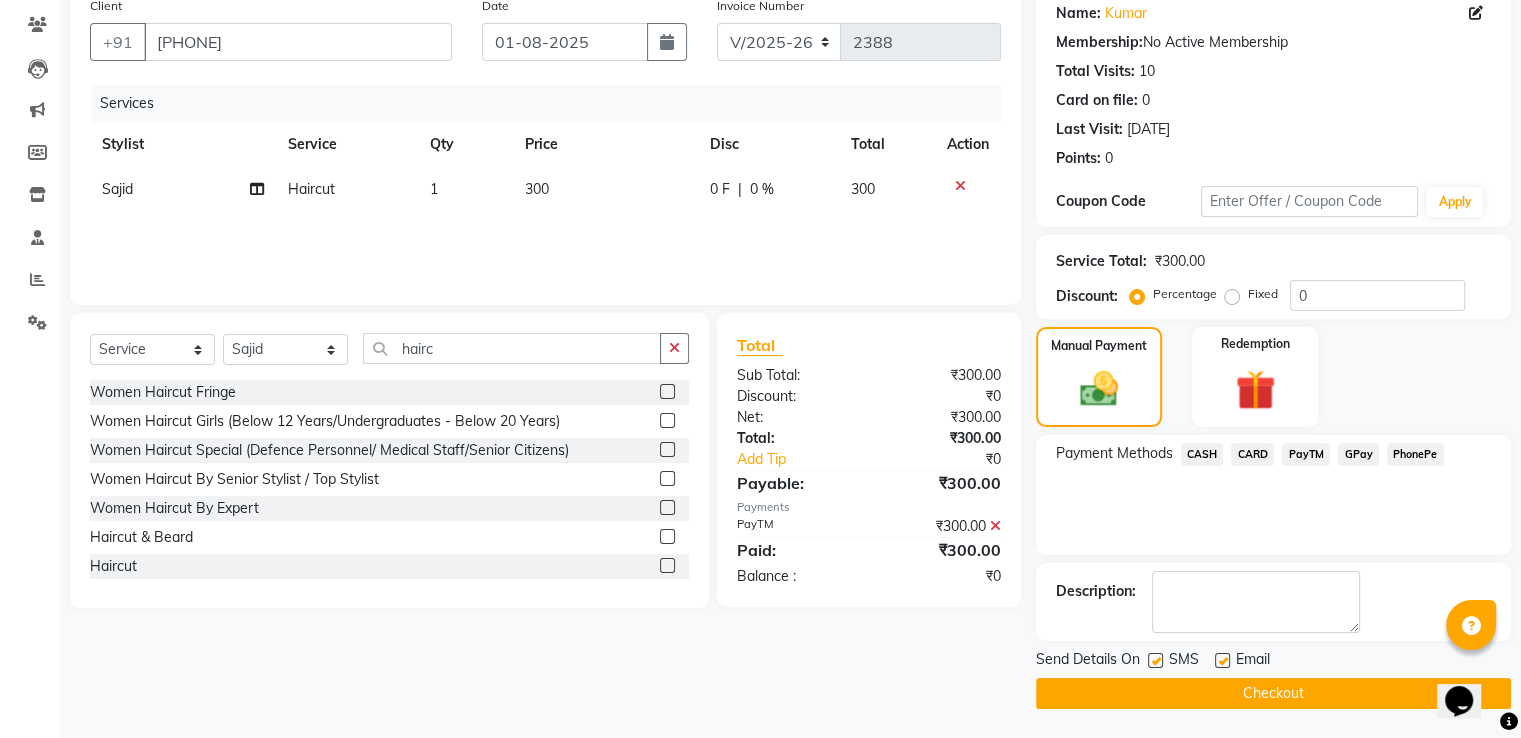 click 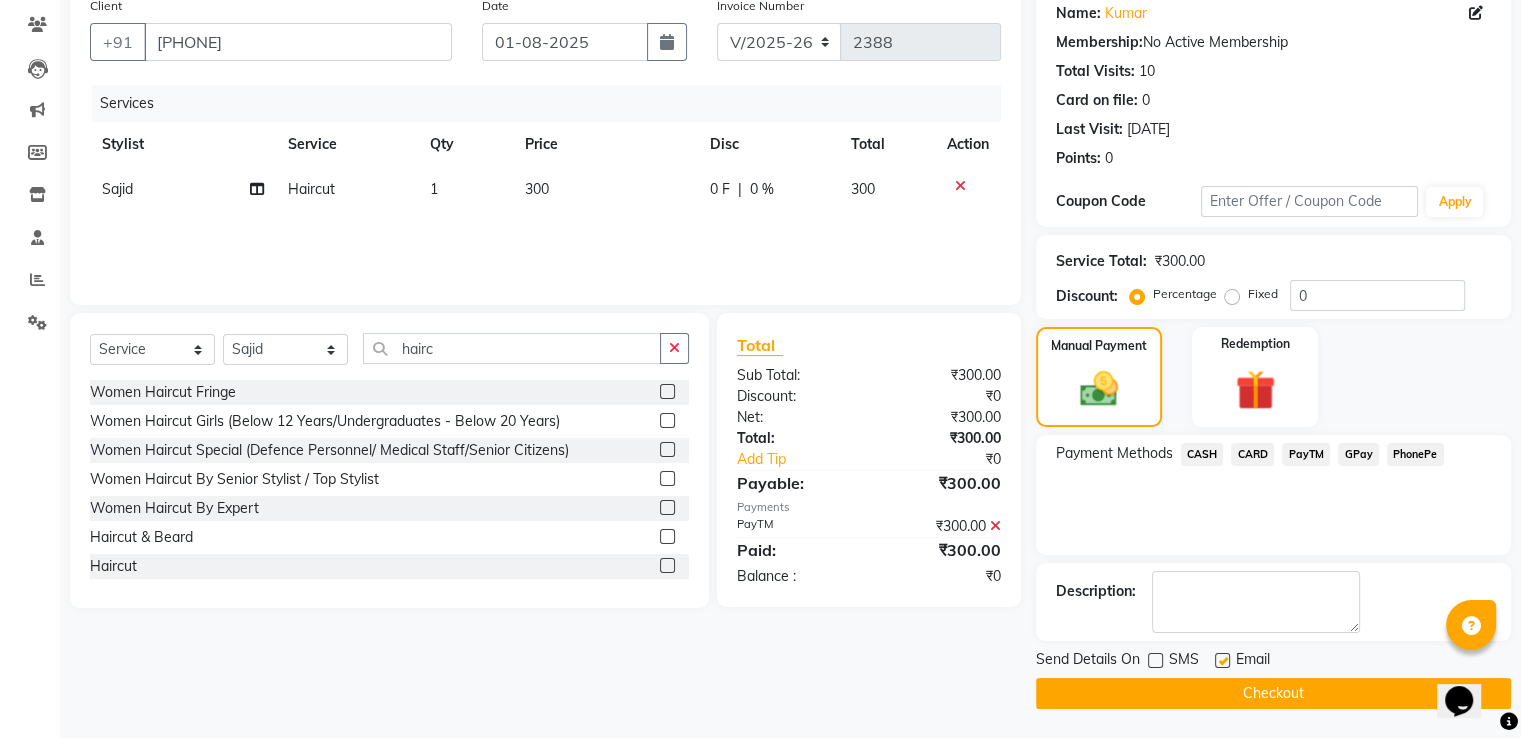 click on "Checkout" 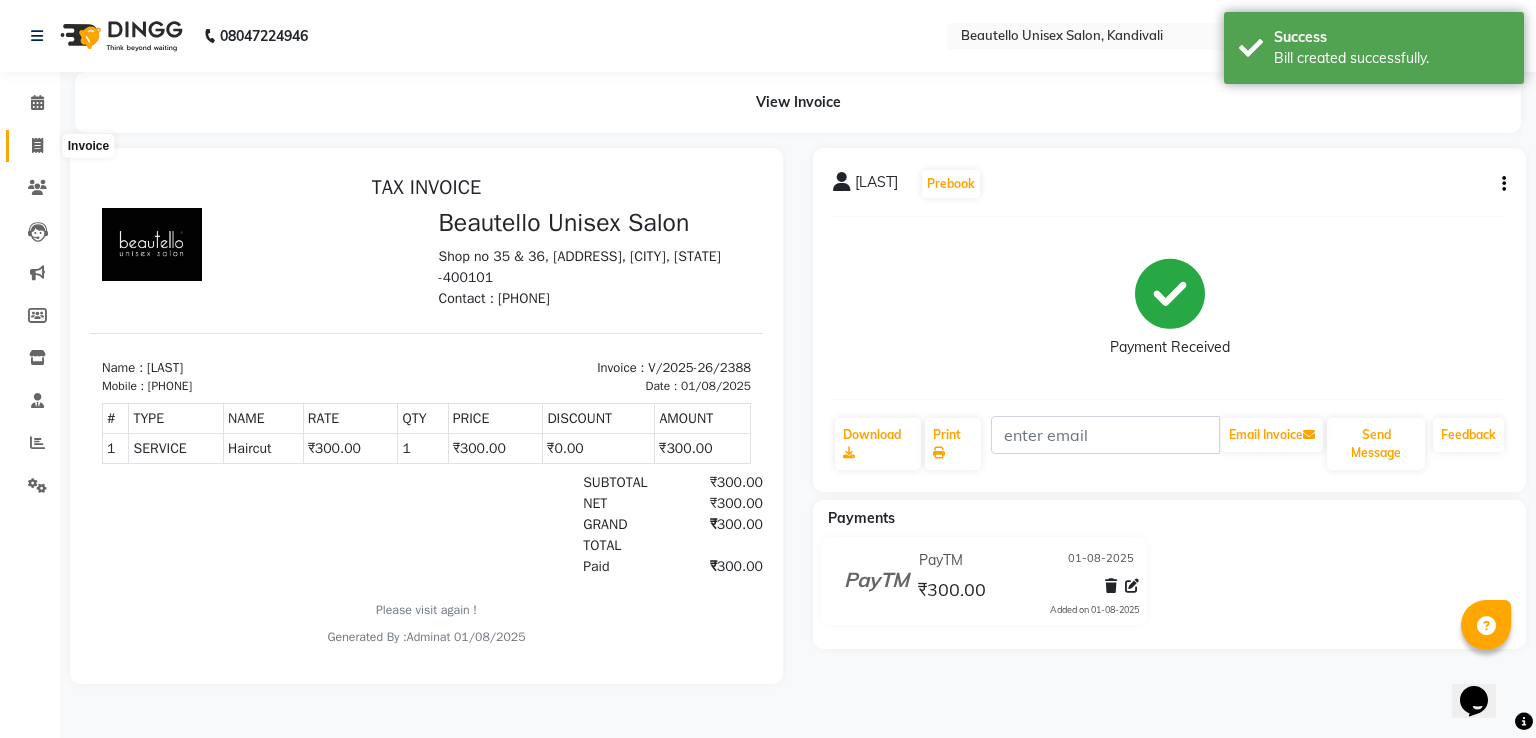 scroll, scrollTop: 0, scrollLeft: 0, axis: both 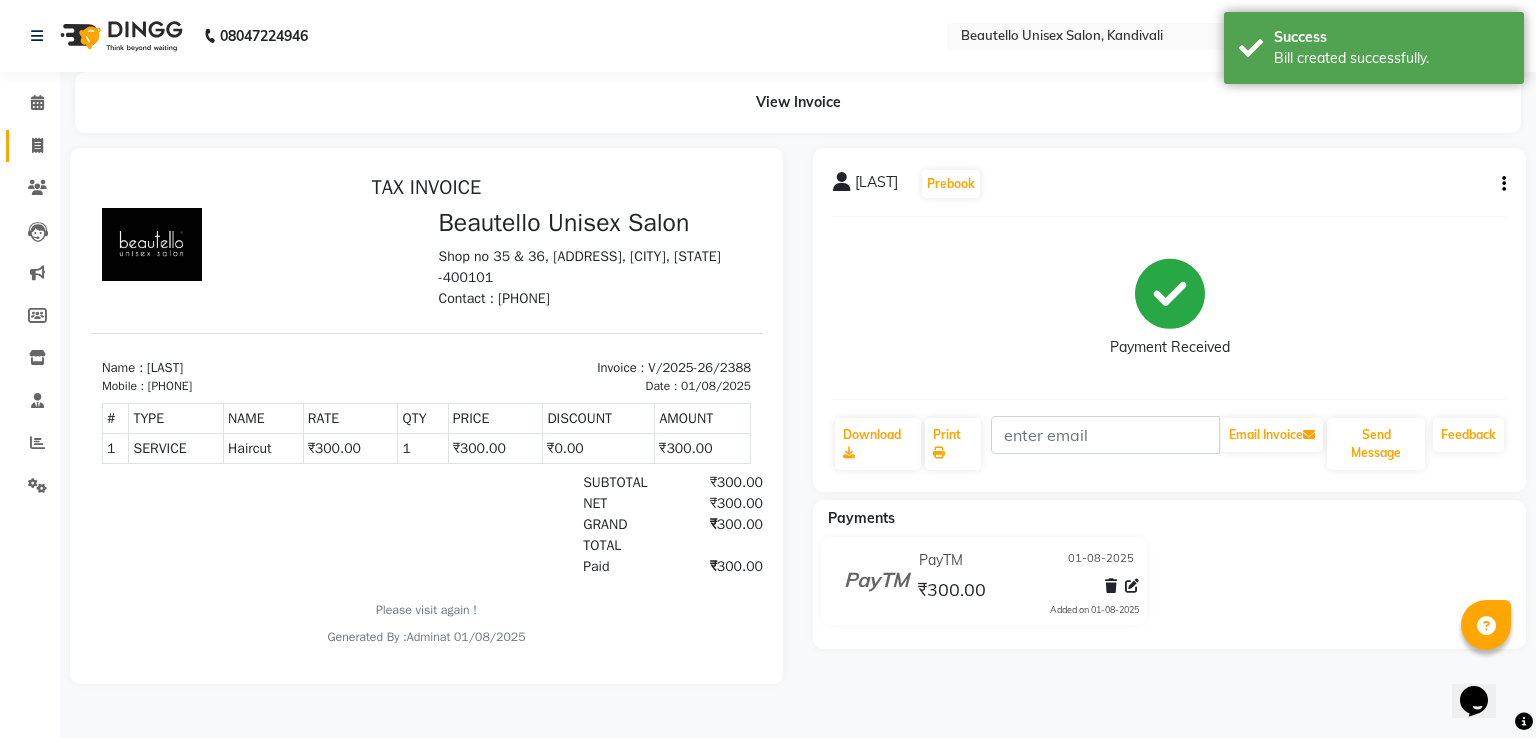 click on "Invoice" 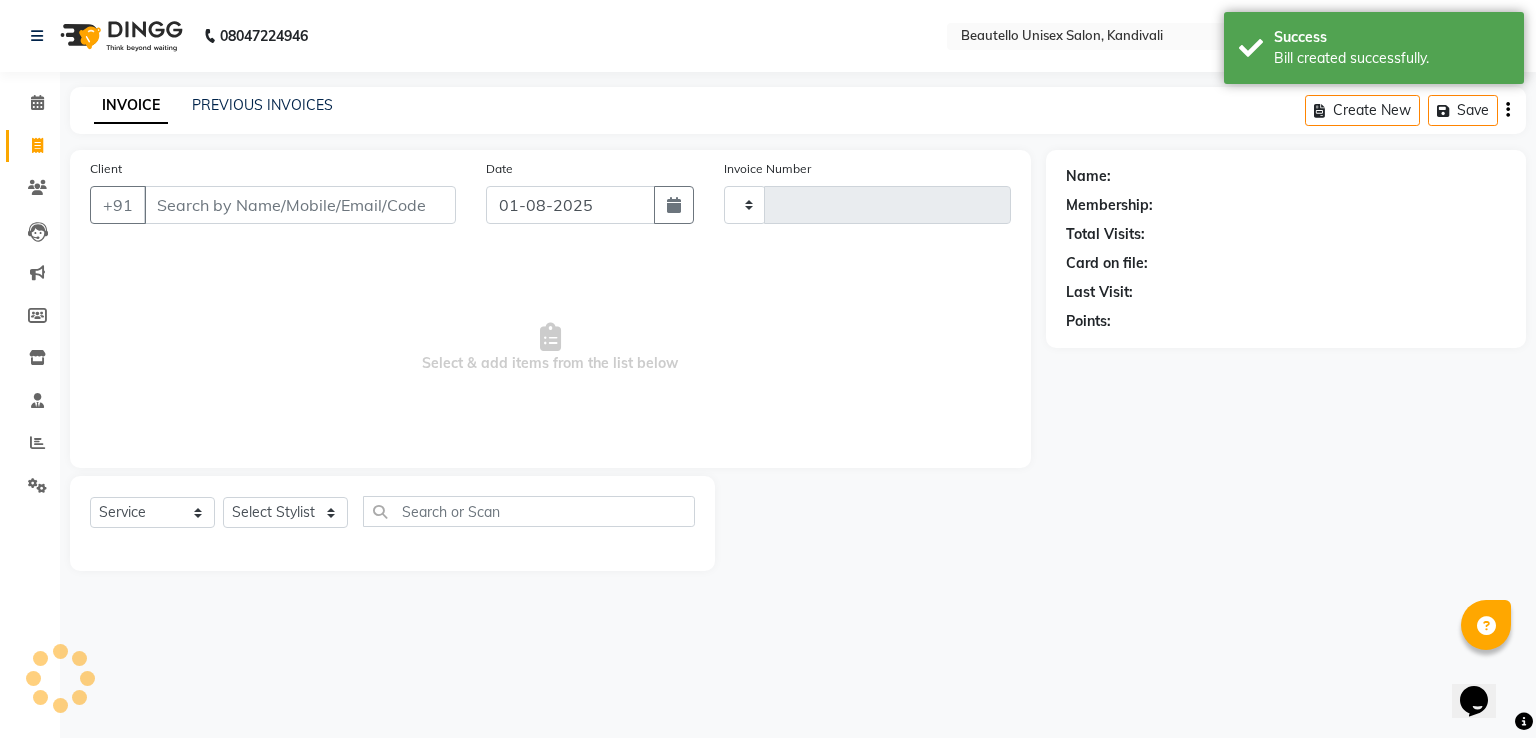 type on "2389" 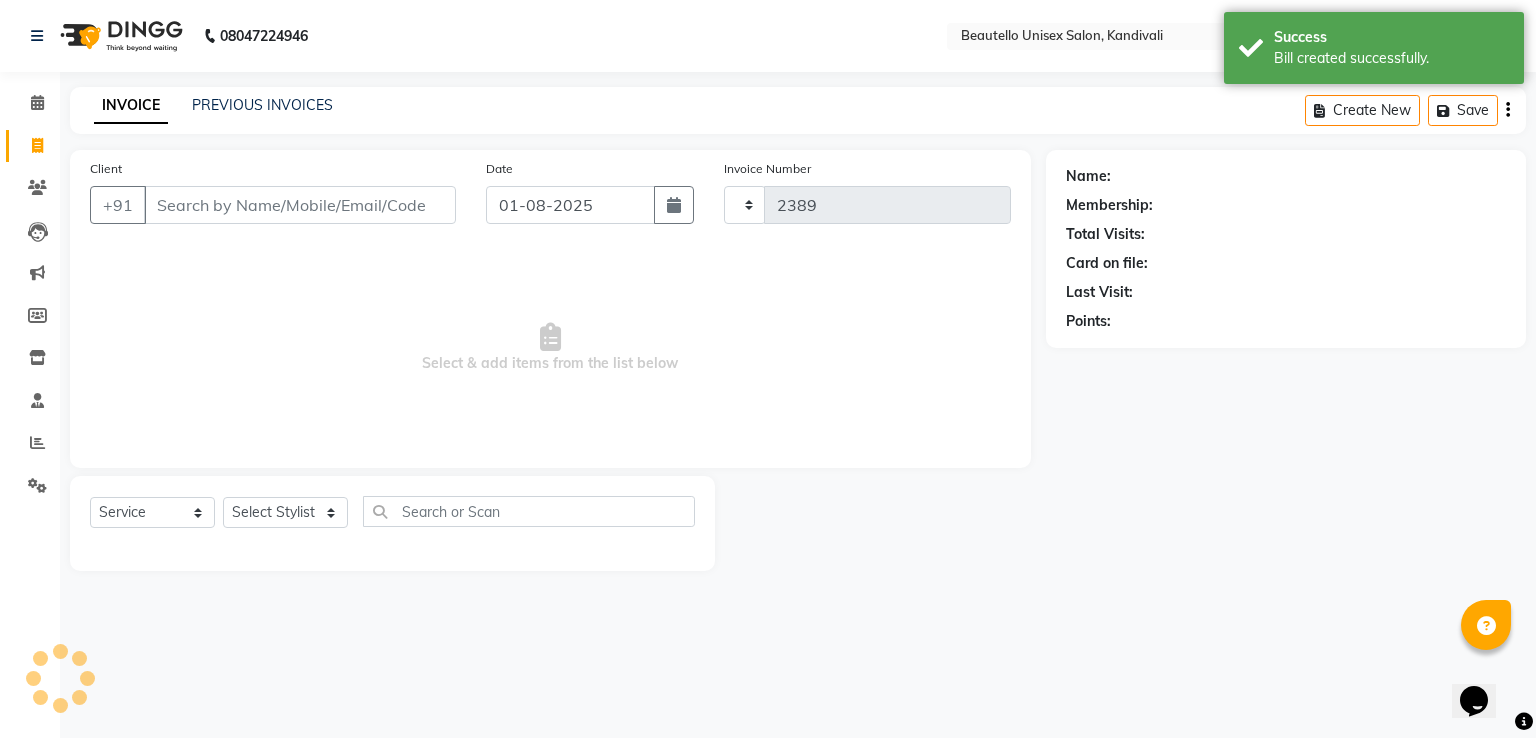 select on "5051" 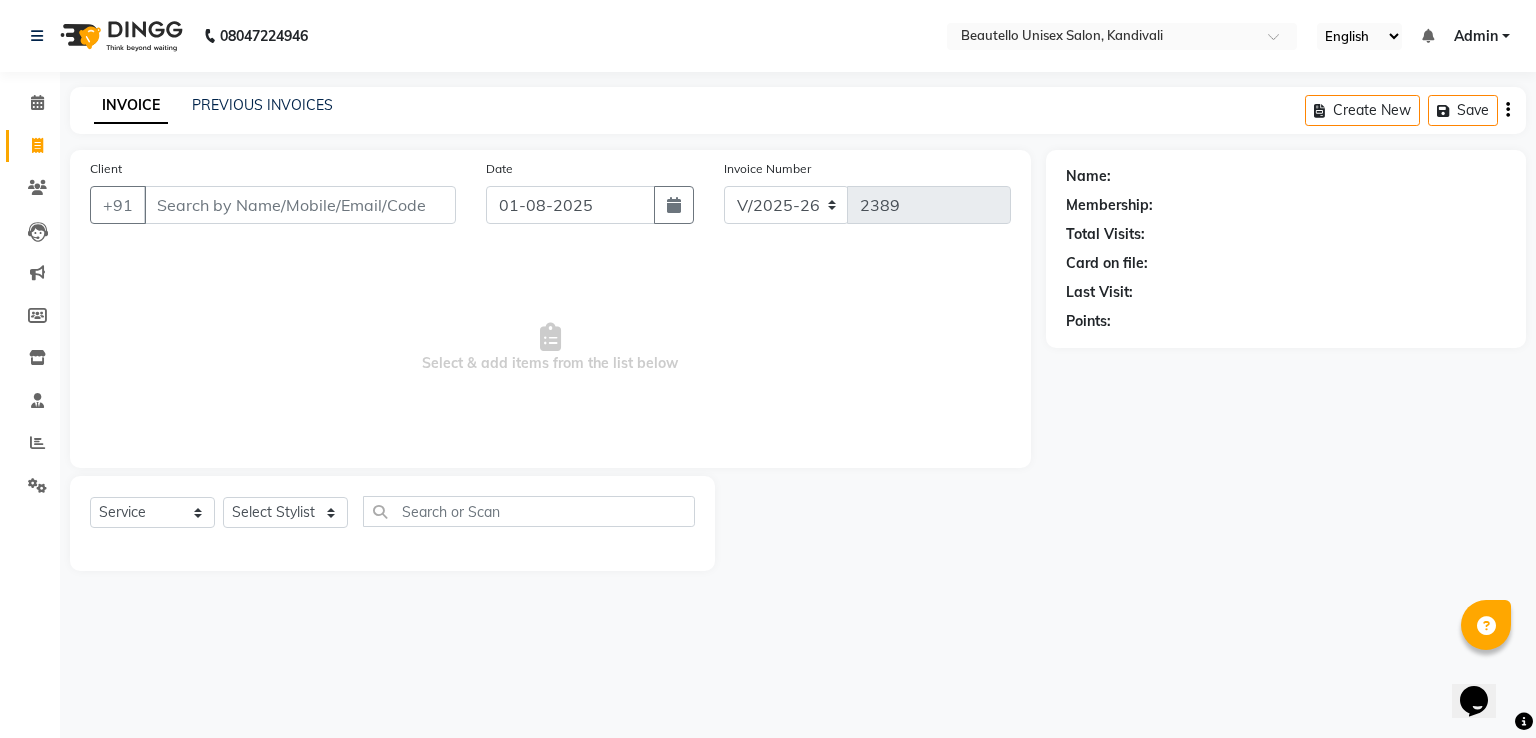 click on "Client" at bounding box center (300, 205) 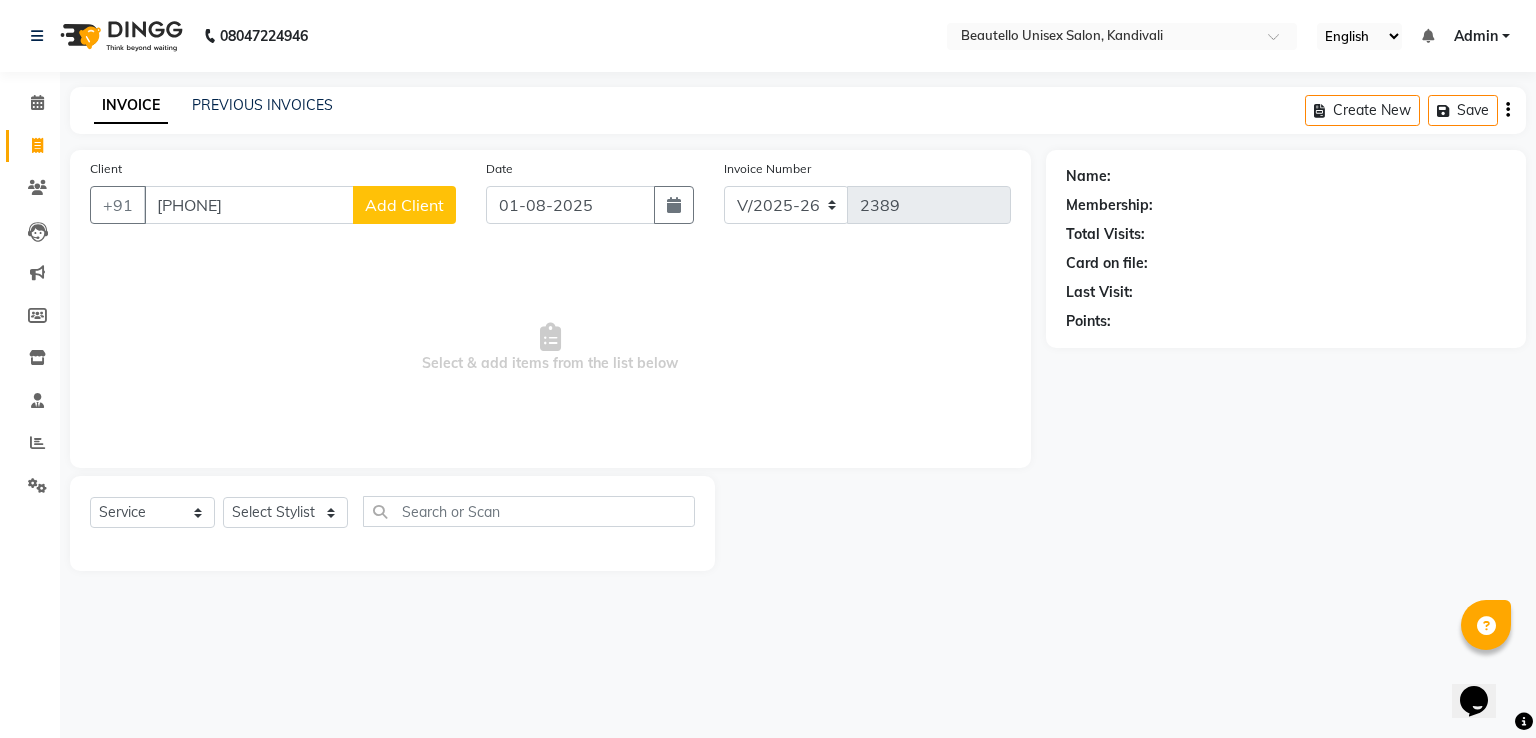 type on "[PHONE]" 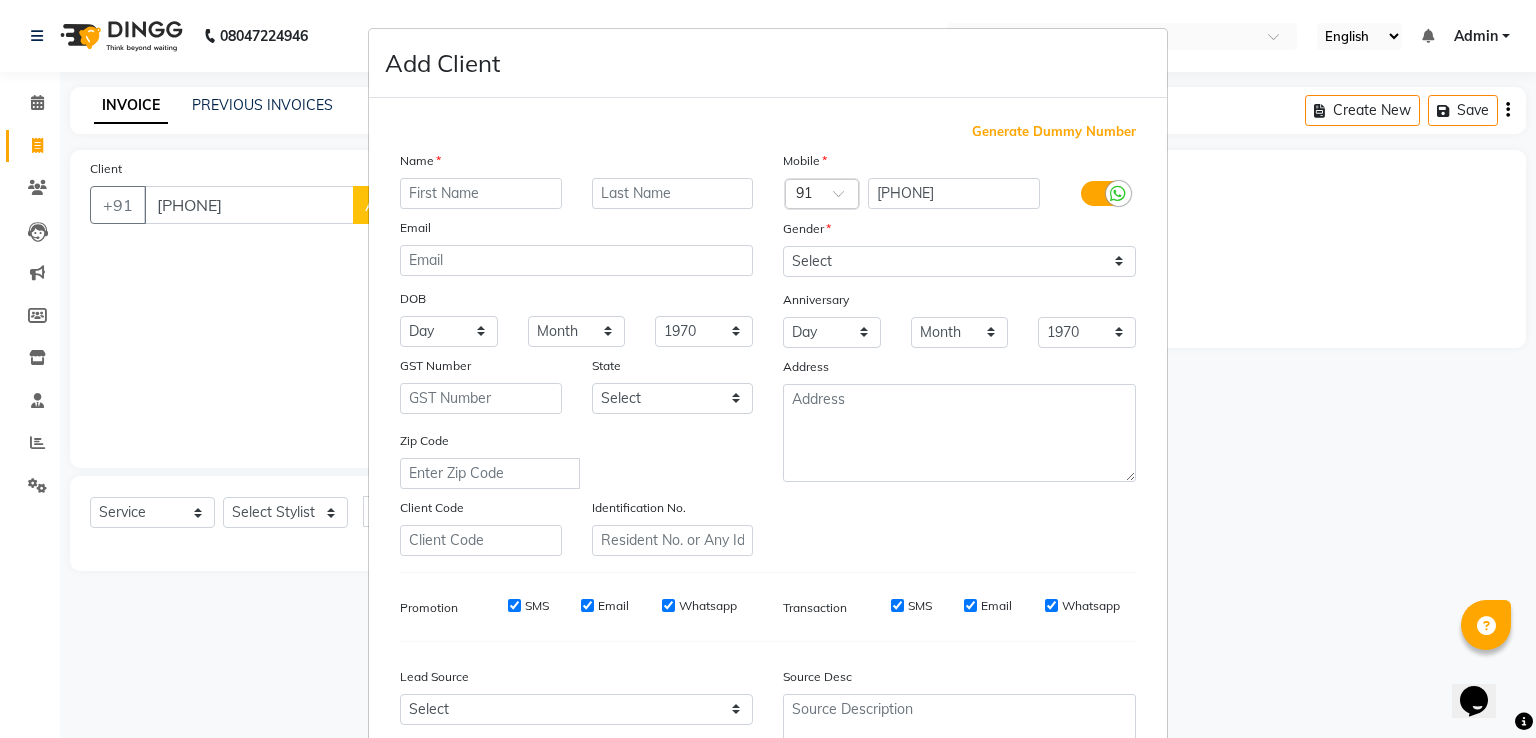 click at bounding box center [481, 193] 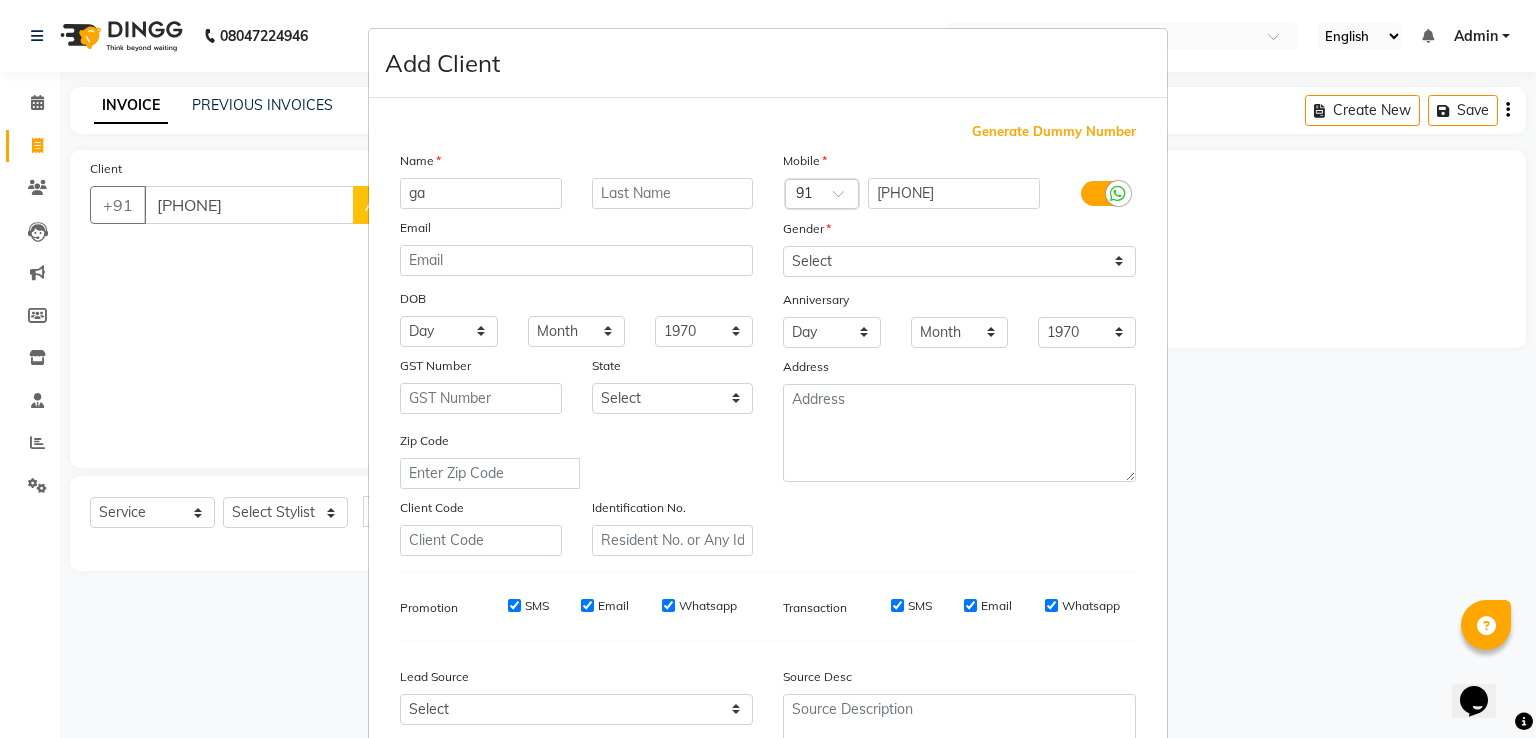 type on "g" 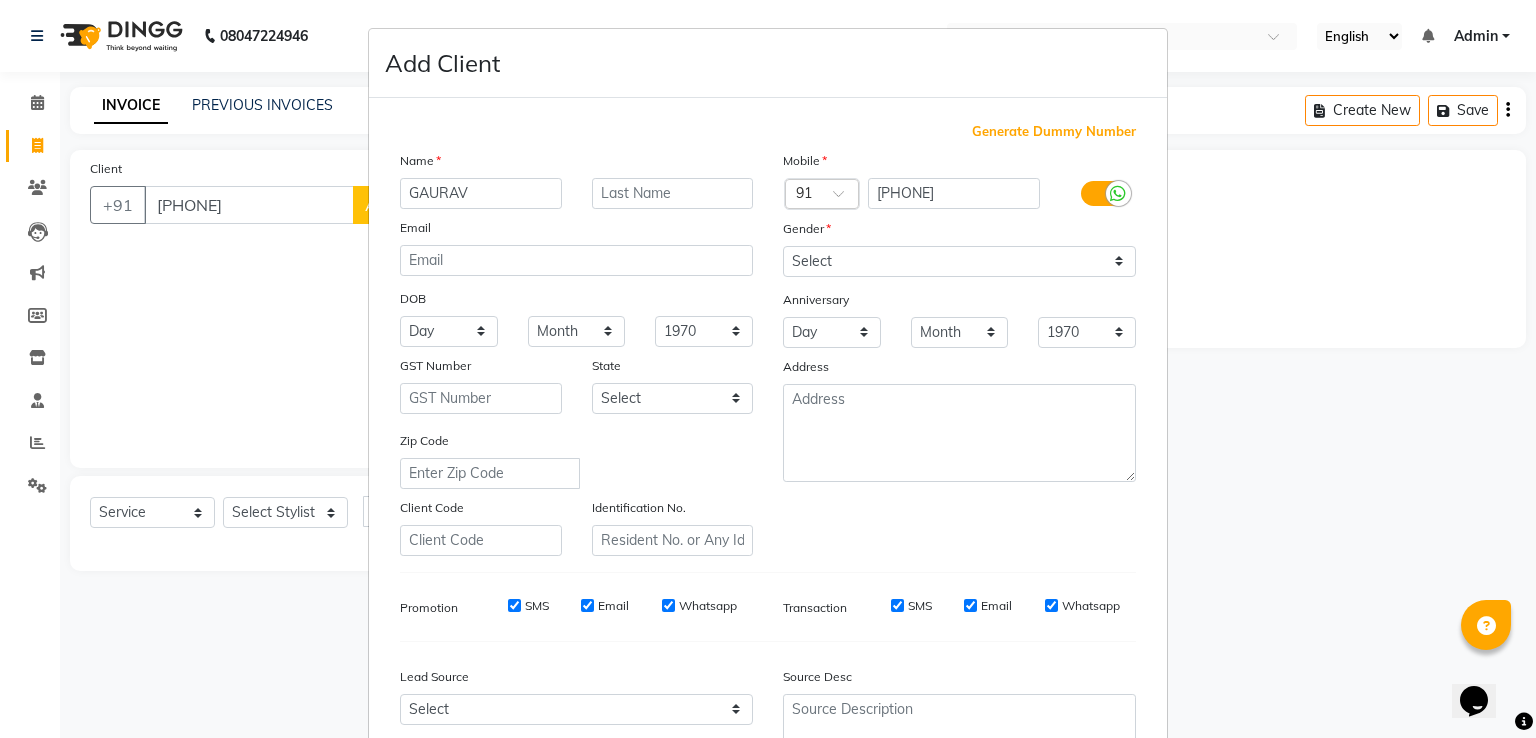 type on "GAURAV" 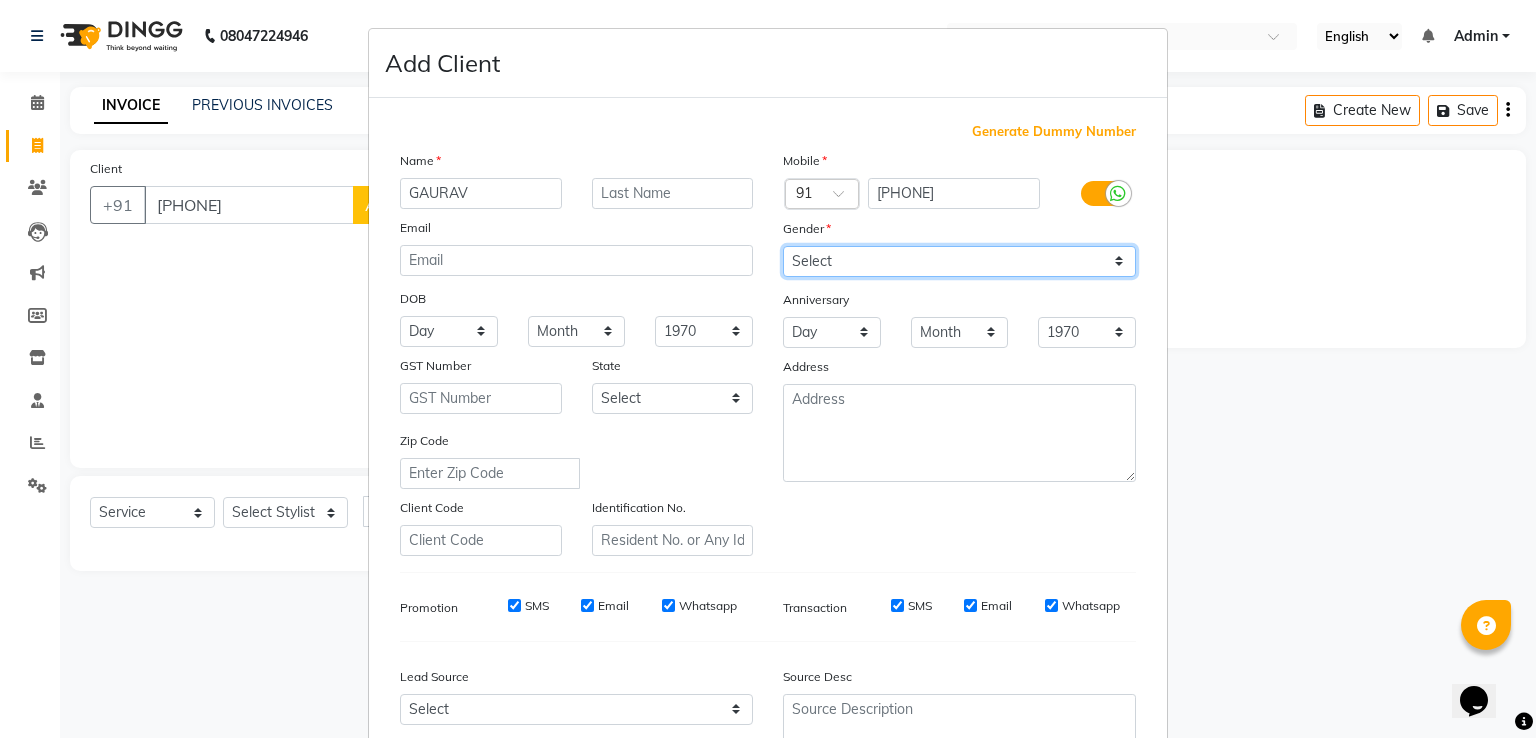 click on "Select Male Female Other Prefer Not To Say" at bounding box center [959, 261] 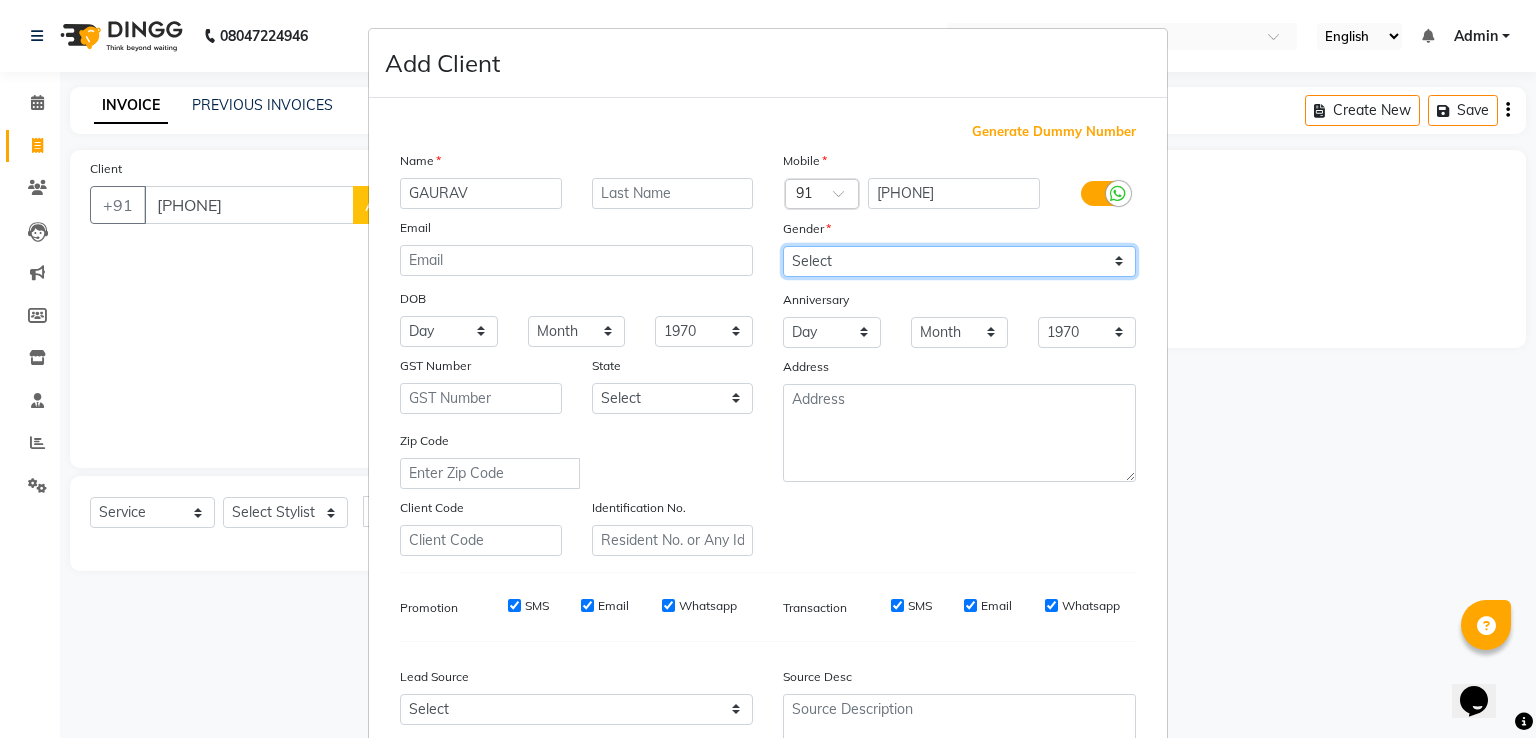 select on "male" 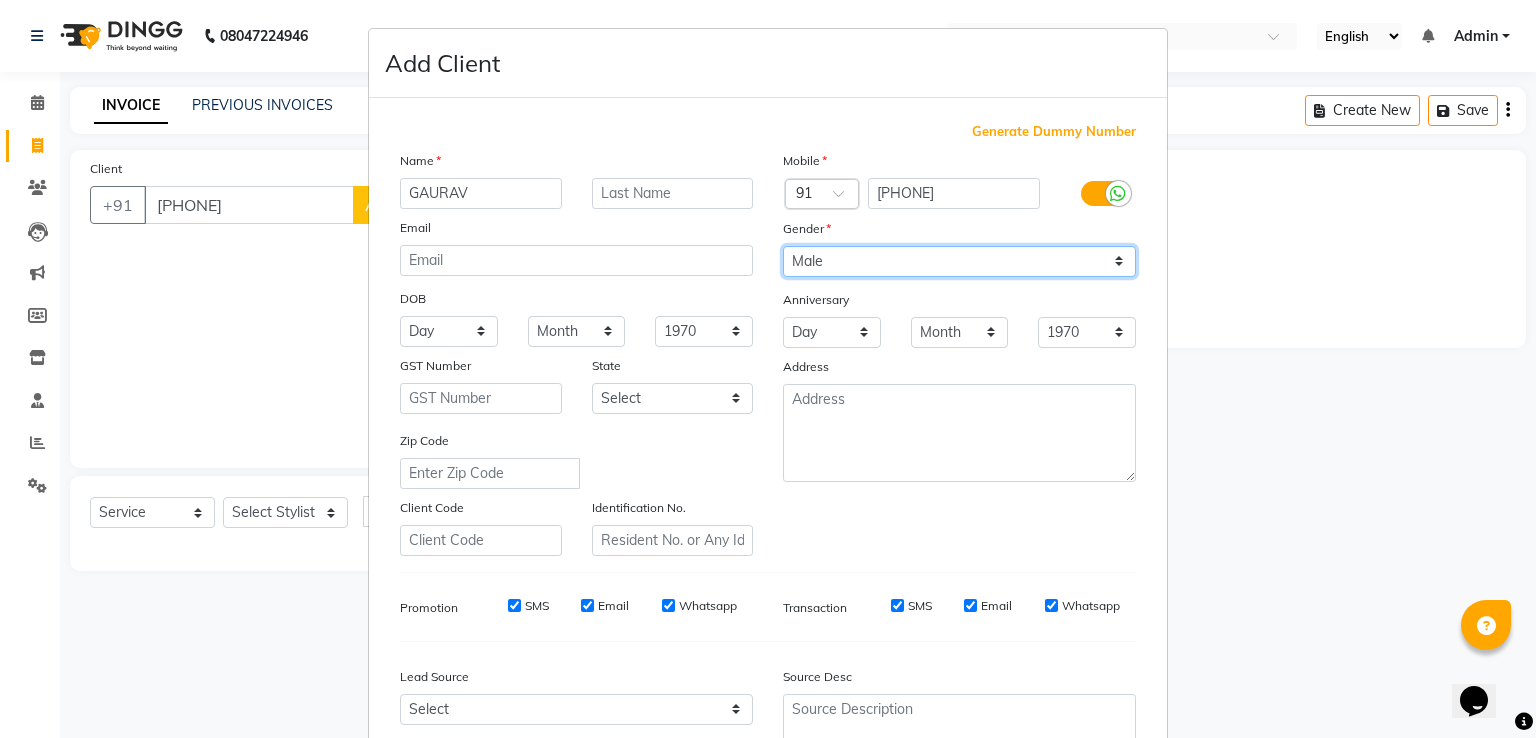 click on "Select Male Female Other Prefer Not To Say" at bounding box center [959, 261] 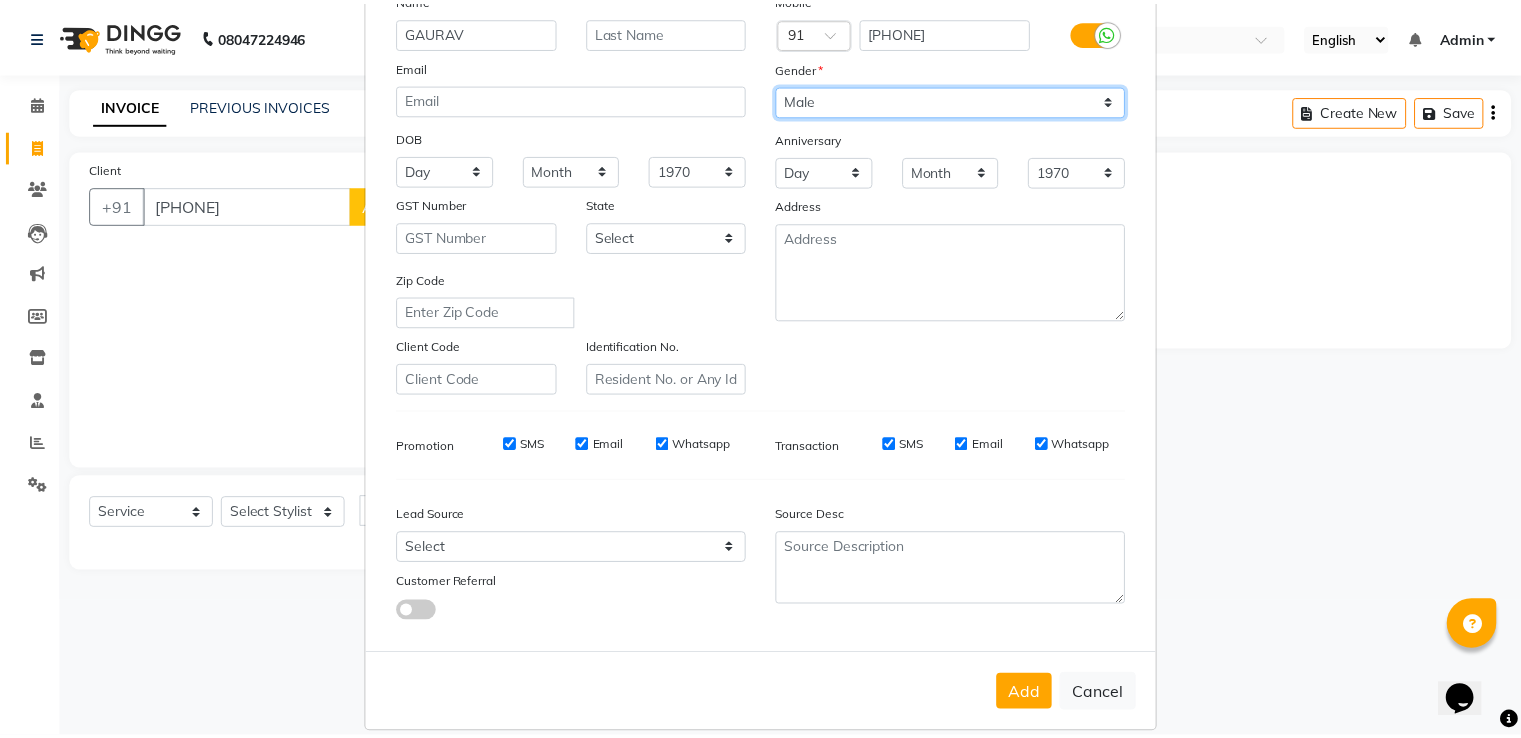 scroll, scrollTop: 195, scrollLeft: 0, axis: vertical 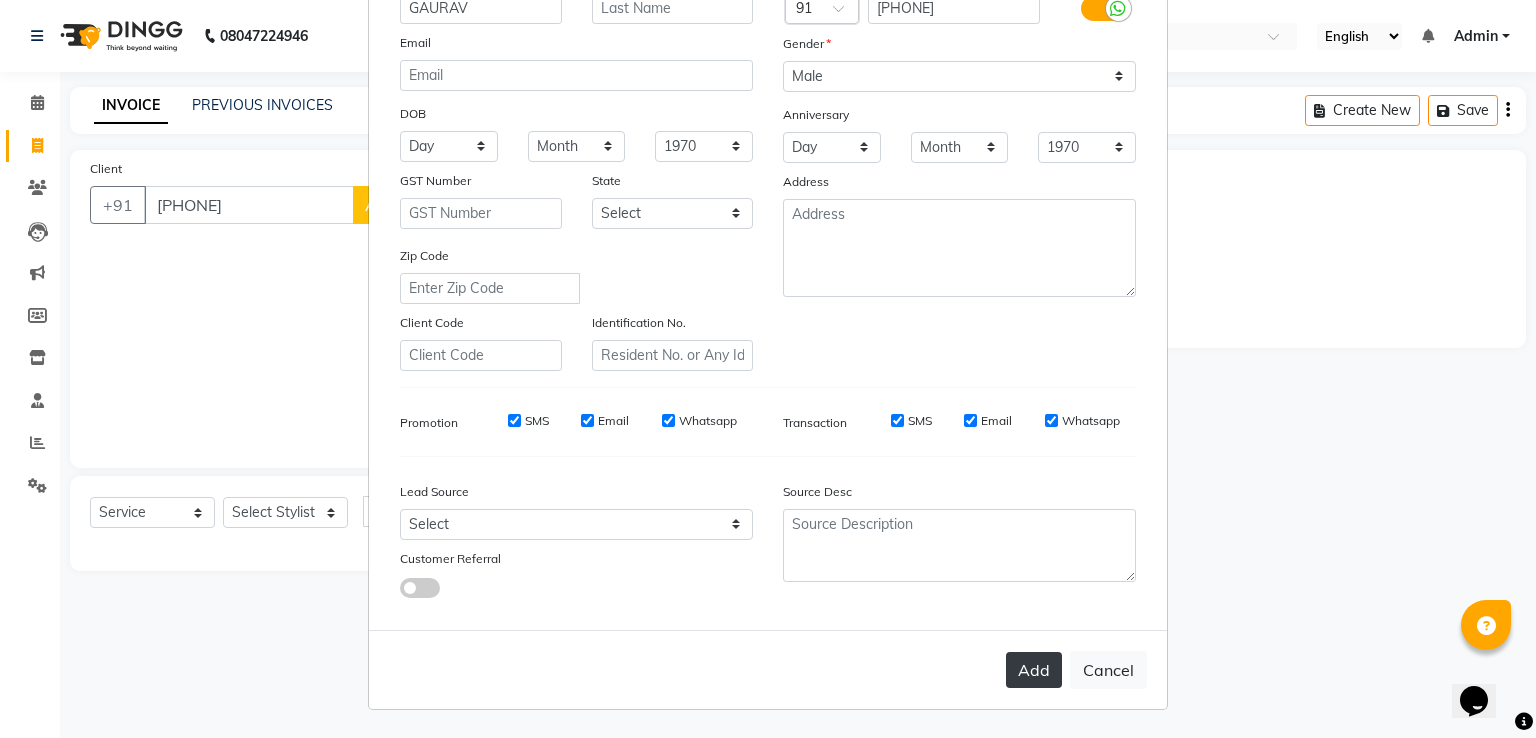 click on "Add" at bounding box center [1034, 670] 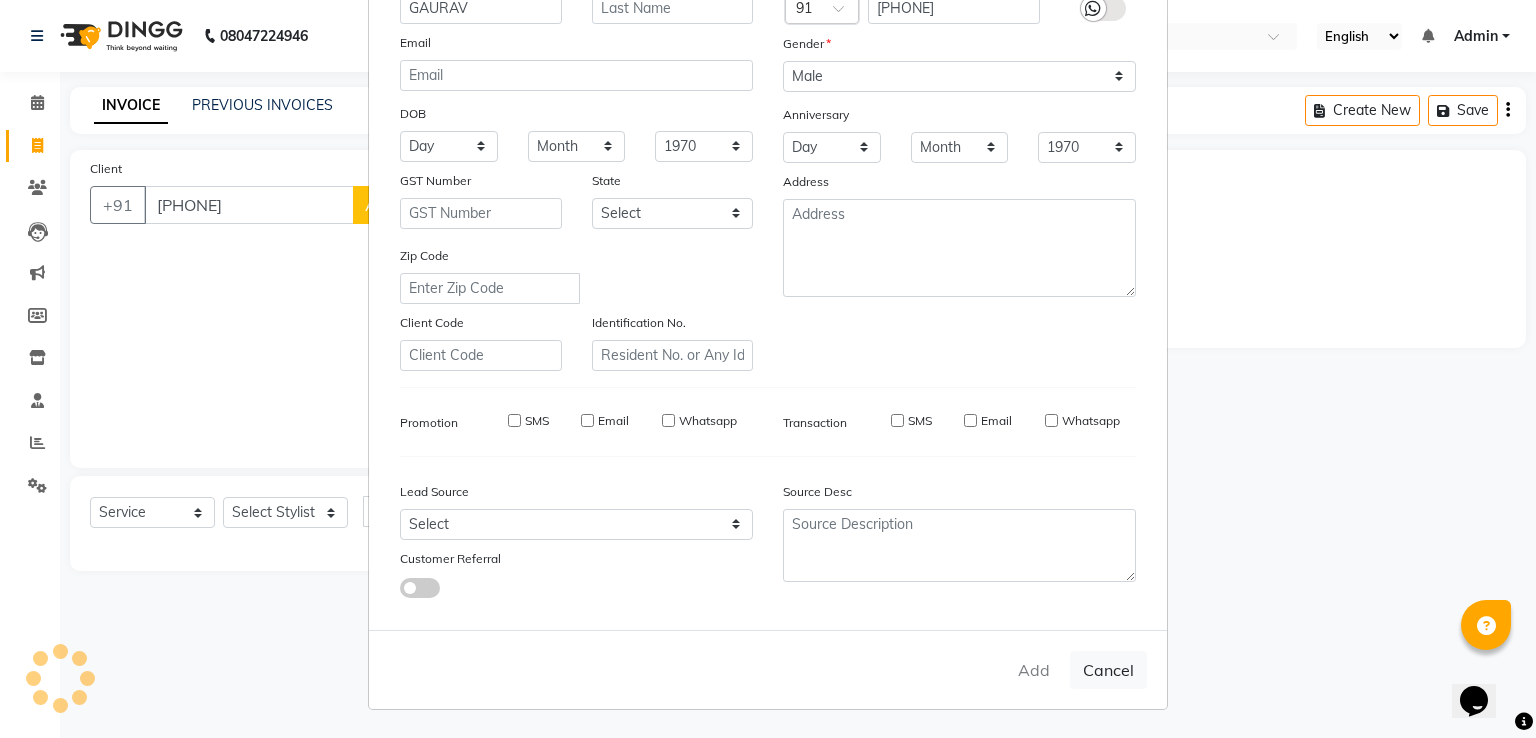 type 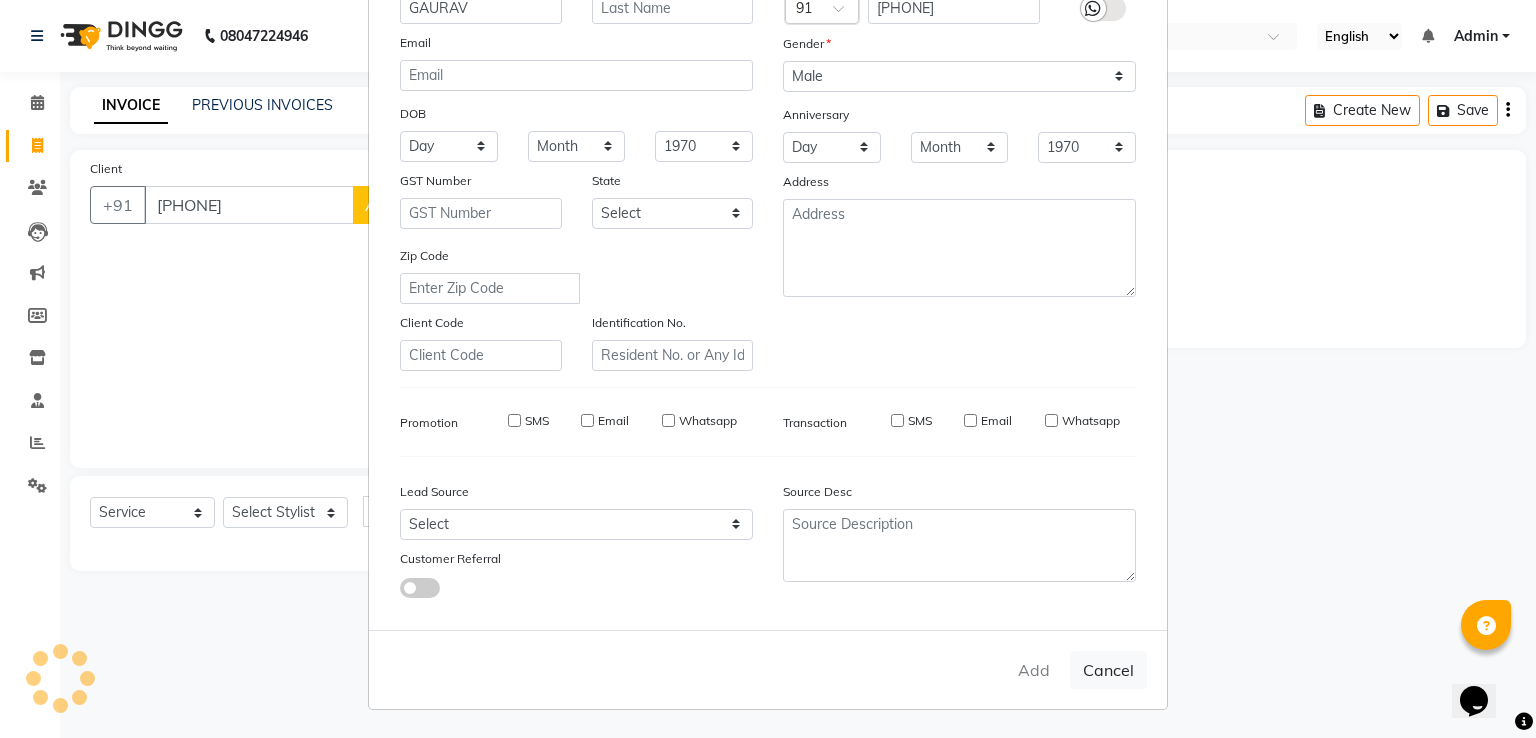 select 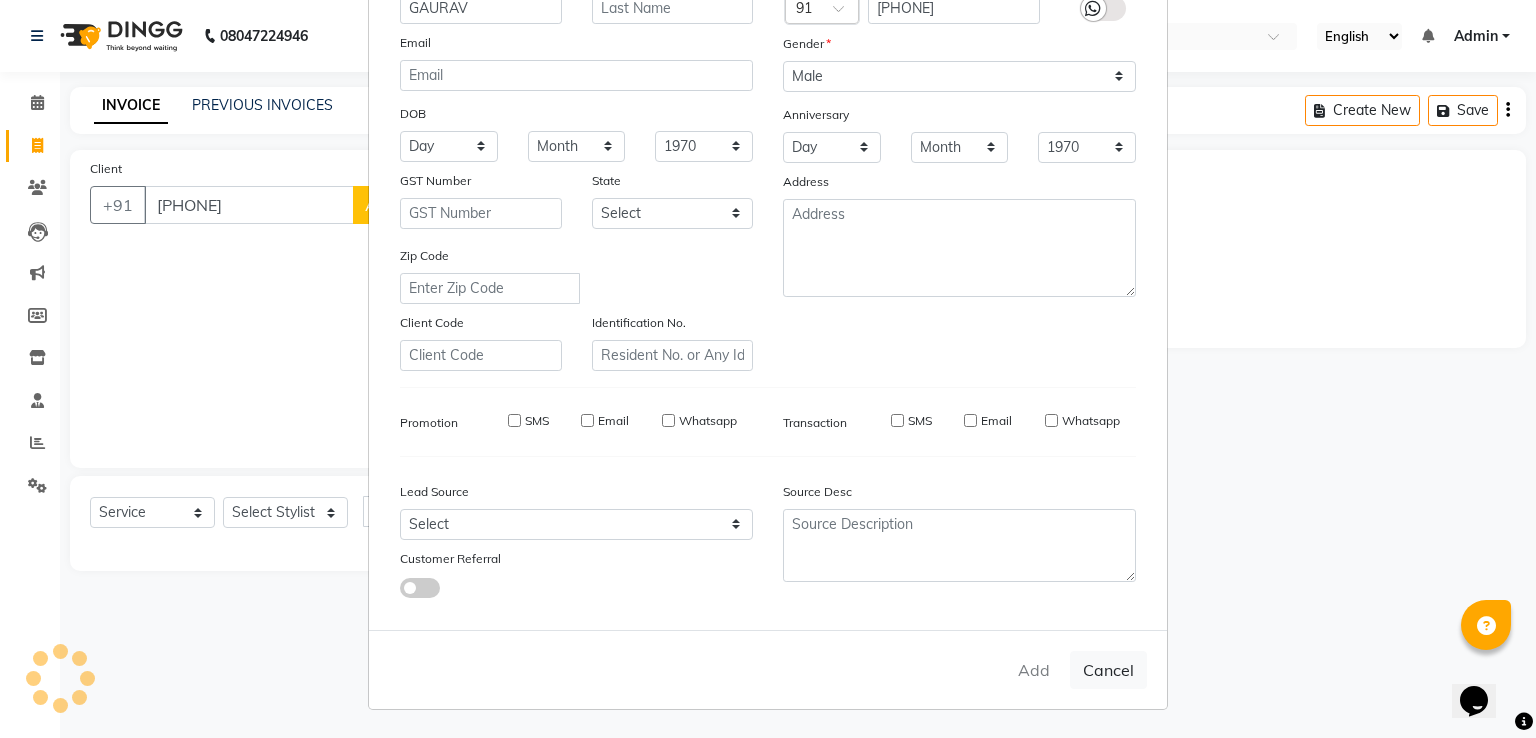 select 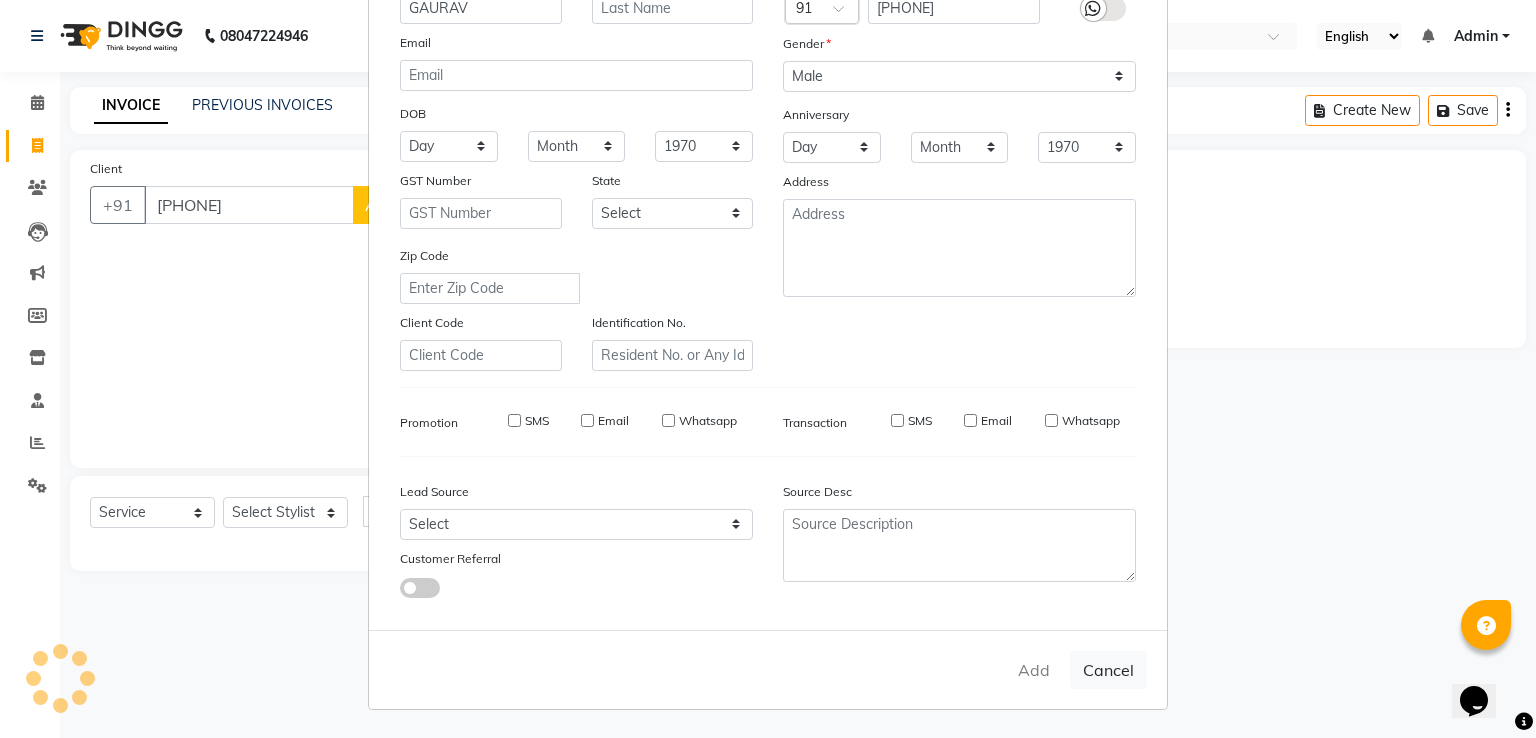 select 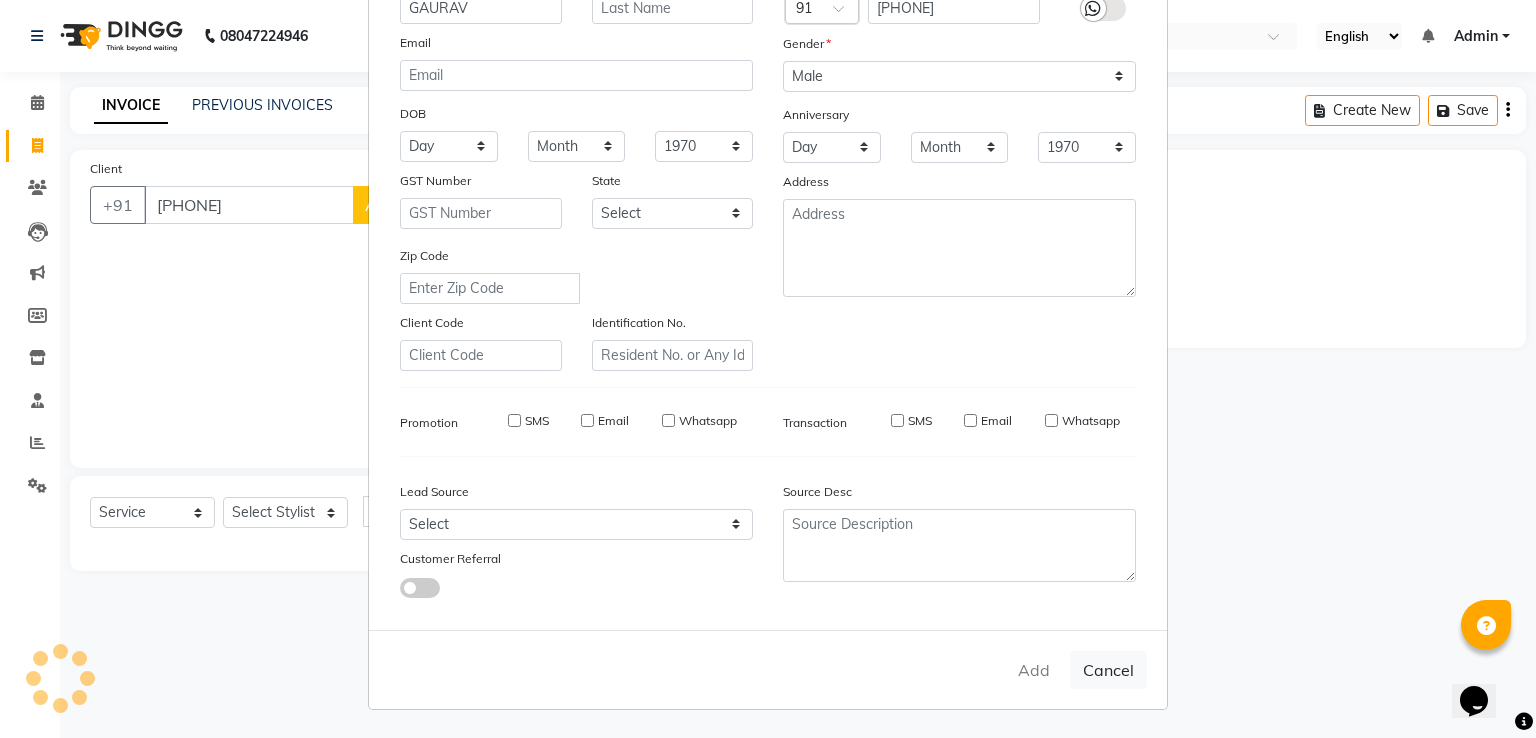 checkbox on "false" 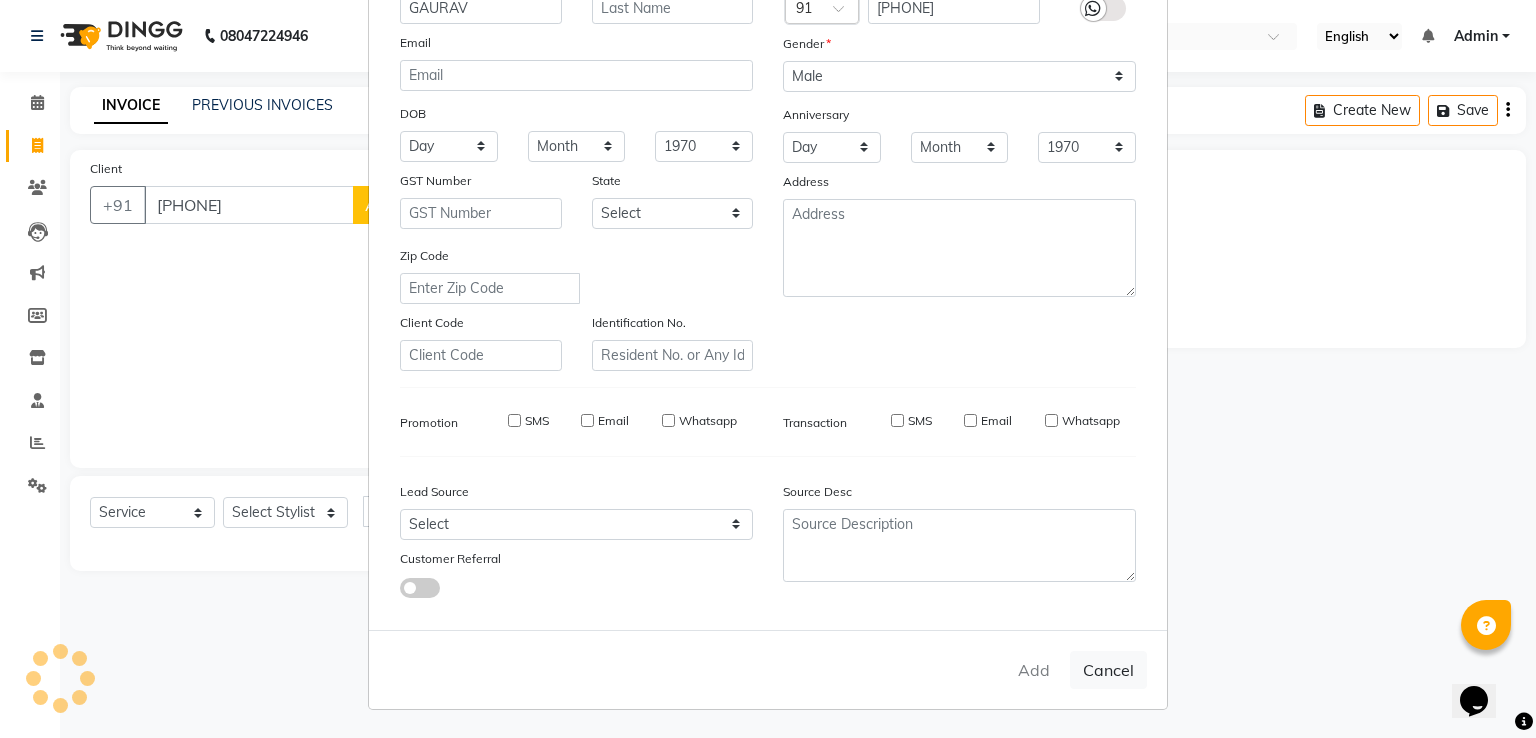 checkbox on "false" 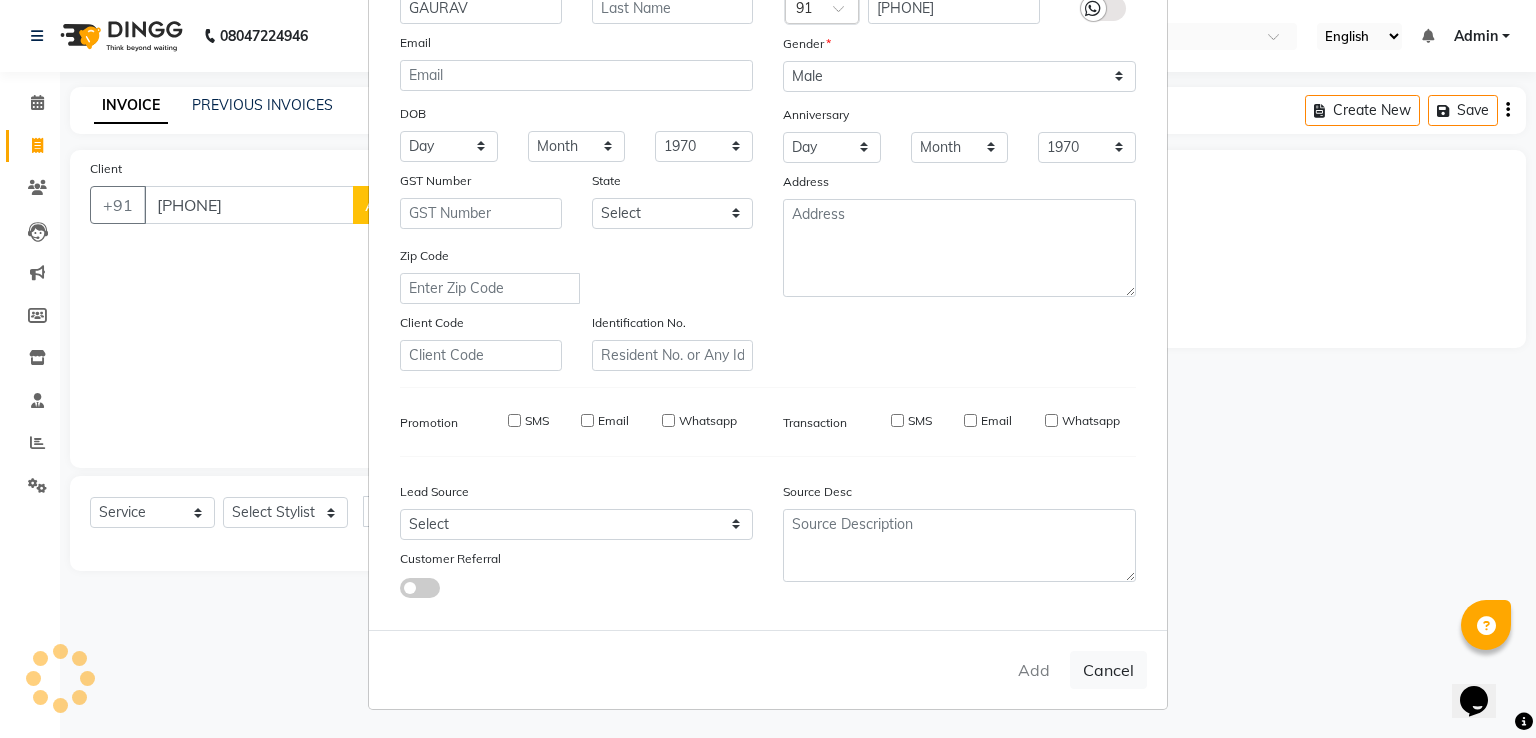 checkbox on "false" 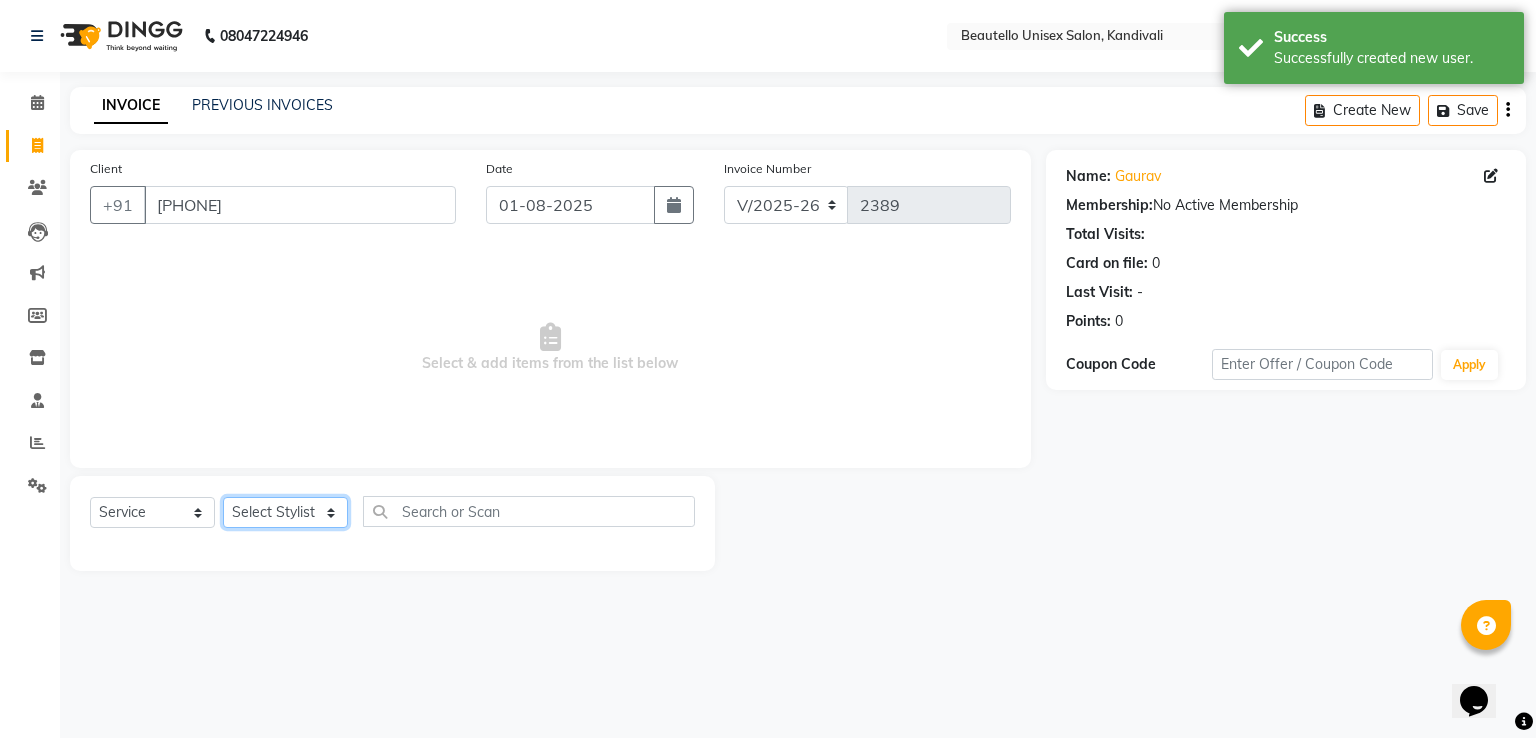 click on "Select Stylist  [FIRST]  [FIRST]  [FIRST] [FIRST]    [FIRST]    [FIRST] [FIRST]    [FIRST]    [FIRST]    [FIRST]  [FIRST] [LAST] [FIRST]" 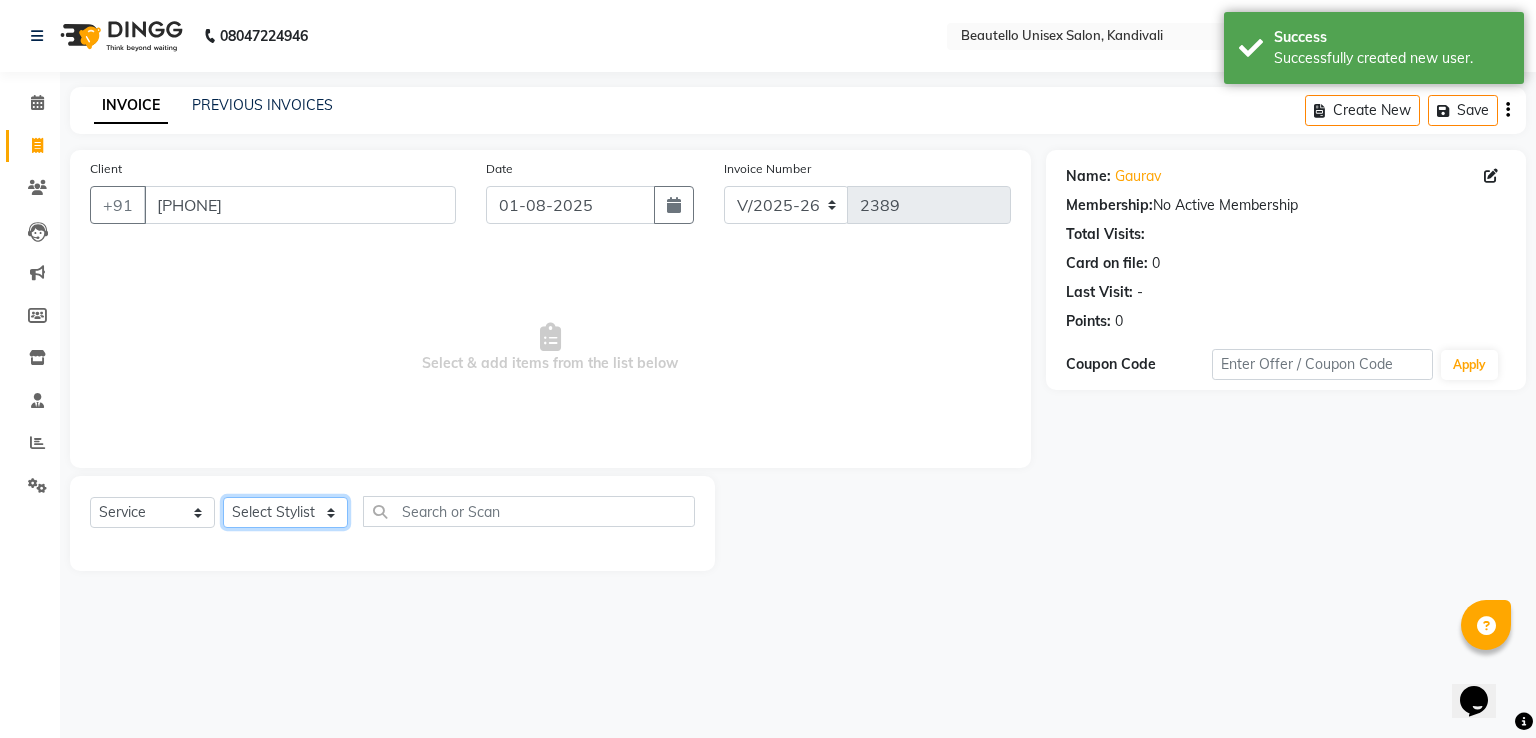 select on "31994" 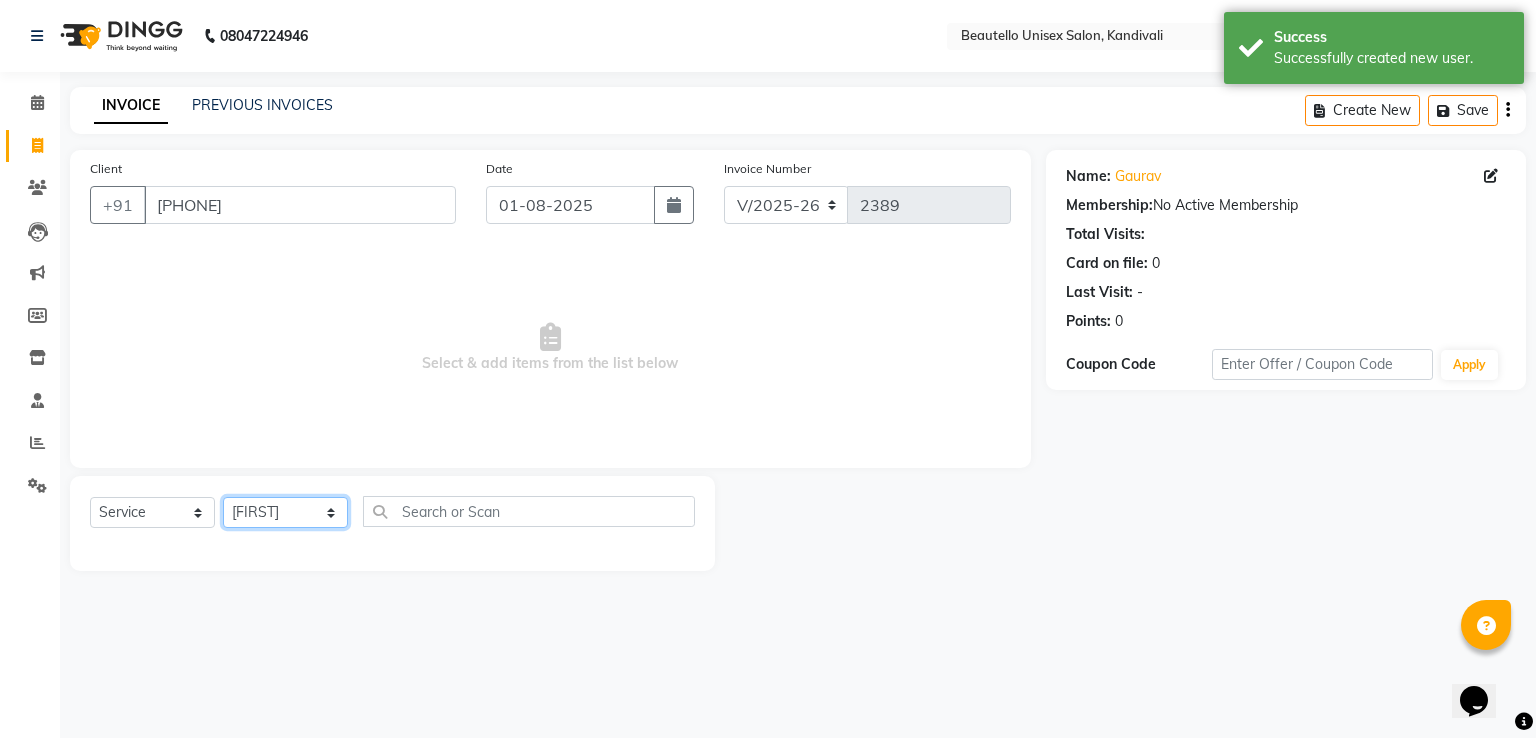 click on "Select Stylist  [FIRST]  [FIRST]  [FIRST] [FIRST]    [FIRST]    [FIRST] [FIRST]    [FIRST]    [FIRST]    [FIRST]  [FIRST] [LAST] [FIRST]" 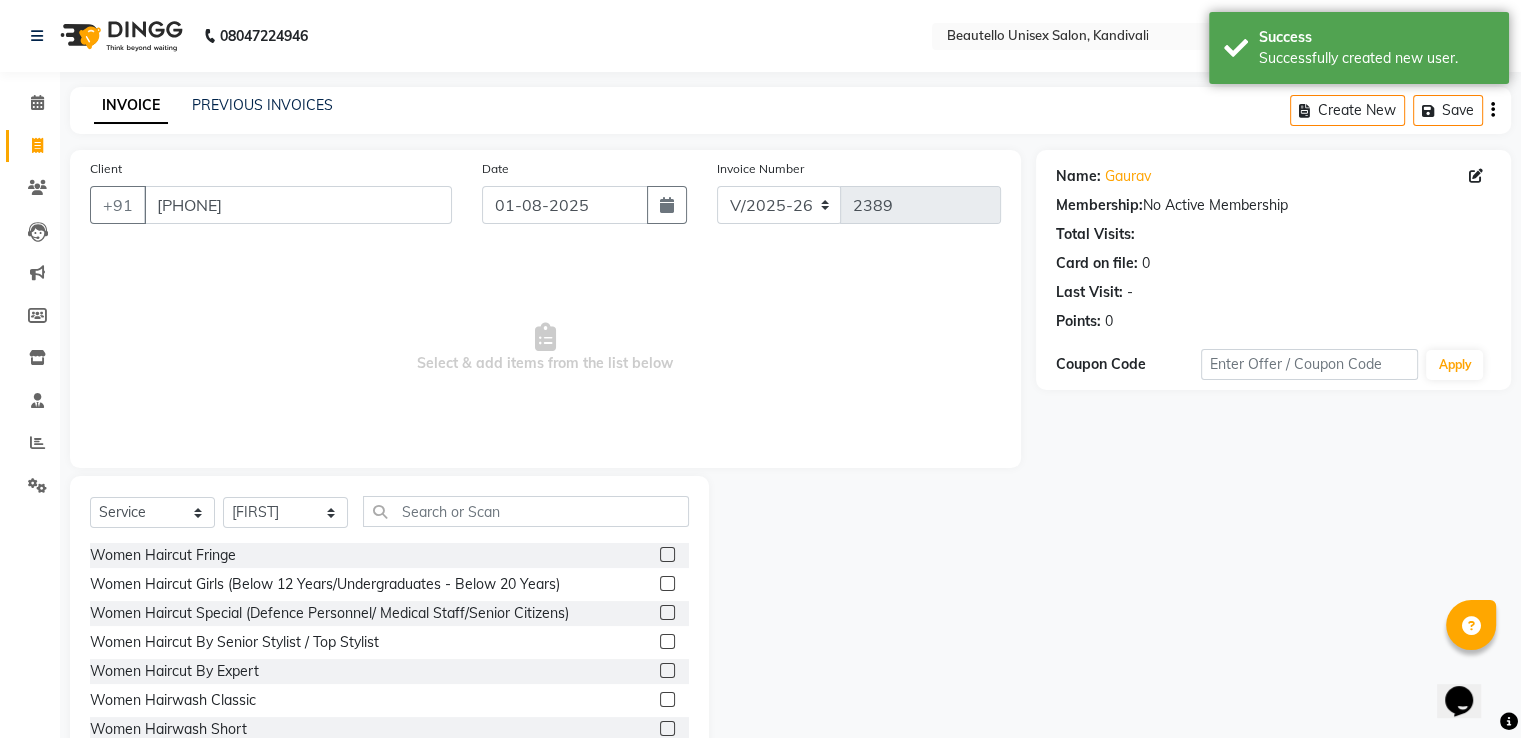click on "Select  Service  Product  Membership  Package VoucherPrepaid Gift Card  Select Stylist  [FIRST]  [FIRST]  [FIRST] [FIRST]    [FIRST]    [FIRST] [FIRST]    [FIRST]    [FIRST]    [FIRST]  [FIRST] [LAST] Women Haircut Fringe  Women Haircut Girls (Below 12 Years/Undergraduates - Below 20 Years)  Women Haircut Special (Defence Personnel/ Medical Staff/Senior Citizens)  Women Haircut By Senior Stylist / Top Stylist  Women Haircut By Expert  Women Hairwash Classic  Women Hairwash Short  Women Hairwash Medium  Women Hairwash Long  Women Hairwash Luxury Short  Women Hairwash Luxury Medium  Women Hairwash Luxury Long  Women Hairwash Pre-Wash Before Colour Services  Women Pin Up(Open Styles)  Women Hair Up (Bun/ Chignon/ Pony/ French Roll/ Modulated Styles)  Women Blow Dry Short  Women Blow Dry Medium  Women Blow Dry Long  Women Ironing / Tongs / Hot Rollers Short  Women Ironing / Tongs / Hot Rollers Medium  Women Ironing / Tongs / Hot Rollers Long  Haircut  & Beard  Haircut  Beard  Package  Shampoo & Conditioner  PLEX  Women Colour Streak Majirel (Per Streak)" 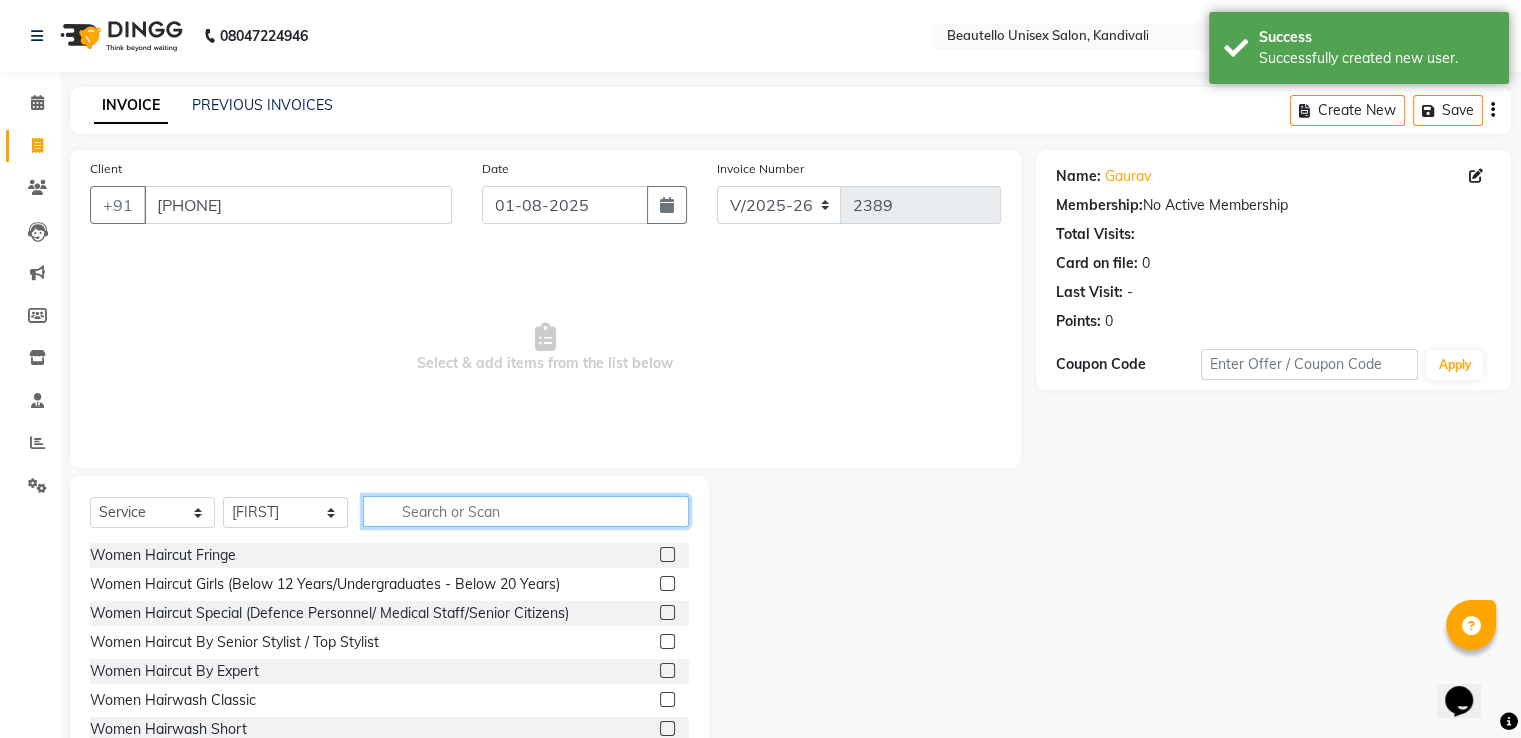 click 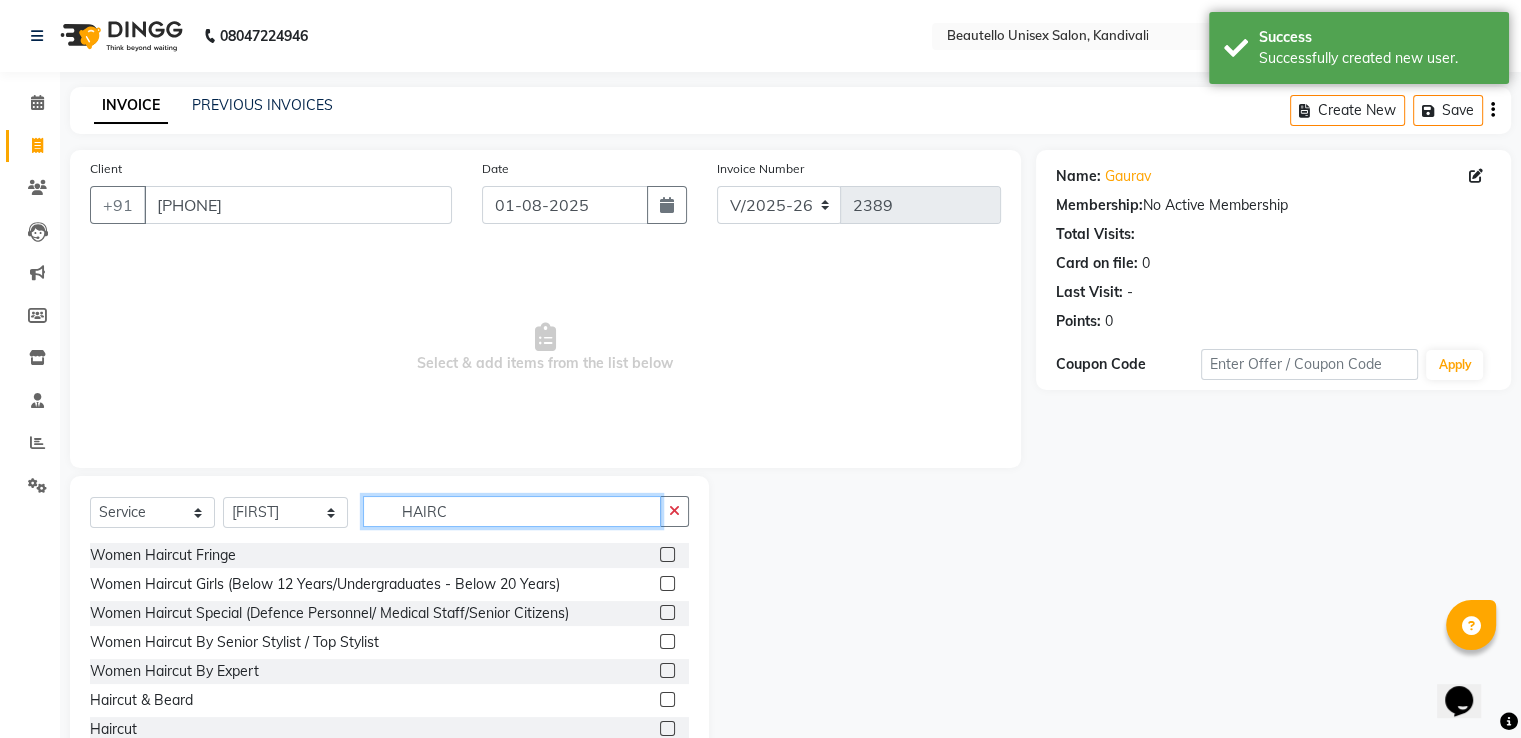 type on "HAIRC" 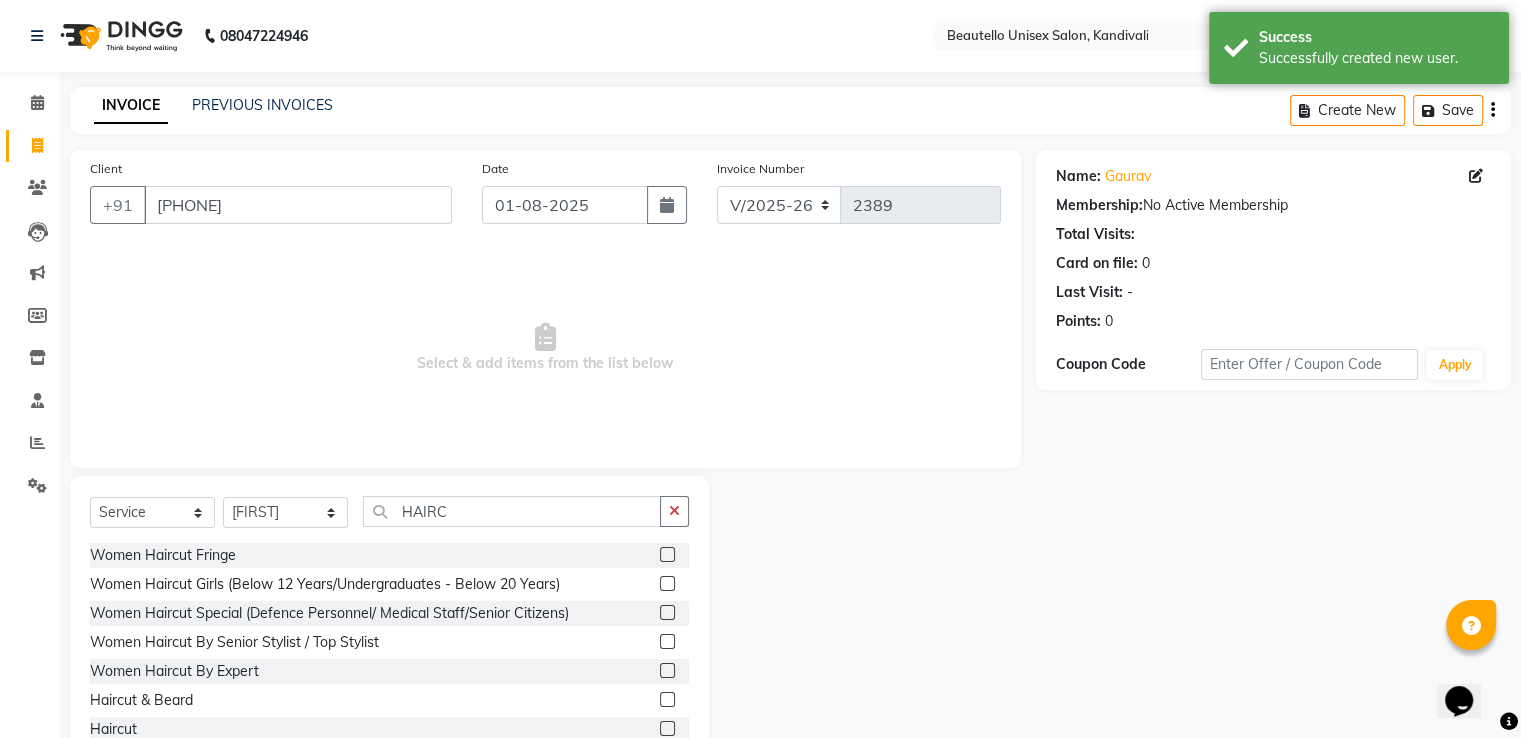 click 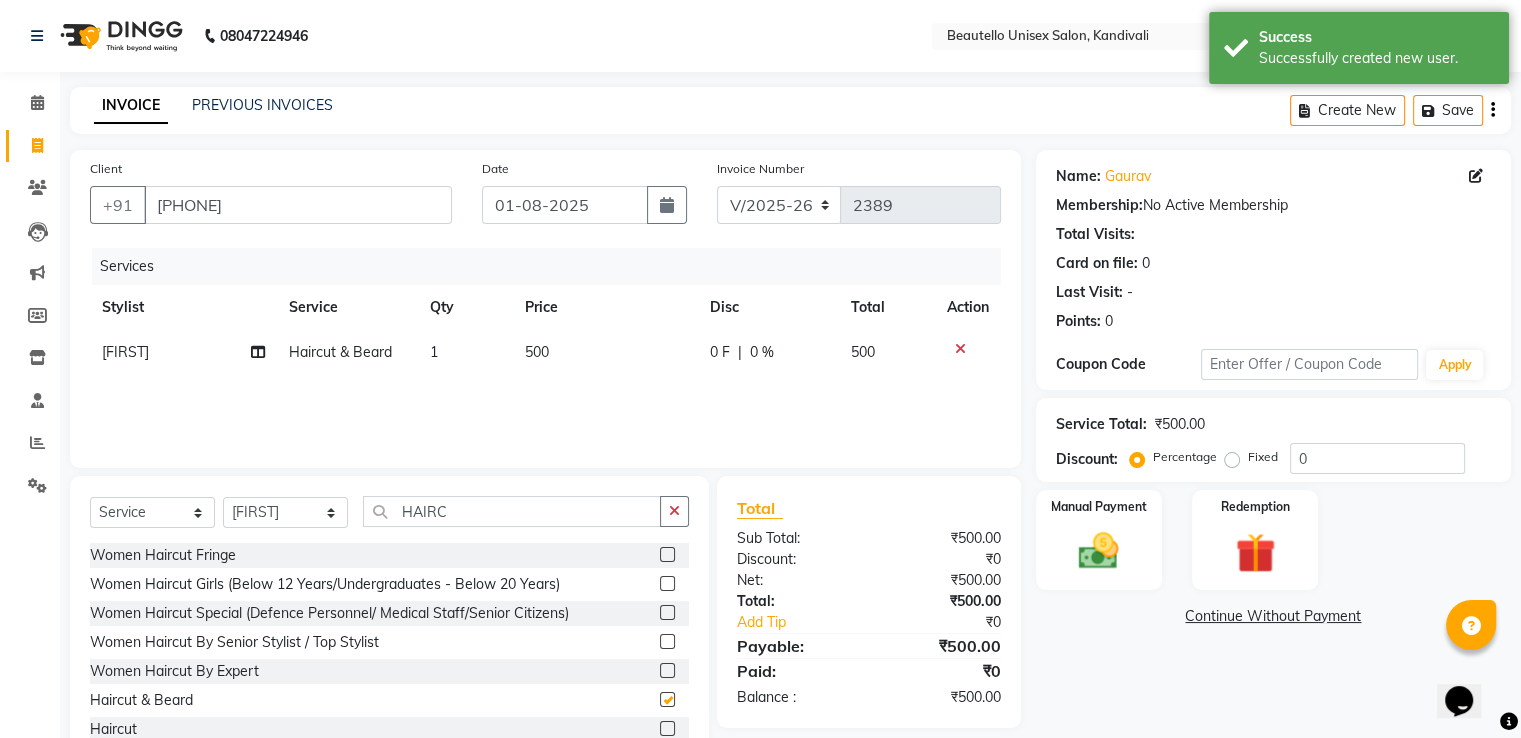 checkbox on "false" 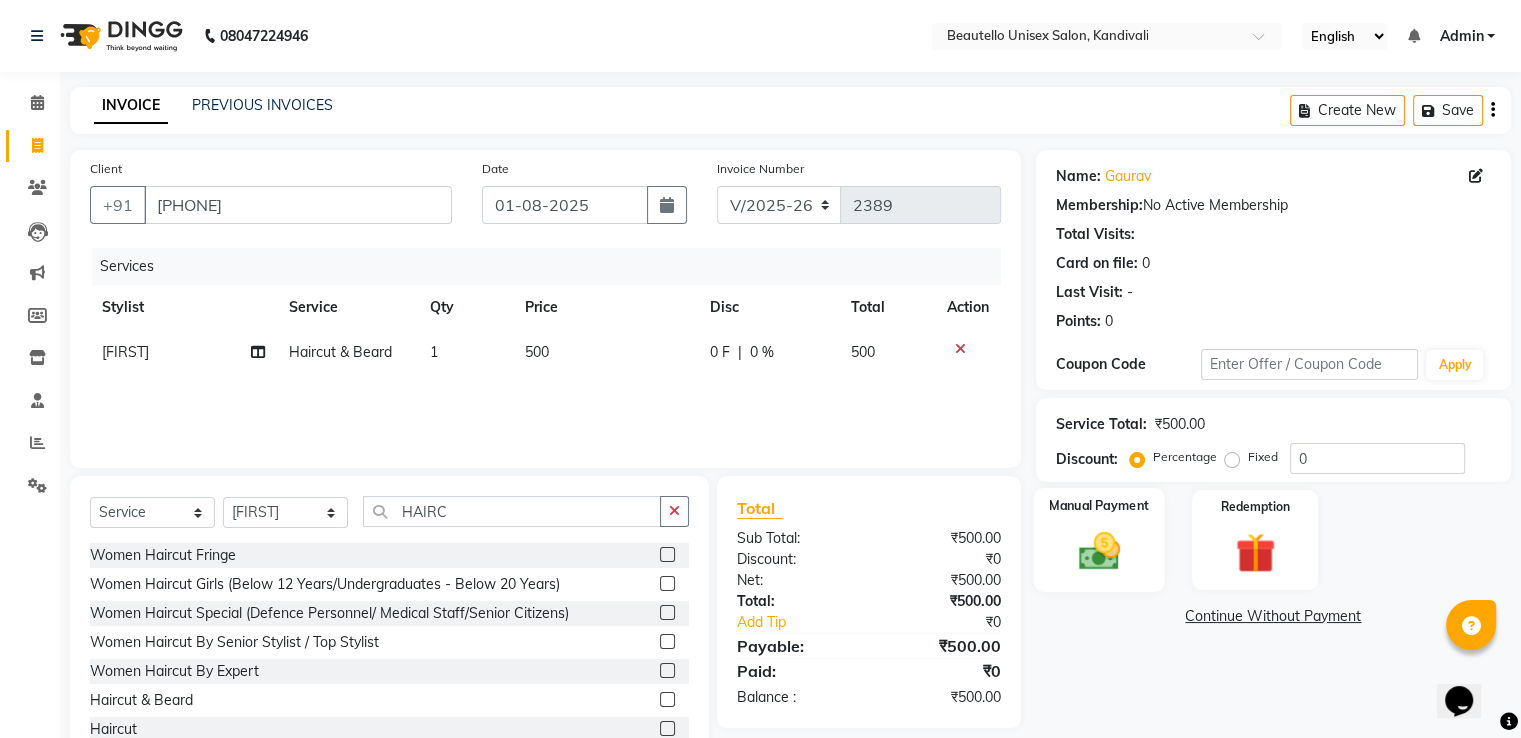 click 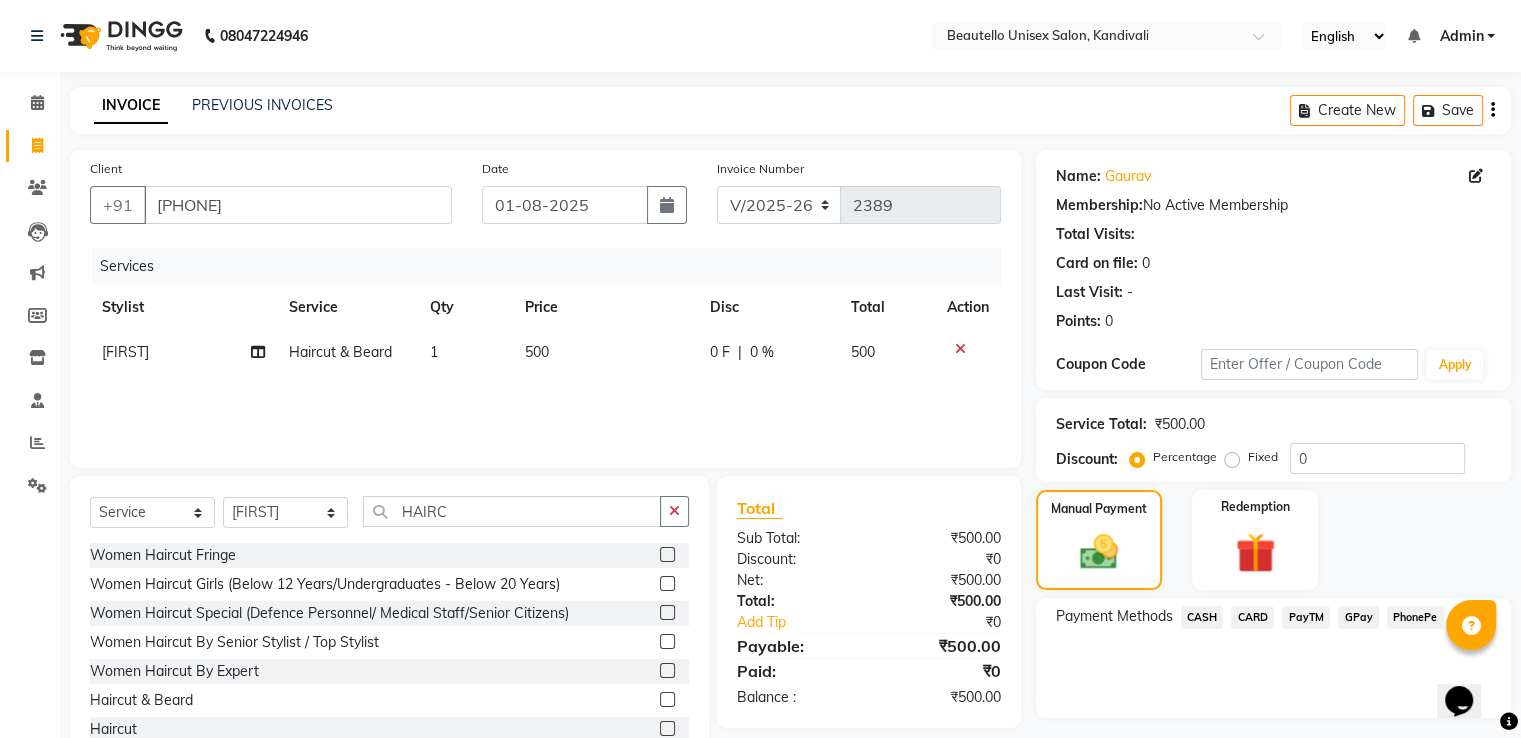 click on "PayTM" 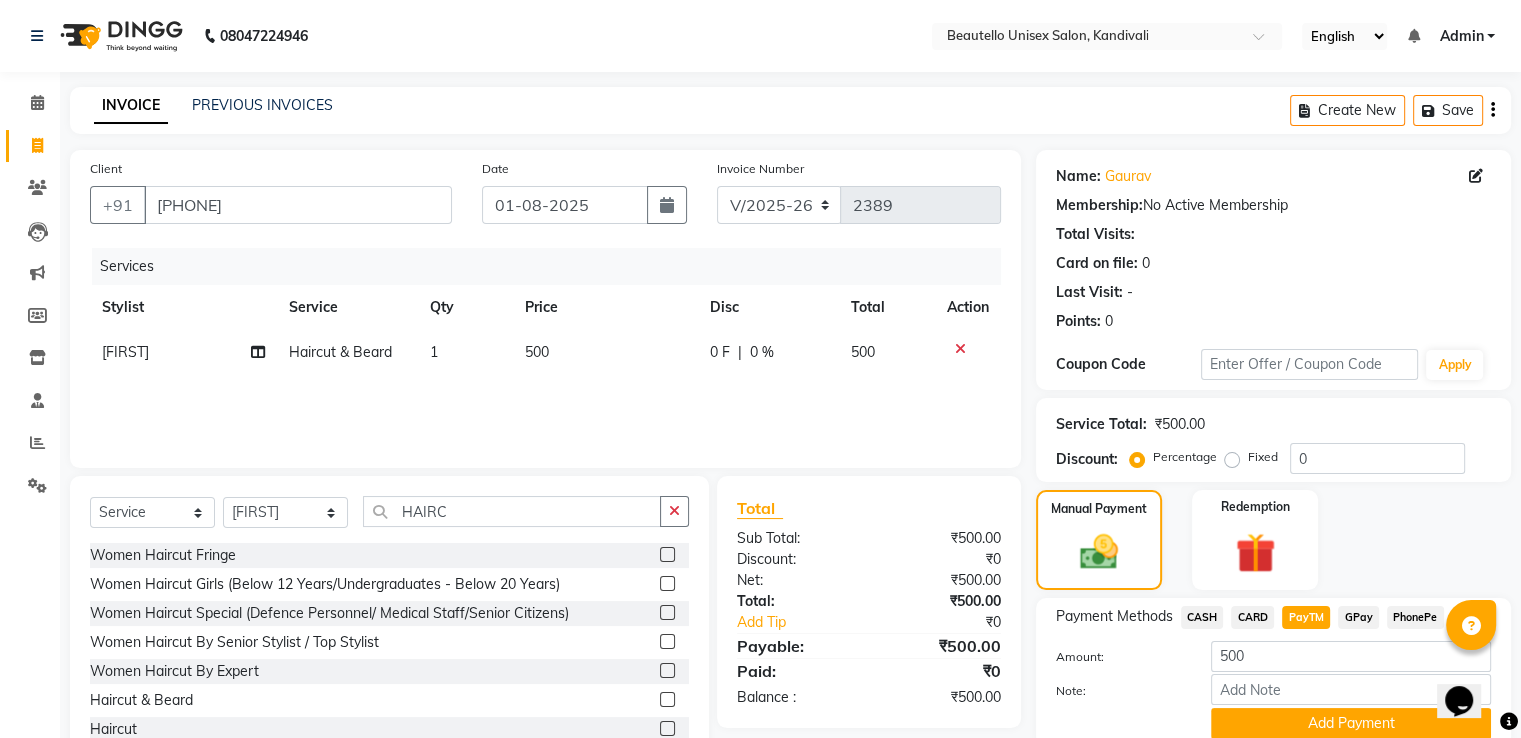 scroll, scrollTop: 81, scrollLeft: 0, axis: vertical 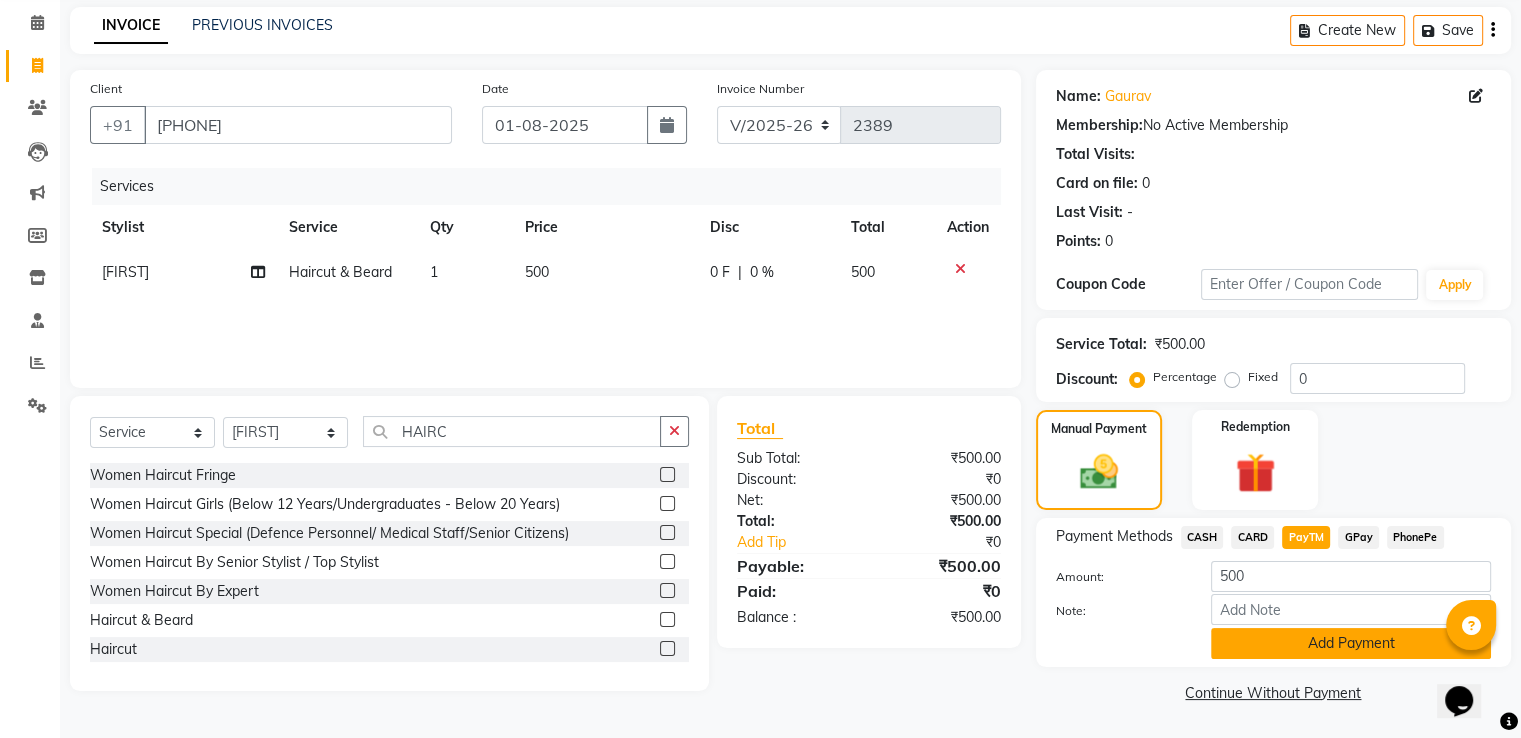 click on "Add Payment" 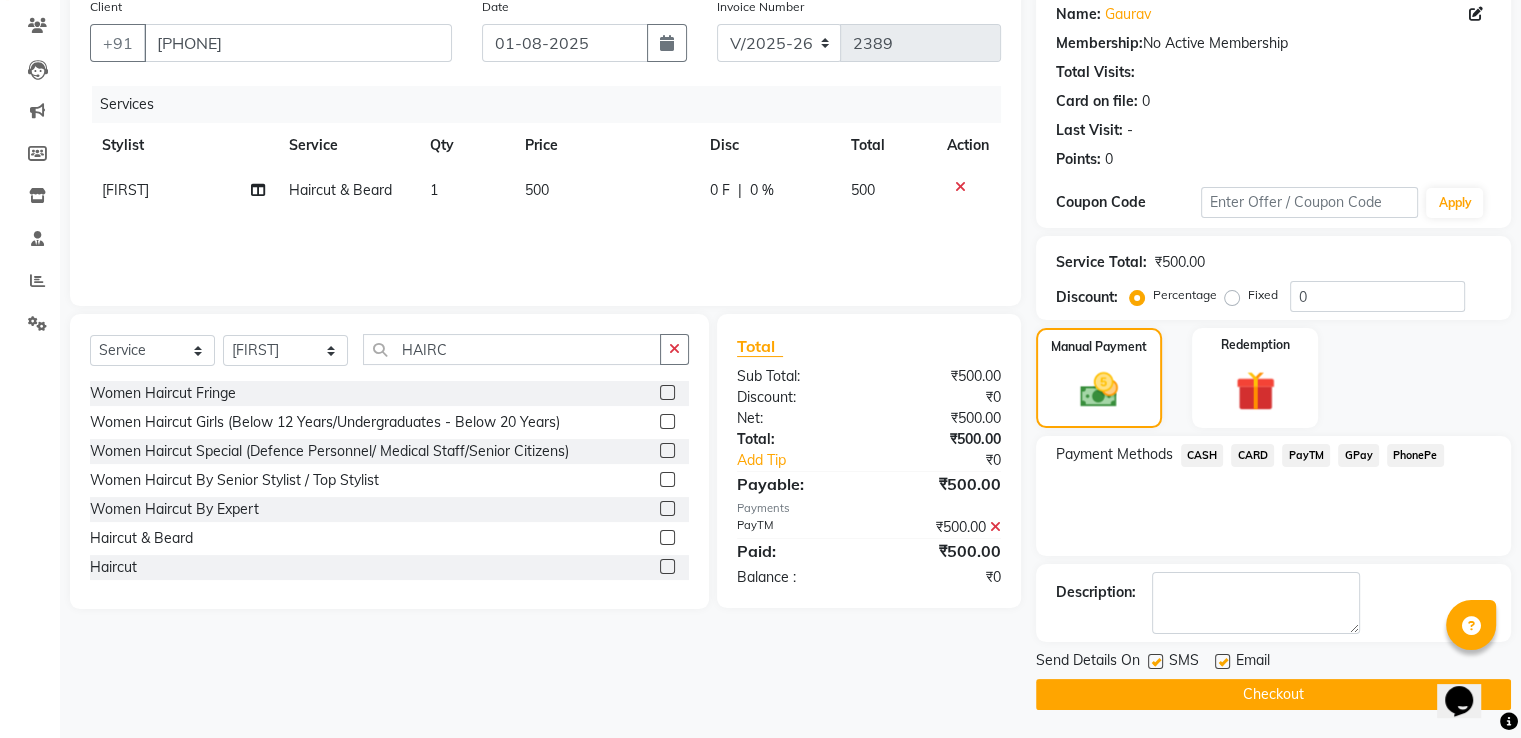 scroll, scrollTop: 163, scrollLeft: 0, axis: vertical 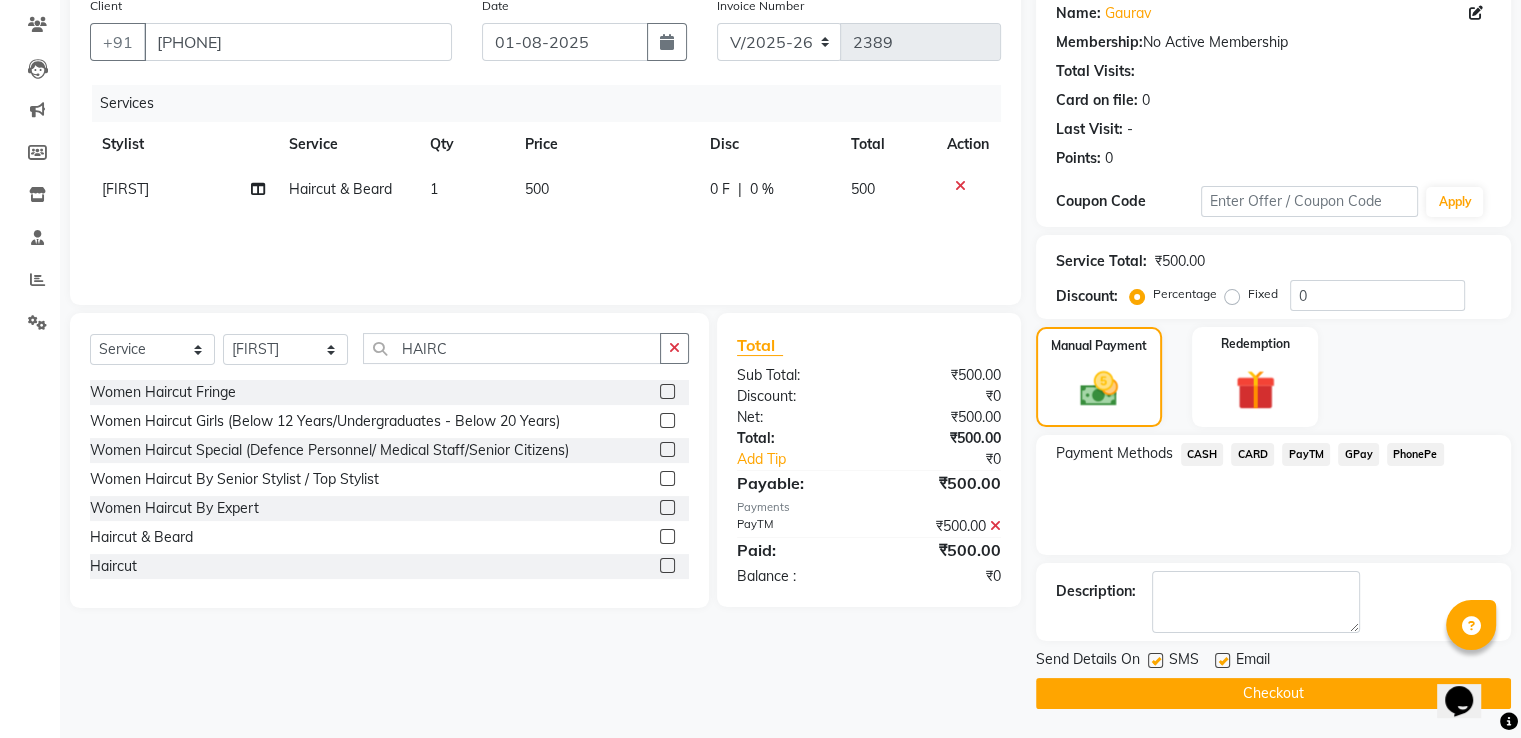 click 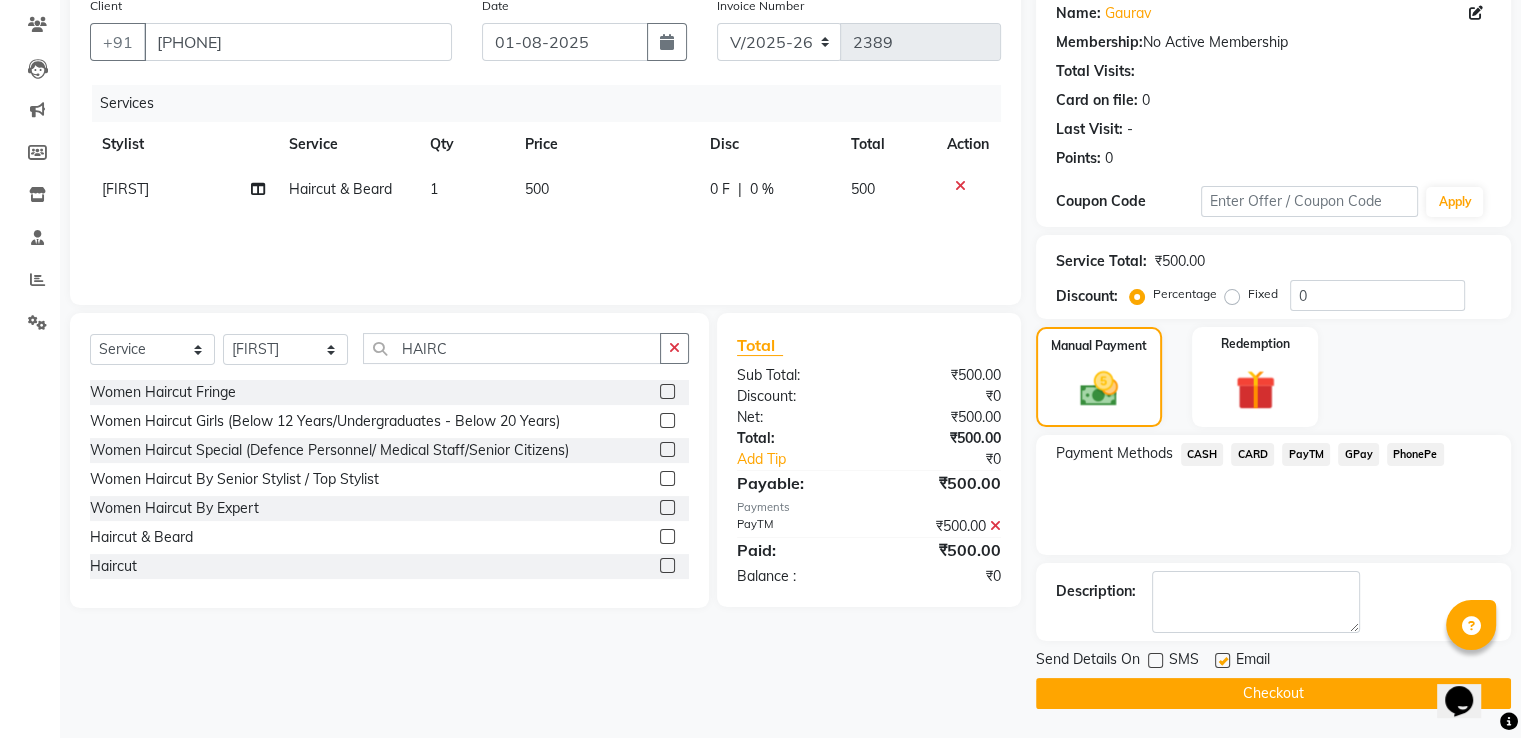 click on "Checkout" 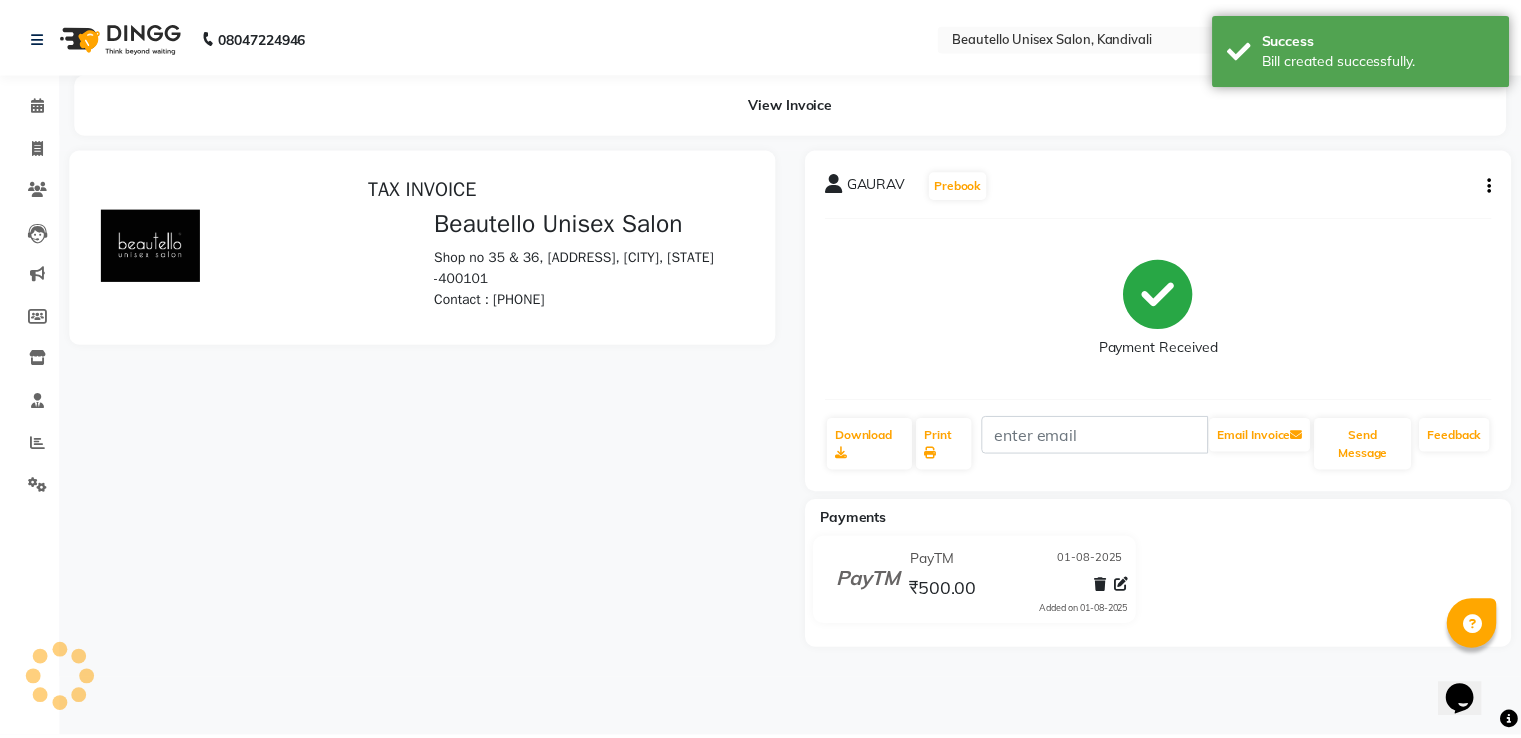 scroll, scrollTop: 0, scrollLeft: 0, axis: both 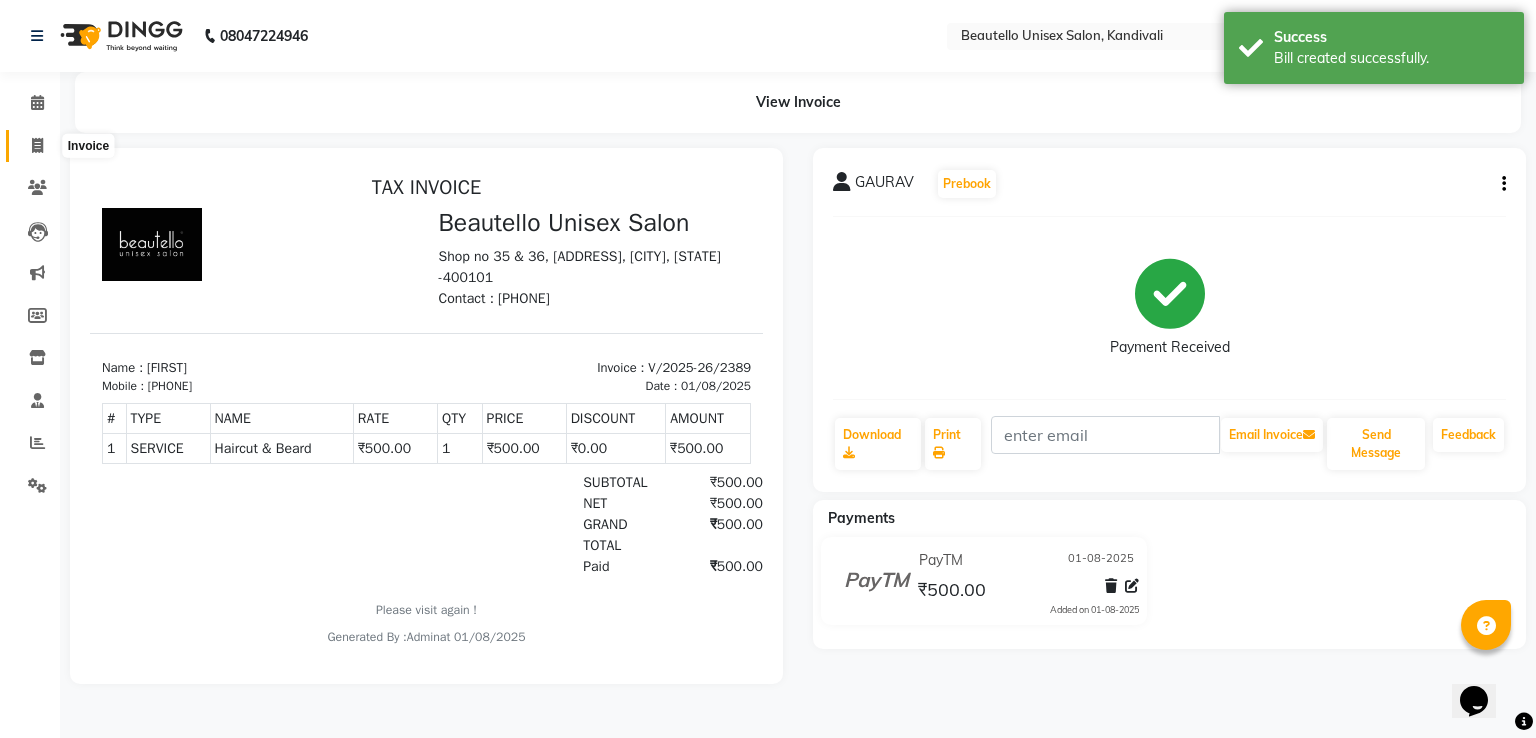 click 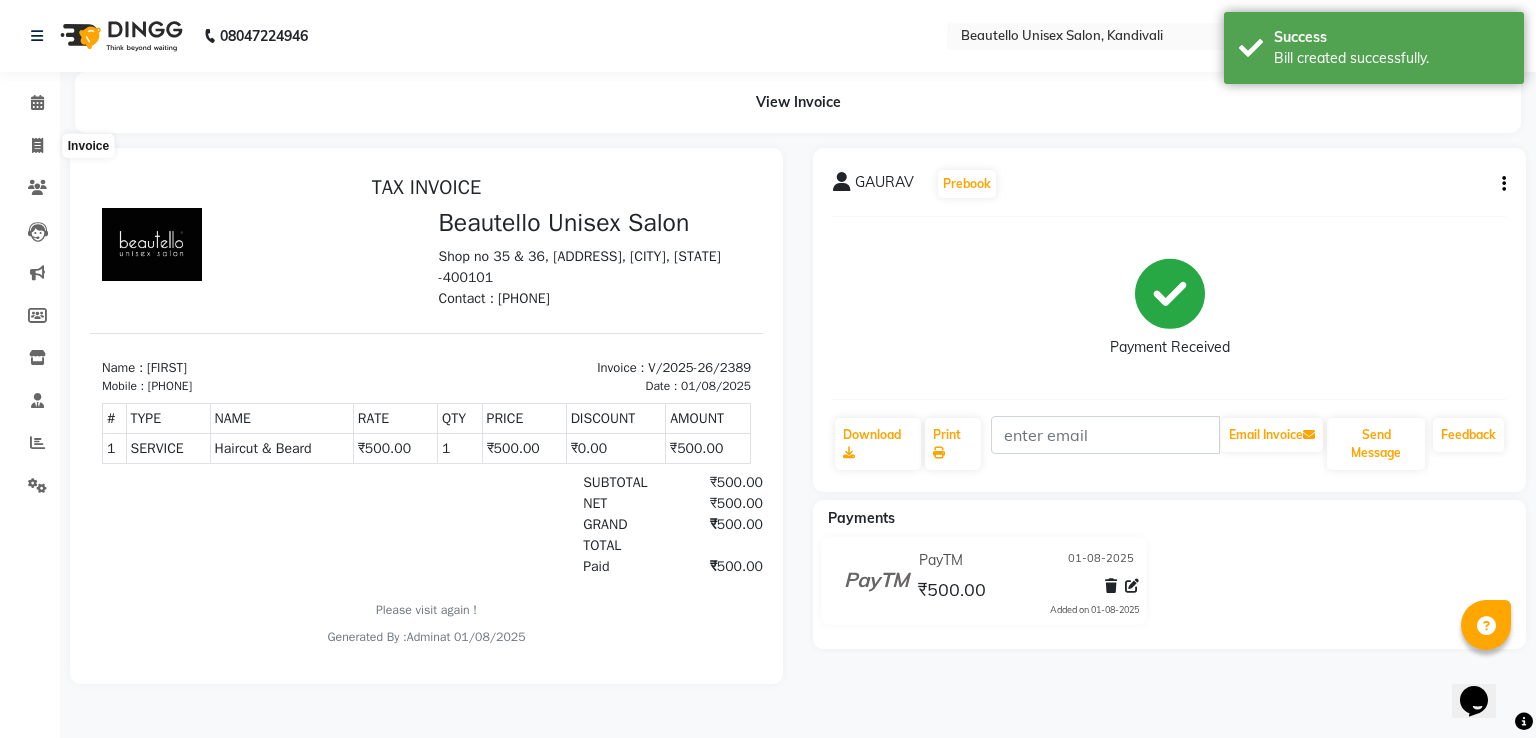 select on "5051" 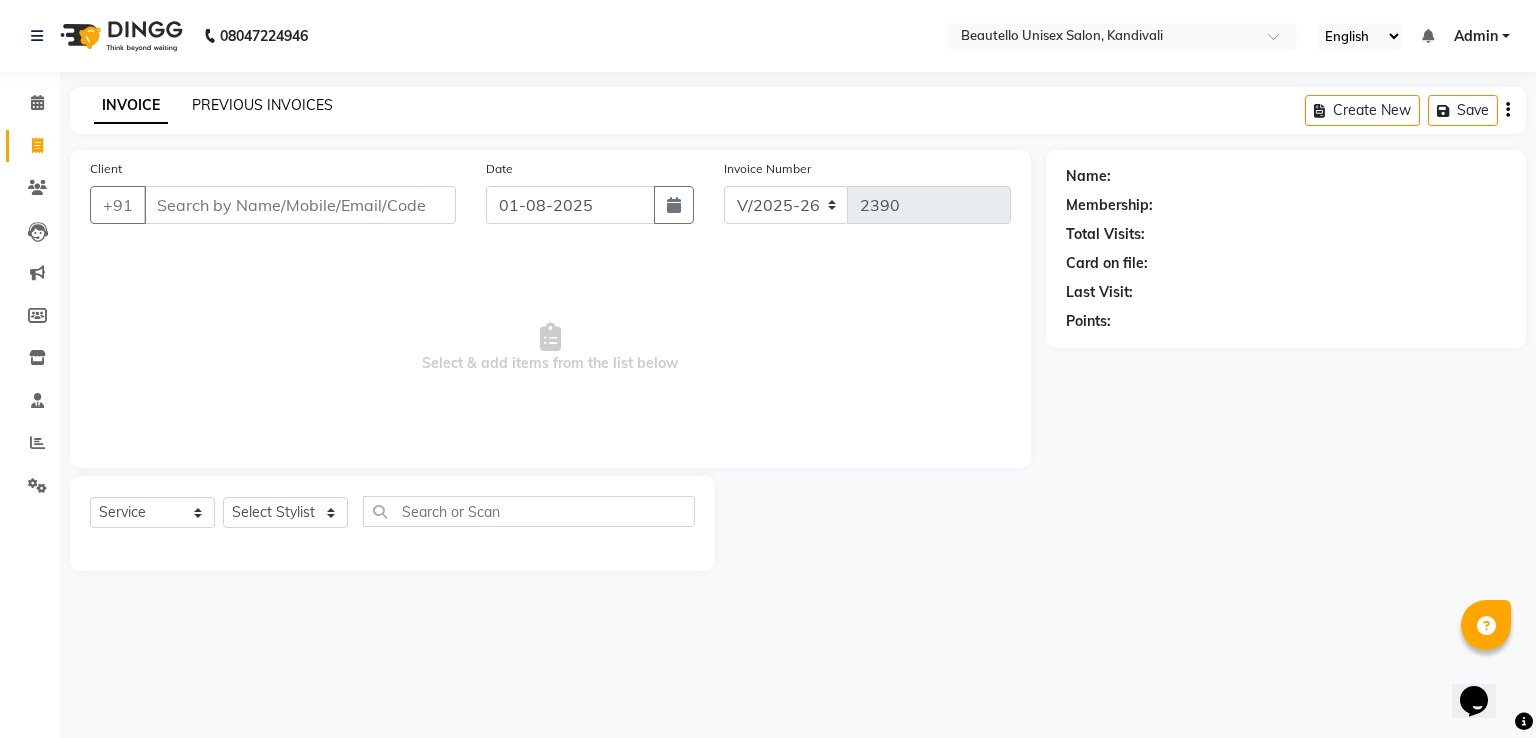 click on "PREVIOUS INVOICES" 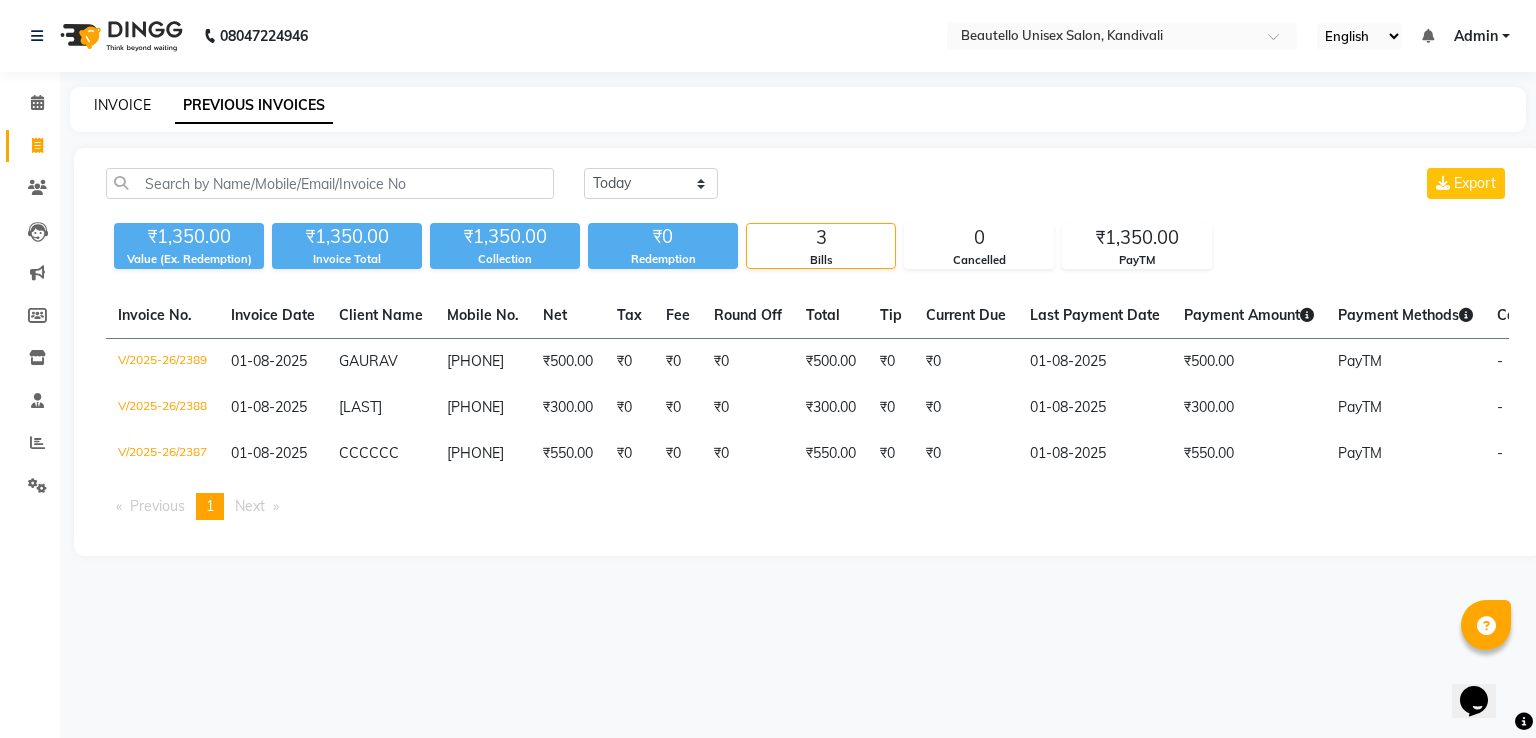 click on "INVOICE" 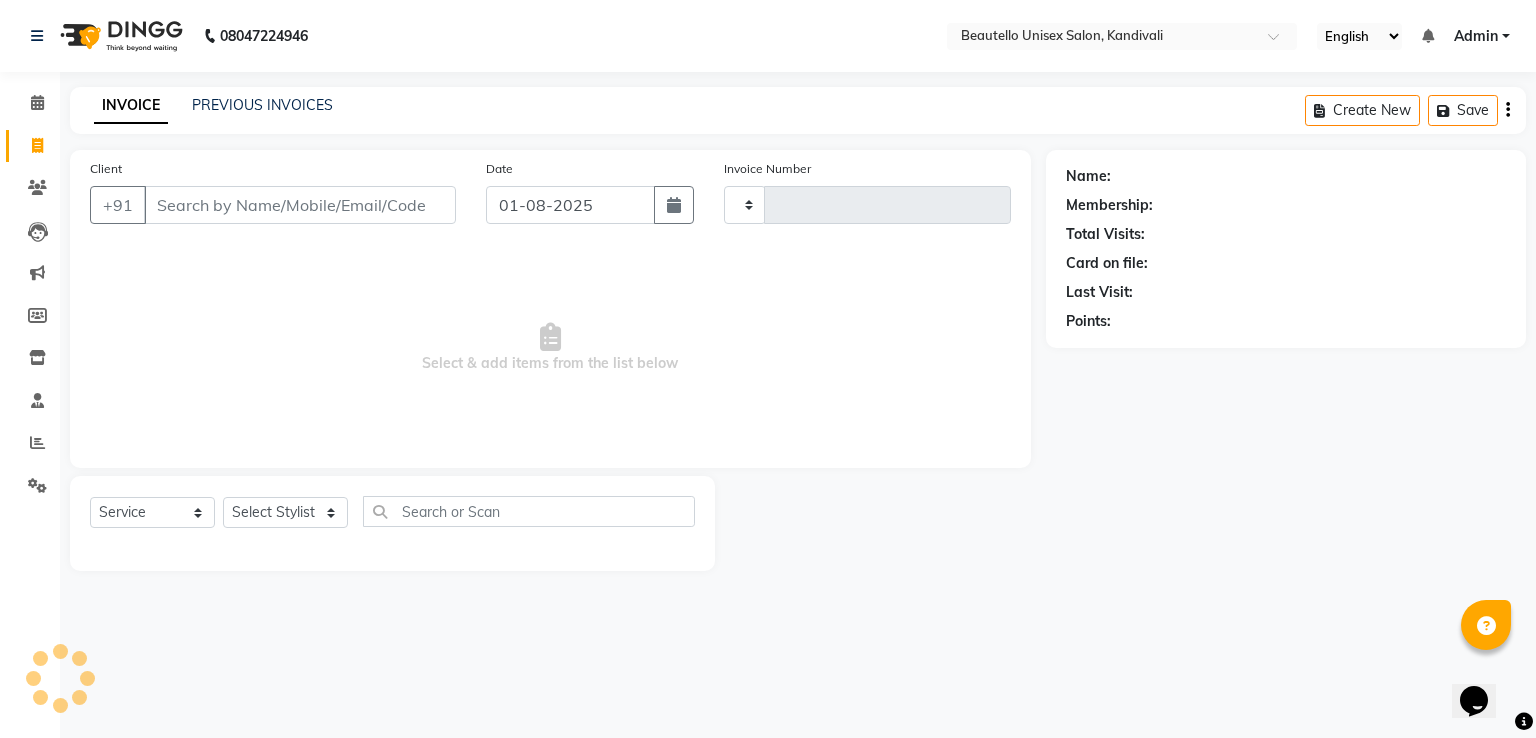 type on "2390" 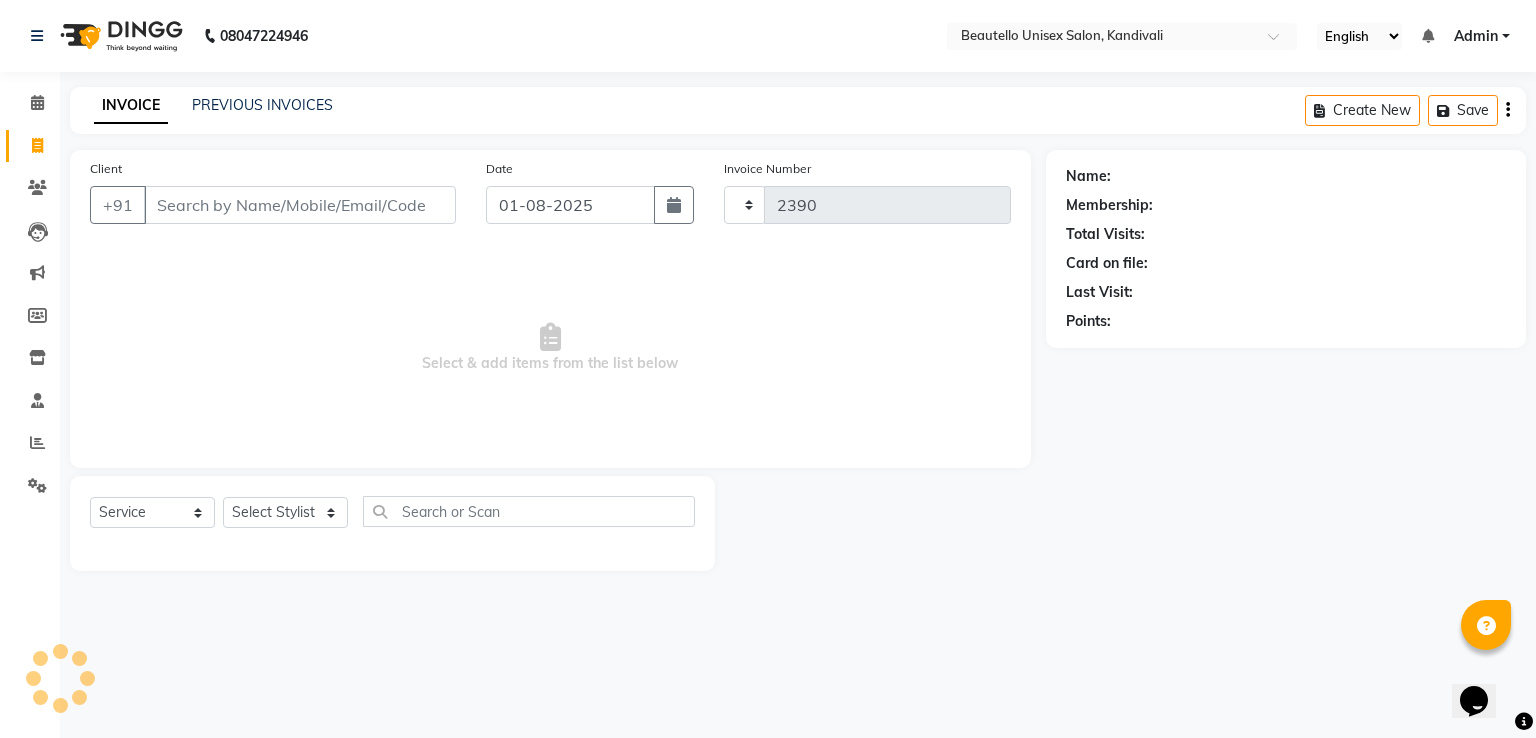 select on "5051" 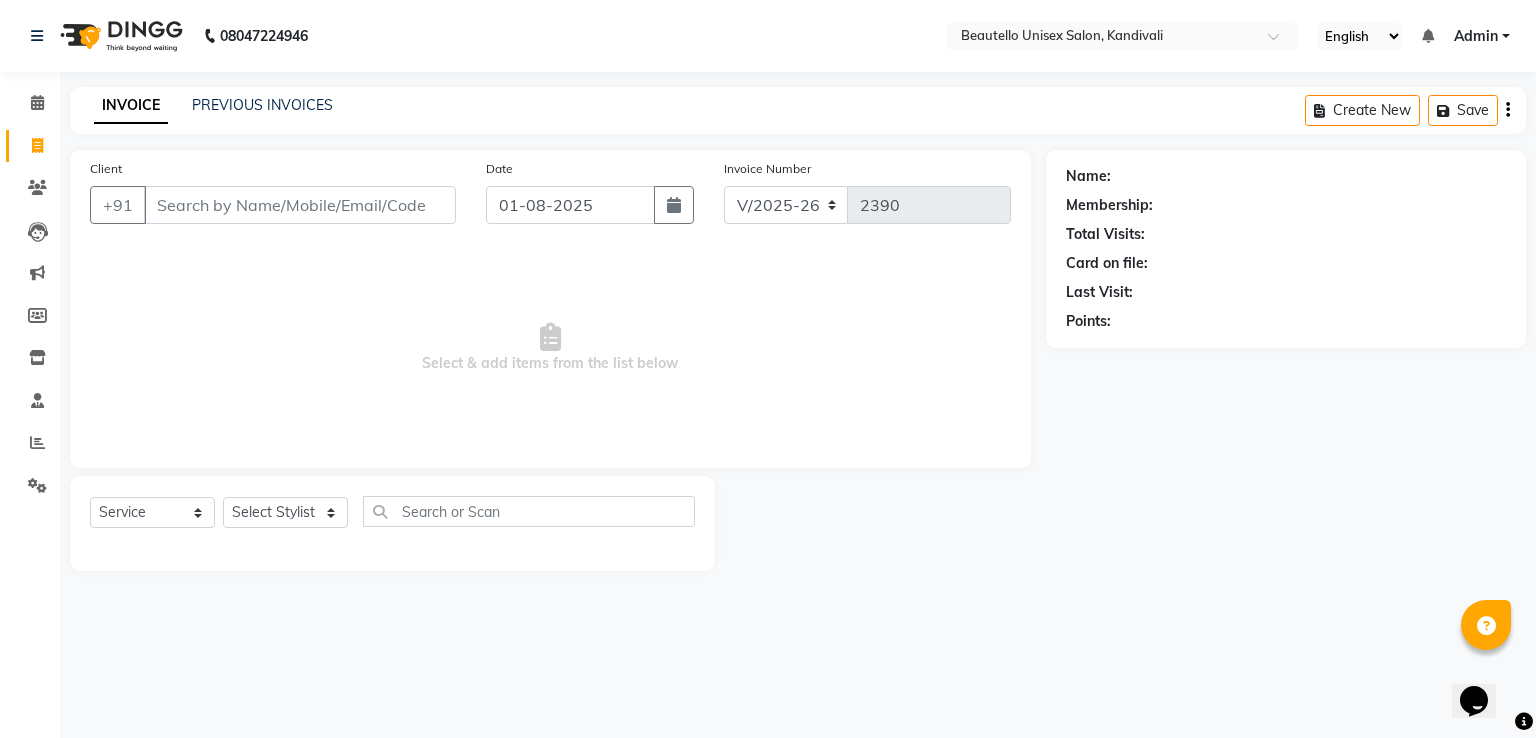 click on "Client" at bounding box center [300, 205] 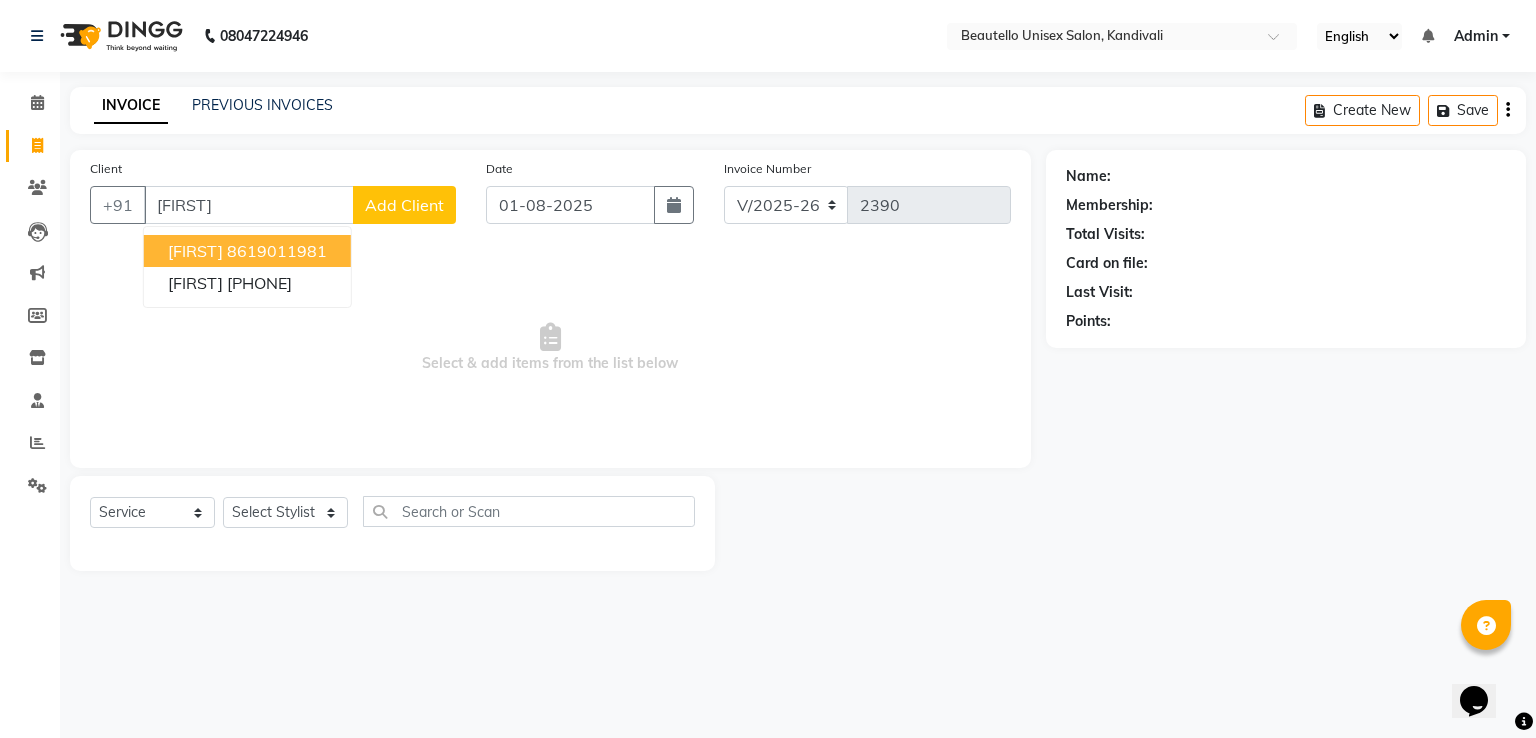 click on "8619011981" at bounding box center (277, 251) 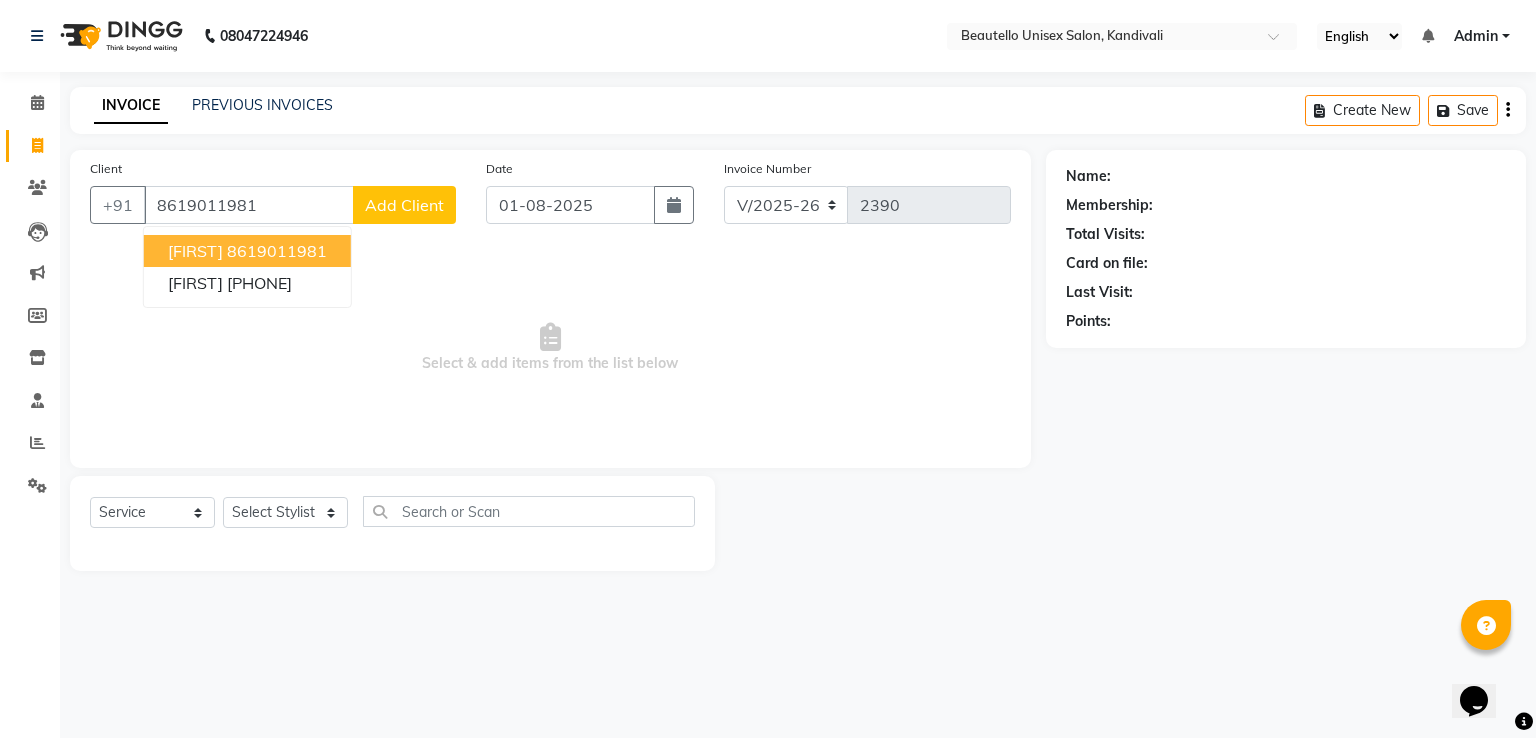 type on "8619011981" 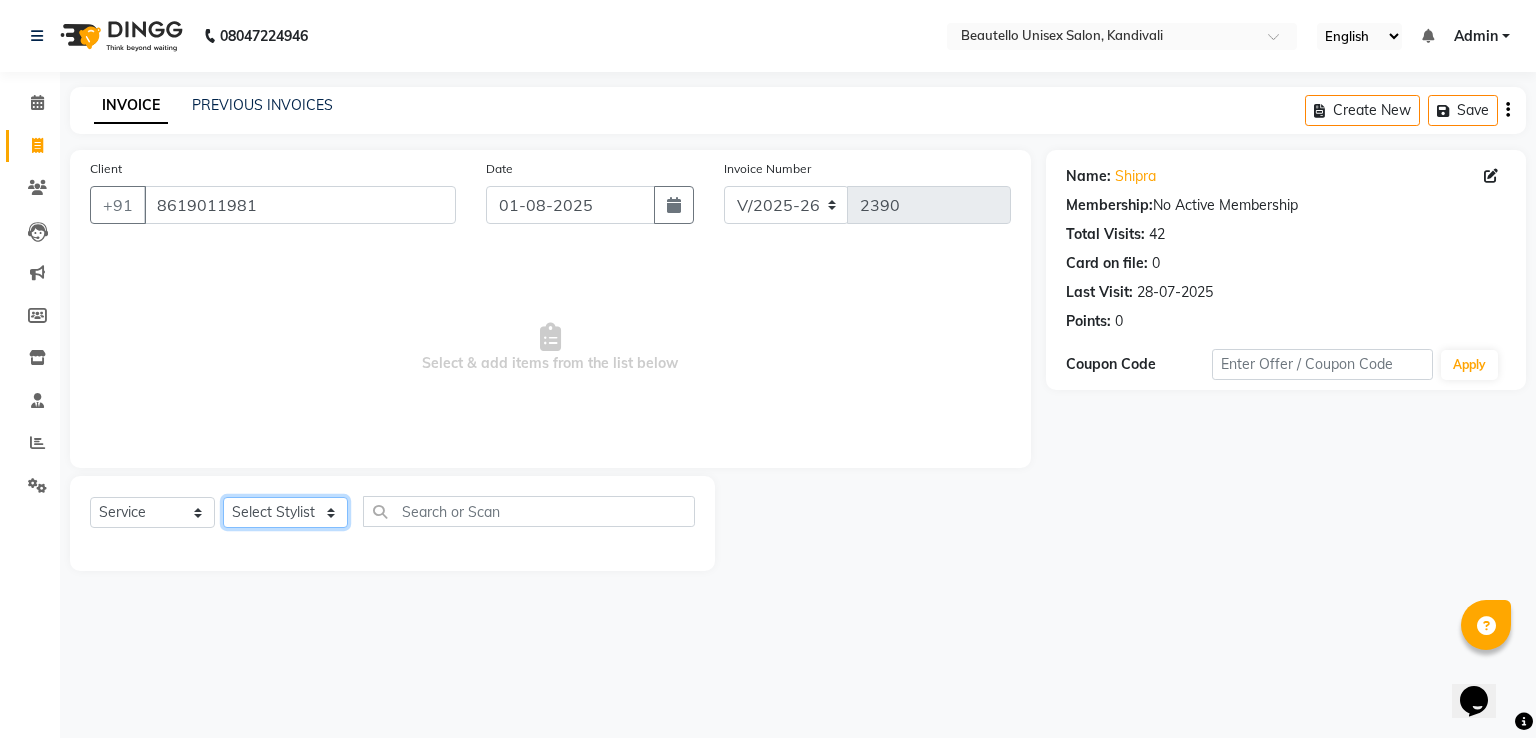 click on "Select Stylist  [FIRST]  [FIRST]  [FIRST] [FIRST]    [FIRST]    [FIRST] [FIRST]    [FIRST]    [FIRST]    [FIRST]  [FIRST] [LAST] [FIRST]" 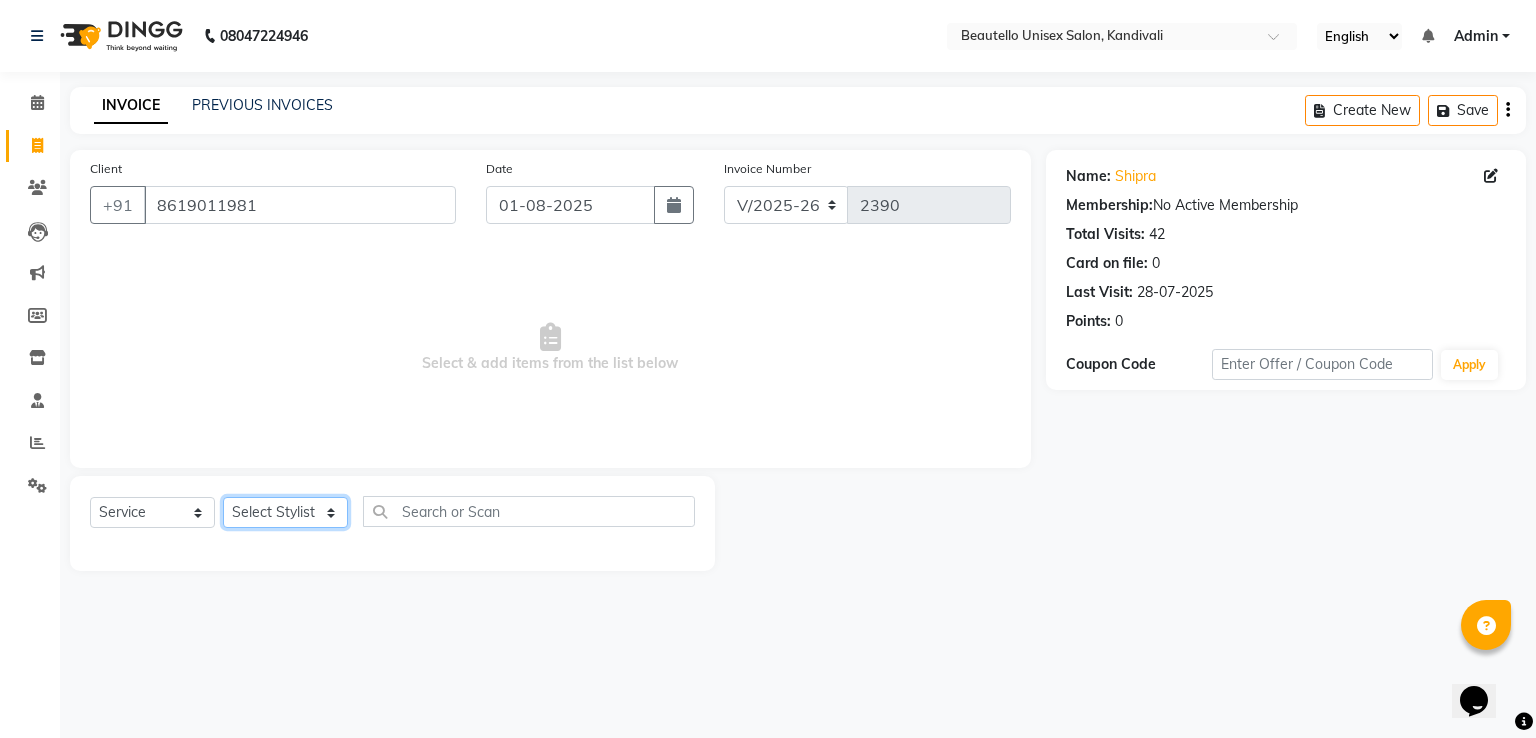 select on "31997" 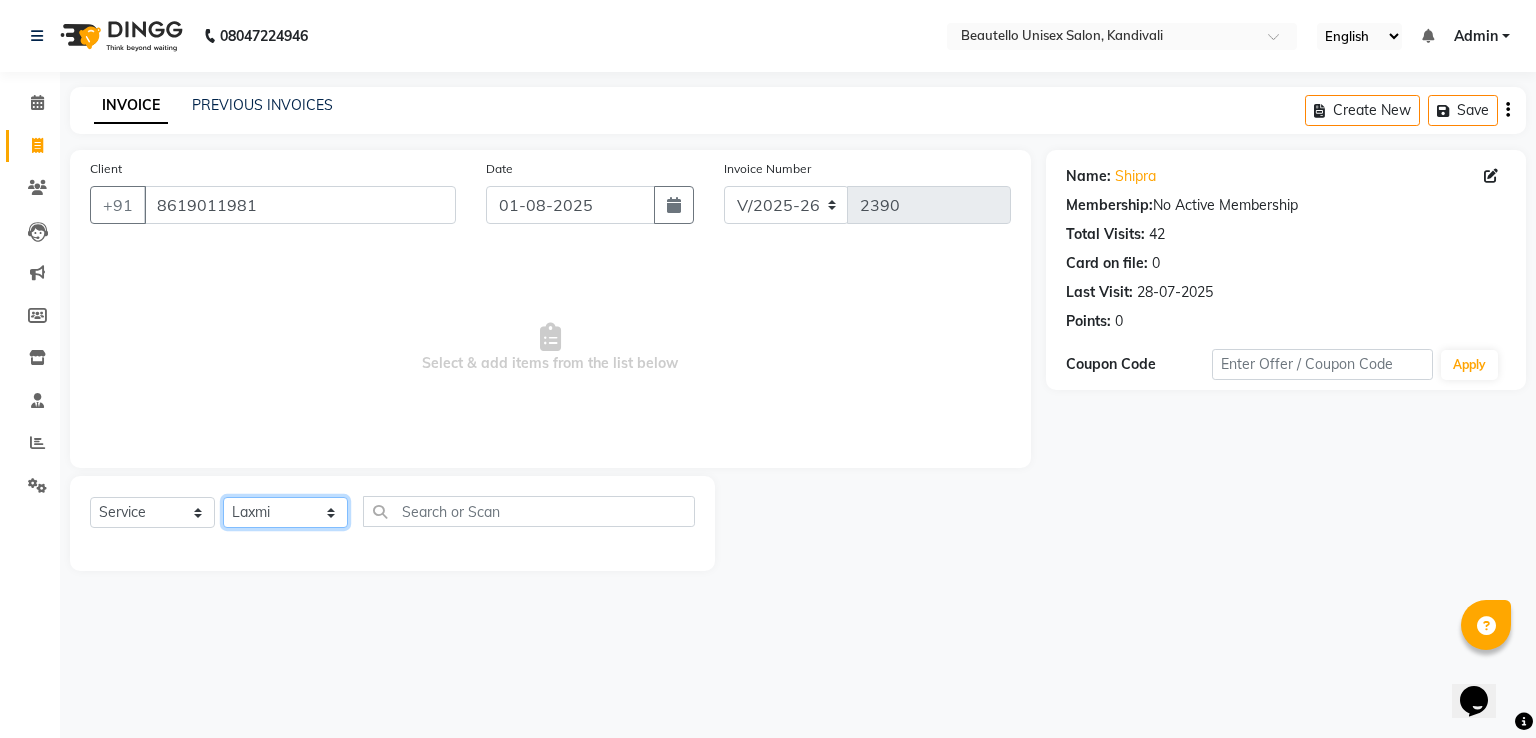 click on "Select Stylist  [FIRST]  [FIRST]  [FIRST] [FIRST]    [FIRST]    [FIRST] [FIRST]    [FIRST]    [FIRST]    [FIRST]  [FIRST] [LAST] [FIRST]" 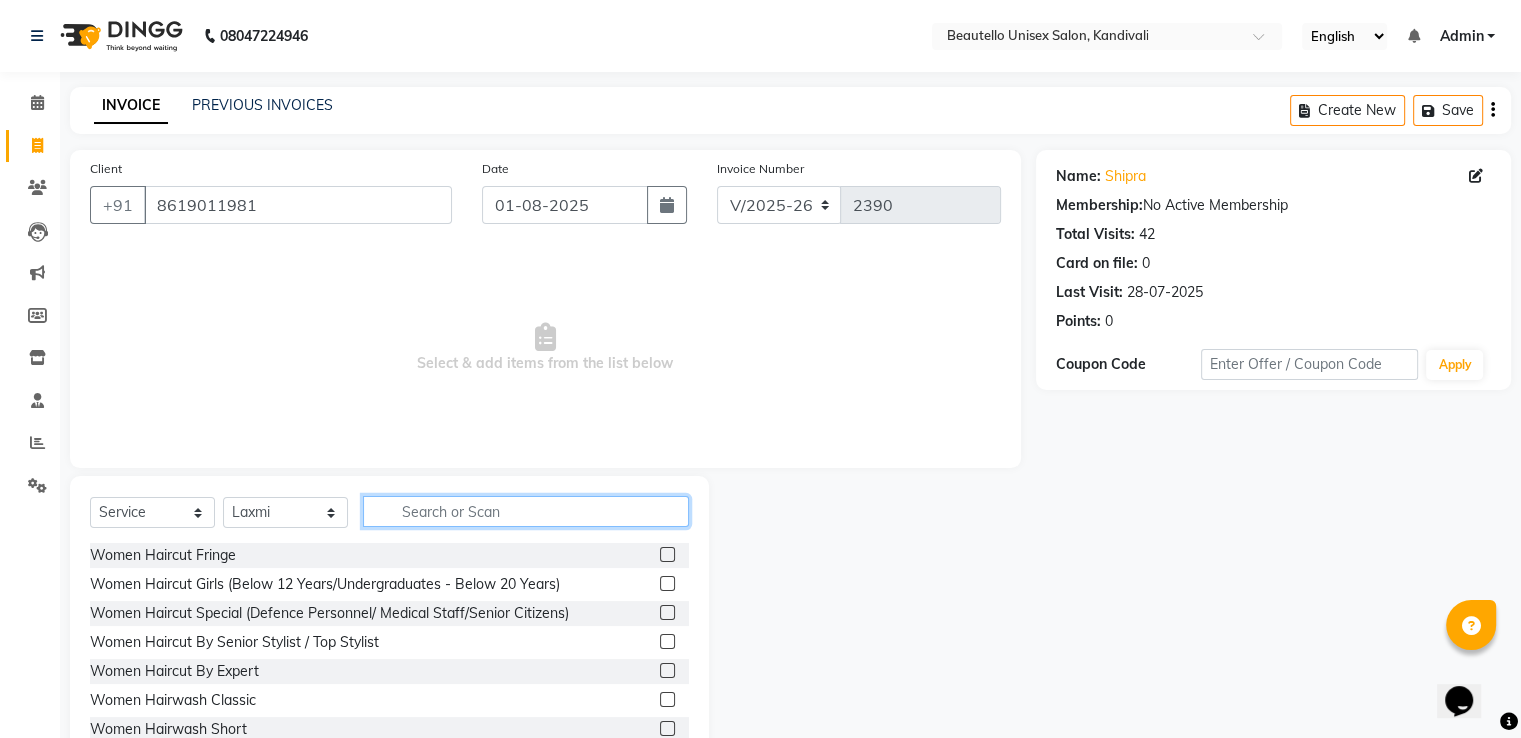 click 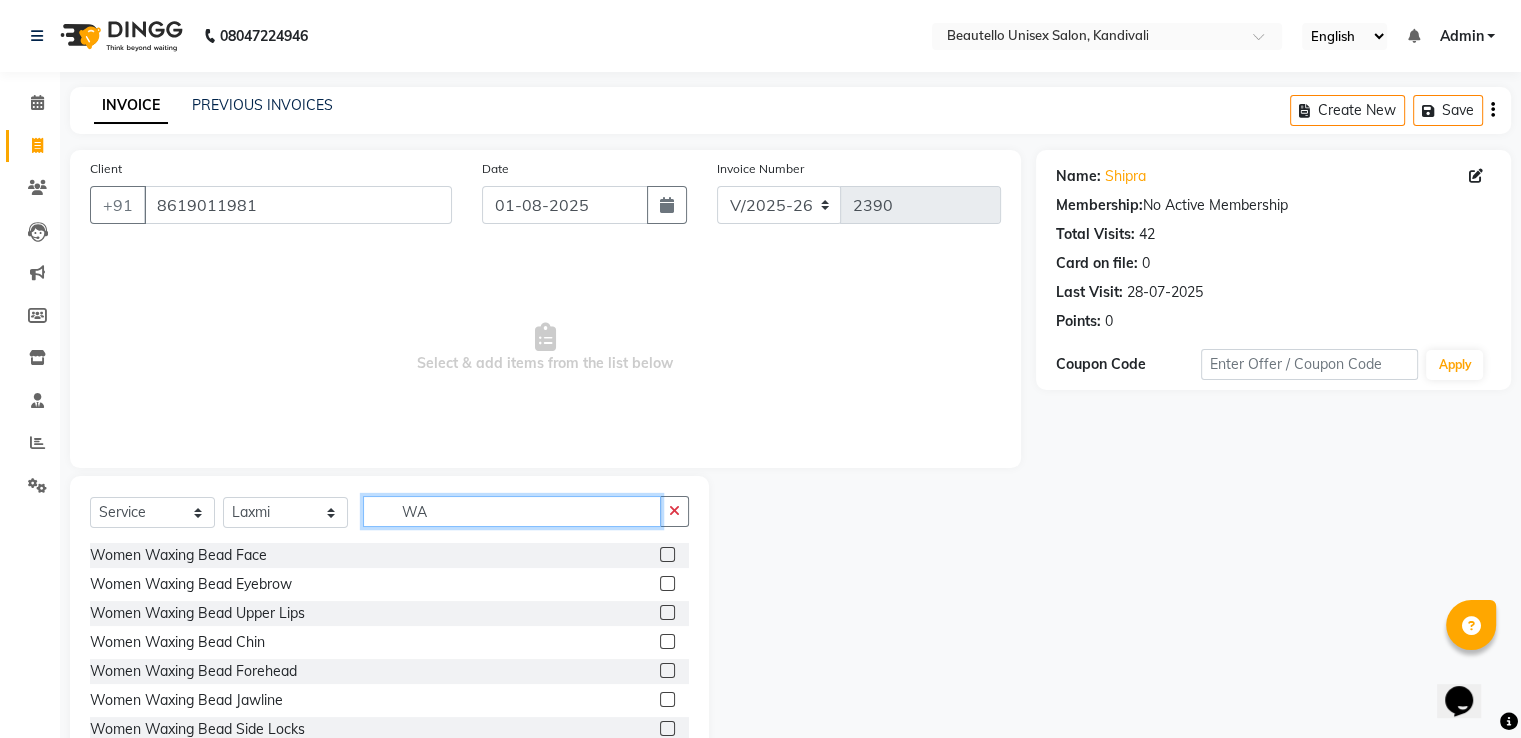 type on "W" 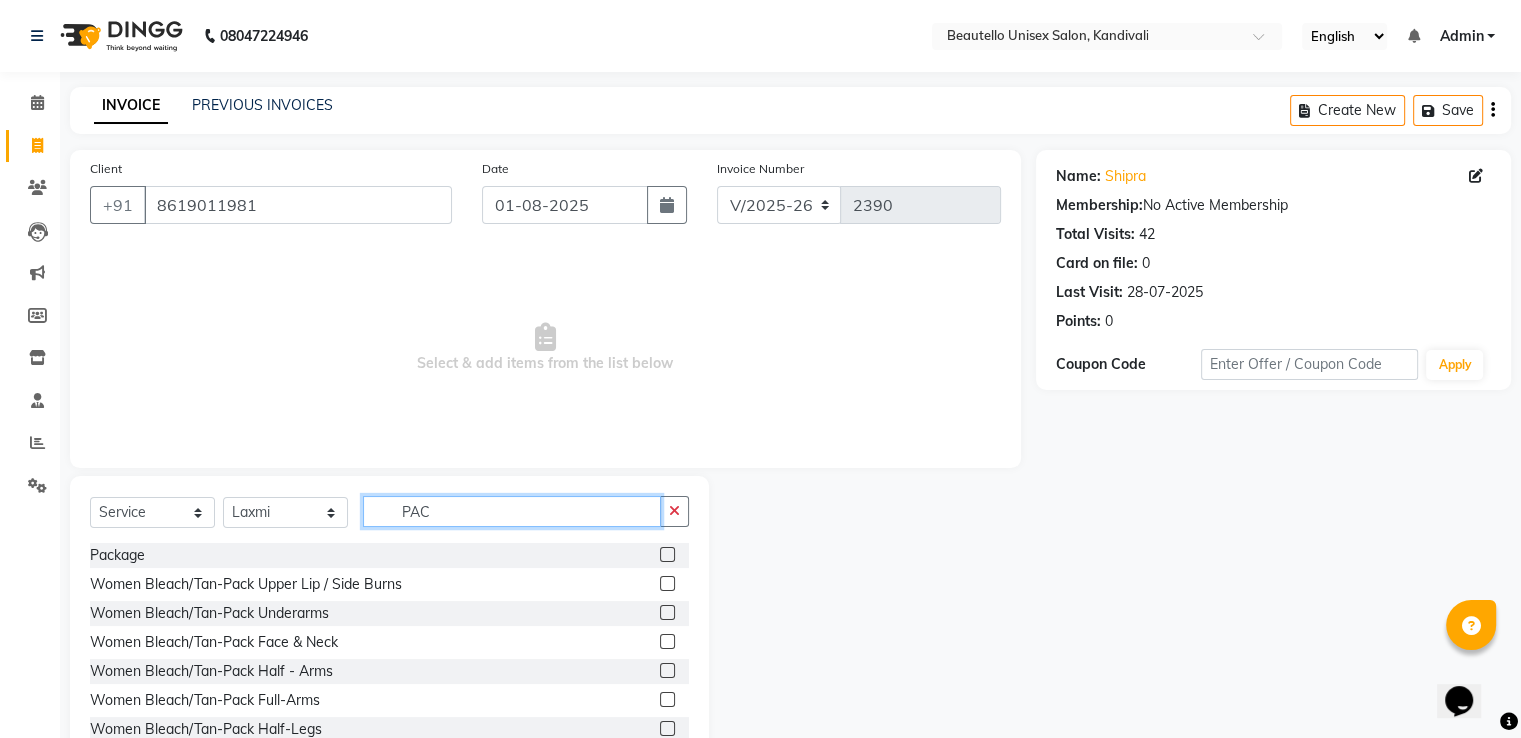 type on "PAC" 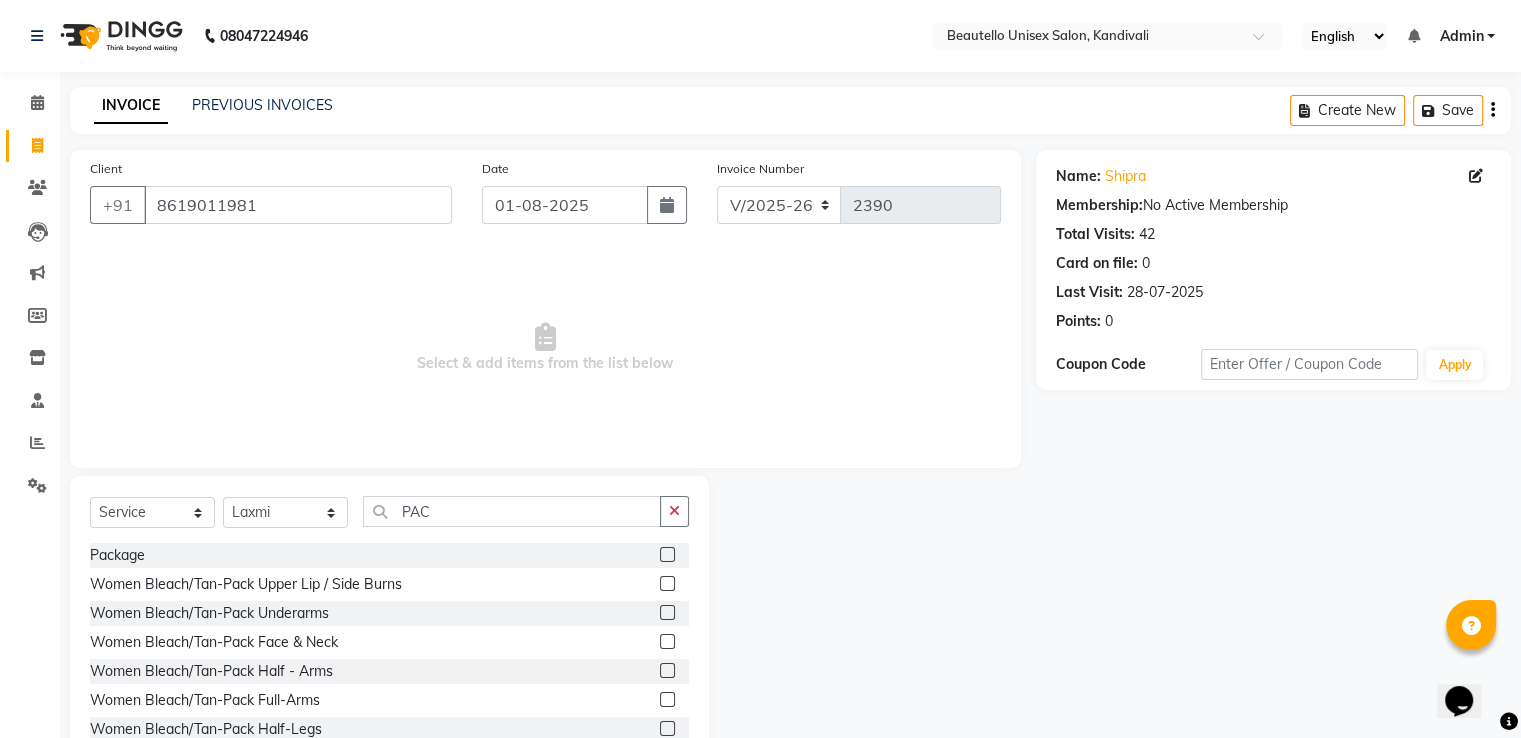 click 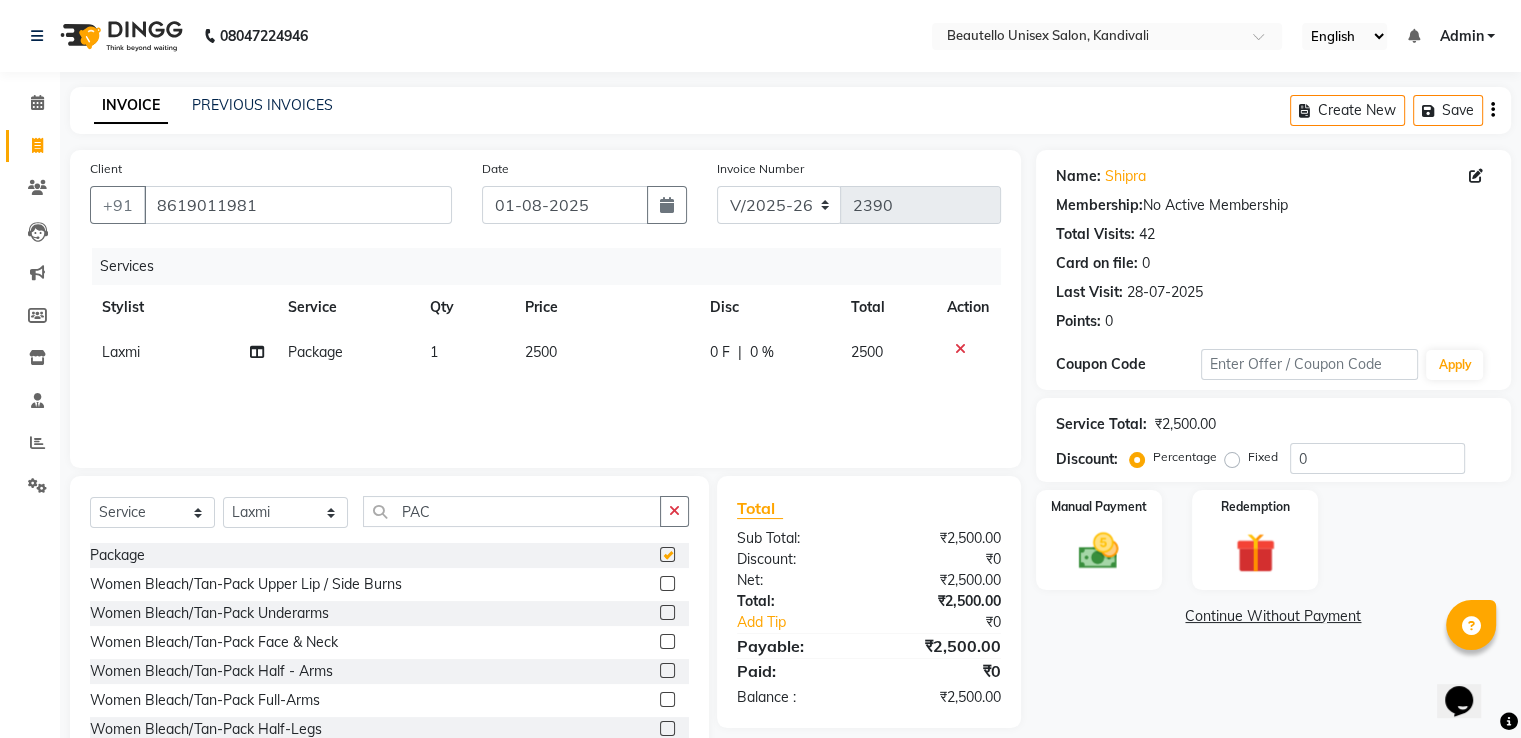 checkbox on "false" 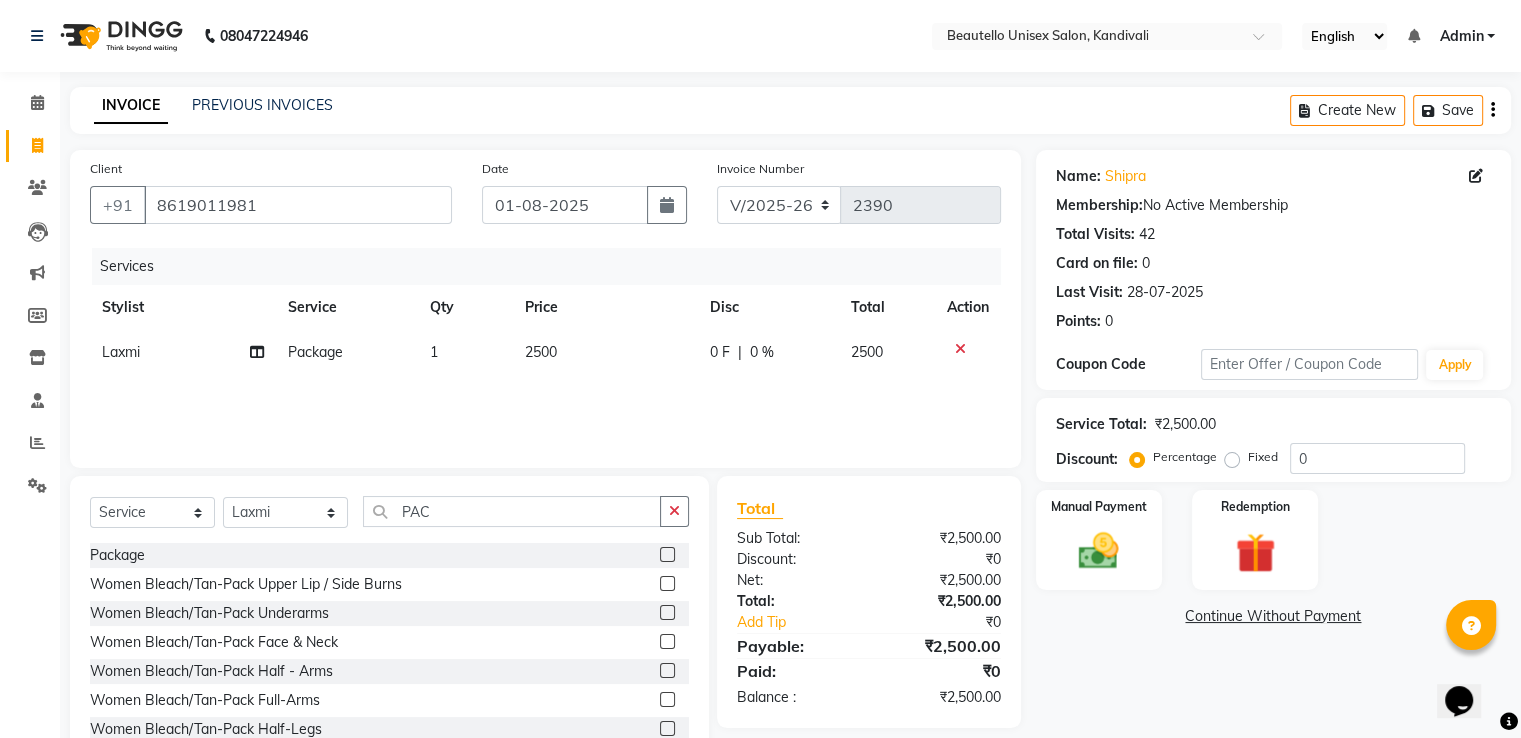 click on "2500" 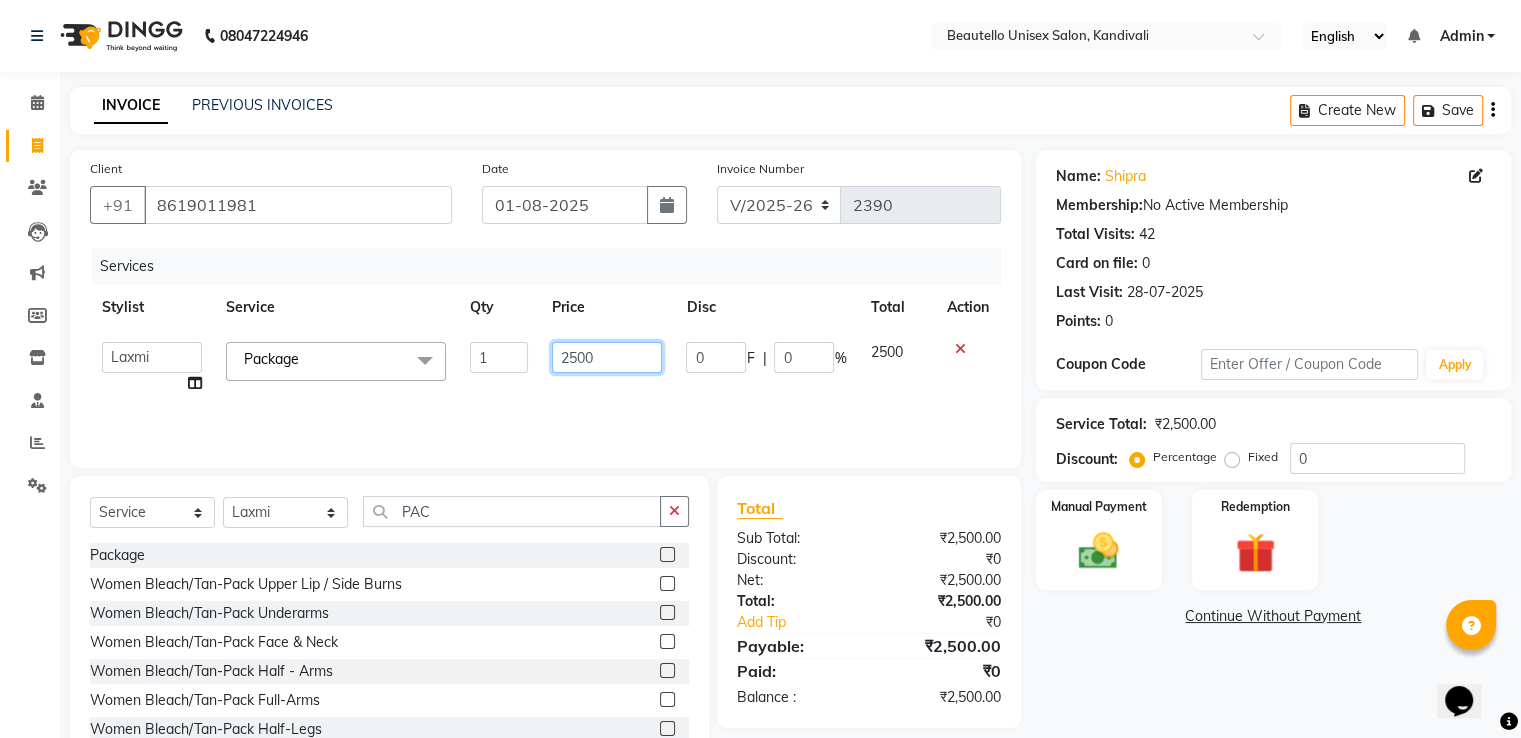 click on "2500" 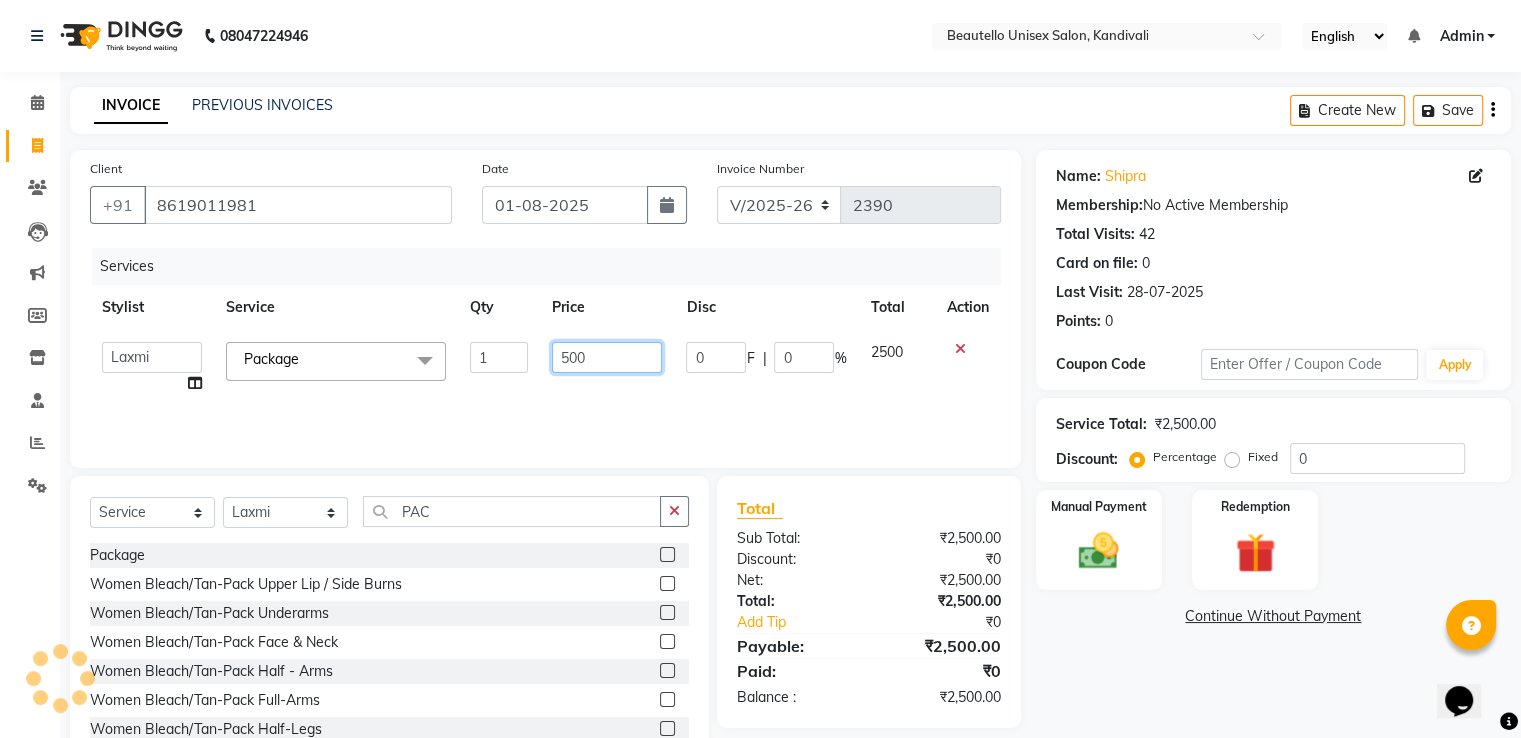 type on "1500" 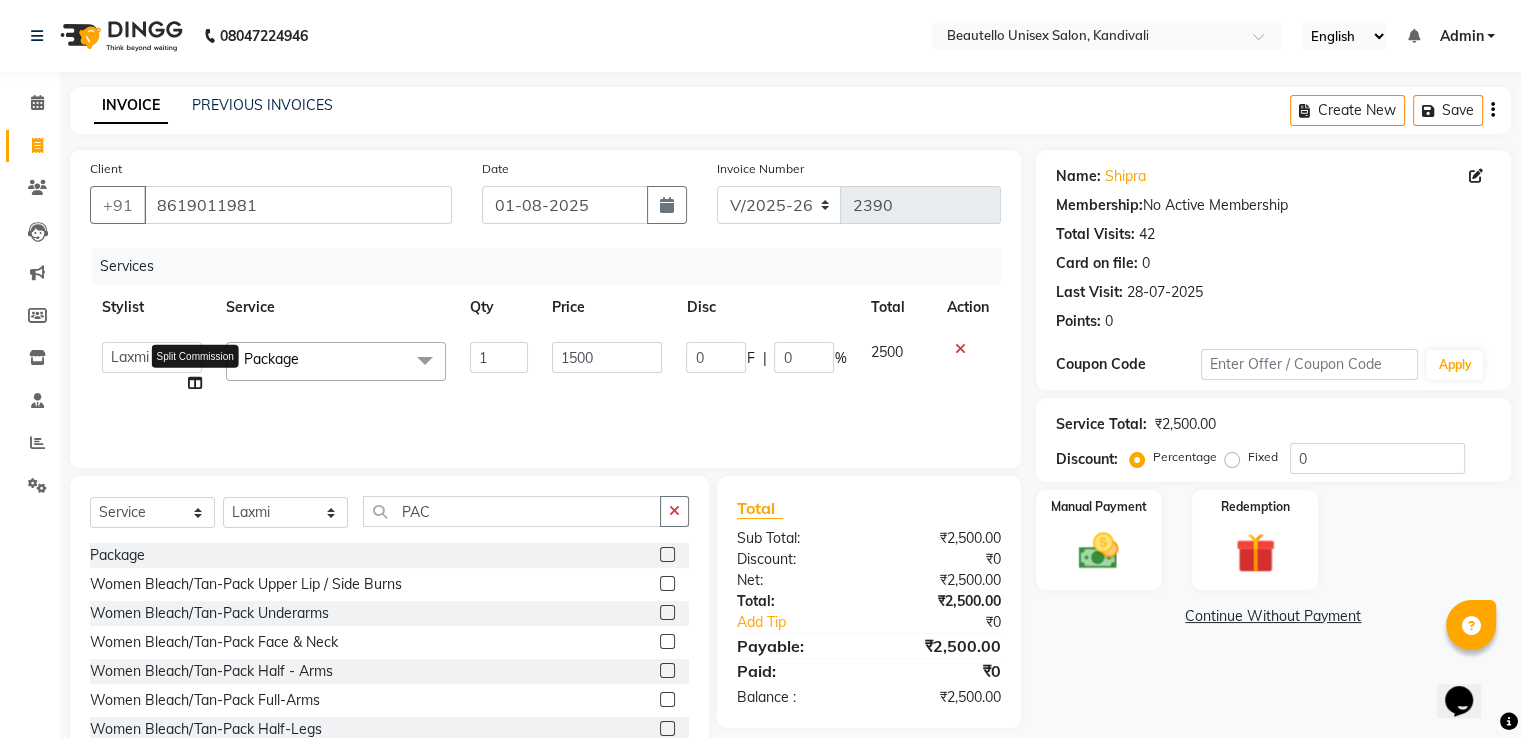 click on "Services Stylist Service Qty Price Disc Total Action   [FIRST]    [FIRST]    [FIRST]   [FIRST]    [FIRST]    [FIRST]   [FIRST]    [FIRST]    [FIRST]    [FIRST]  [FIRST] [LAST] Split Commission Package  x Women Haircut Fringe Women Haircut Girls (Below 12 Years/Undergraduates - Below 20 Years) Women Haircut Special (Defence Personnel/ Medical Staff/Senior Citizens) Women Haircut By Senior Stylist / Top Stylist Women Haircut By Expert Women Hairwash Classic Women Hairwash Short Women Hairwash Medium Women Hairwash Long Women Hairwash Luxury Short Women Hairwash Luxury Medium Women Hairwash Luxury Long Women Hairwash Pre-Wash Before Colour Services Women Pin Up(Open Styles) Women Hair Up (Bun/ Chignon/ Pony/ French Roll/ Modulated Styles) Women Blow Dry Short Women Blow Dry Medium Women Blow Dry Long Women Ironing / Tongs / Hot Rollers Short Women Ironing / Tongs / Hot Rollers Medium Women Ironing / Tongs / Hot Rollers Long Haircut  & Beard Haircut Beard Package Shampoo & Conditioner PLEX Women Colour Streak Majirel (Per Streak) 1 1500 0 F" 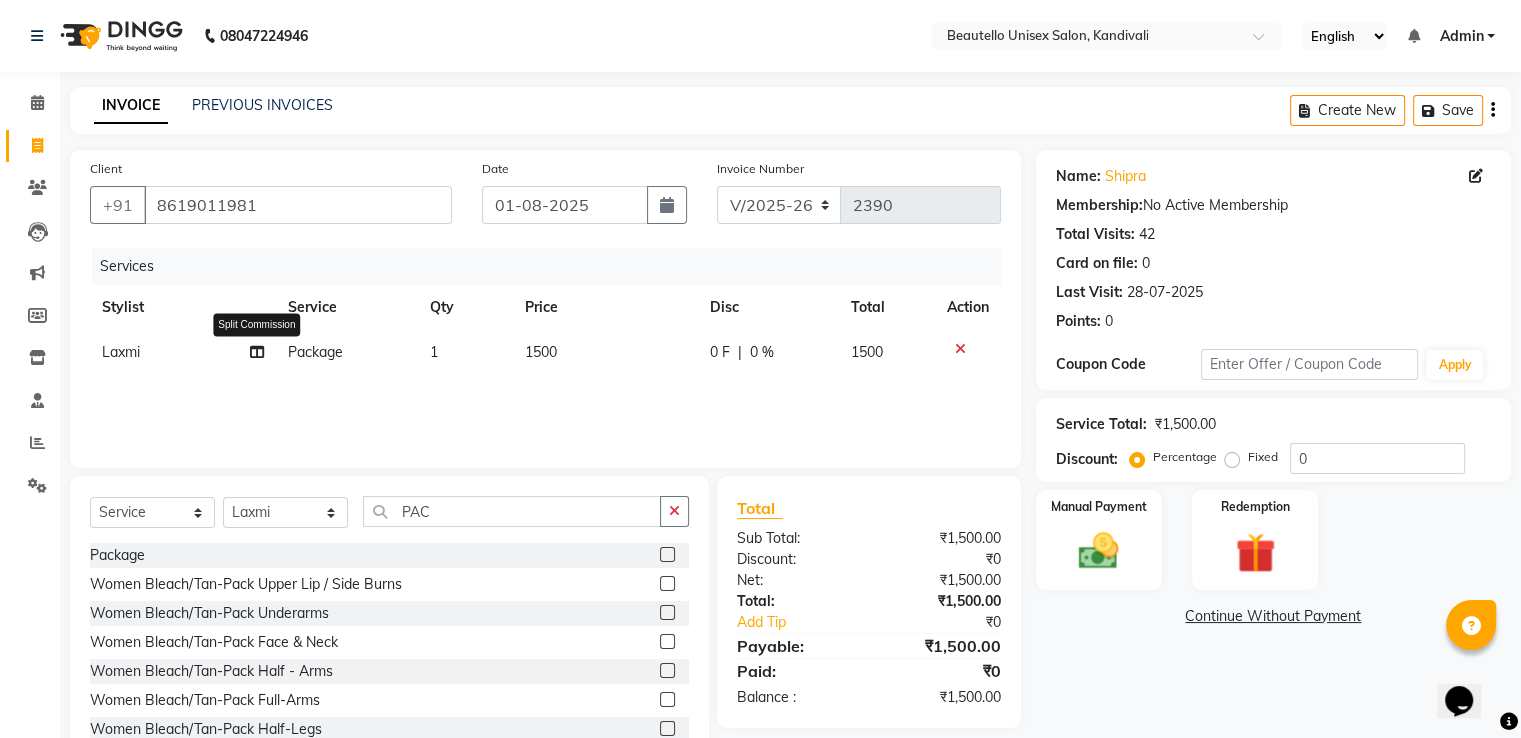 click 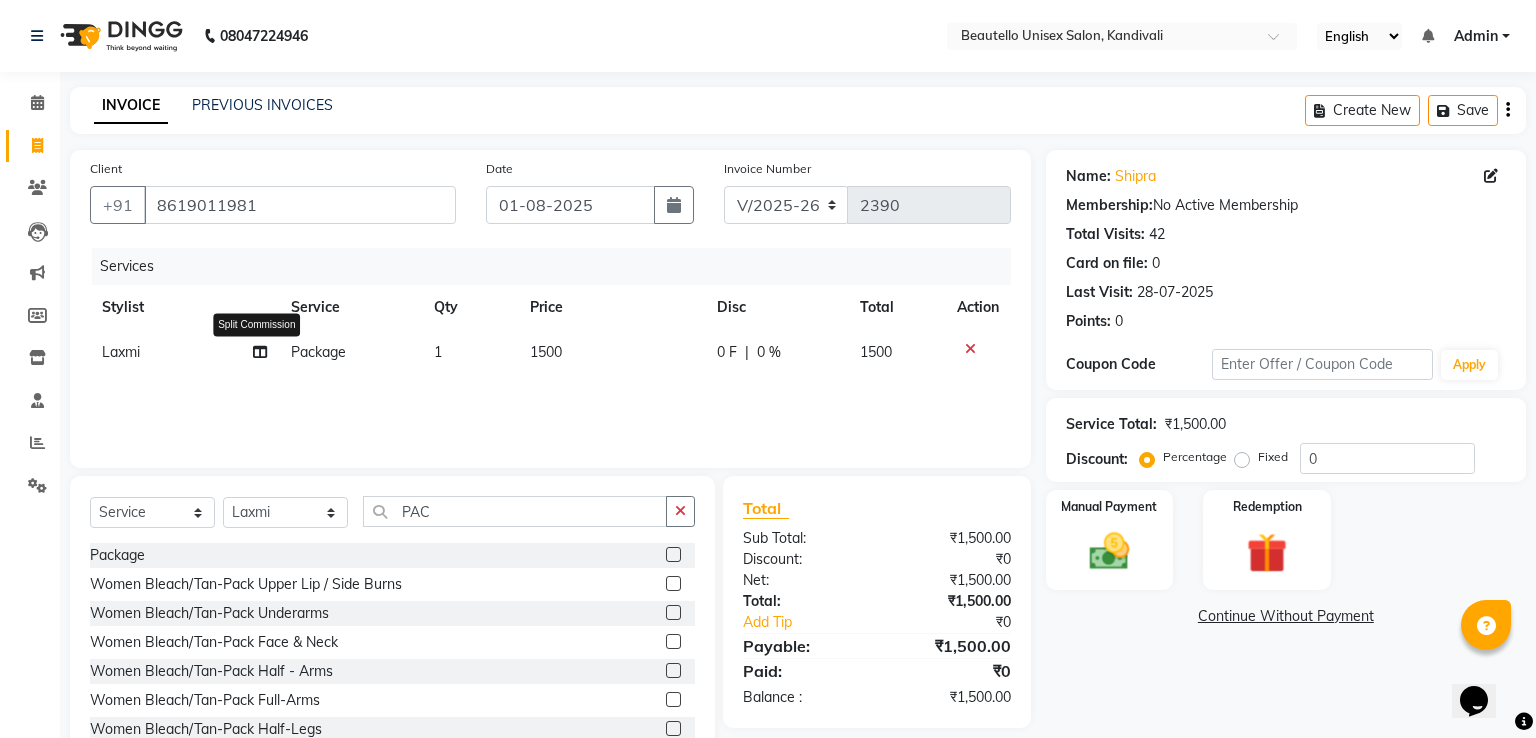select on "31997" 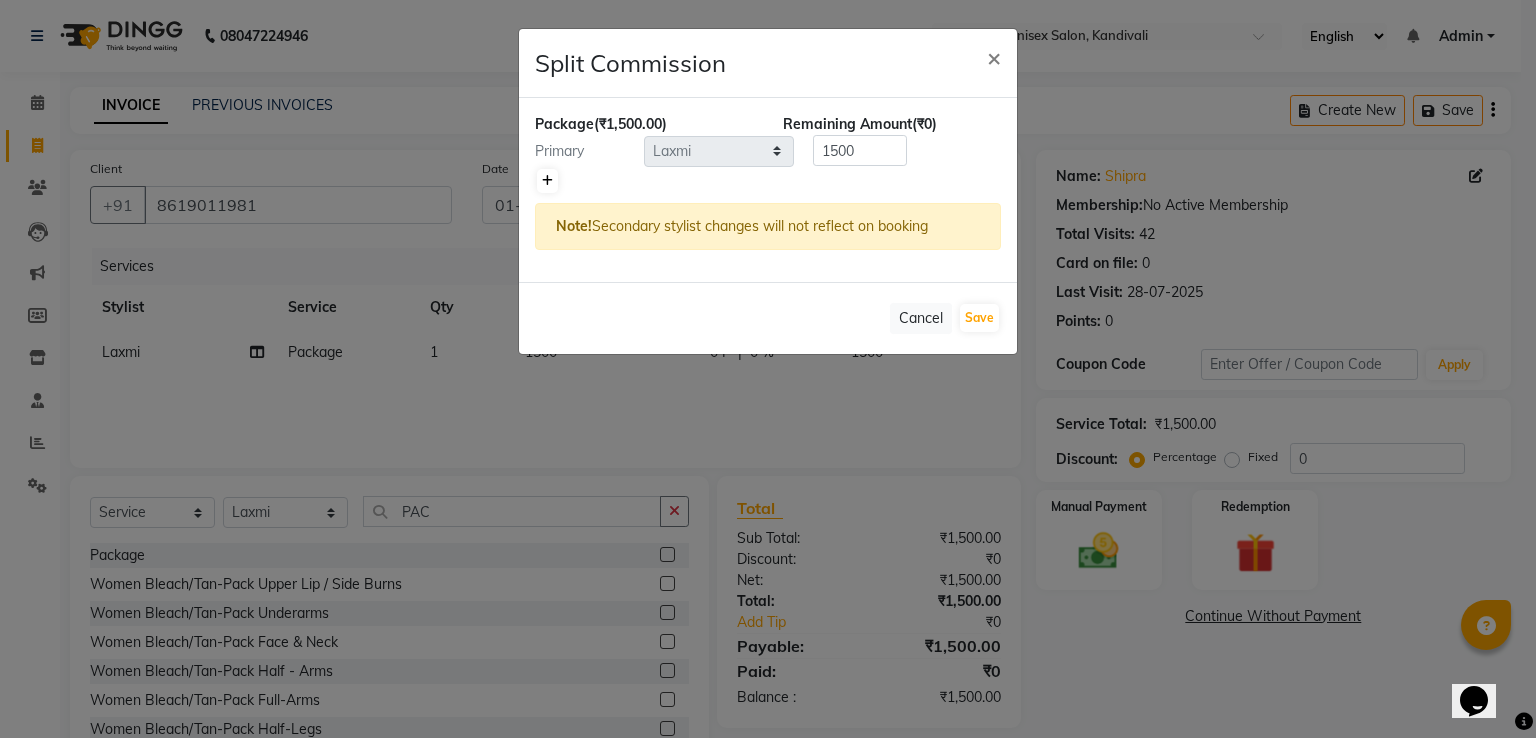 click 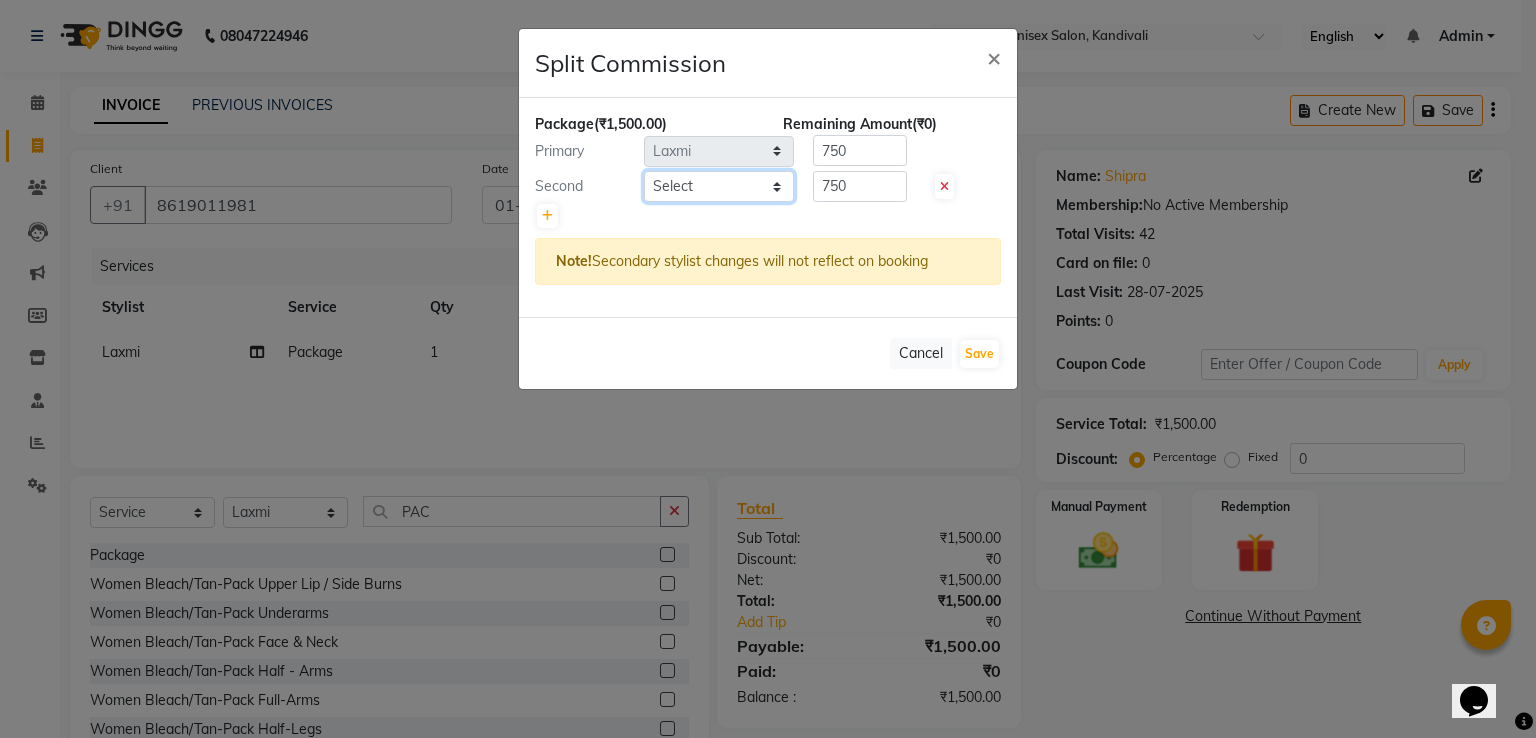 click on "Select   [FIRST]    [FIRST]    [FIRST]   [FIRST]    [FIRST]    [FIRST]   [FIRST]    [FIRST]    [FIRST]    [FIRST]" 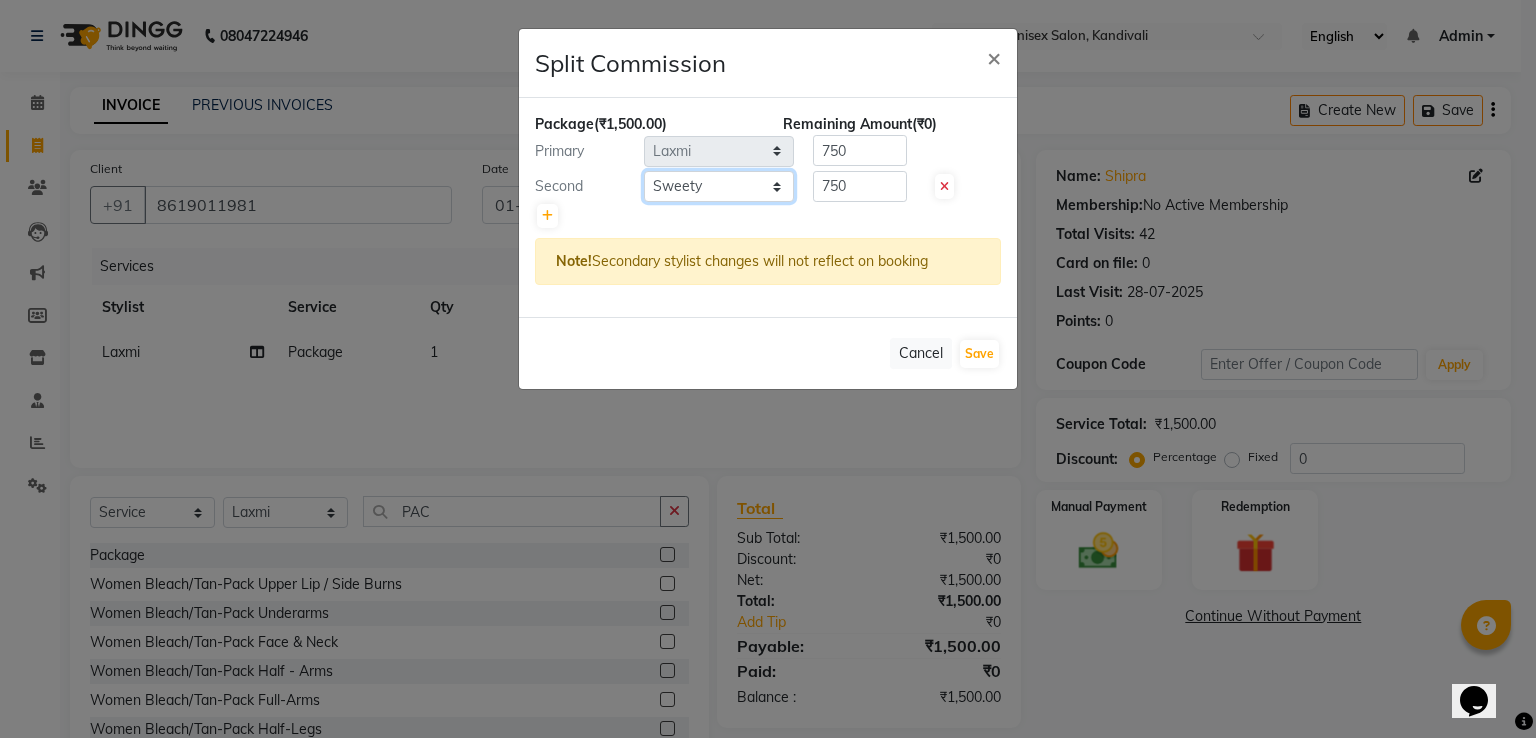 click on "Select   [FIRST]    [FIRST]    [FIRST]   [FIRST]    [FIRST]    [FIRST]   [FIRST]    [FIRST]    [FIRST]    [FIRST]" 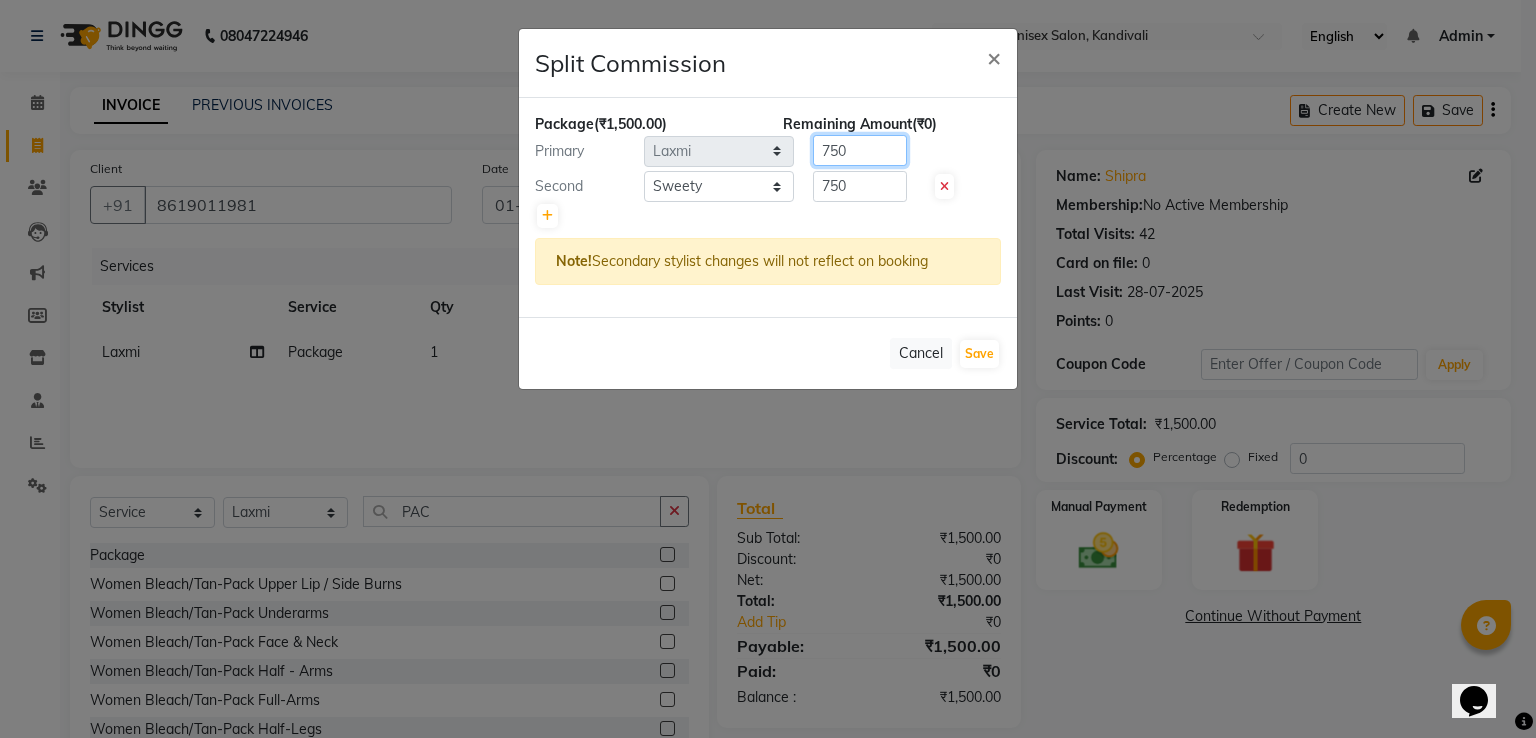 click on "750" 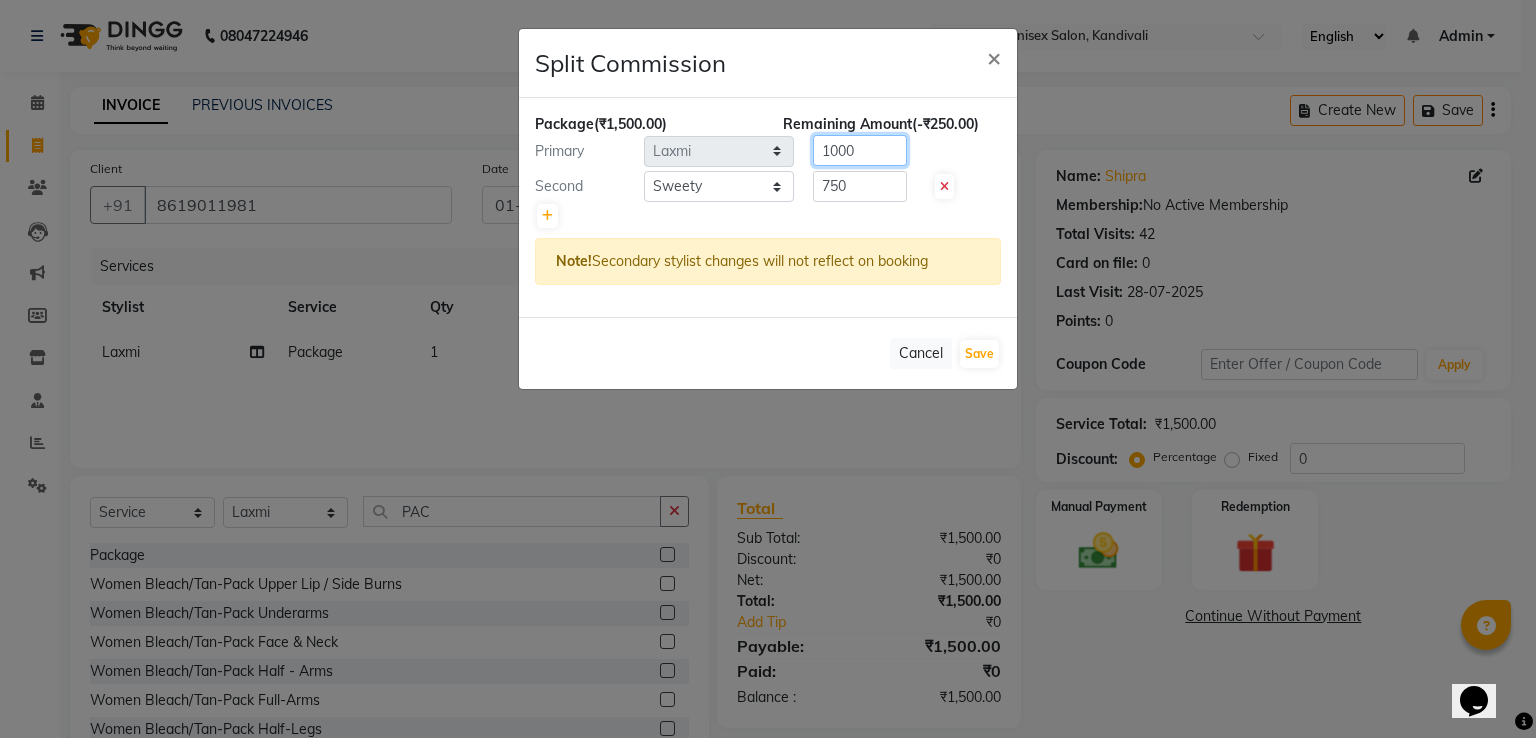 type on "1000" 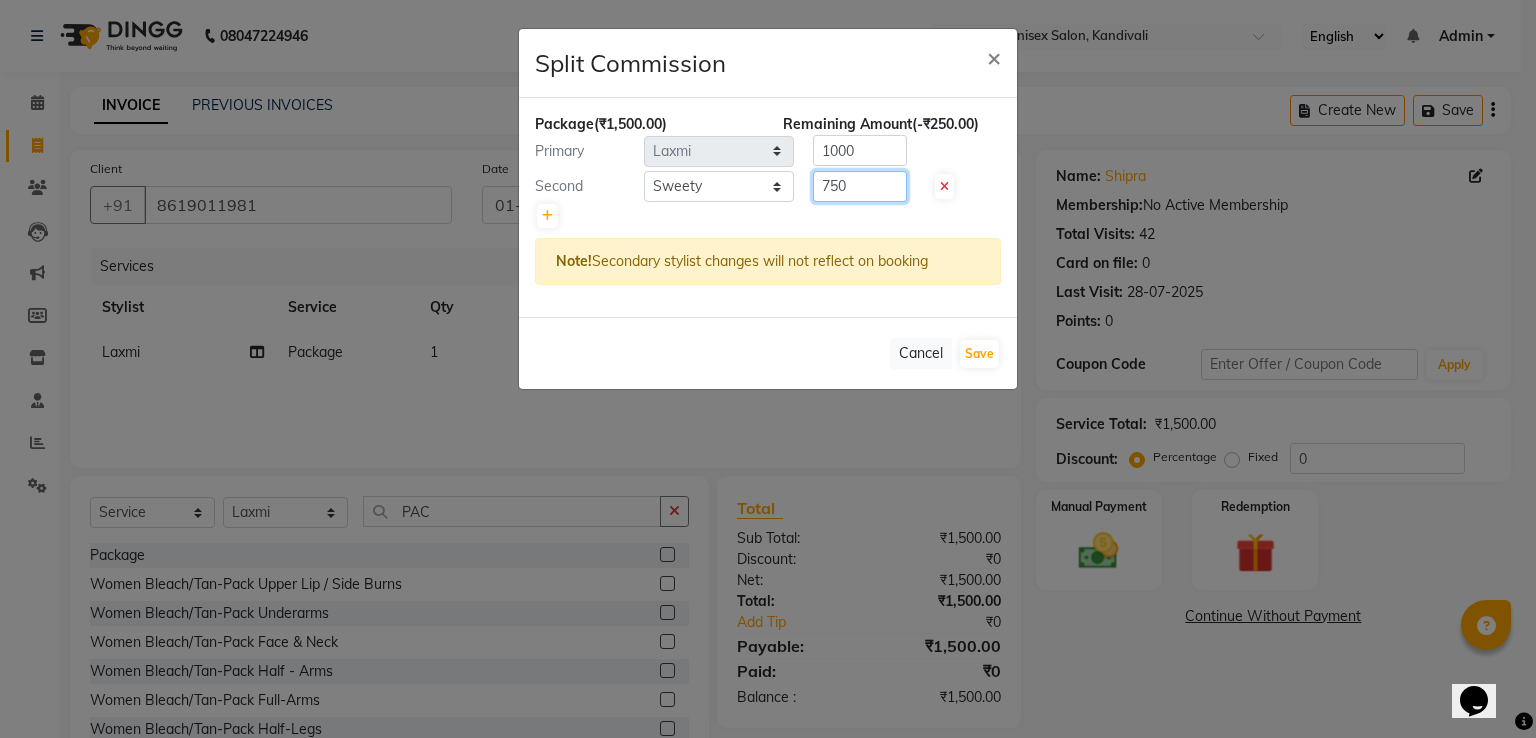 click on "750" 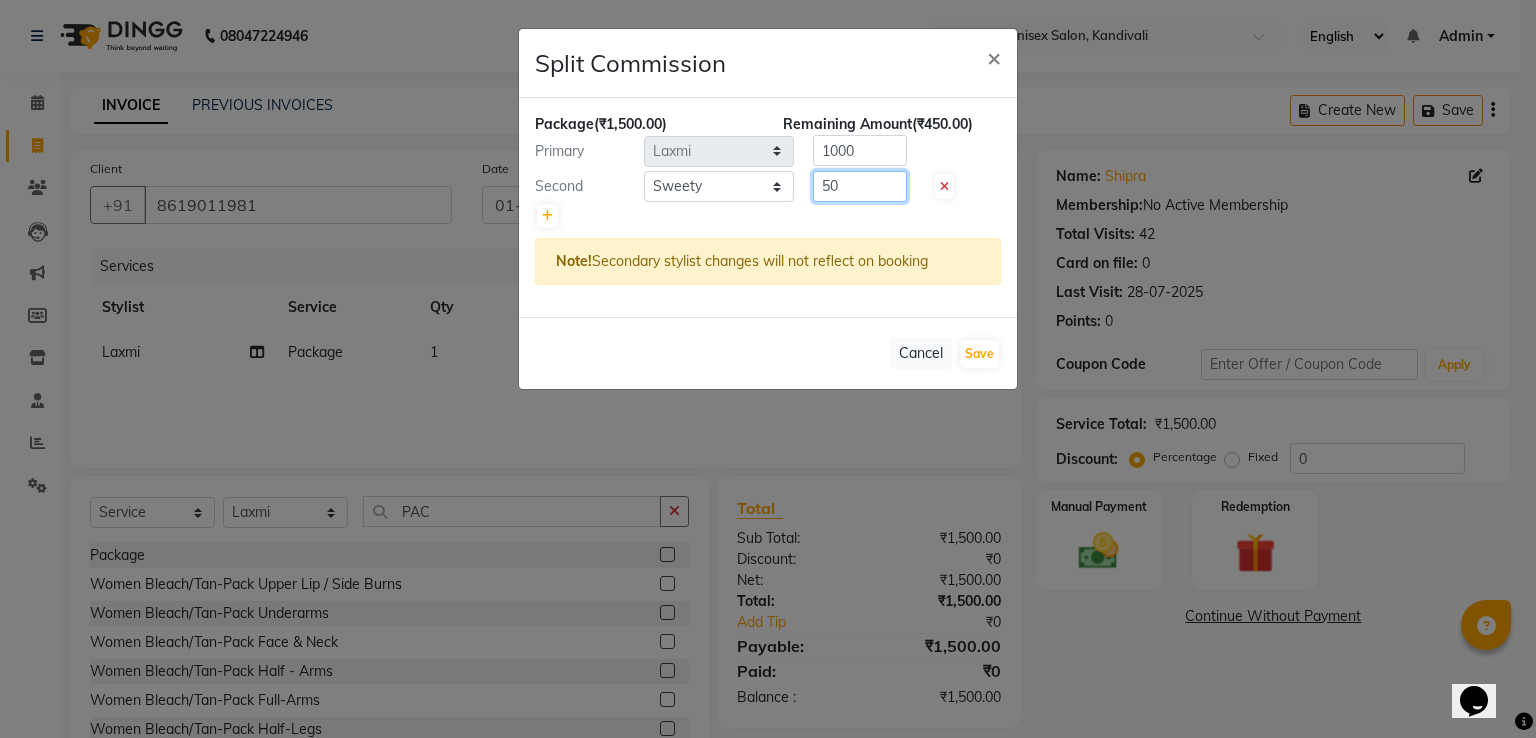 type on "500" 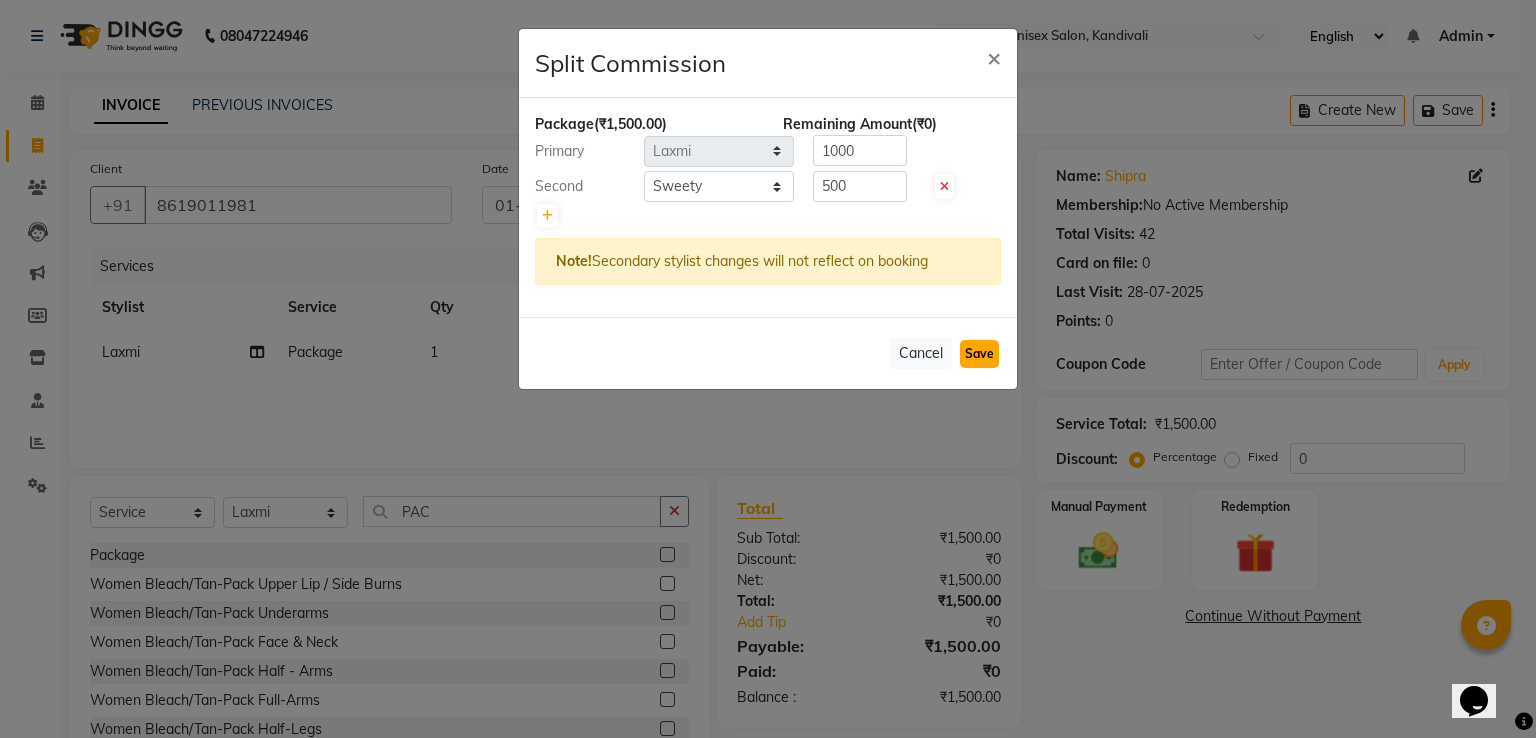 click on "Save" 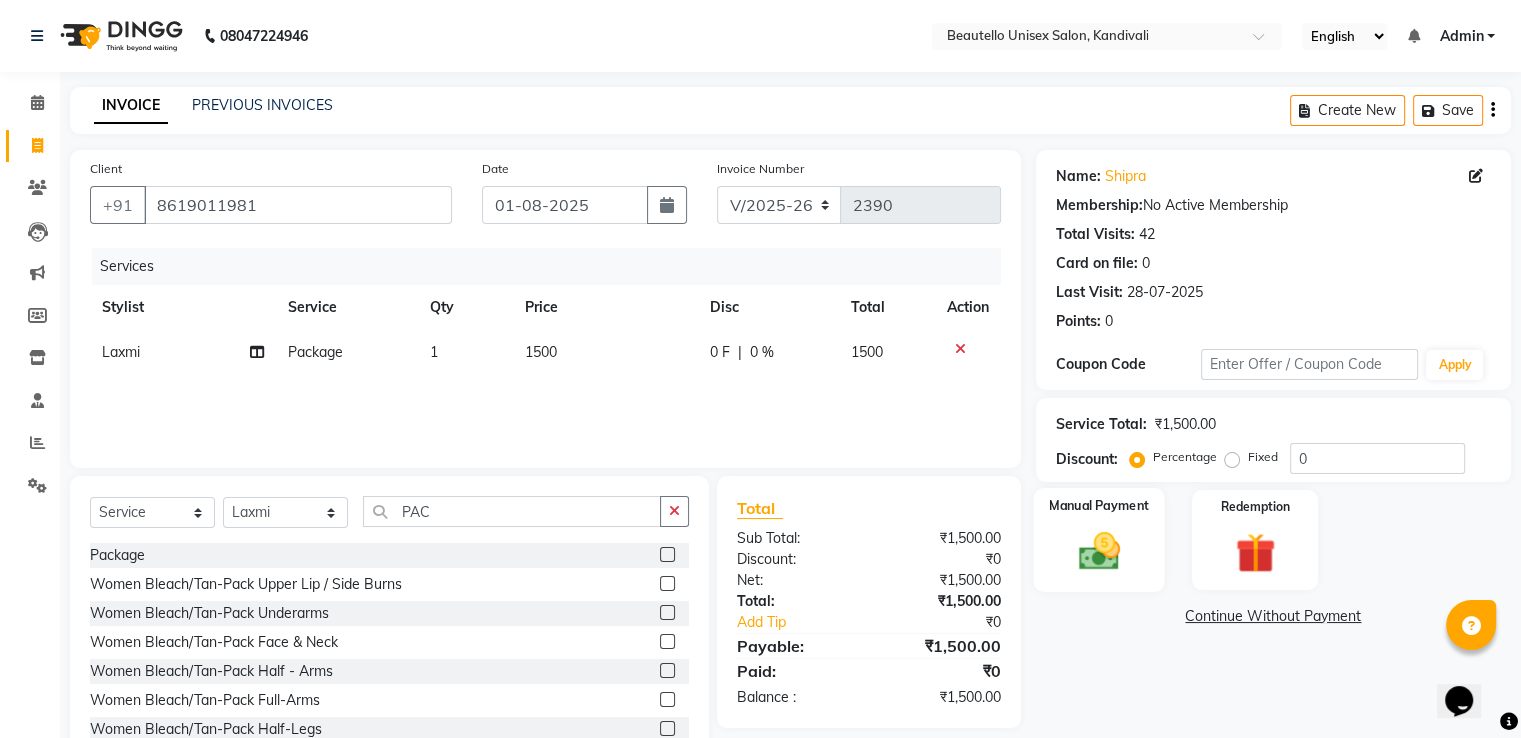 click on "Manual Payment" 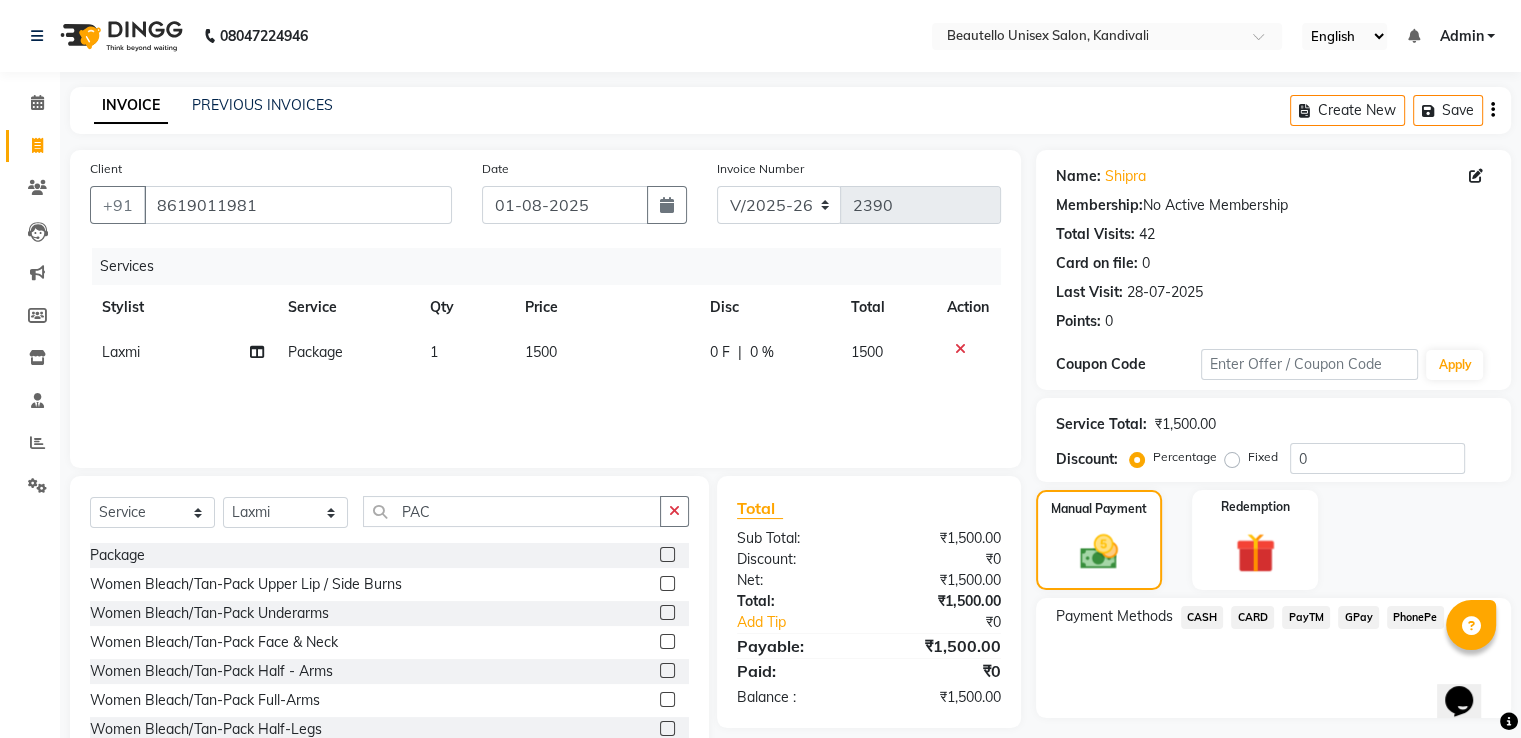 click on "CASH" 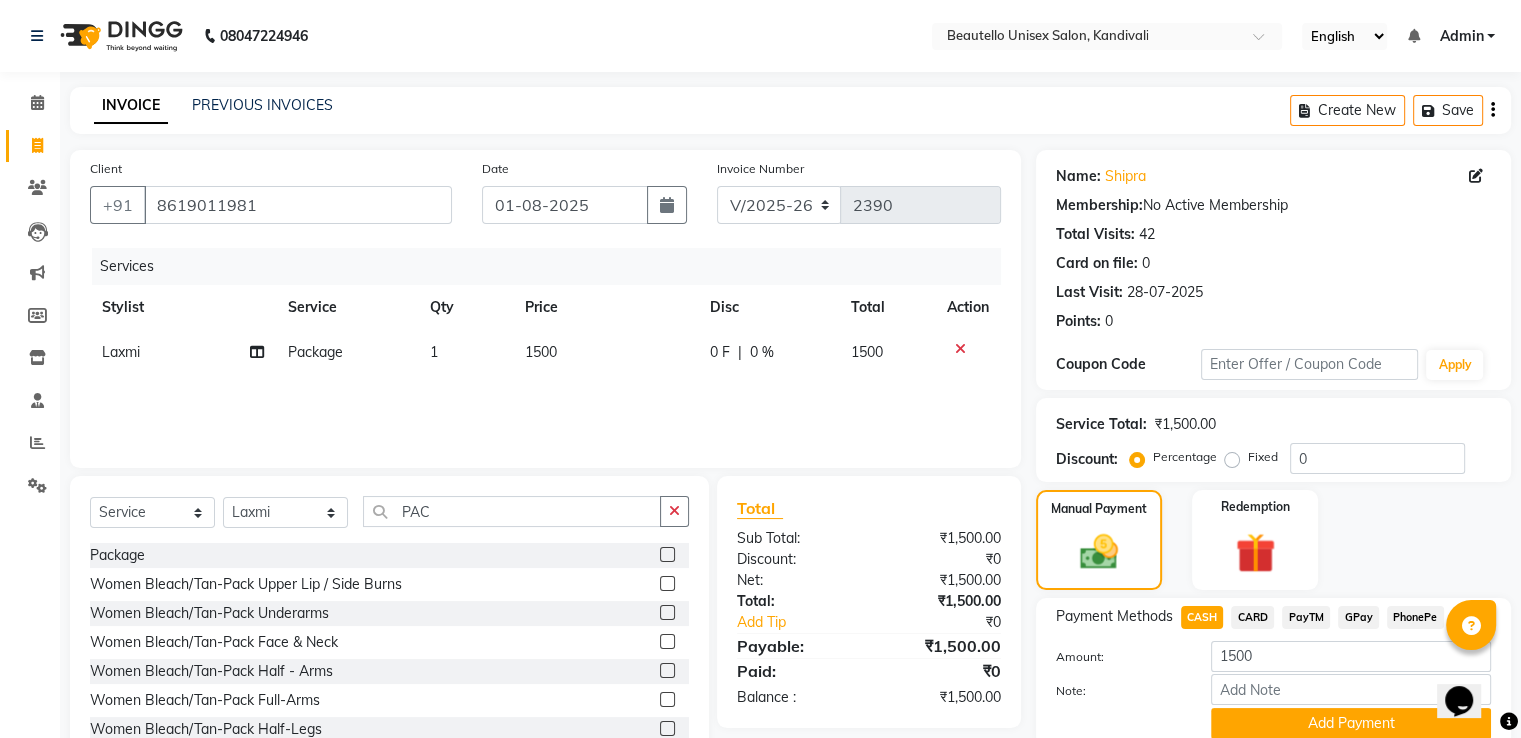 scroll, scrollTop: 81, scrollLeft: 0, axis: vertical 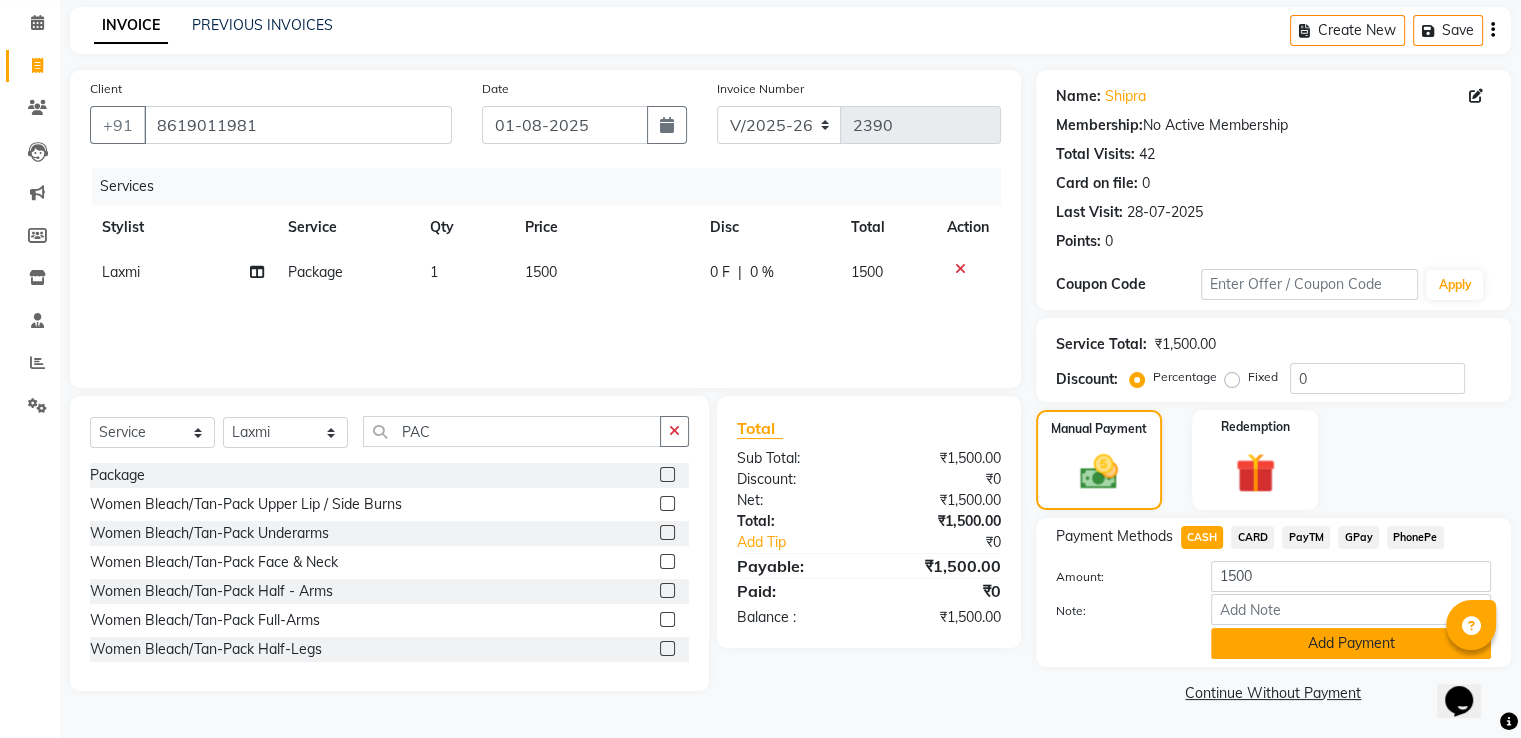 click on "Add Payment" 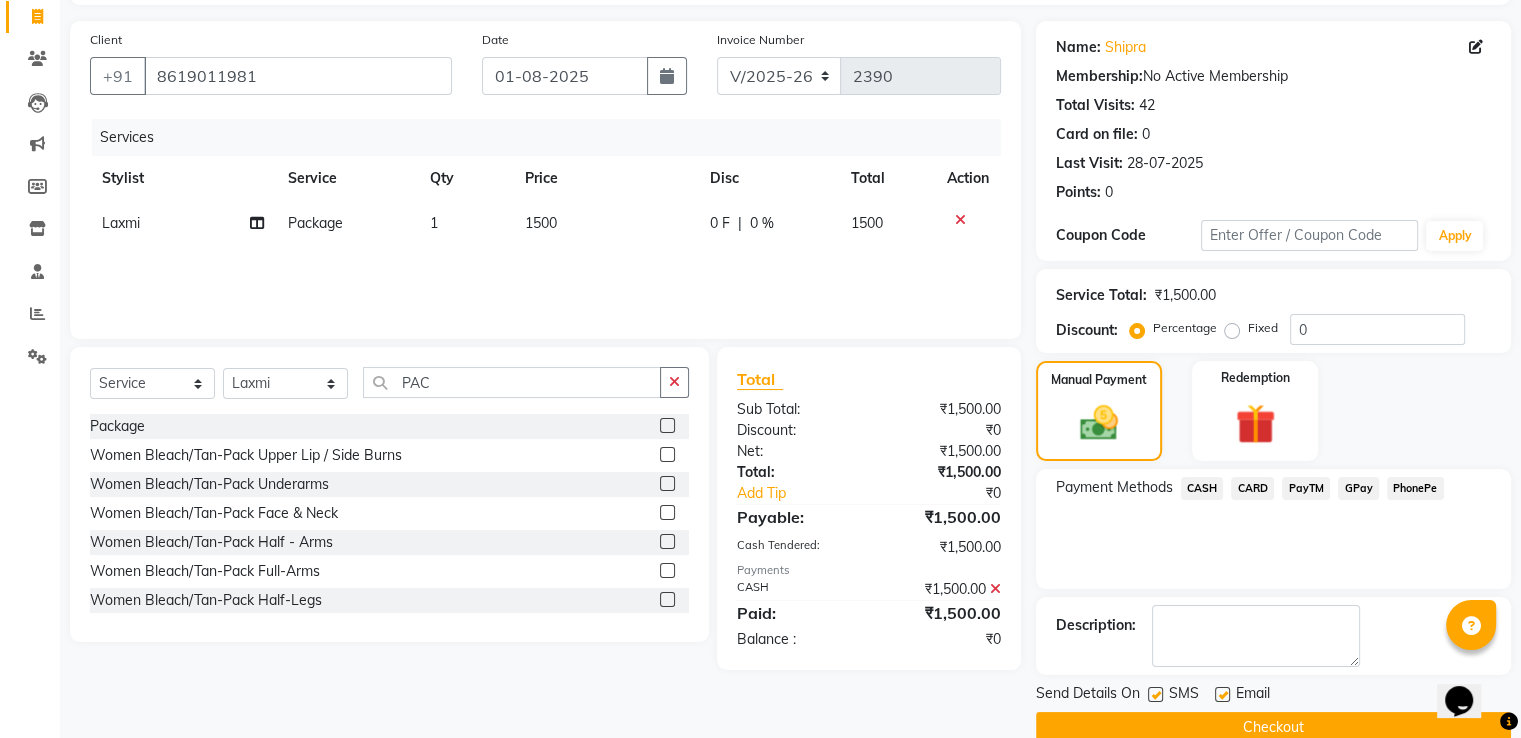 scroll, scrollTop: 163, scrollLeft: 0, axis: vertical 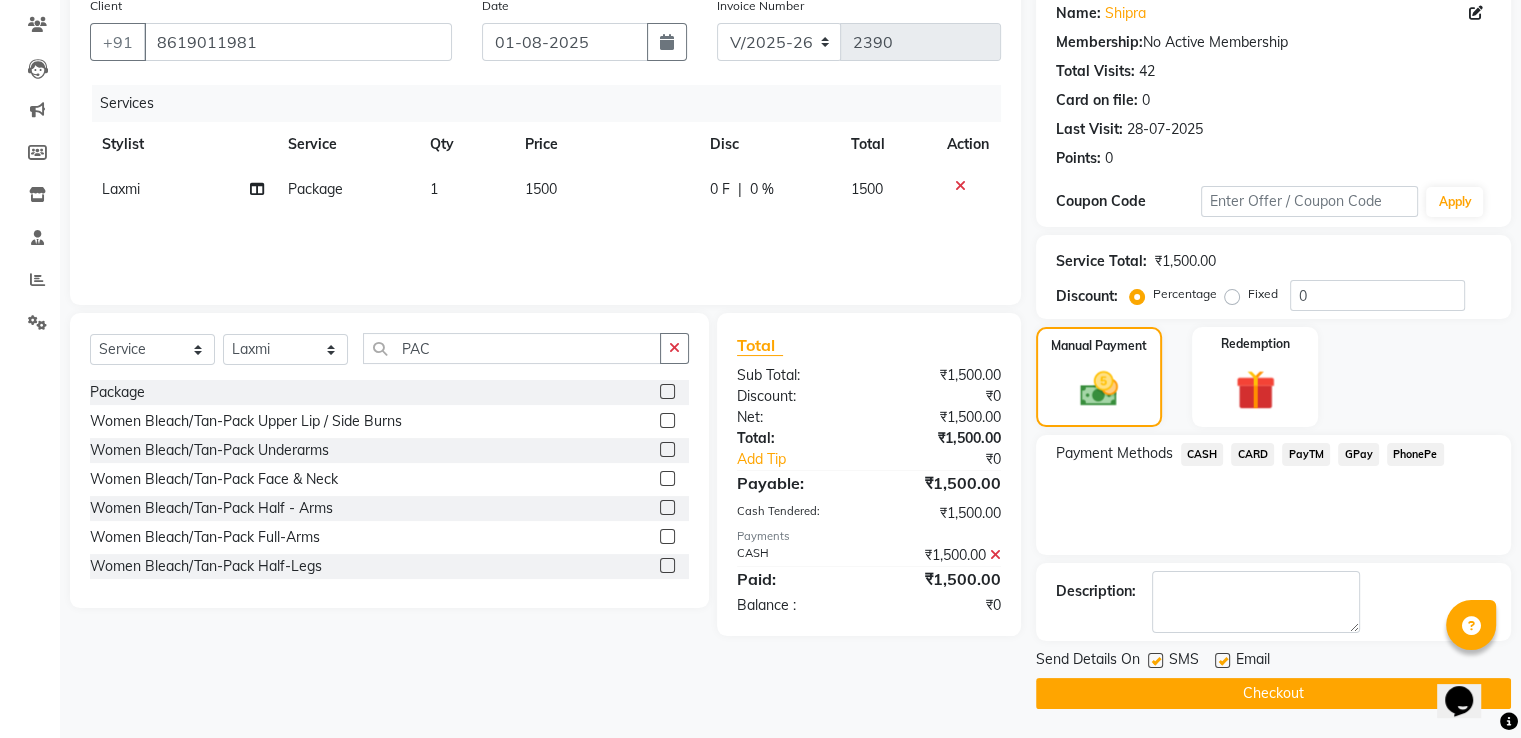 click 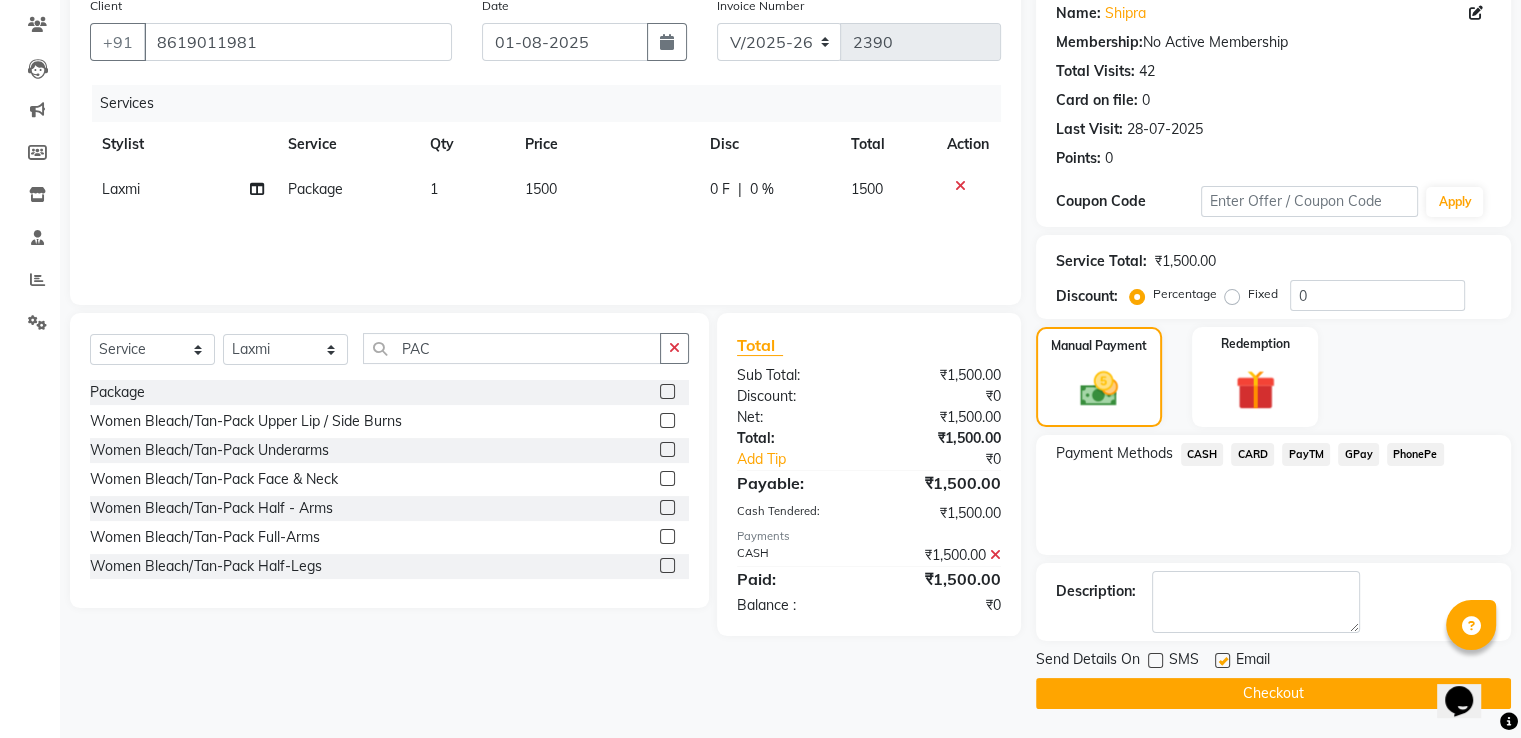 click on "Checkout" 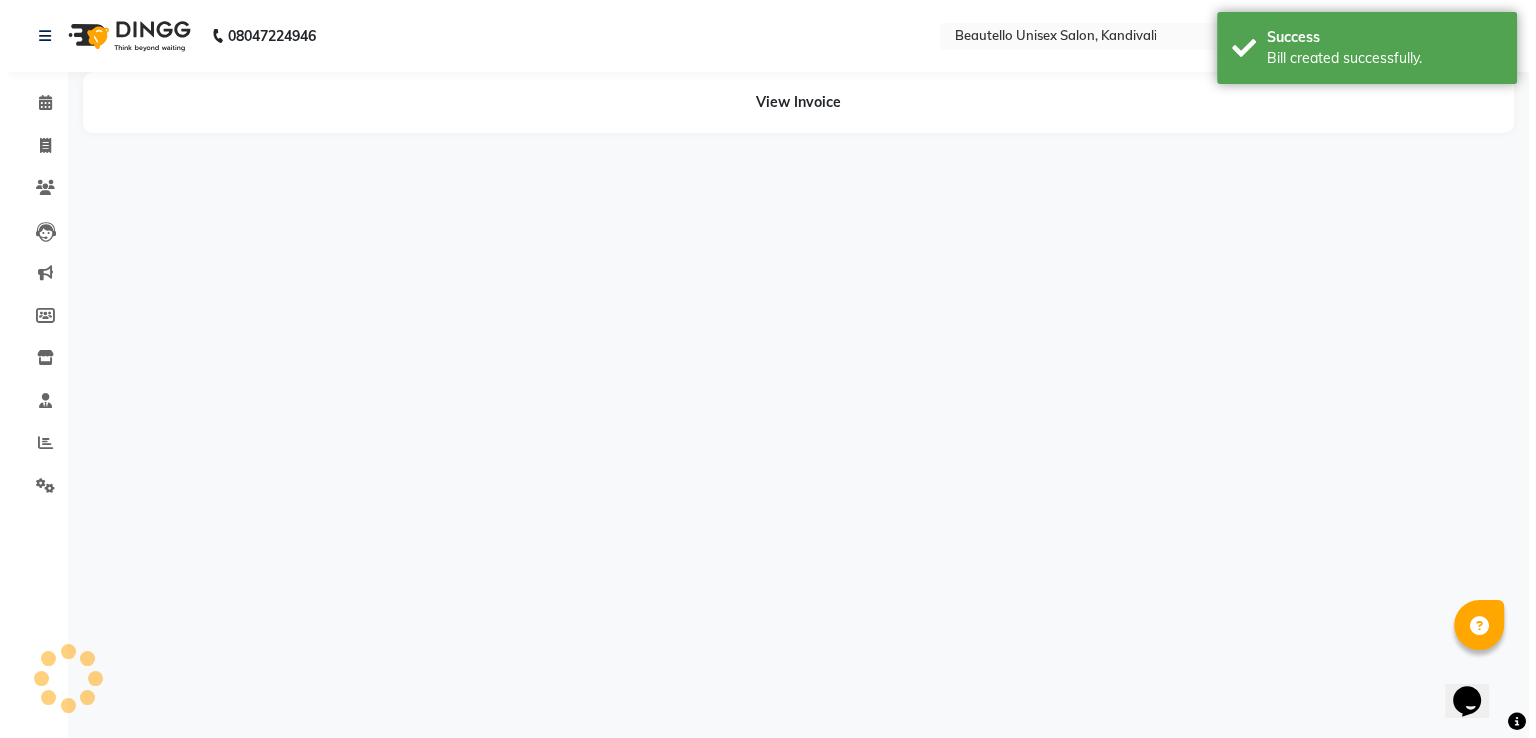 scroll, scrollTop: 0, scrollLeft: 0, axis: both 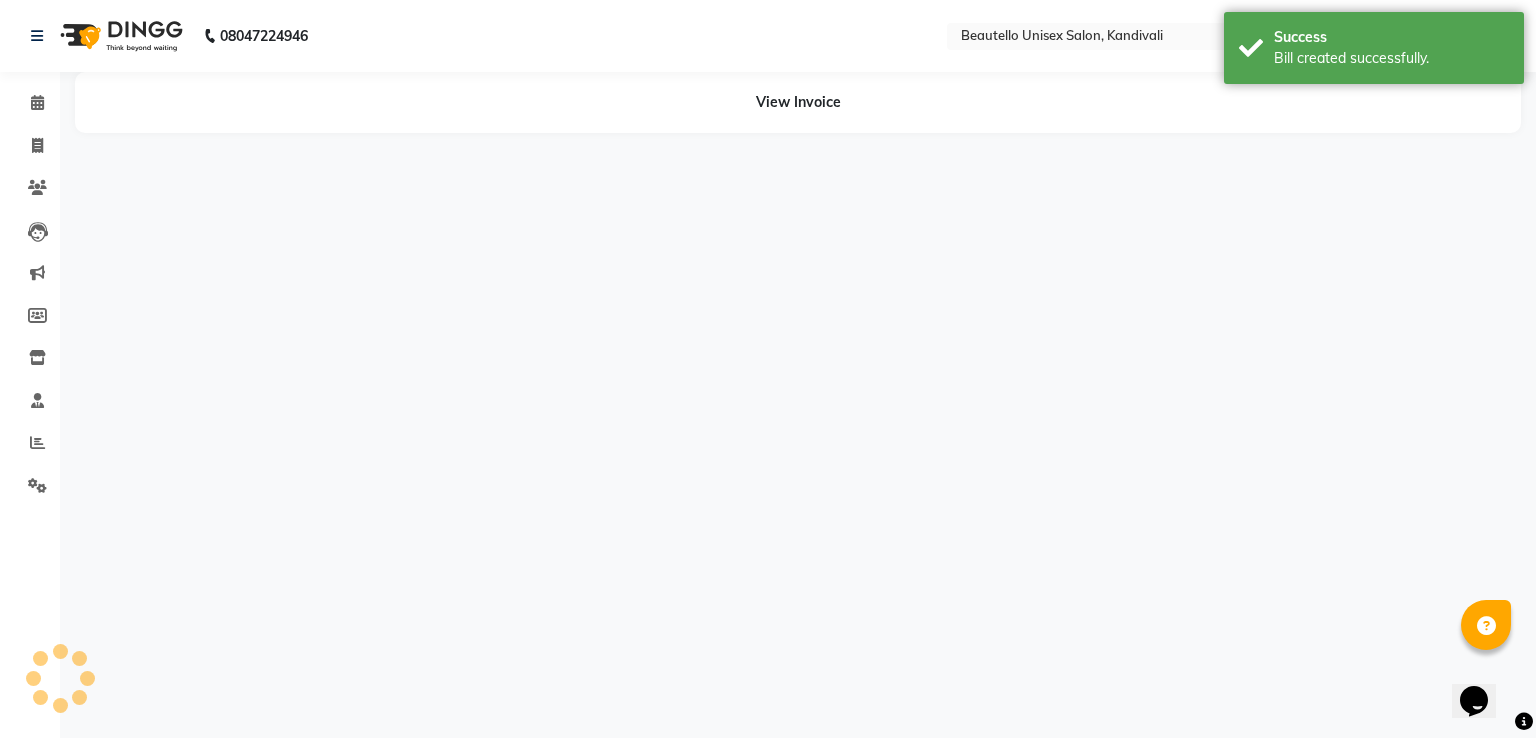 select on "31997" 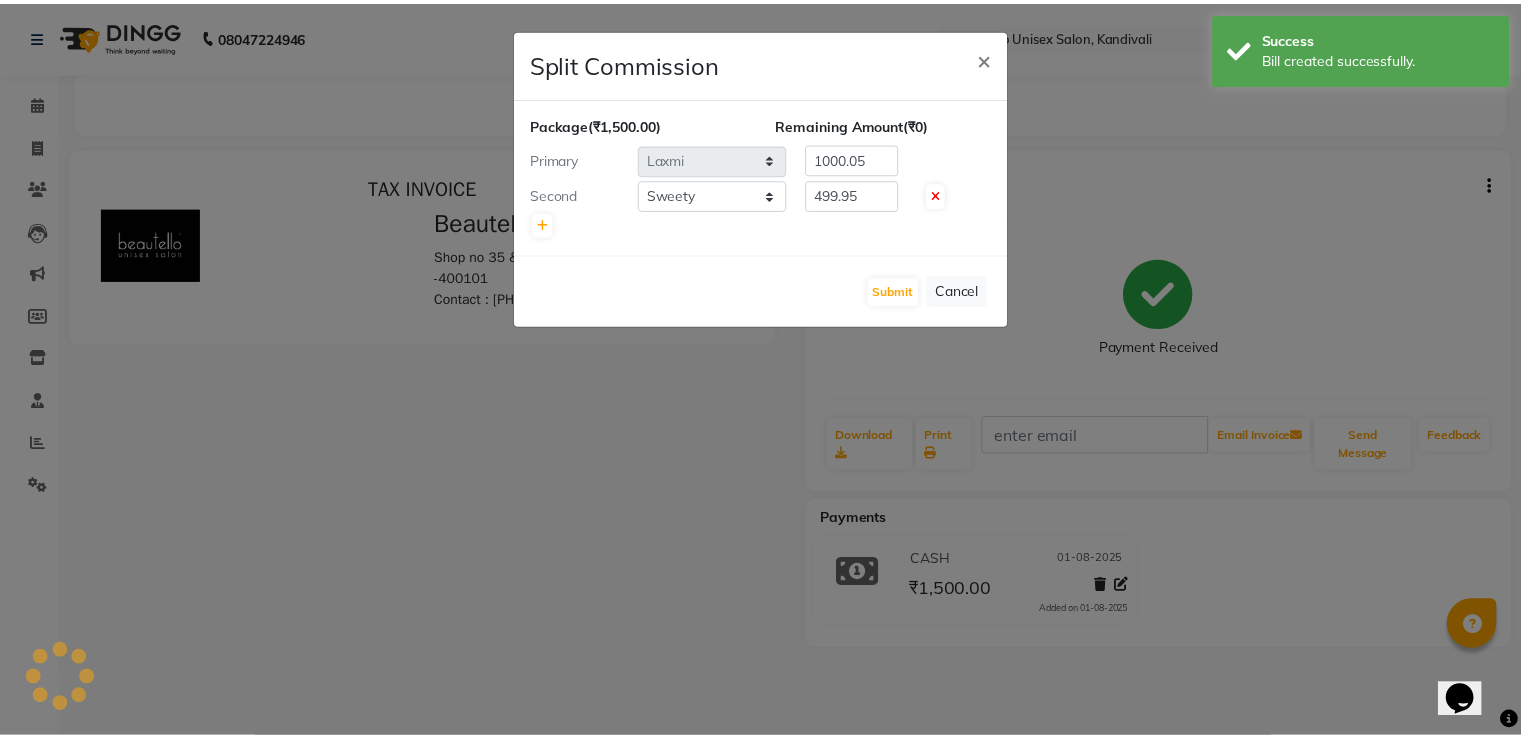 scroll, scrollTop: 0, scrollLeft: 0, axis: both 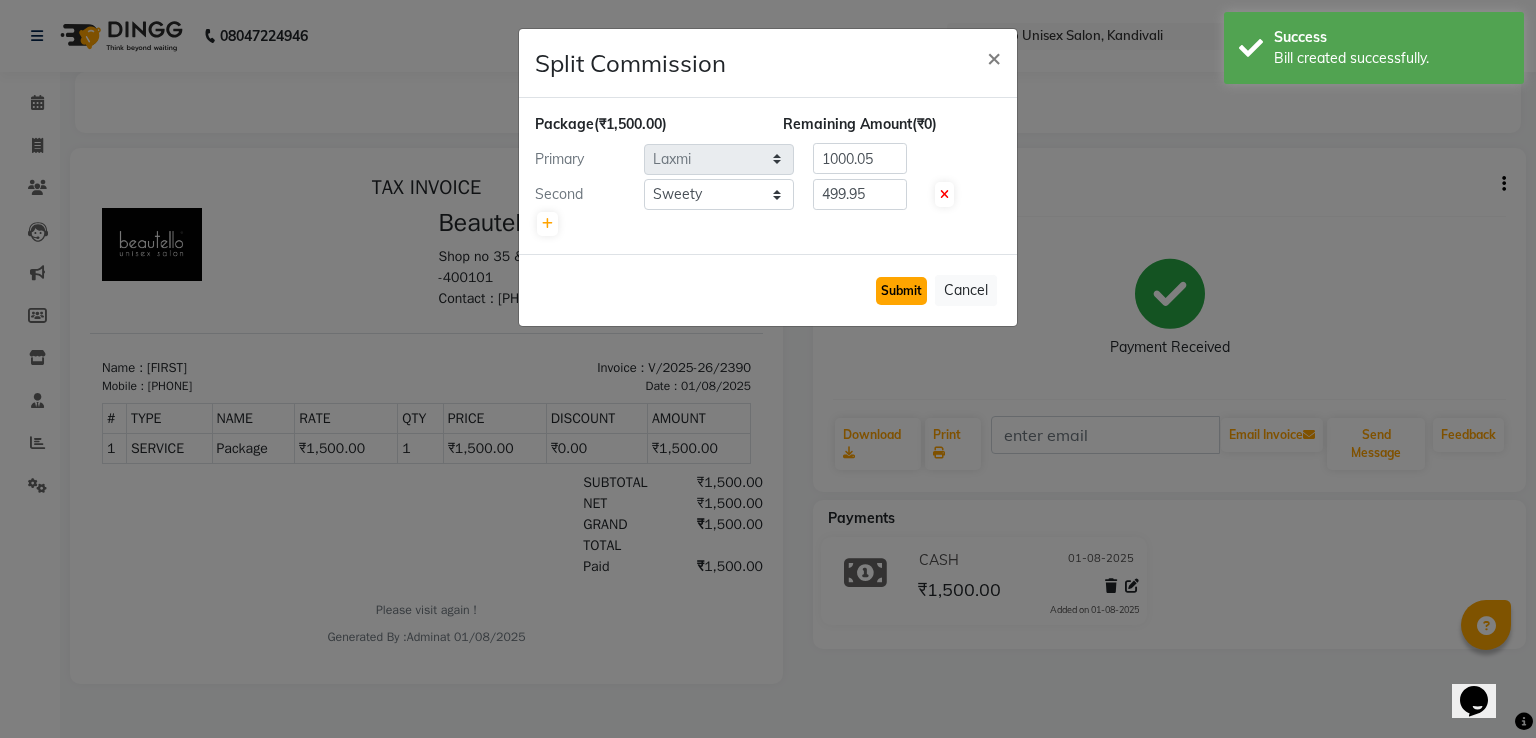 click on "Submit" 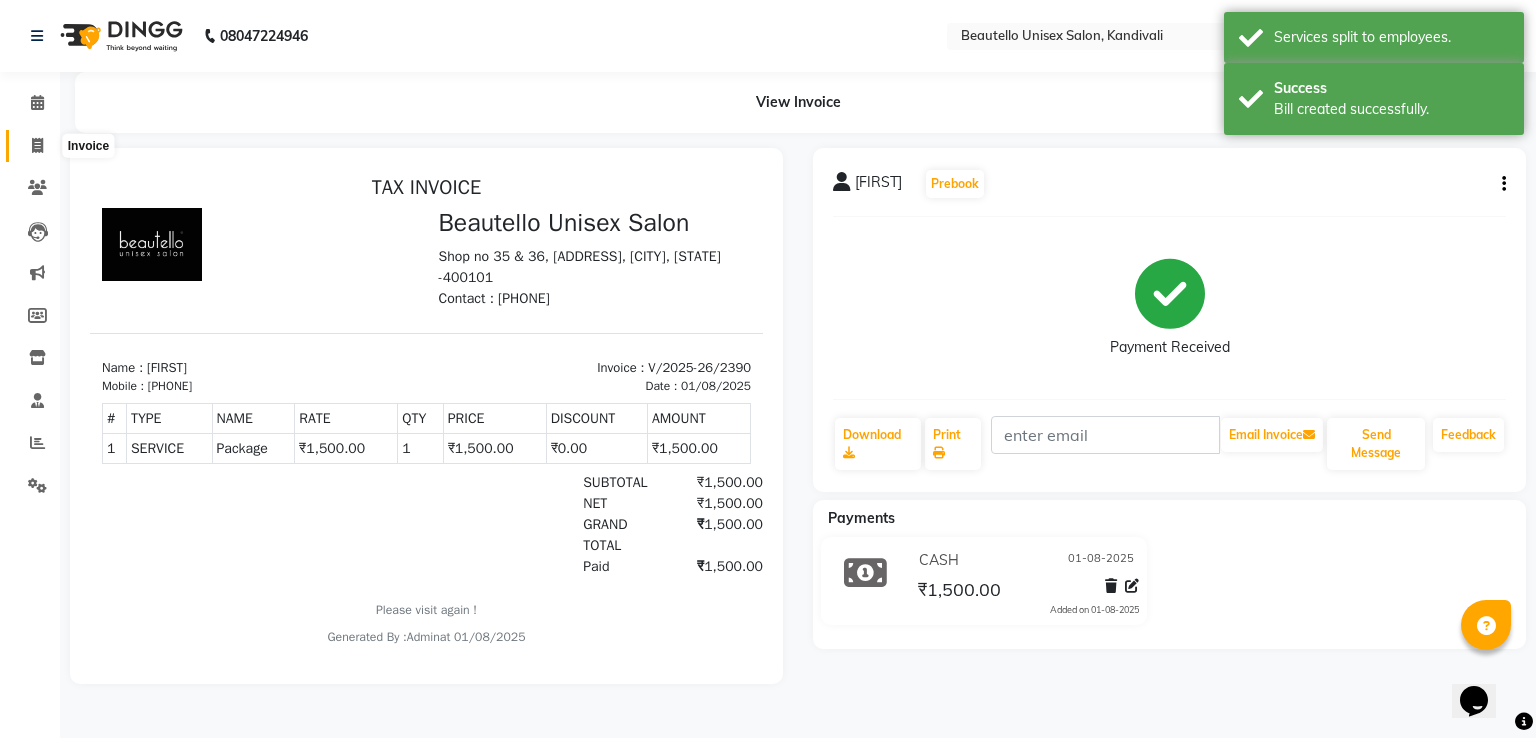 click 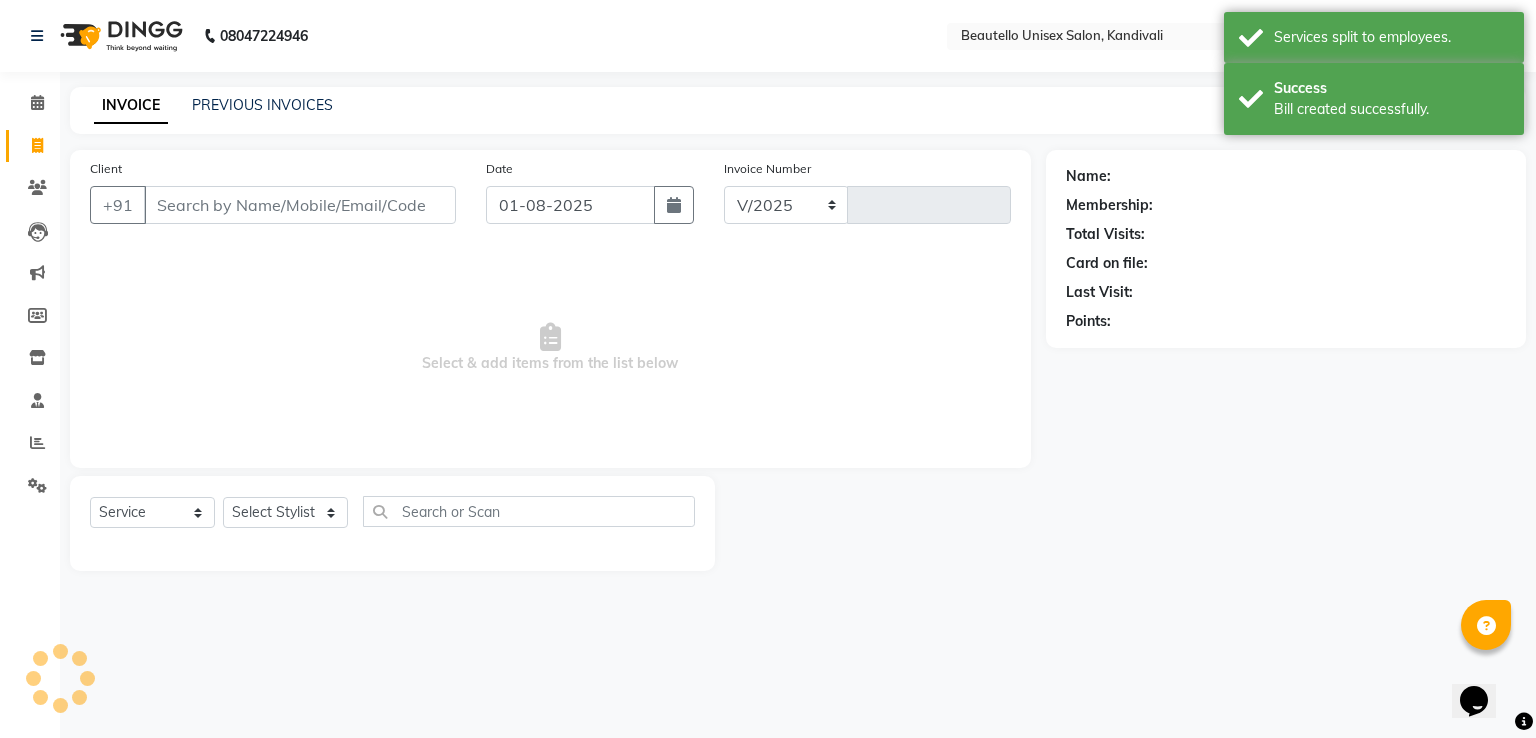 select on "5051" 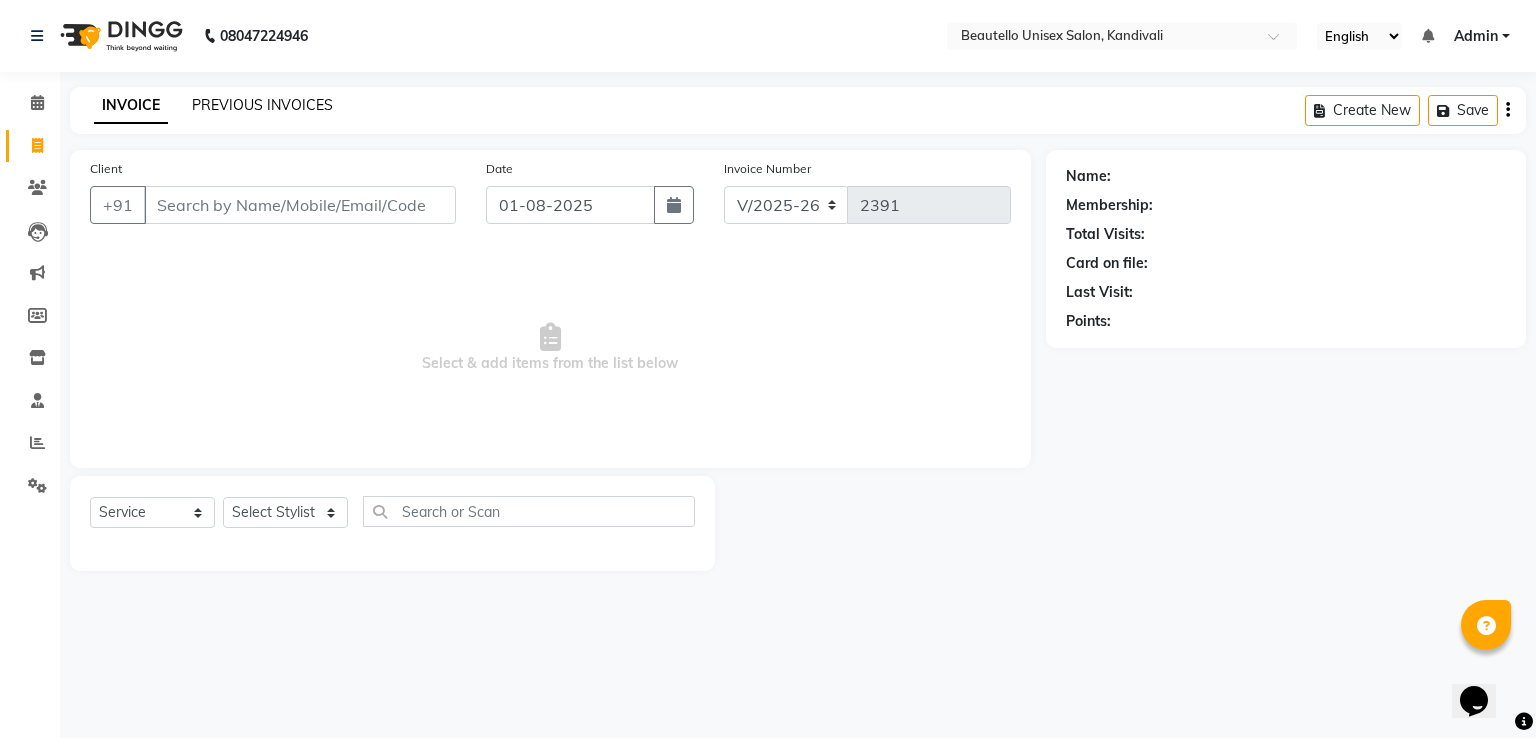 click on "PREVIOUS INVOICES" 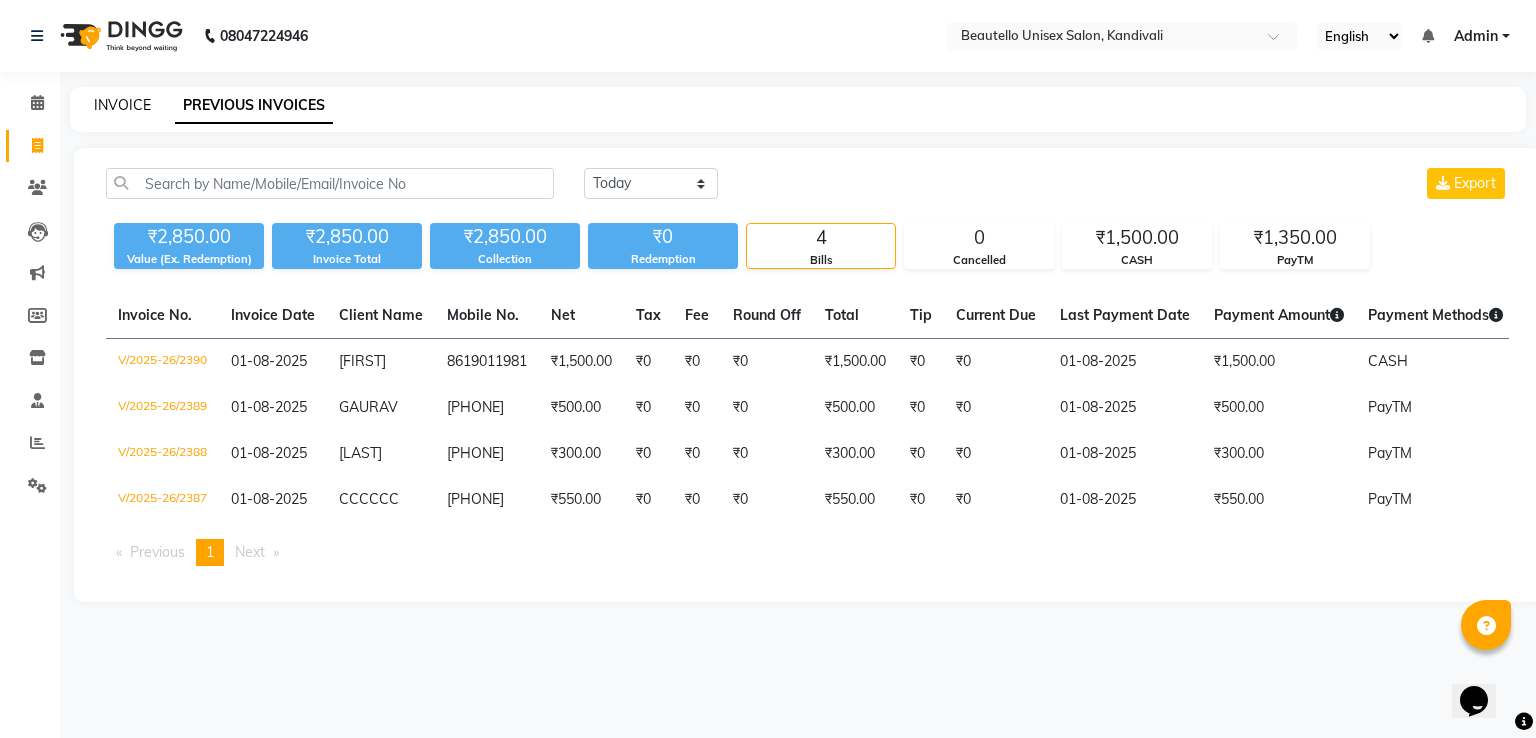 click on "INVOICE" 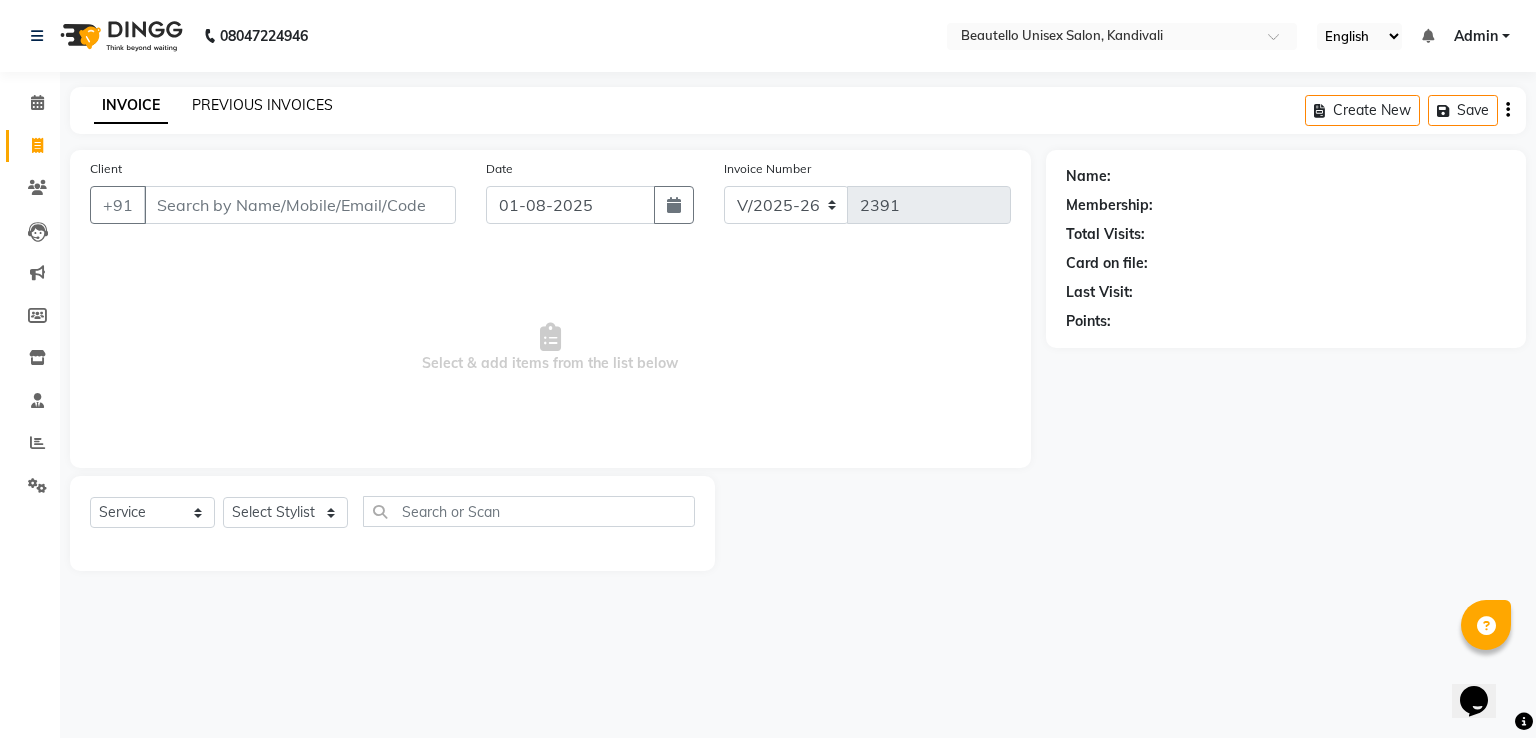 click on "PREVIOUS INVOICES" 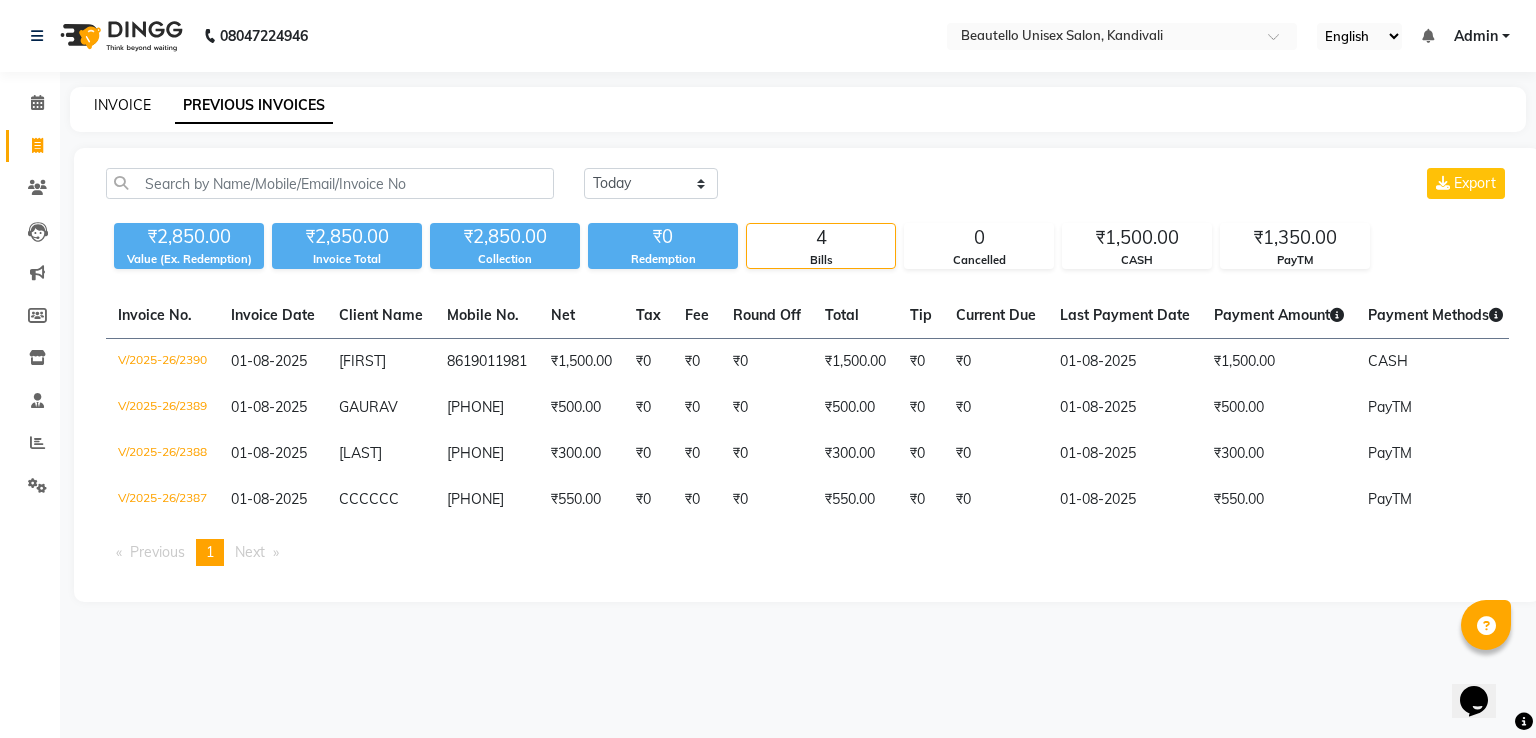 click on "INVOICE" 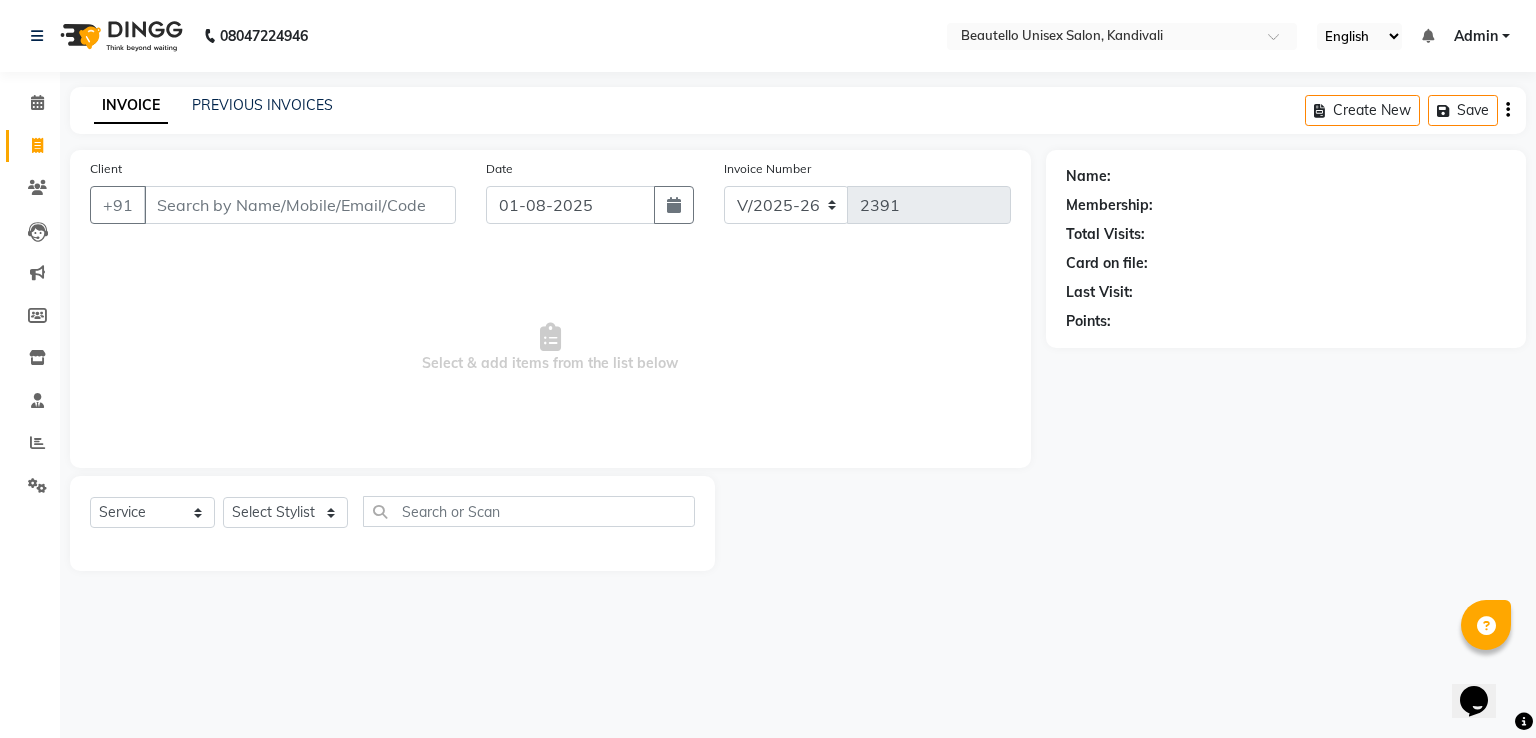 click on "Client" at bounding box center (300, 205) 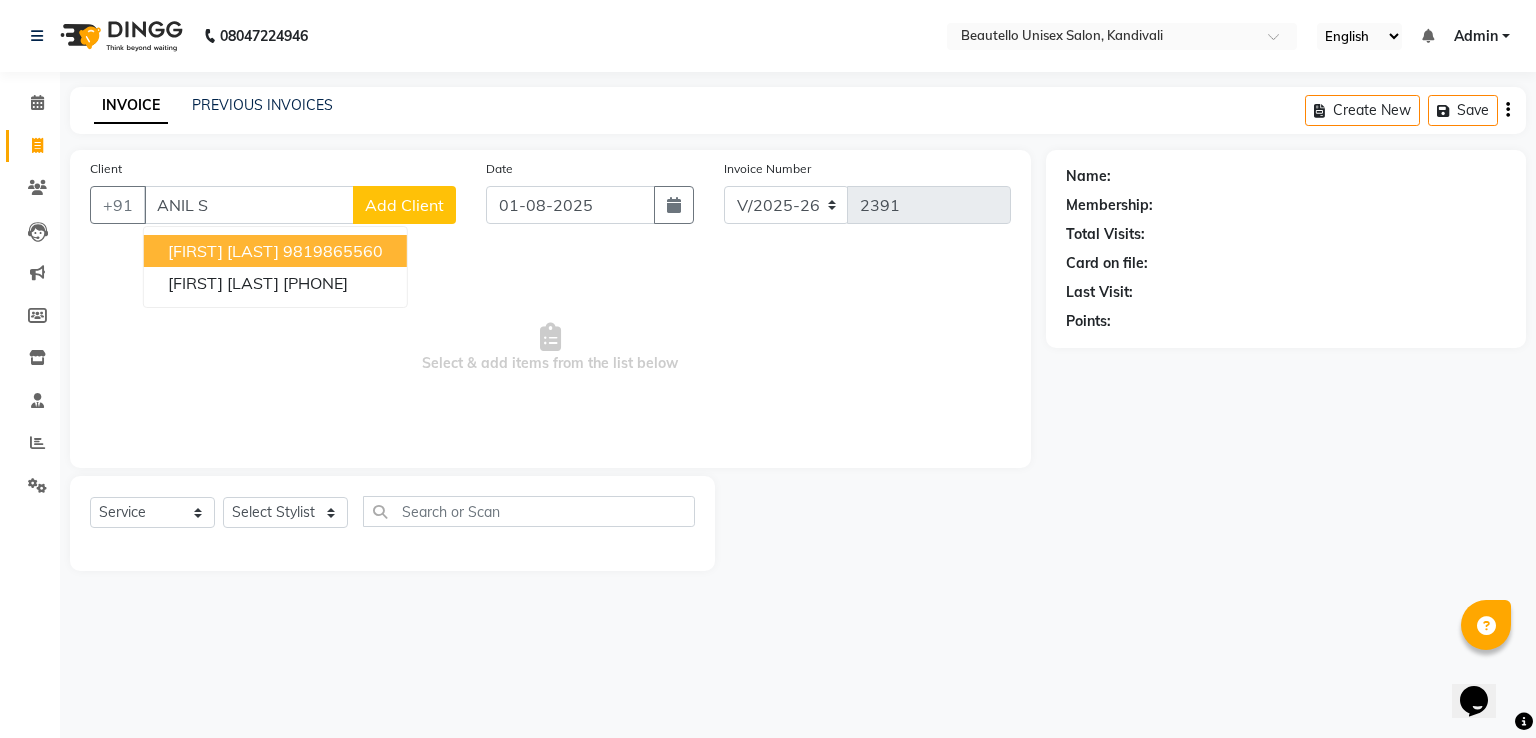 click on "9819865560" at bounding box center [333, 251] 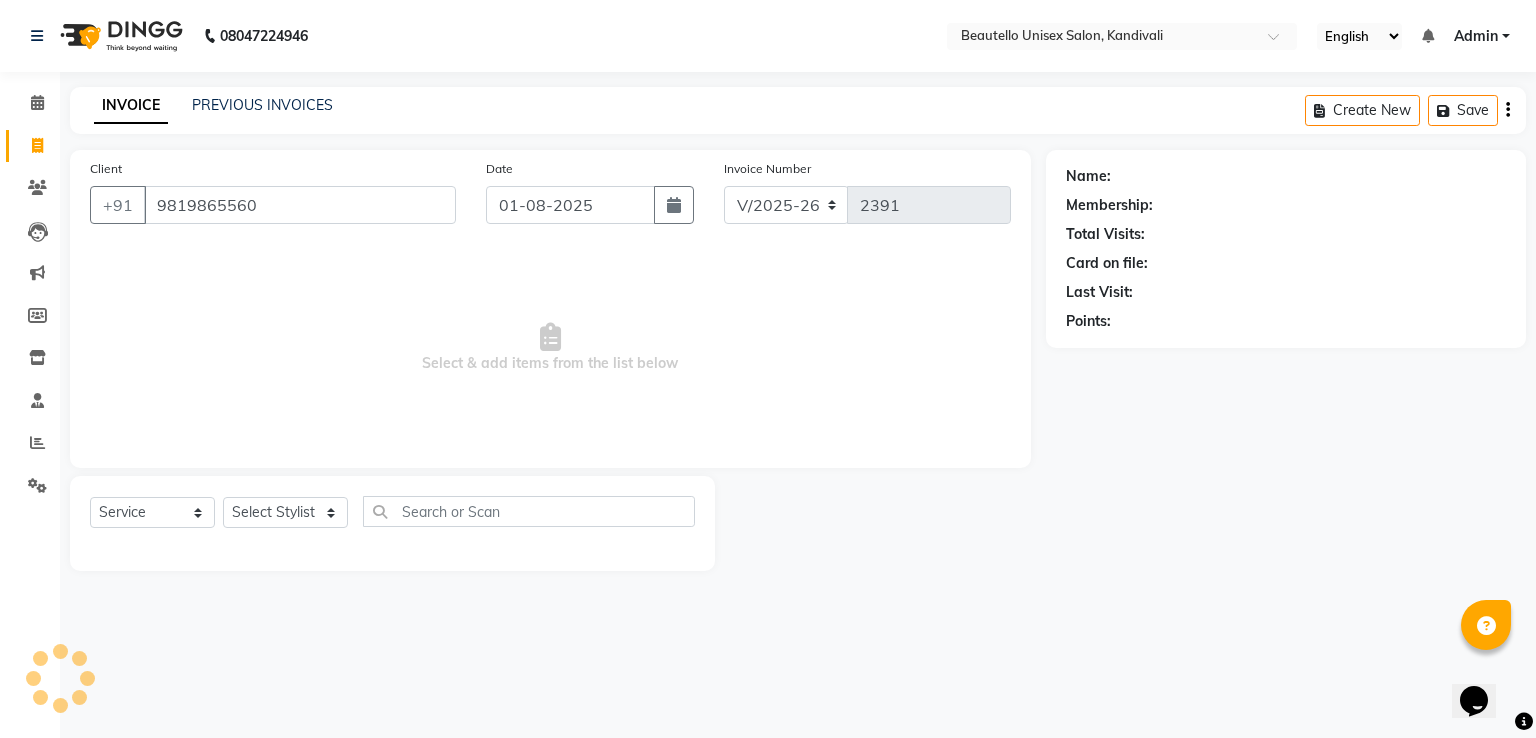 type on "9819865560" 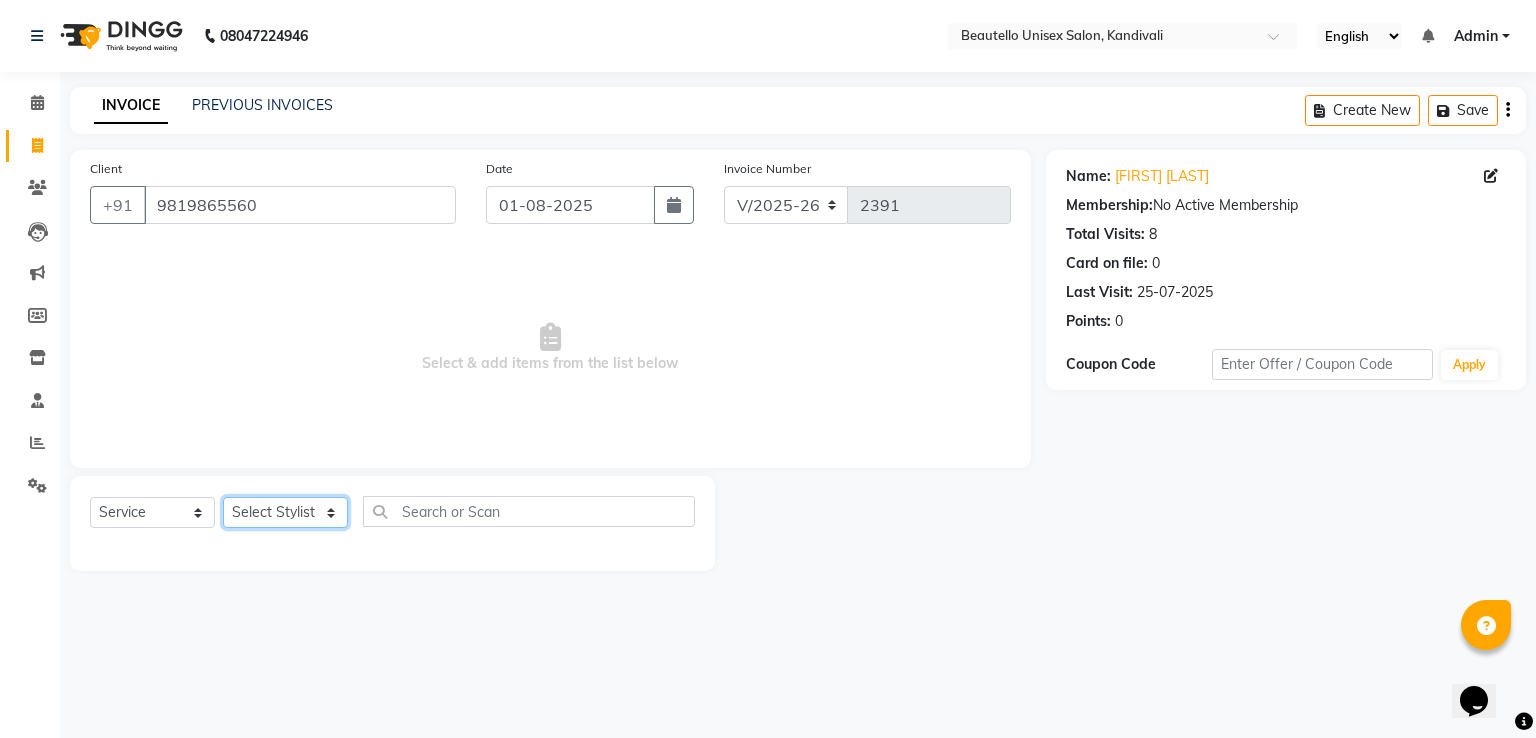 click on "Select Stylist  [FIRST]  [FIRST]  [FIRST] [FIRST]    [FIRST]    [FIRST] [FIRST]    [FIRST]    [FIRST]    [FIRST]  [FIRST] [LAST] [FIRST]" 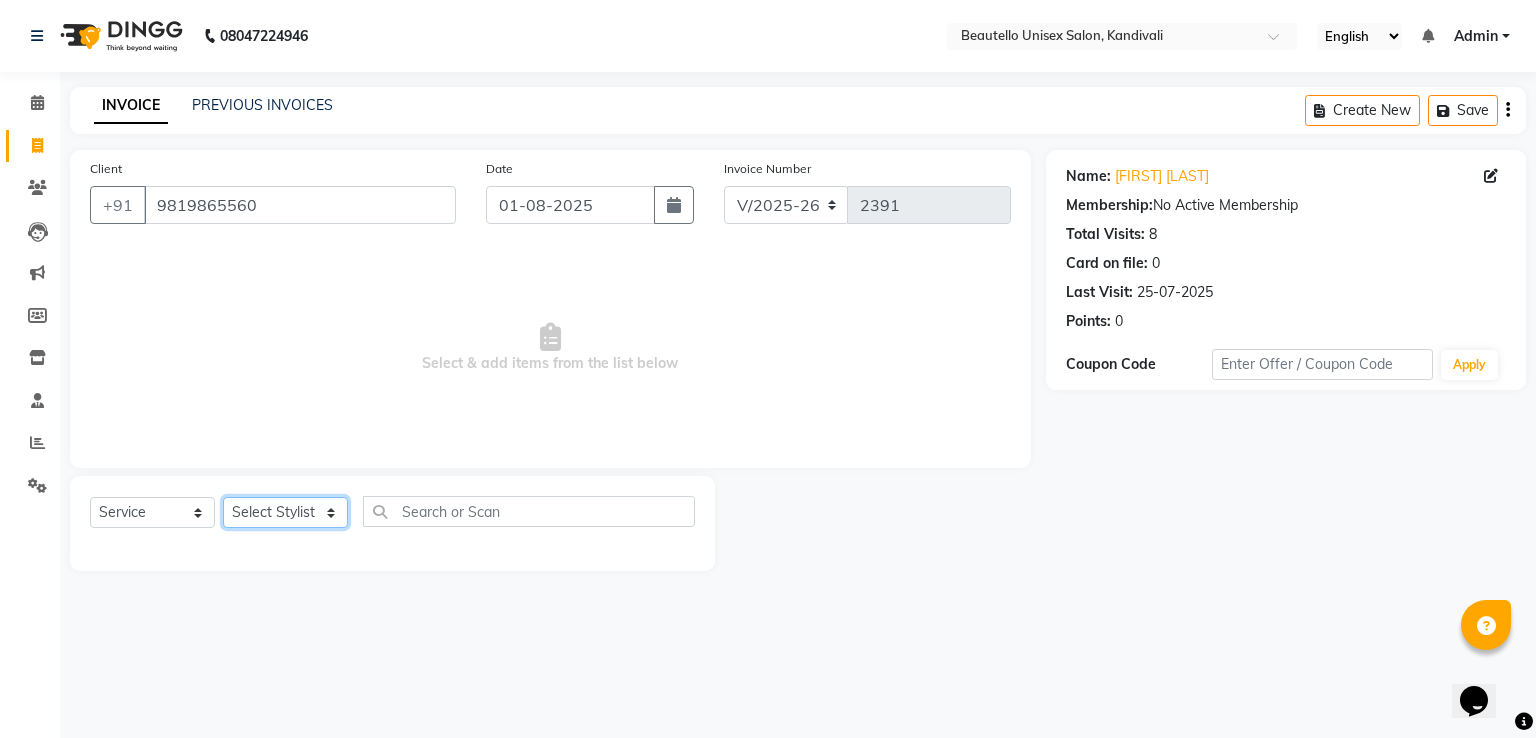 select on "31995" 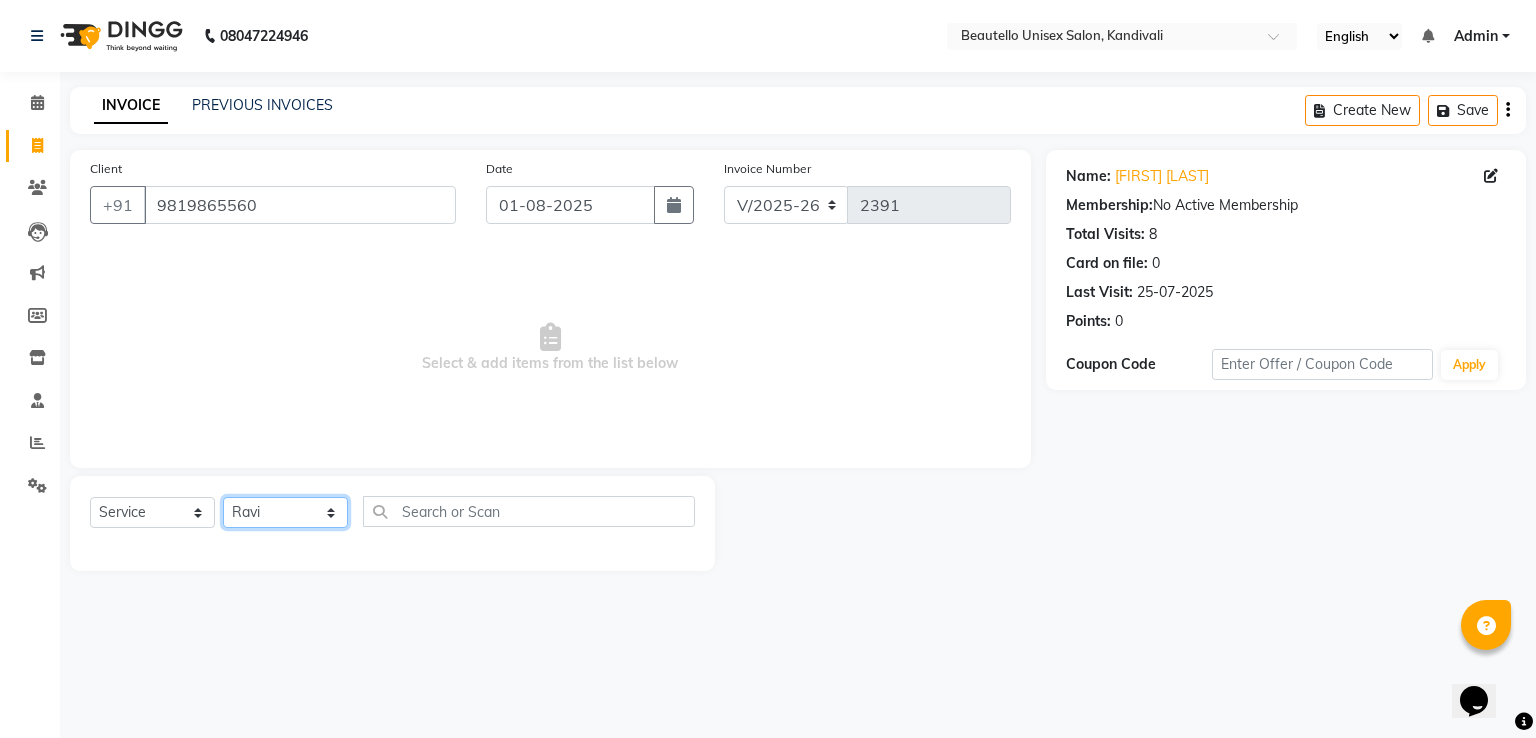 click on "Select Stylist  [FIRST]  [FIRST]  [FIRST] [FIRST]    [FIRST]    [FIRST] [FIRST]    [FIRST]    [FIRST]    [FIRST]  [FIRST] [LAST] [FIRST]" 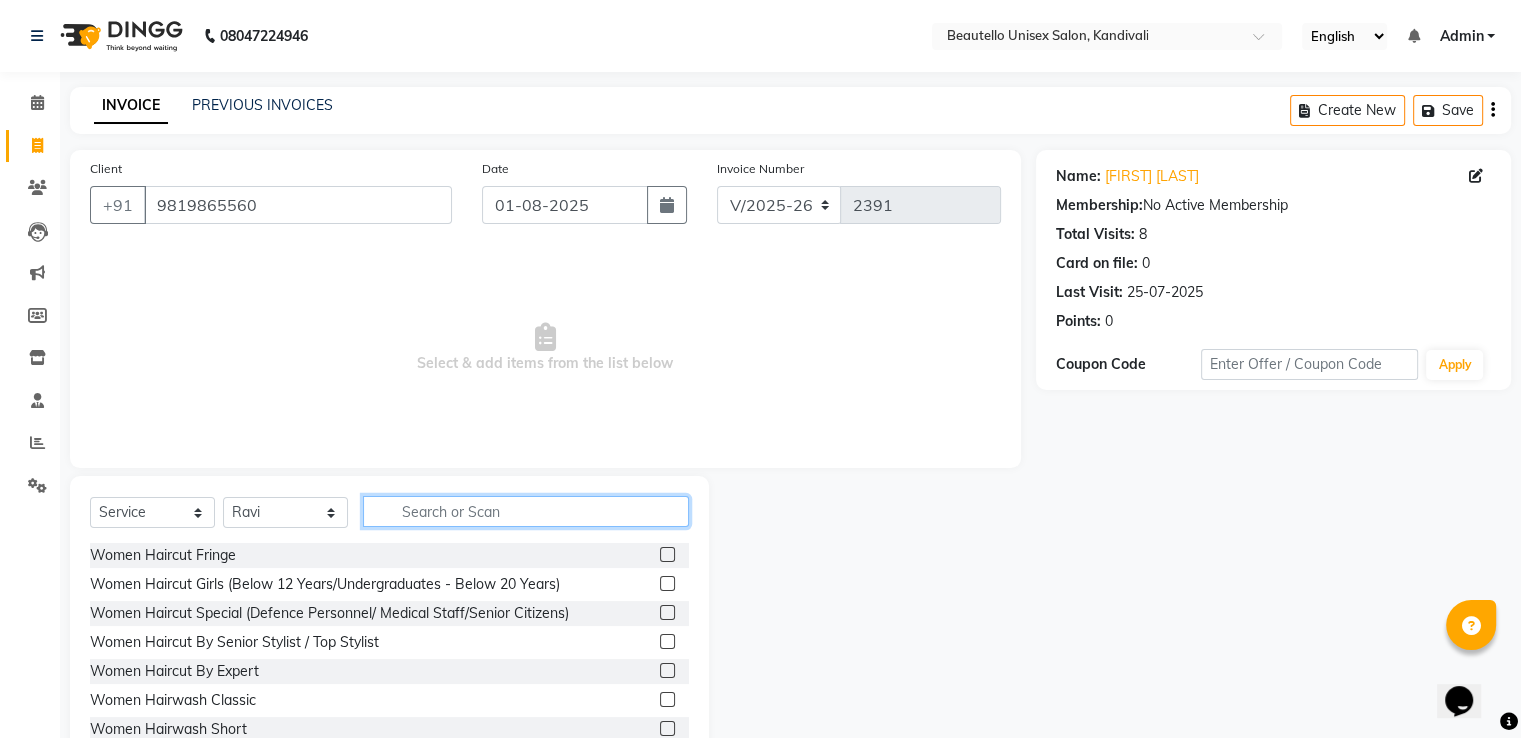 click 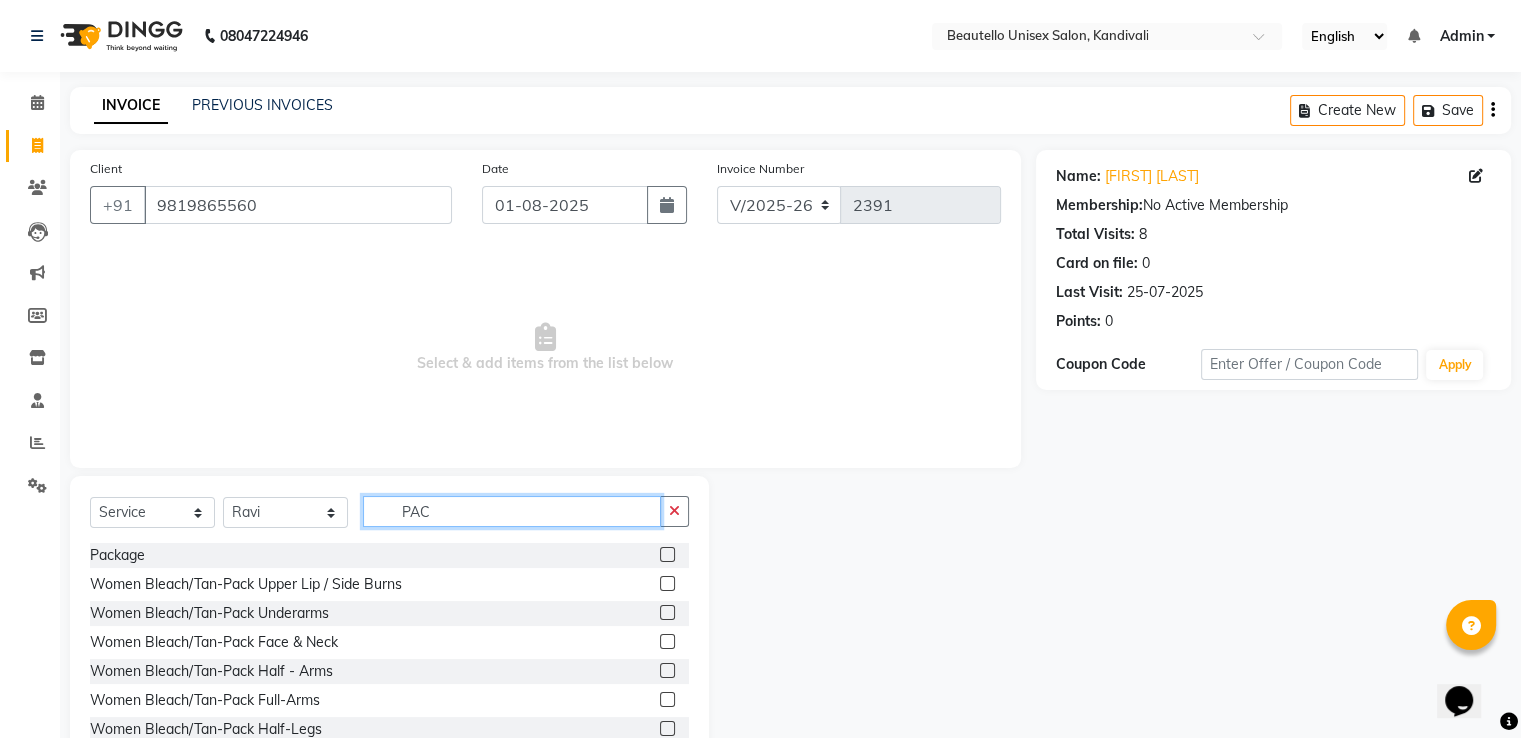 type on "PAC" 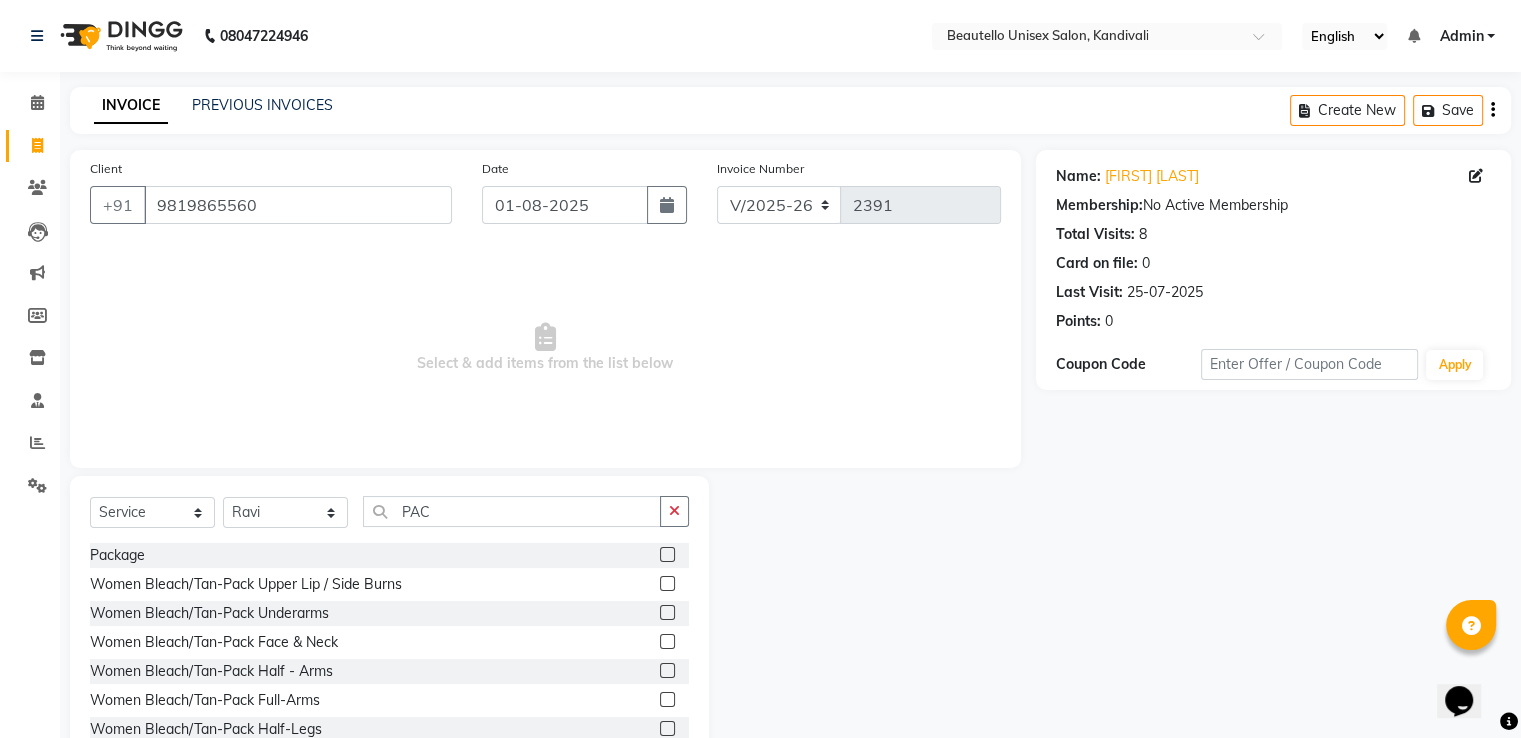 click 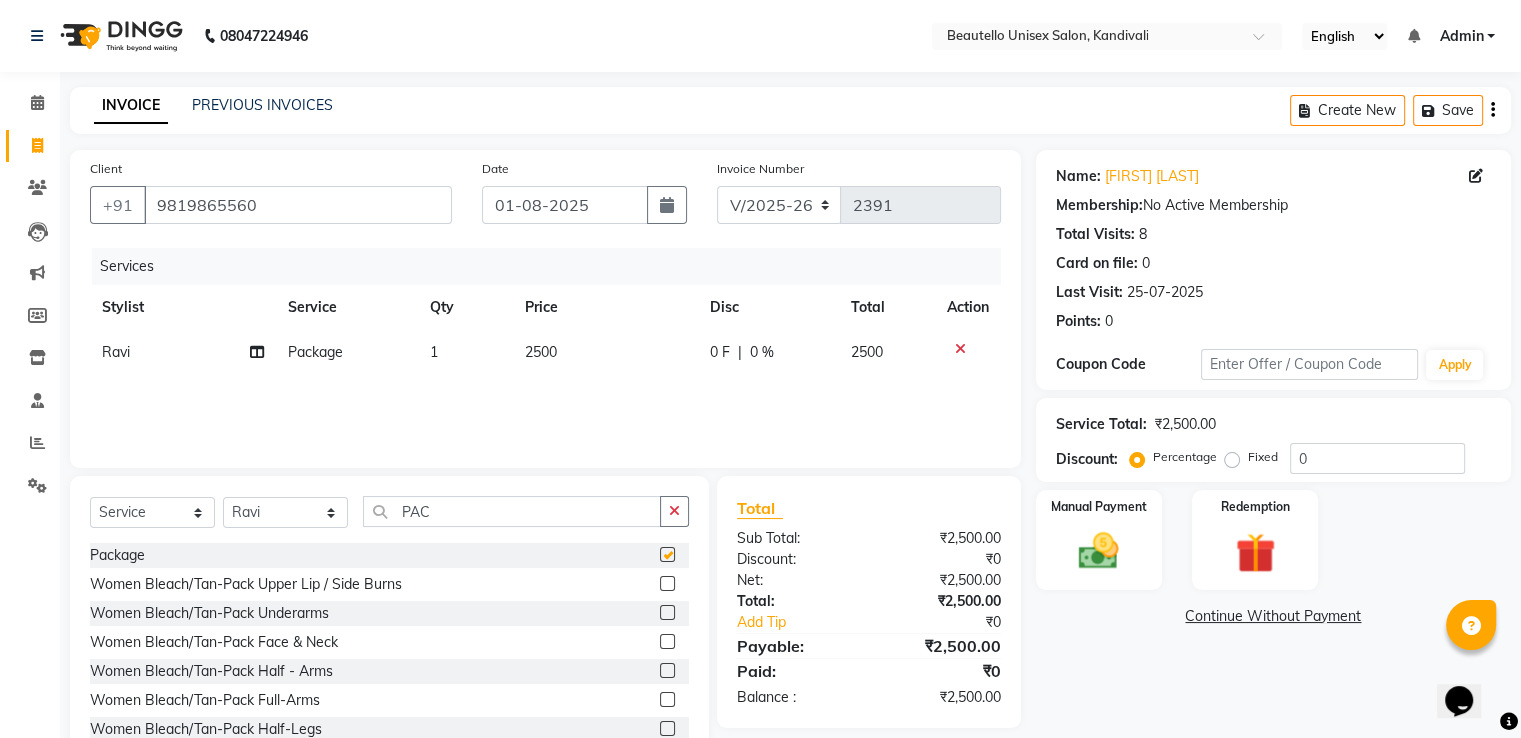 checkbox on "false" 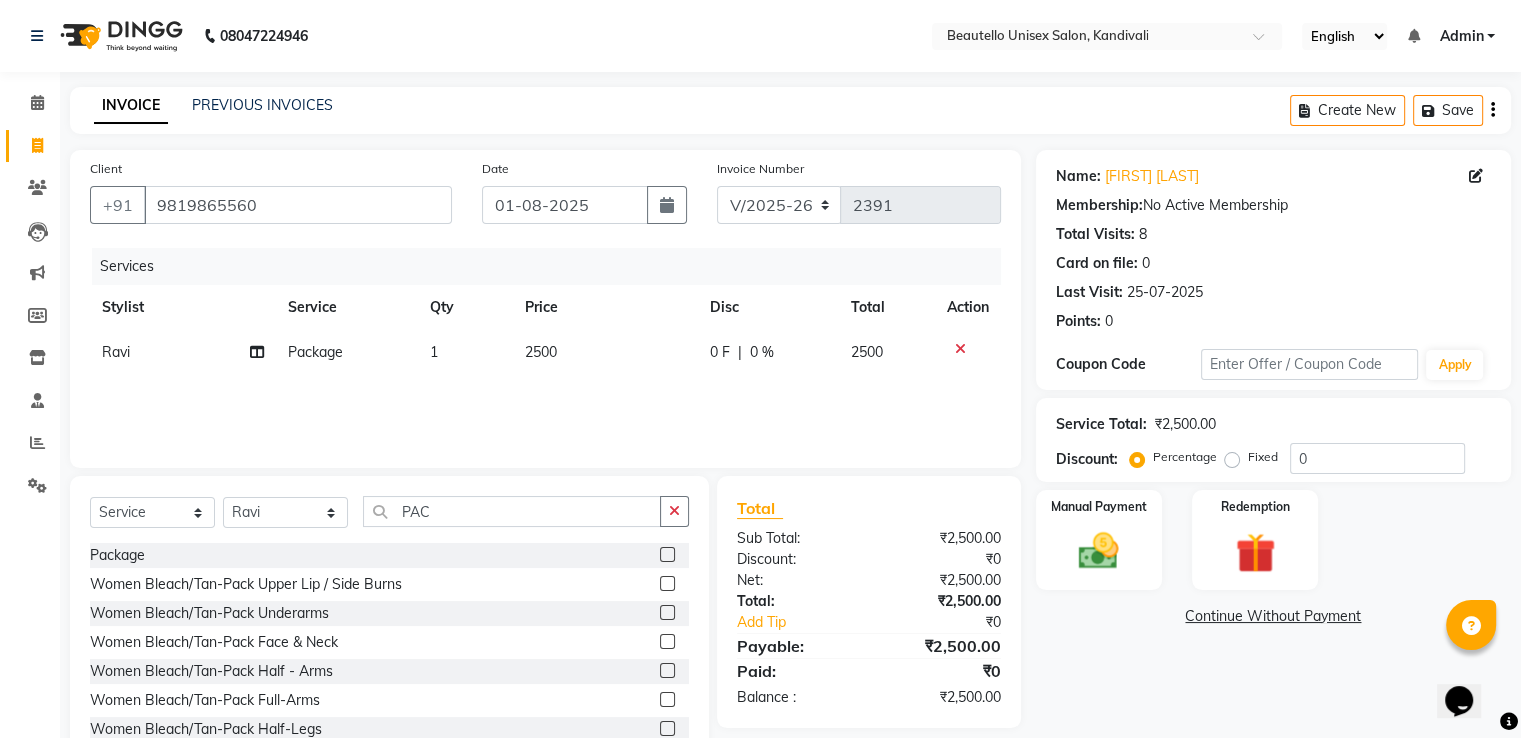 click on "2500" 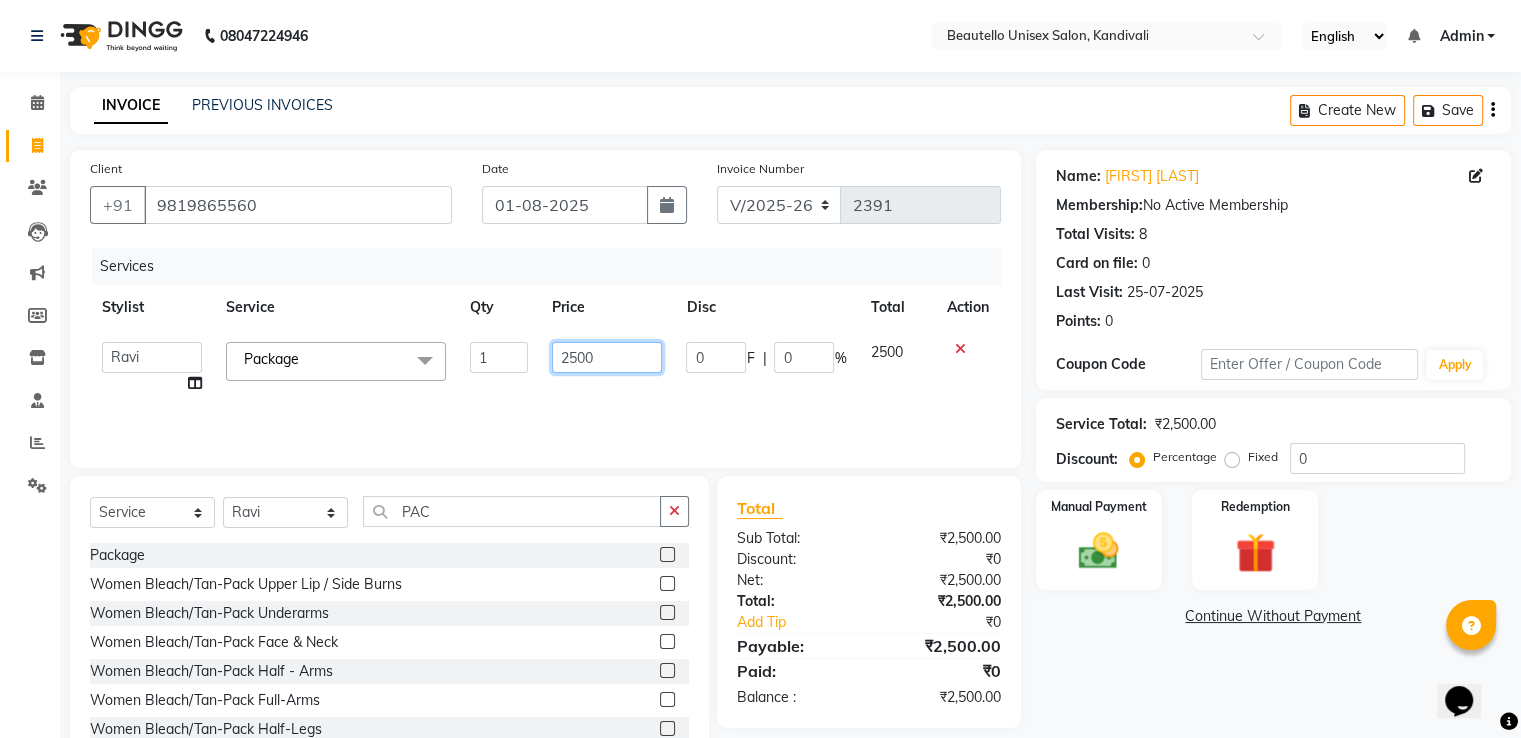click on "2500" 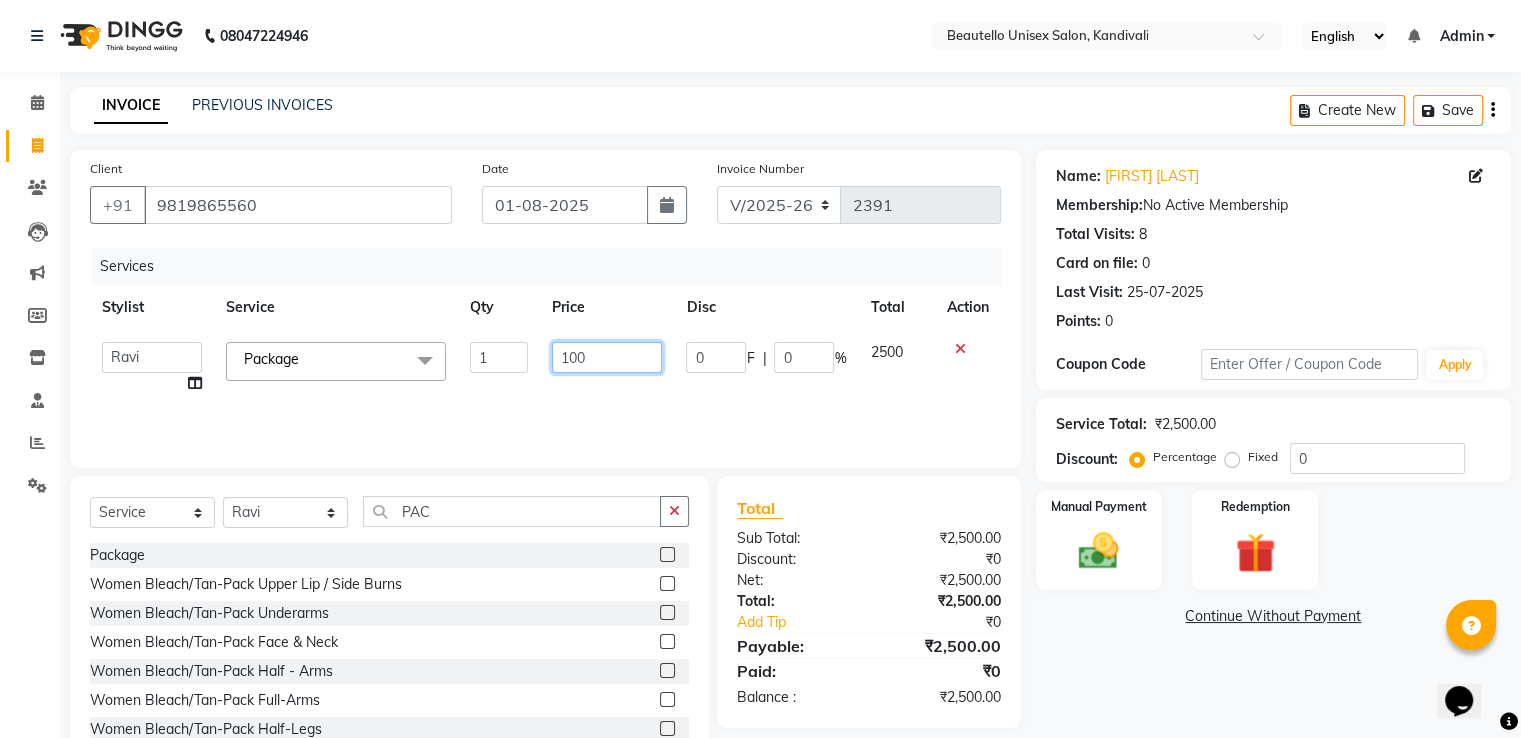 type on "1500" 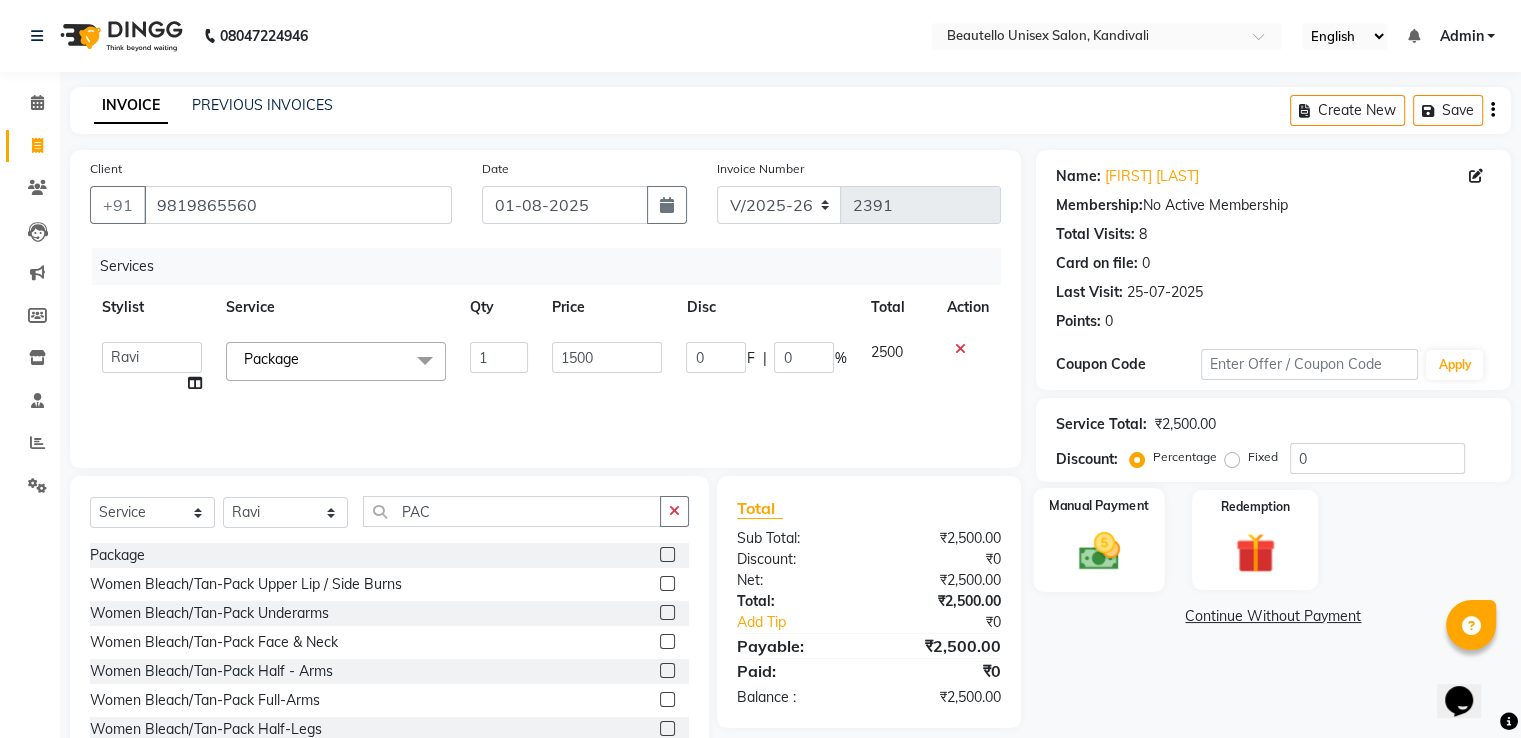 click 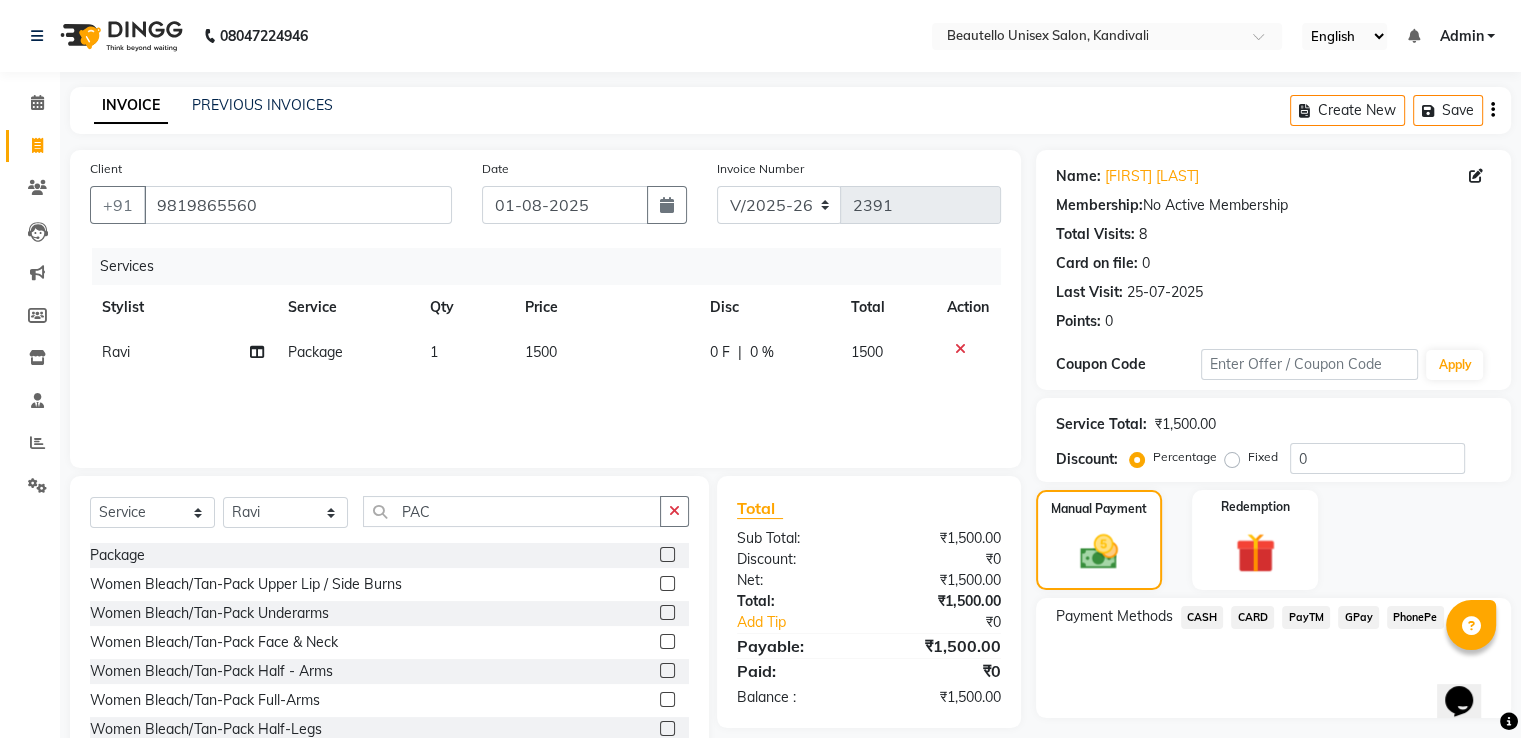 click on "CASH" 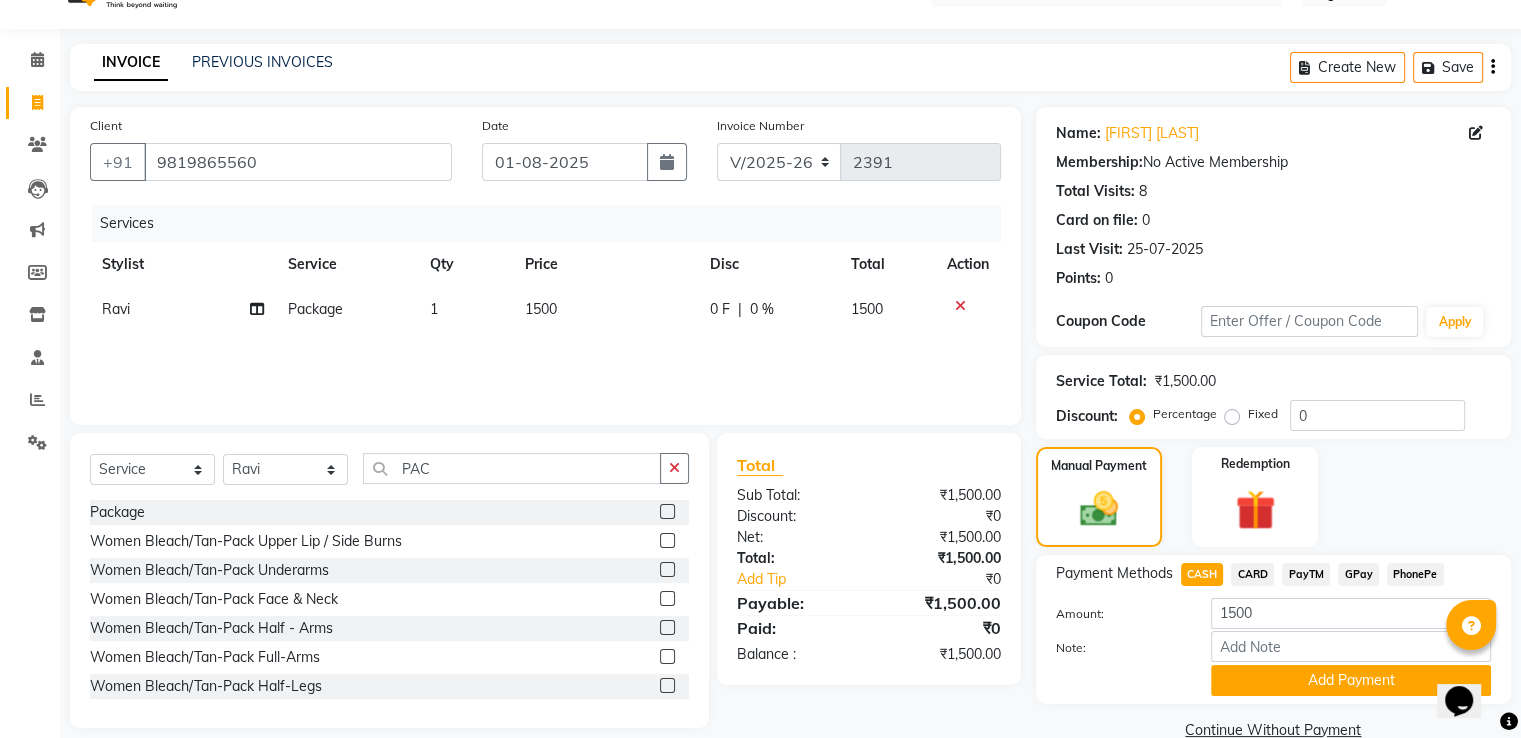 scroll, scrollTop: 81, scrollLeft: 0, axis: vertical 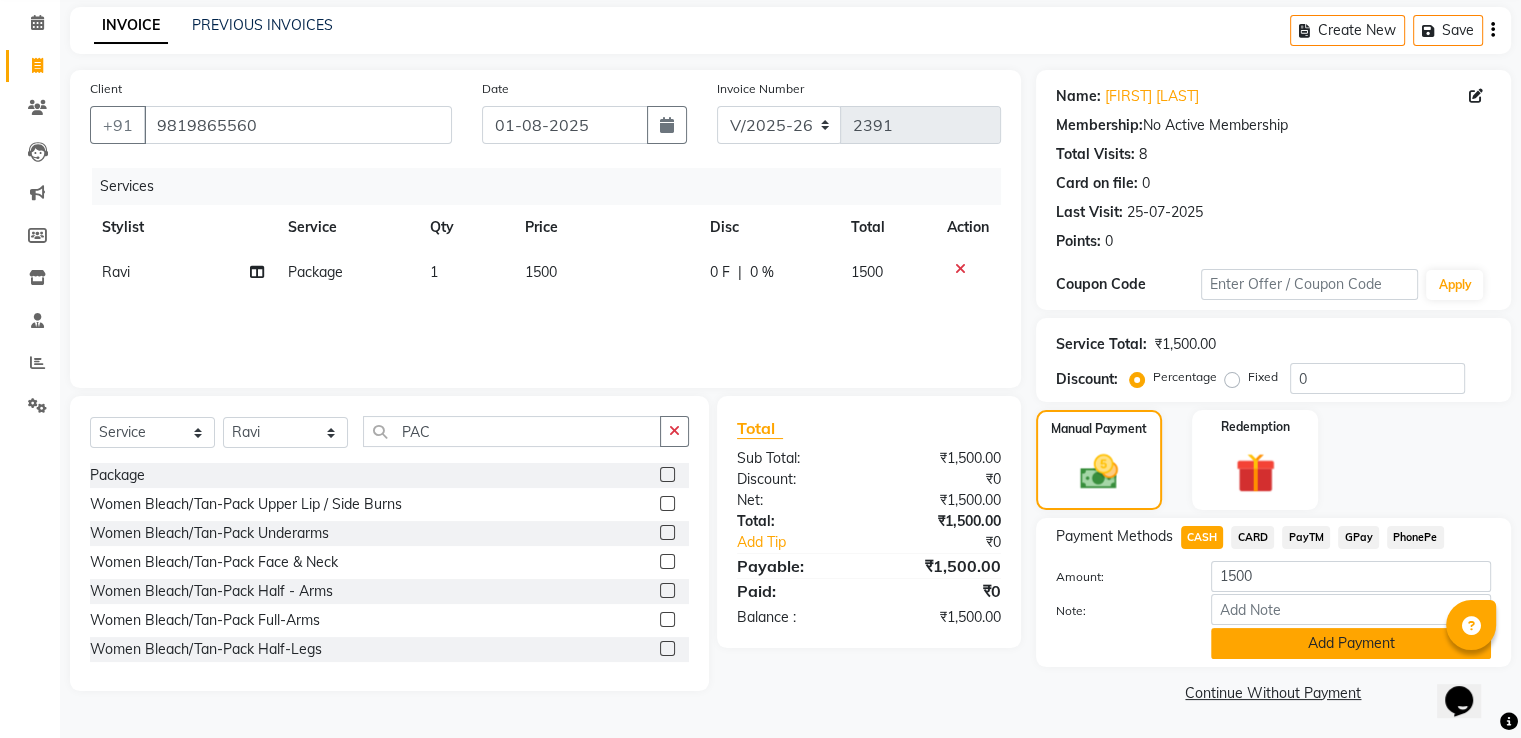 click on "Add Payment" 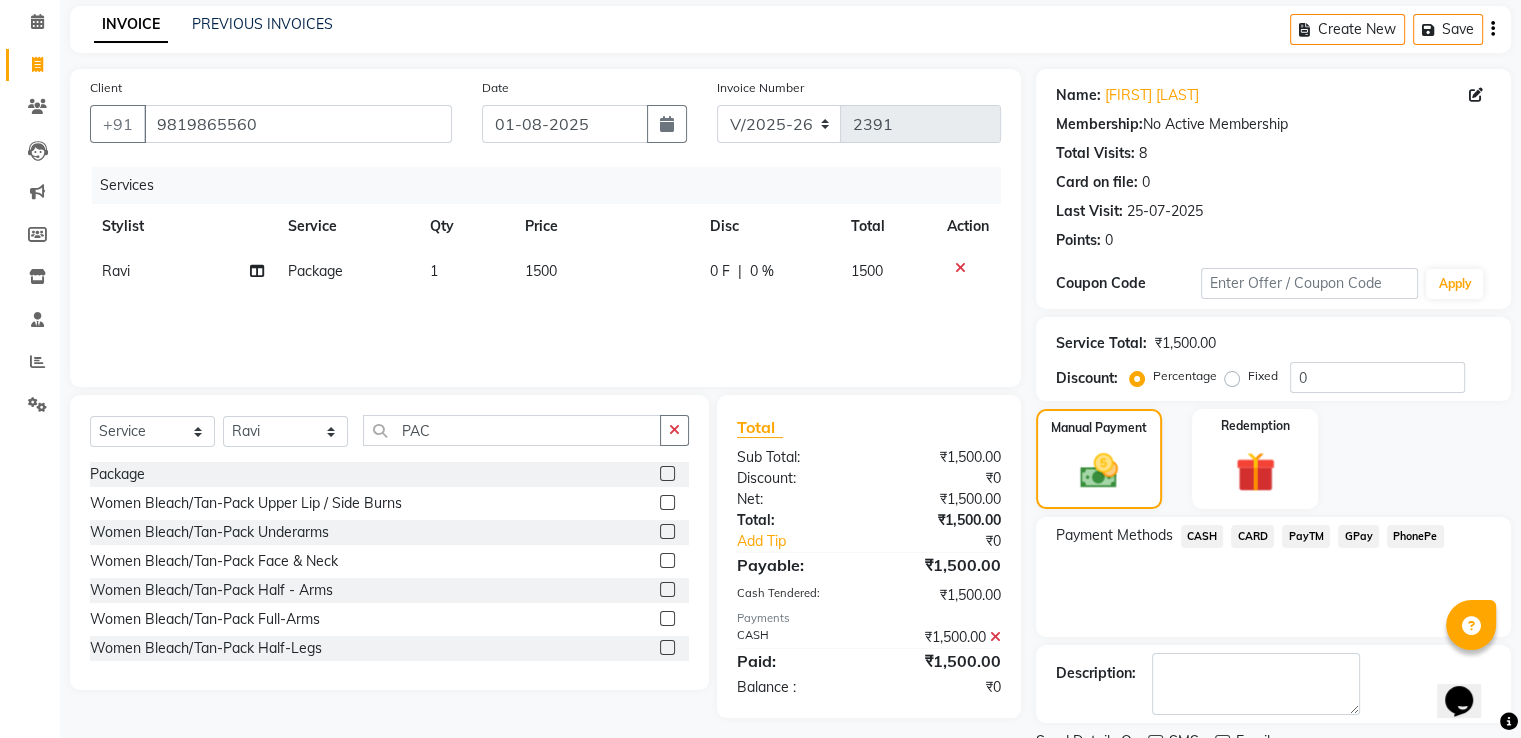 scroll, scrollTop: 163, scrollLeft: 0, axis: vertical 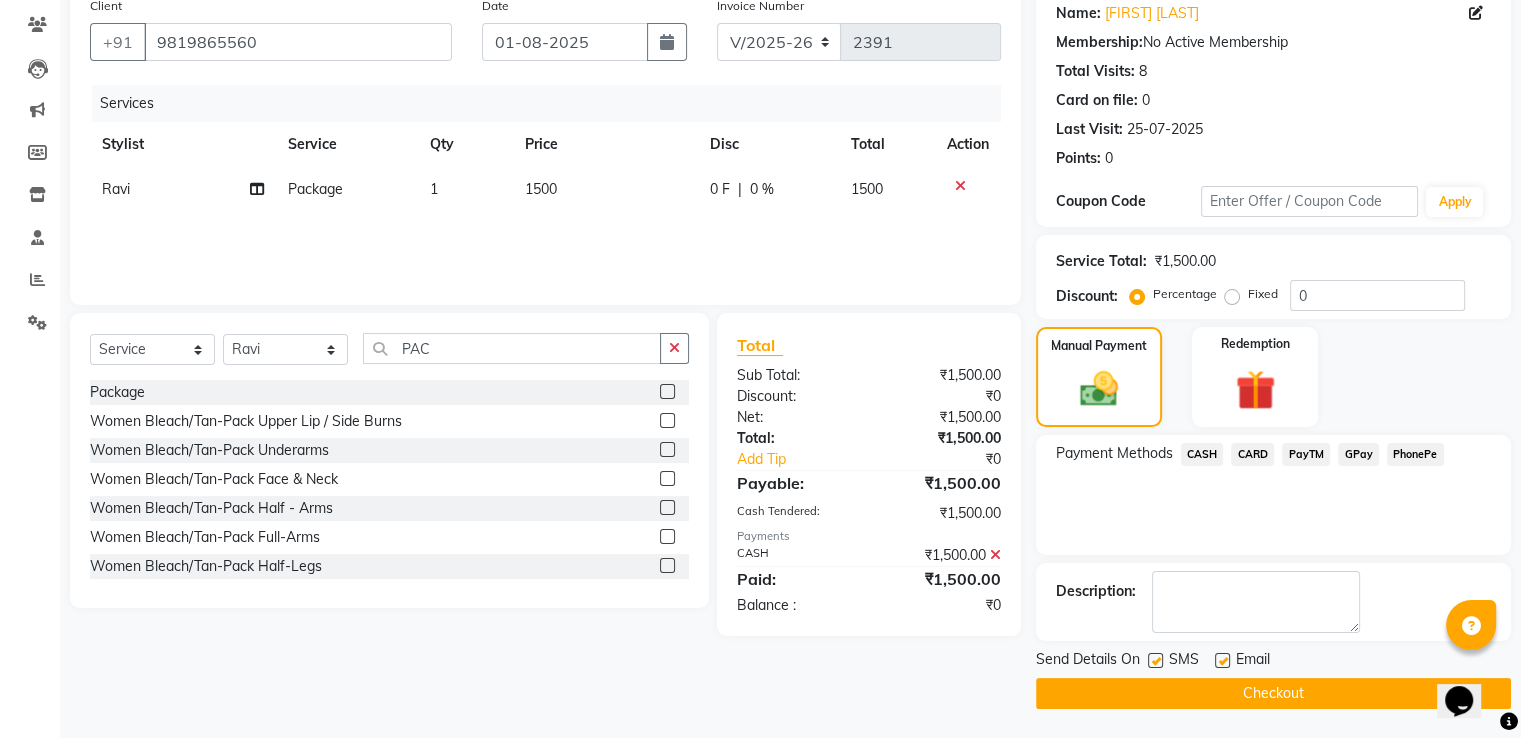 click 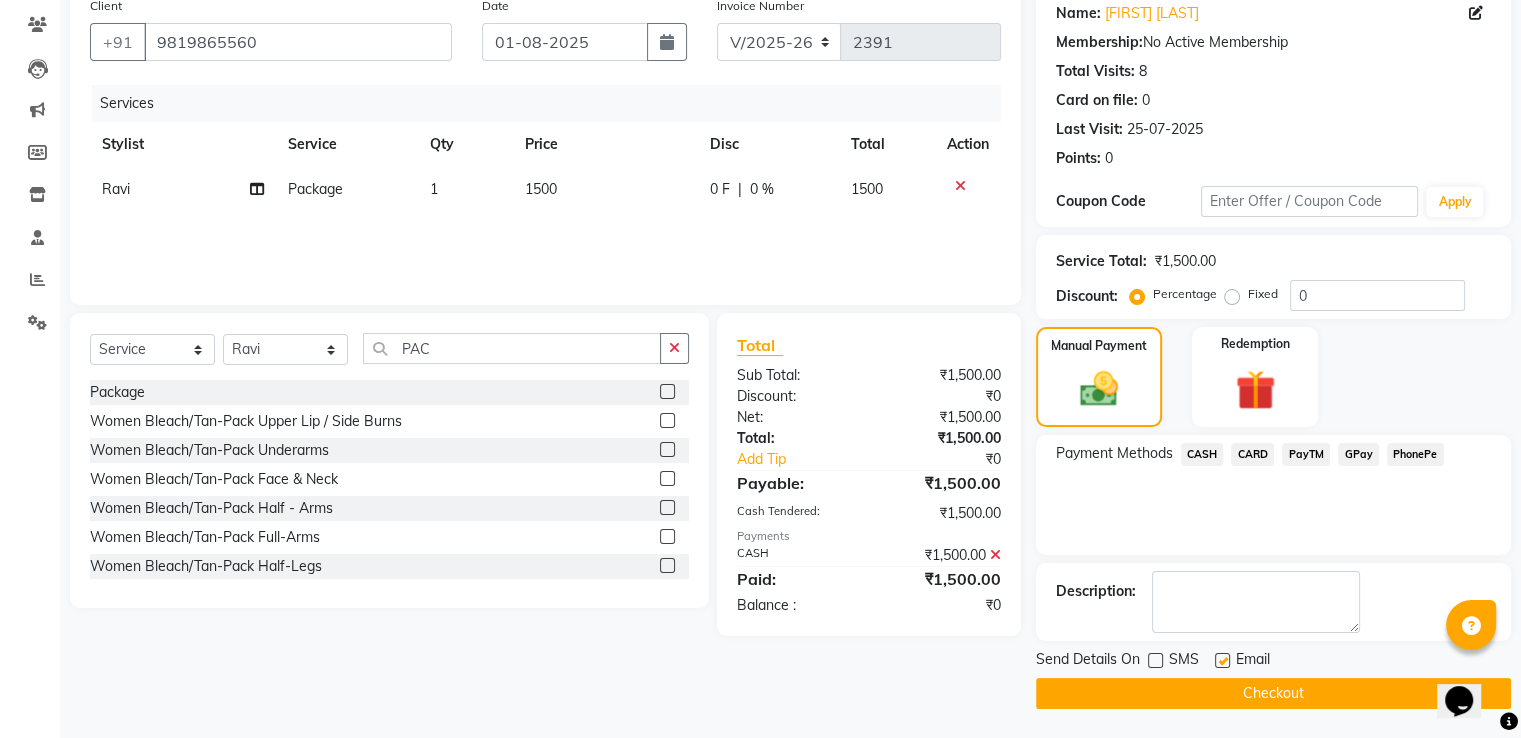 click on "Checkout" 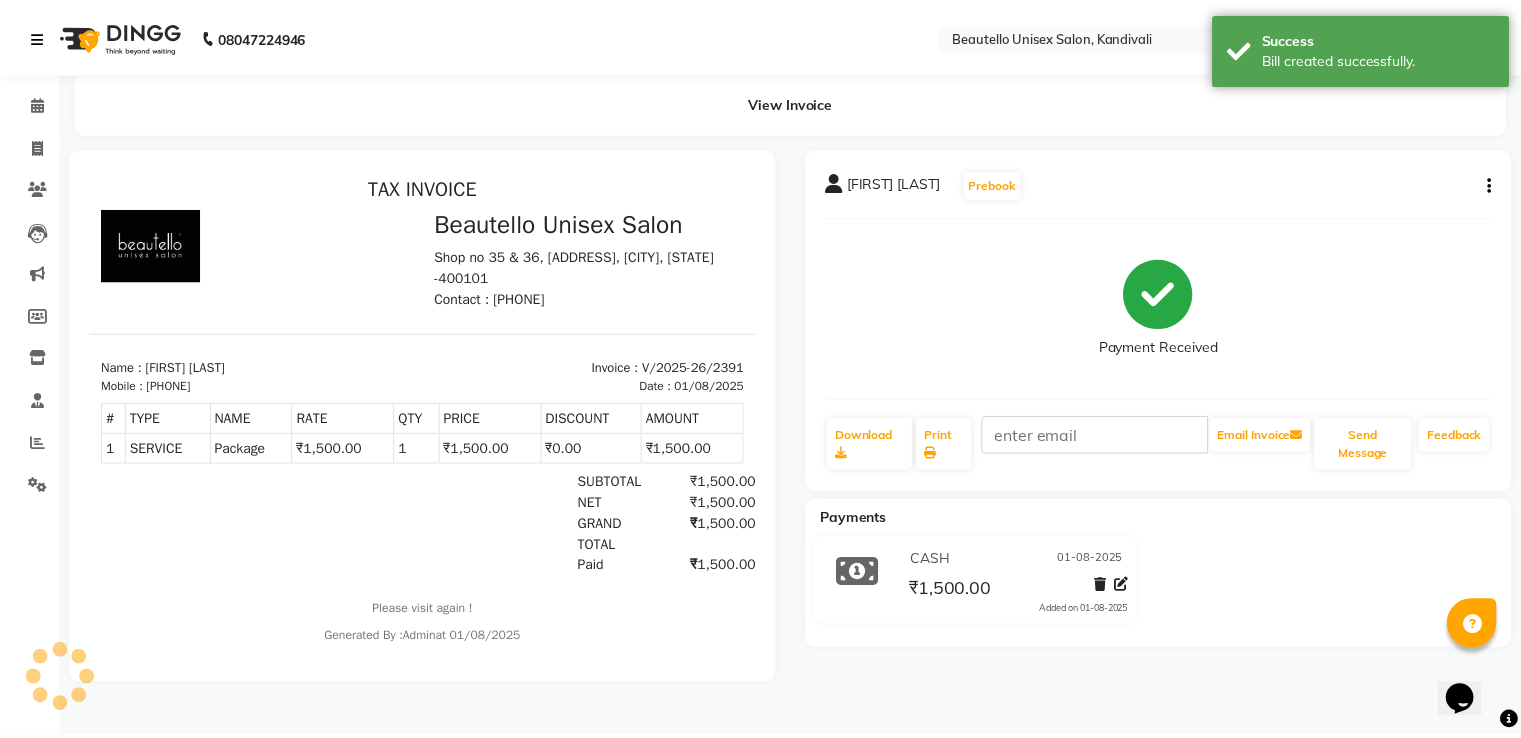 scroll, scrollTop: 0, scrollLeft: 0, axis: both 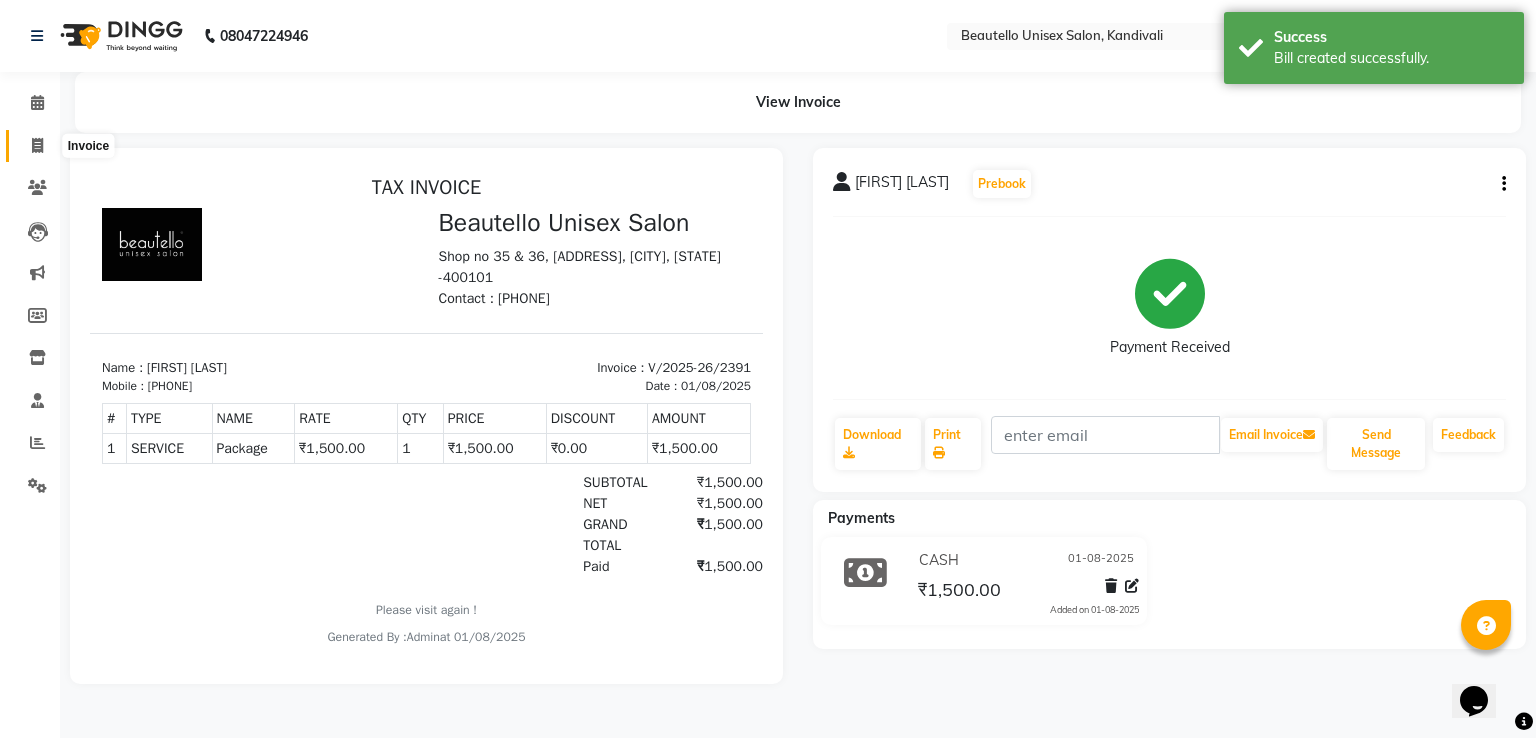 click 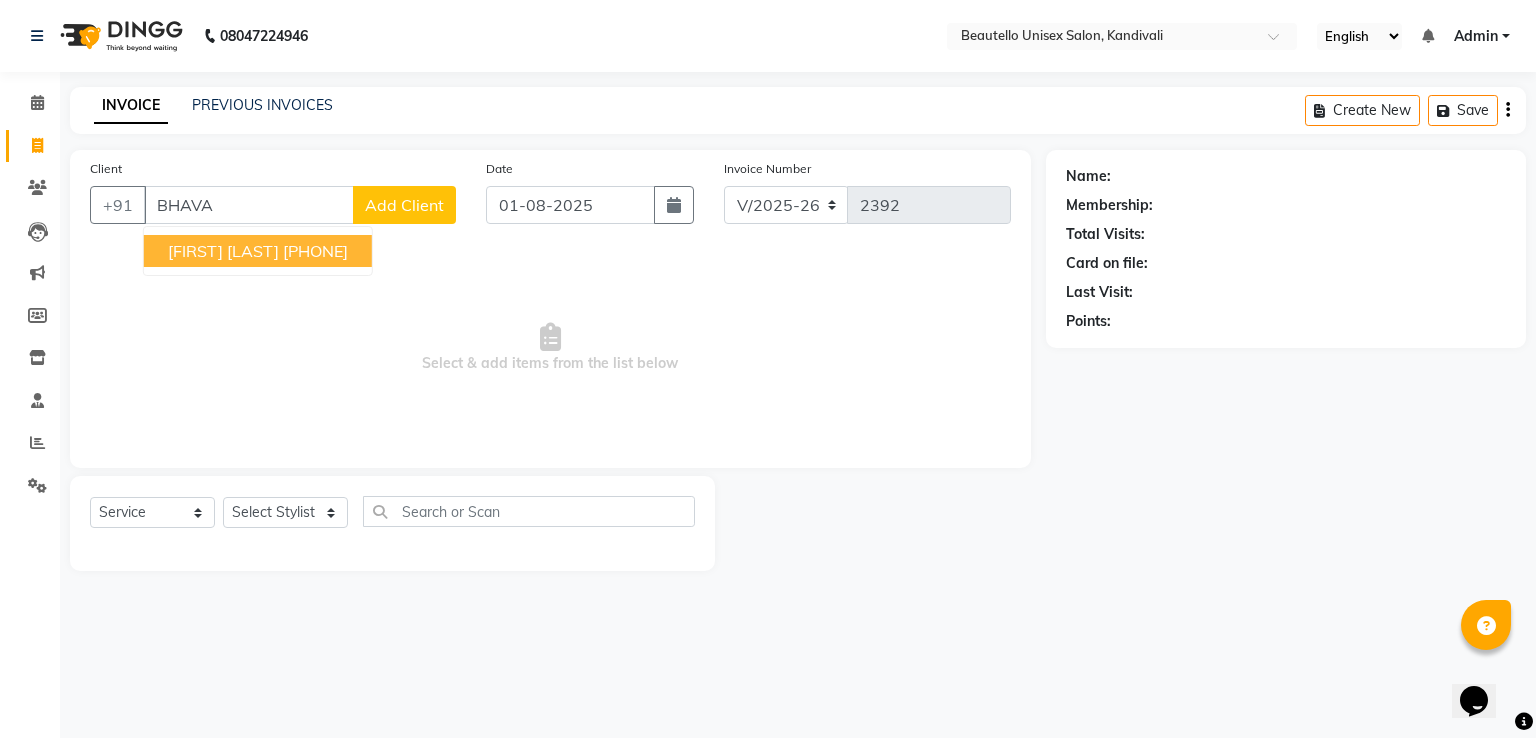 click on "[FIRST] [LAST]" at bounding box center (223, 251) 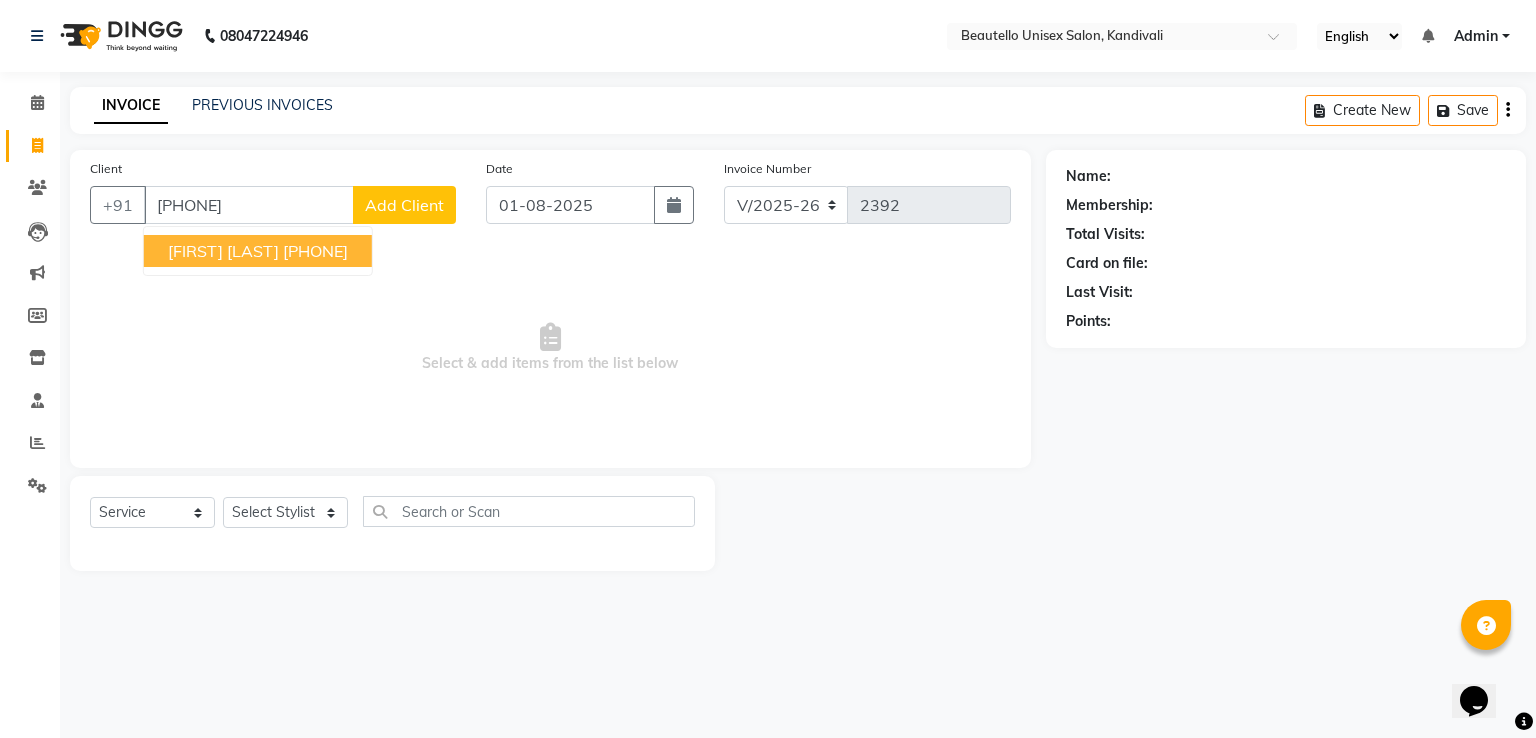type on "[PHONE]" 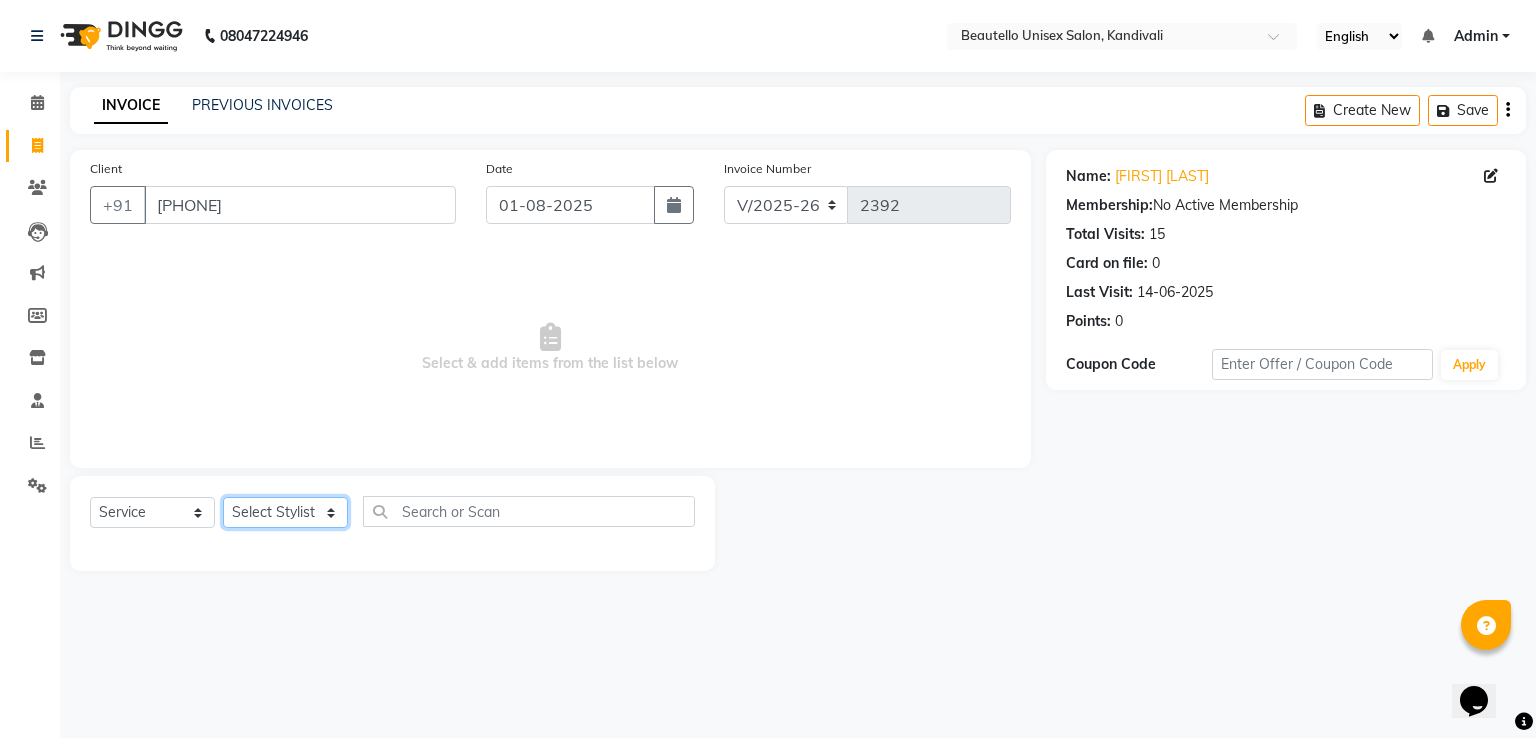 click on "Select Stylist  [FIRST]  [FIRST]  [FIRST] [FIRST]    [FIRST]    [FIRST] [FIRST]    [FIRST]    [FIRST]    [FIRST]  [FIRST] [LAST] [FIRST]" 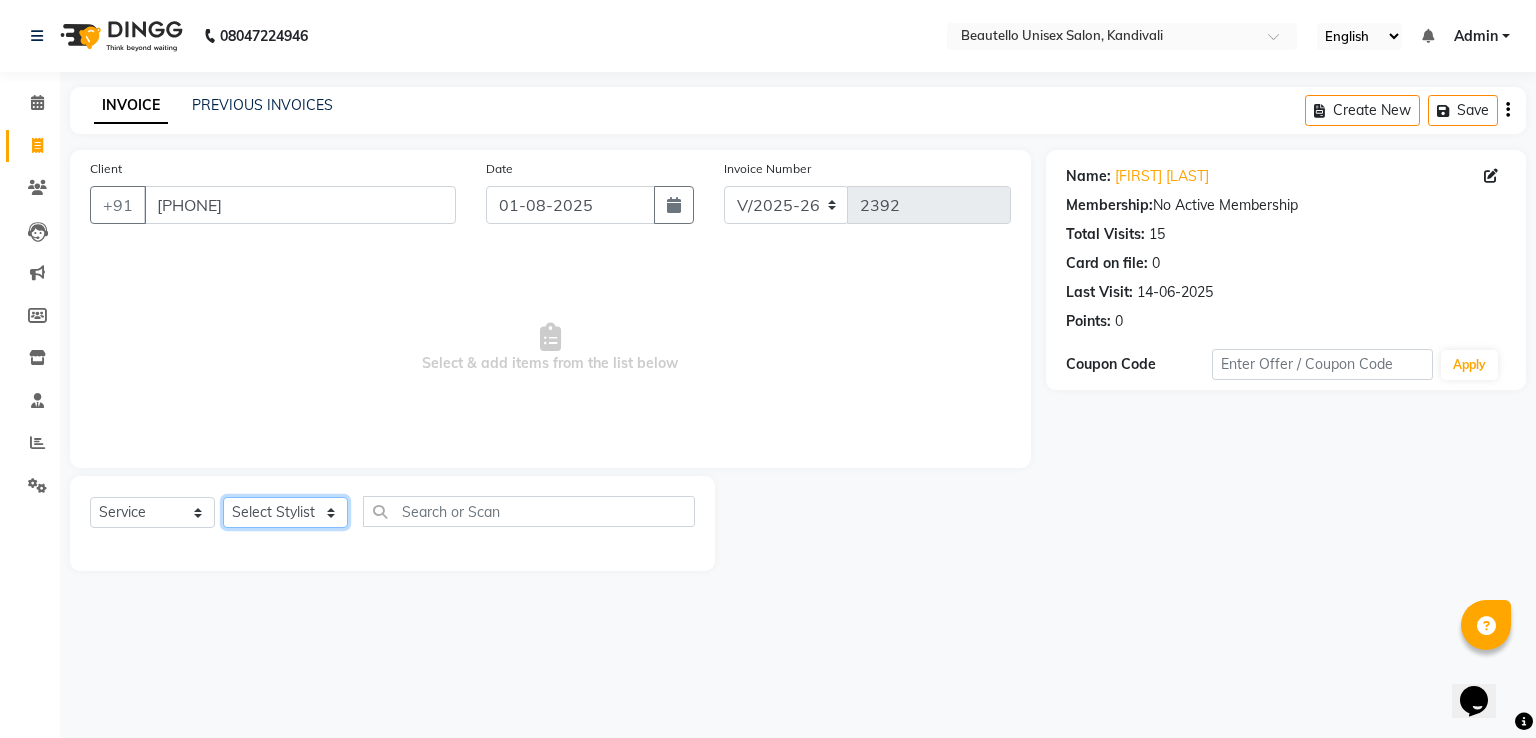 select on "46832" 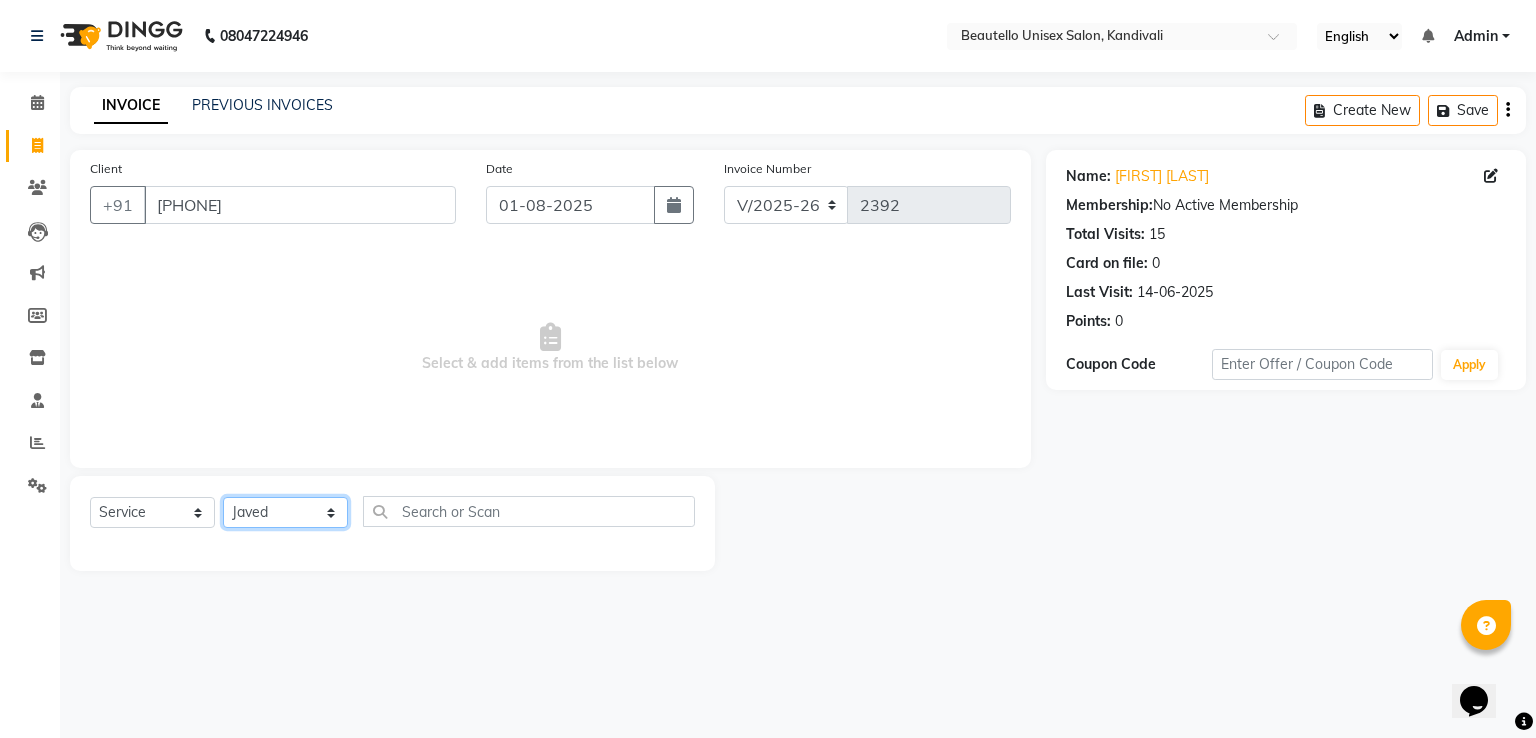 click on "Select Stylist  [FIRST]  [FIRST]  [FIRST] [FIRST]    [FIRST]    [FIRST] [FIRST]    [FIRST]    [FIRST]    [FIRST]  [FIRST] [LAST] [FIRST]" 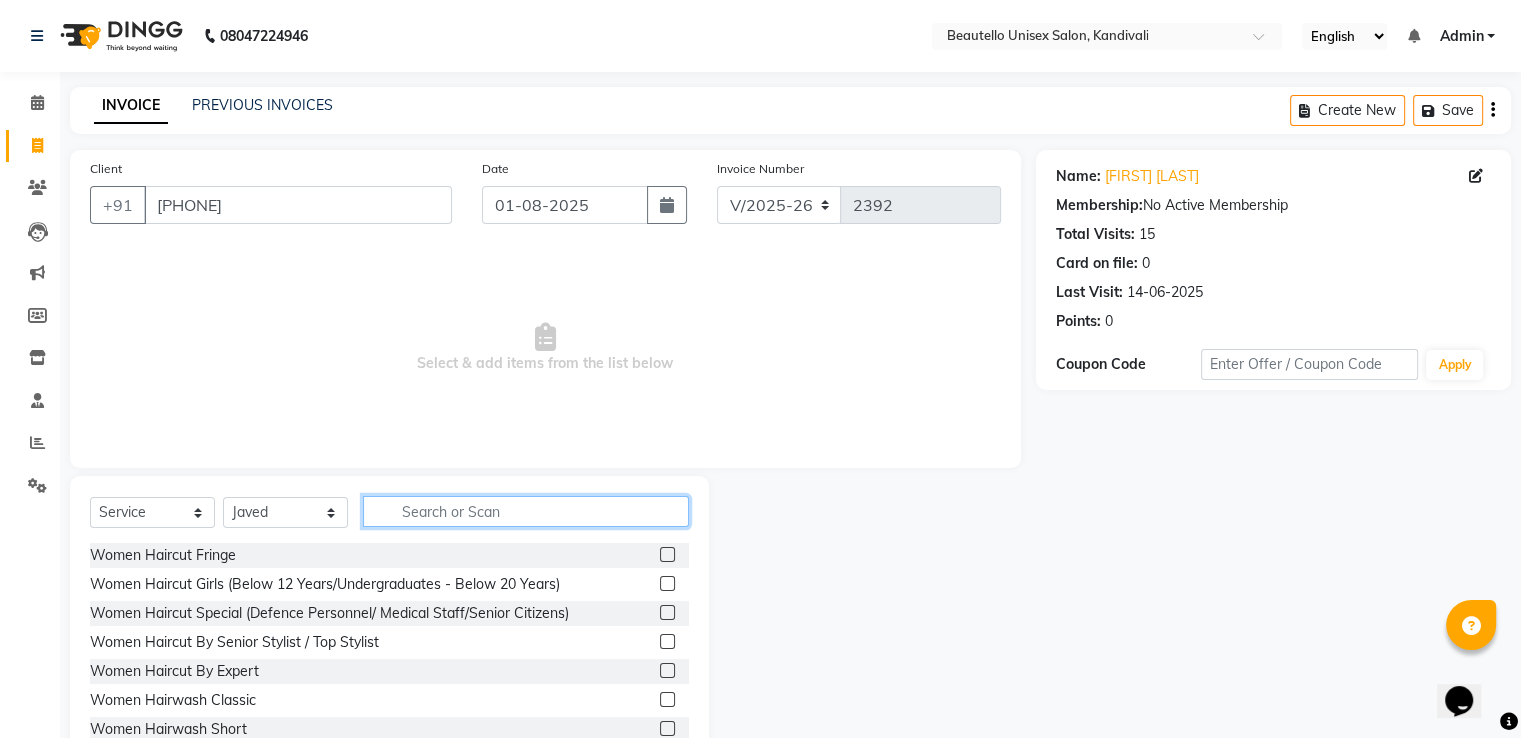 click 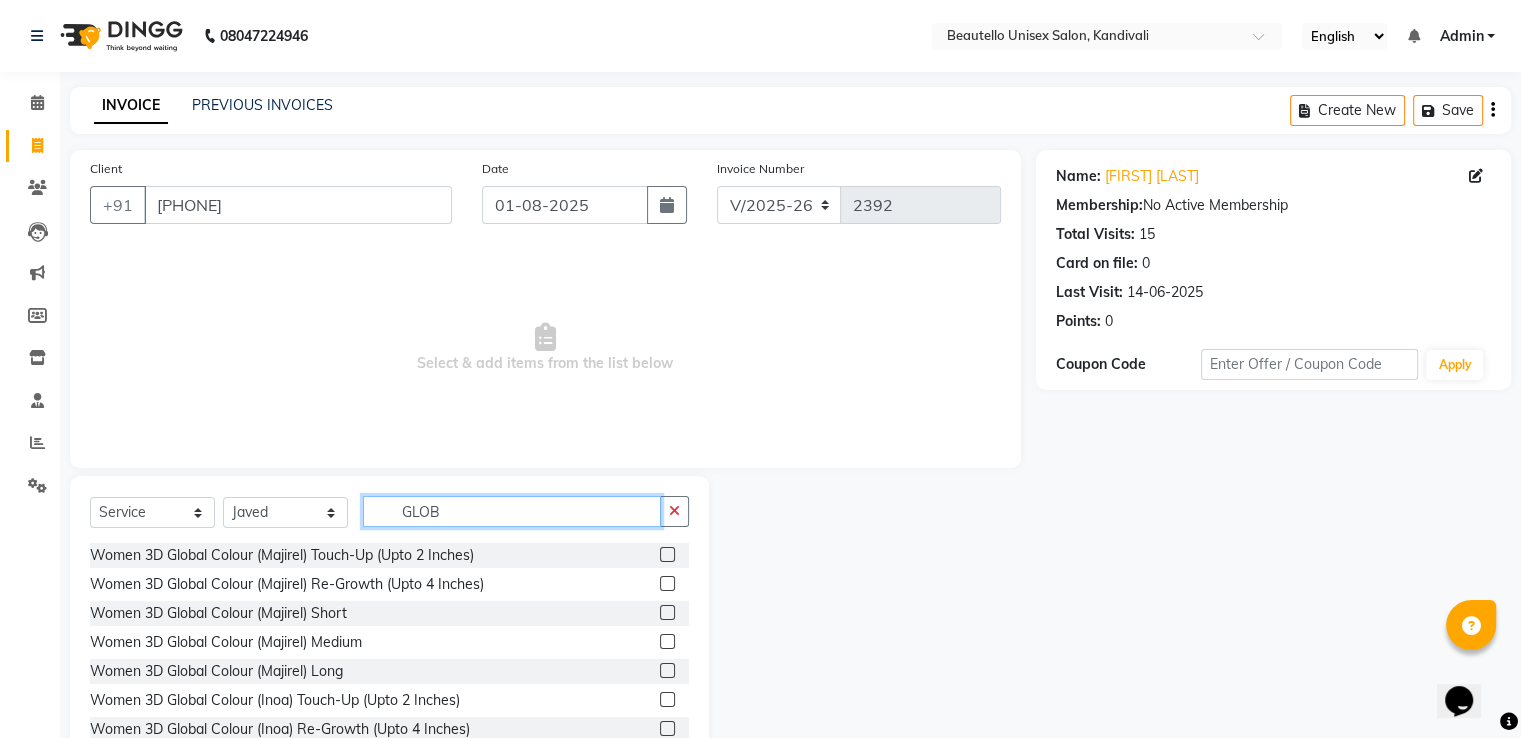 type on "GLOB" 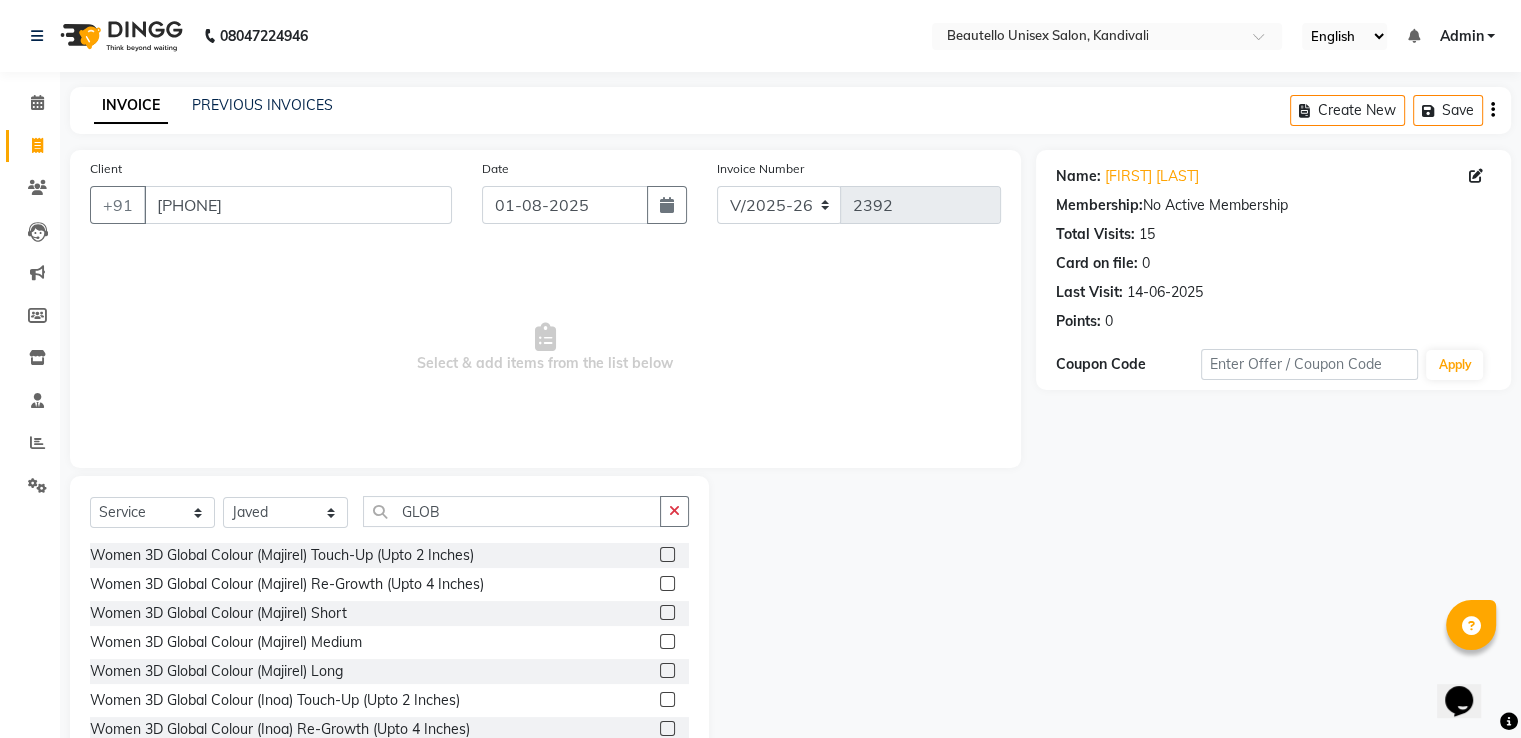 click 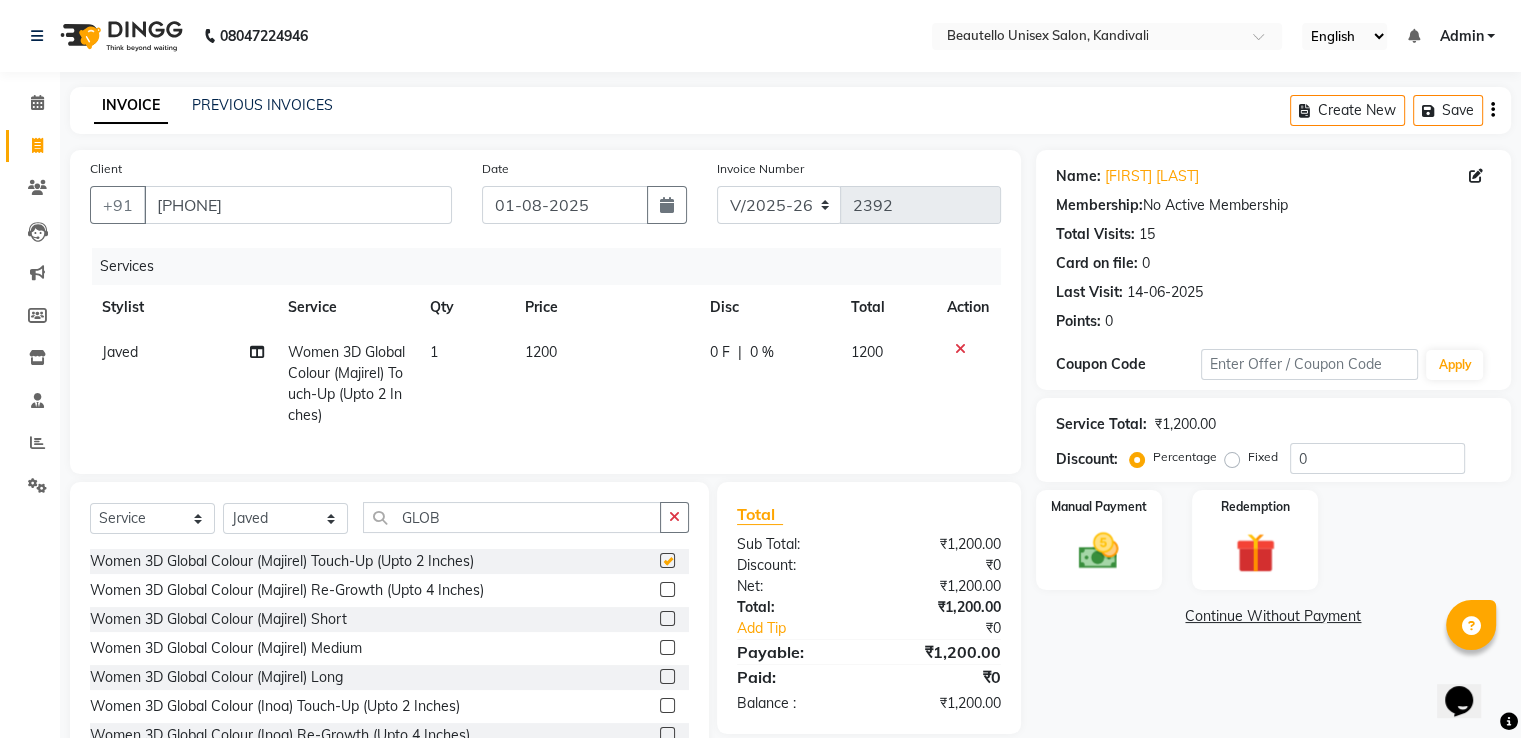 checkbox on "false" 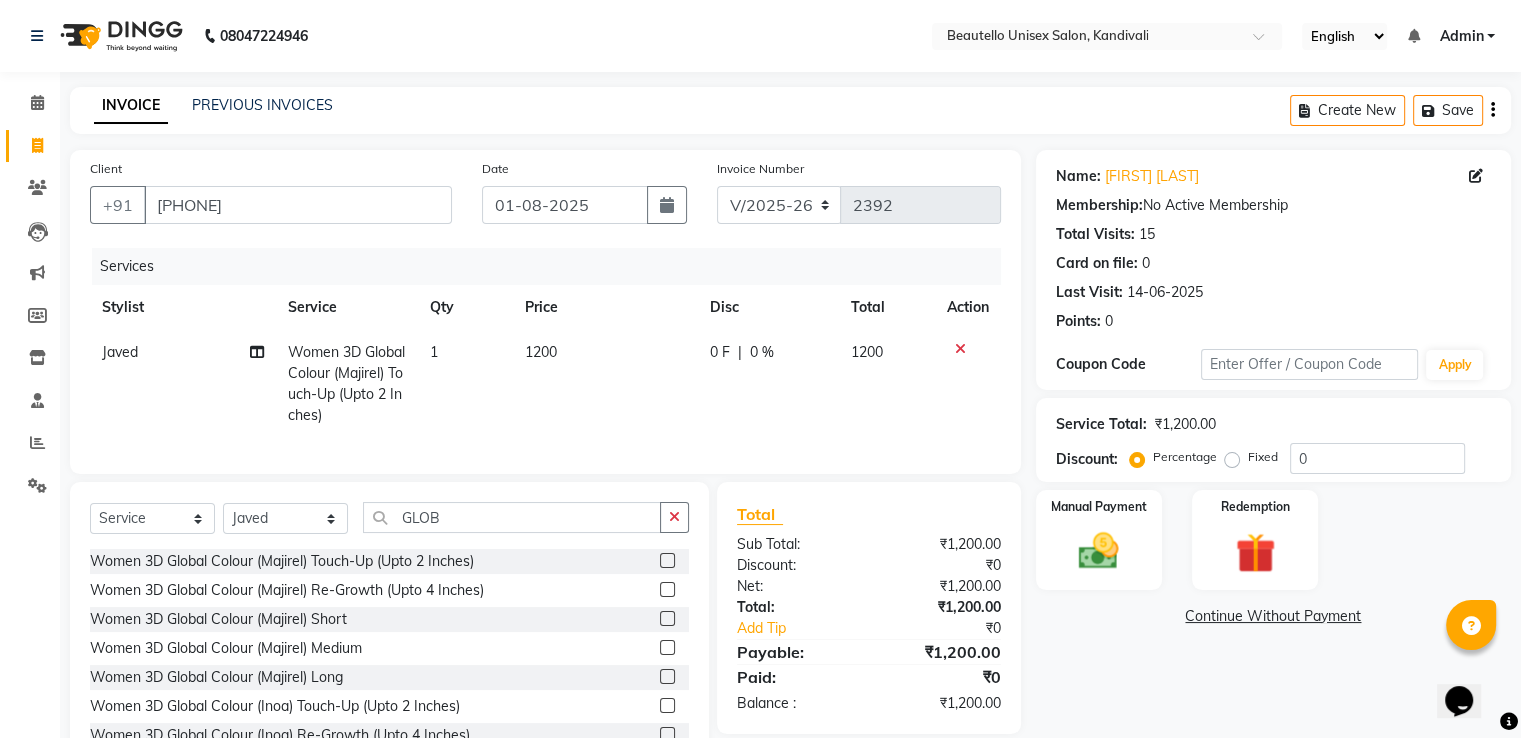 click on "1200" 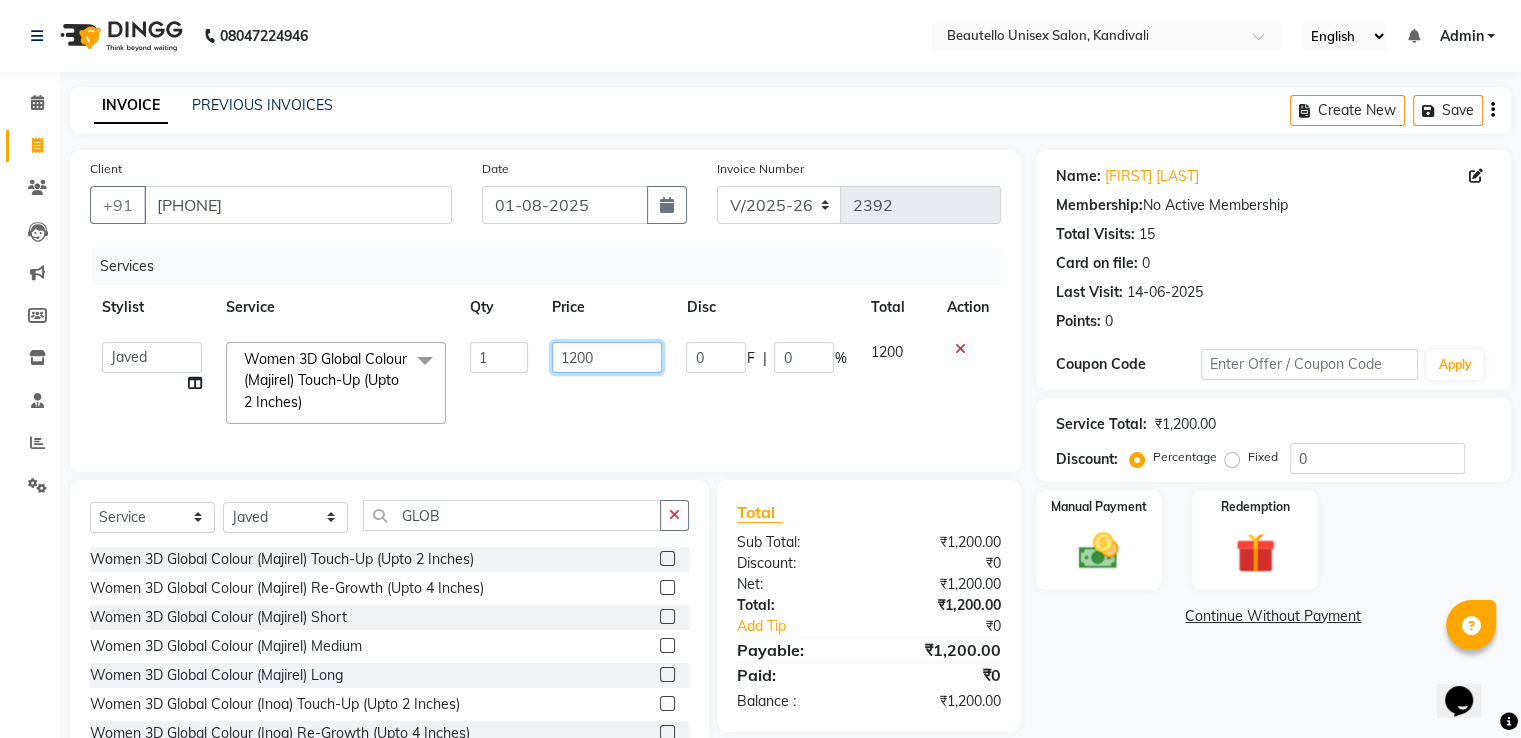 click on "1200" 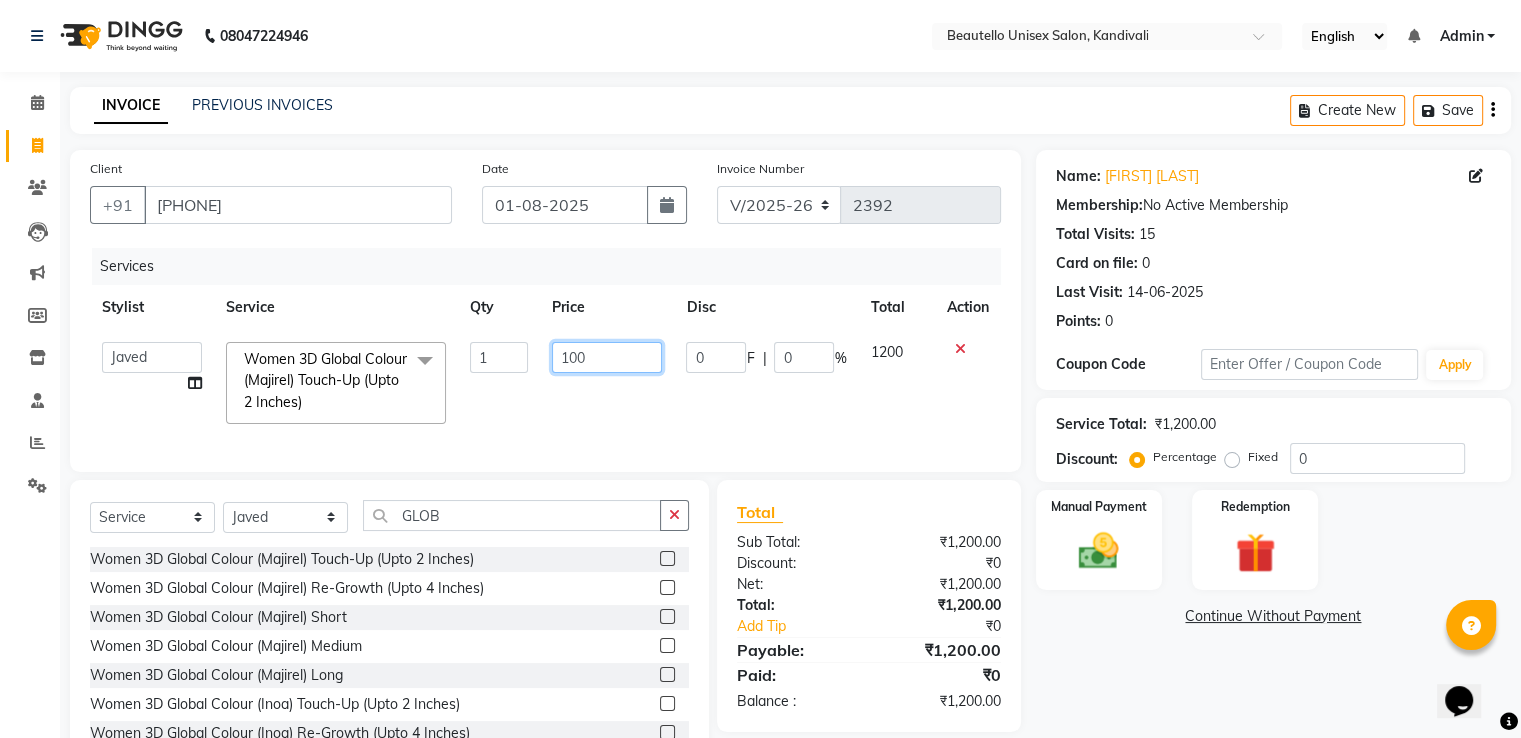 type on "1000" 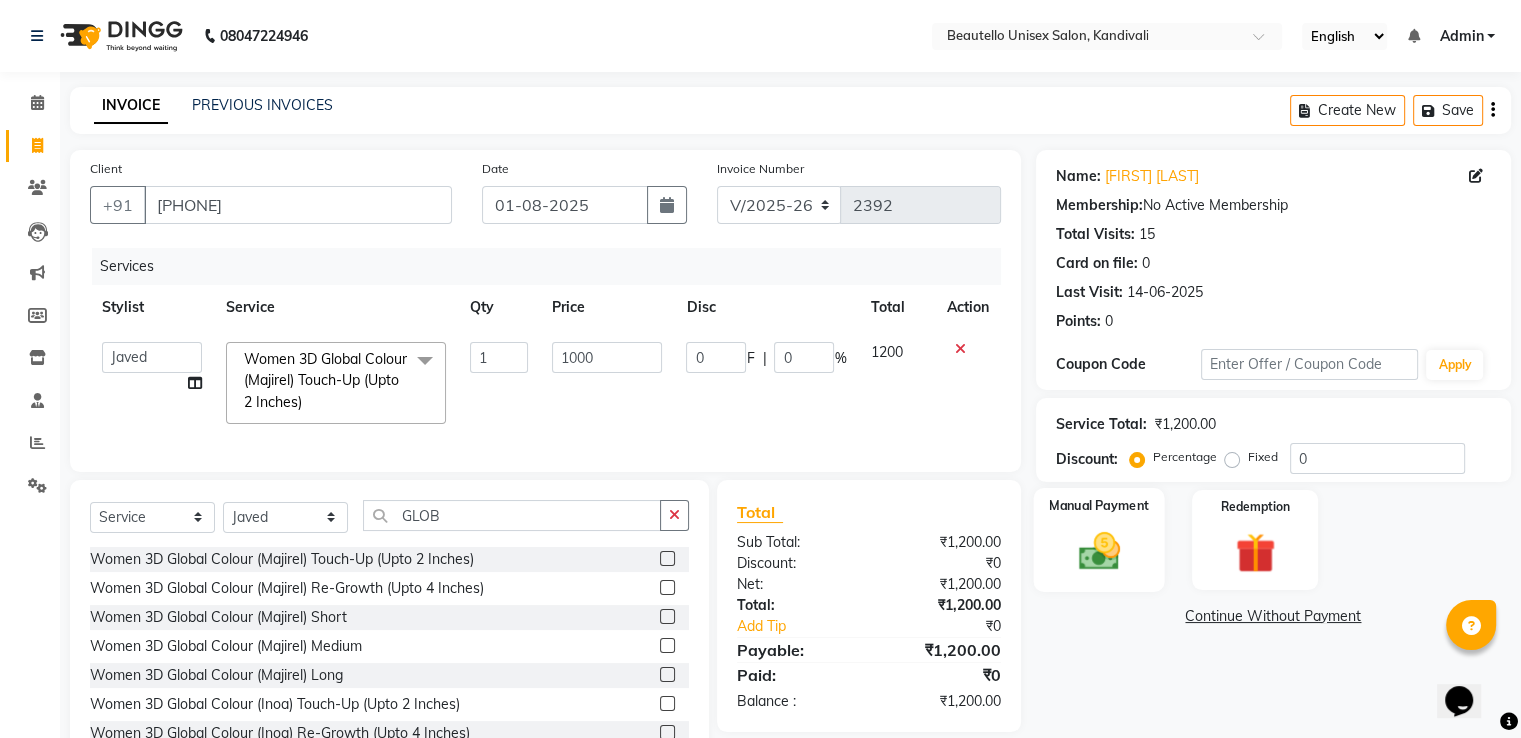 click 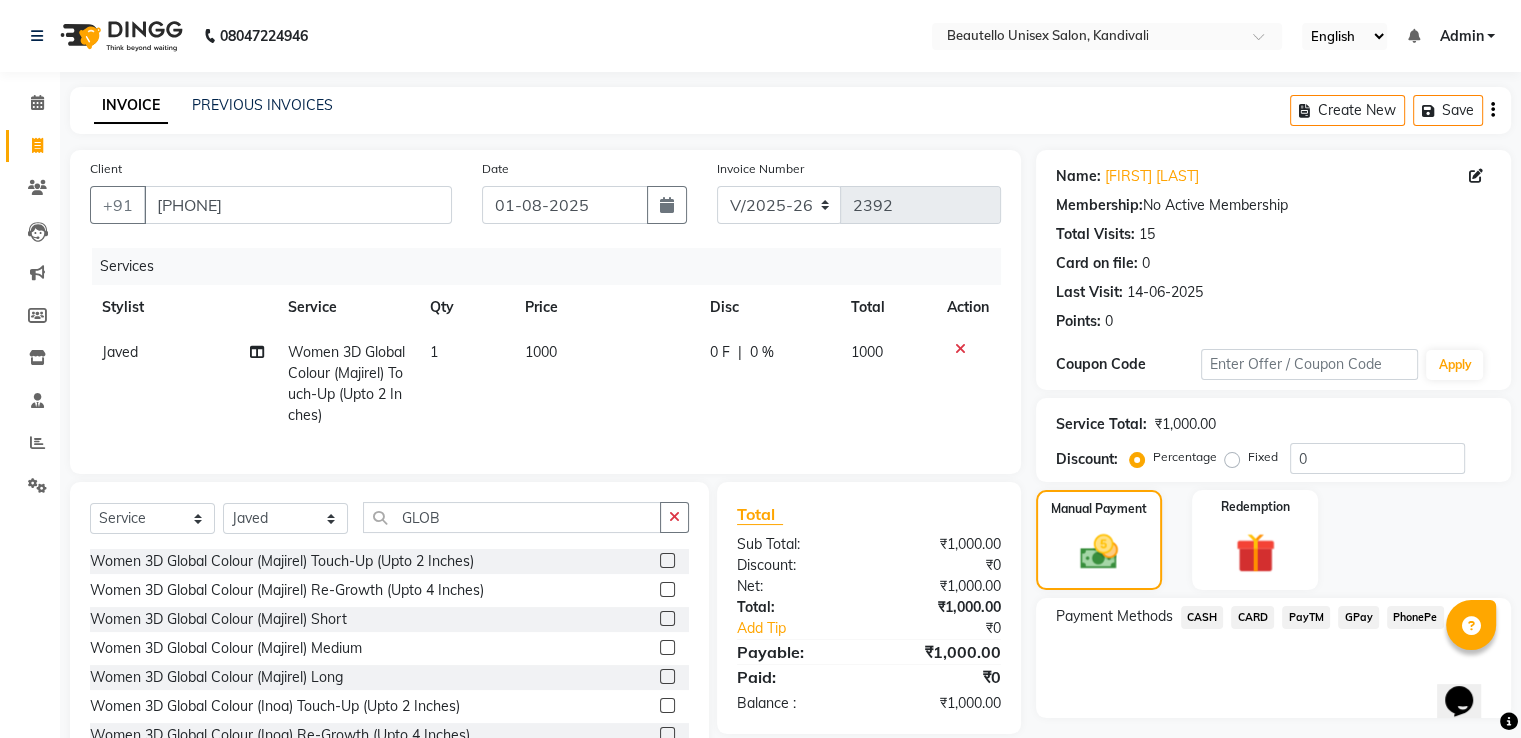 click on "PayTM" 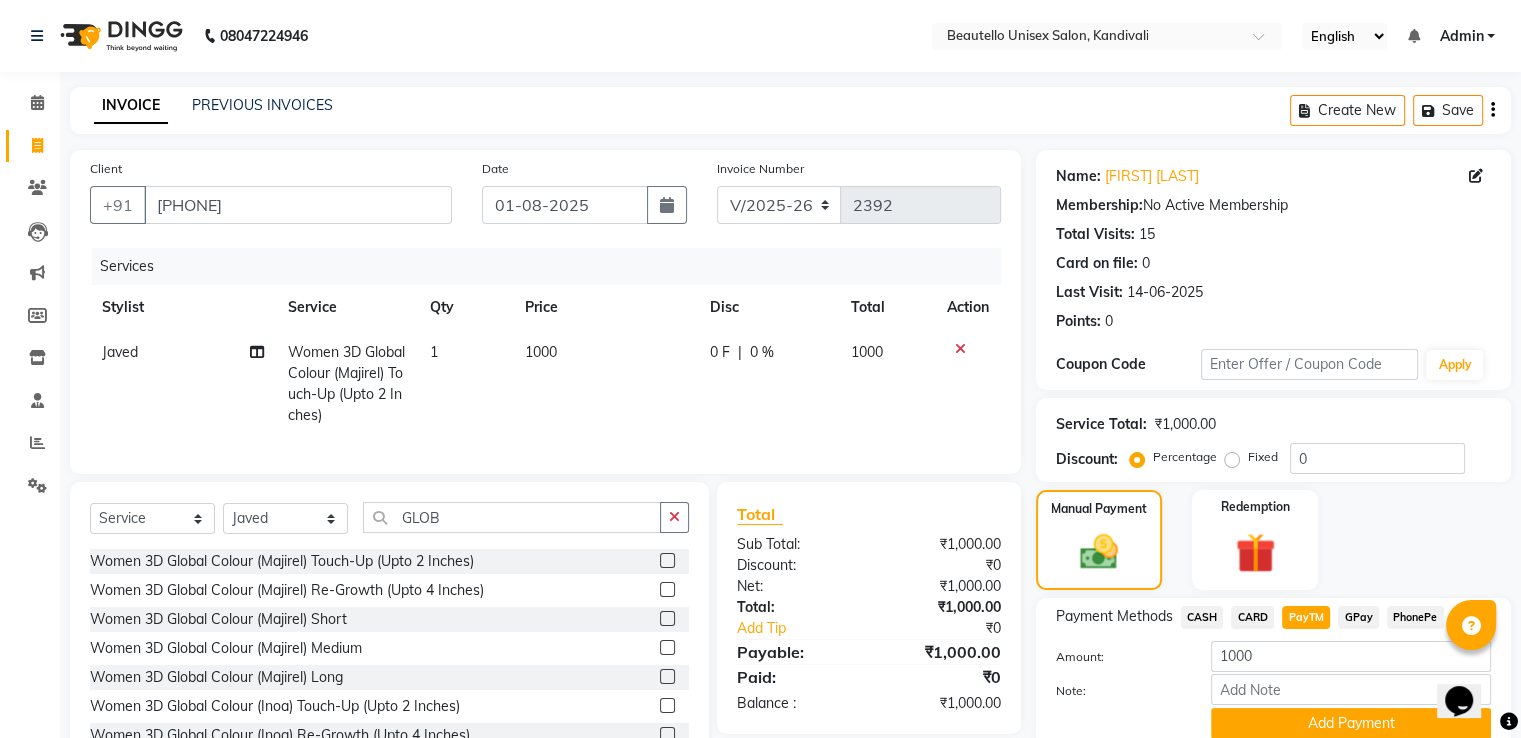 scroll, scrollTop: 85, scrollLeft: 0, axis: vertical 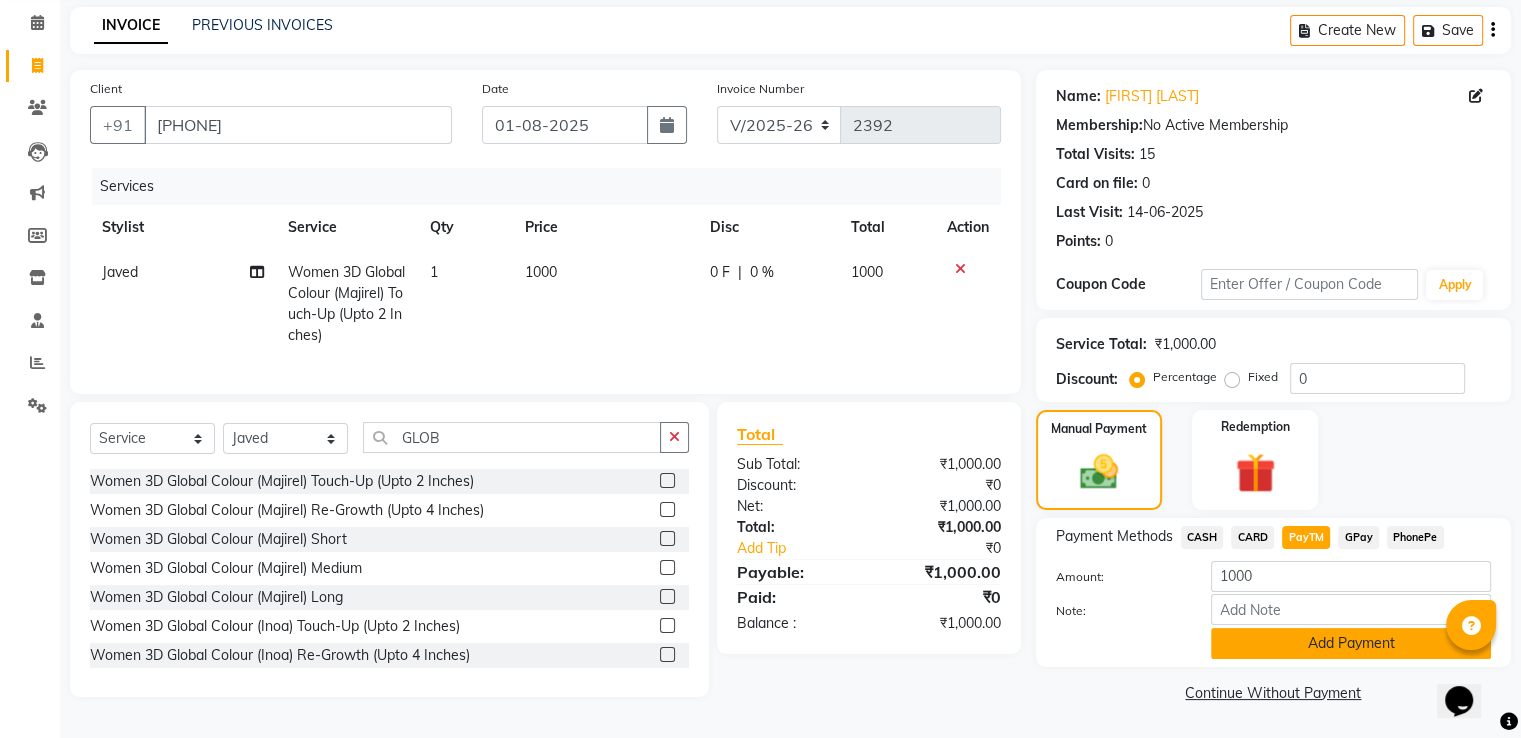 click on "Add Payment" 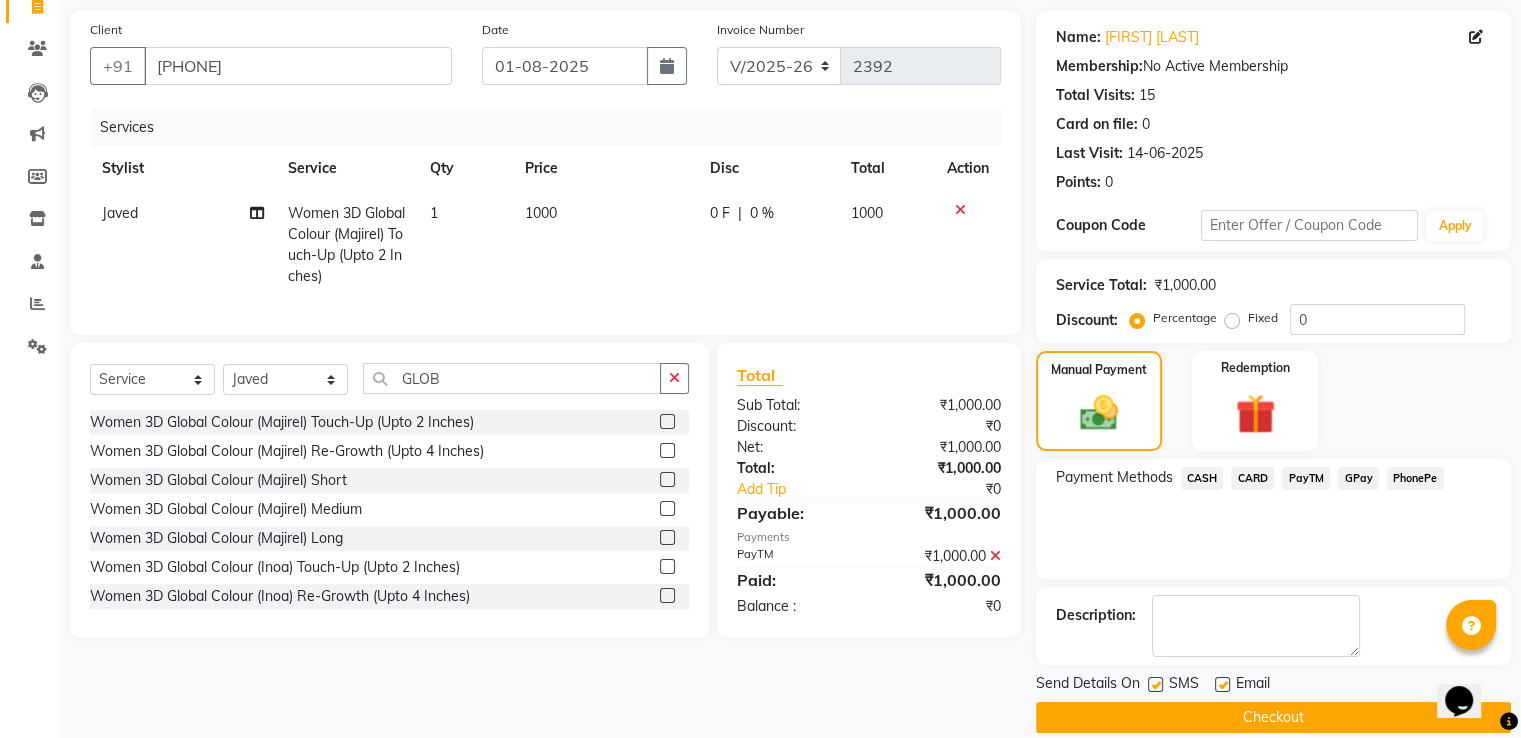 scroll, scrollTop: 163, scrollLeft: 0, axis: vertical 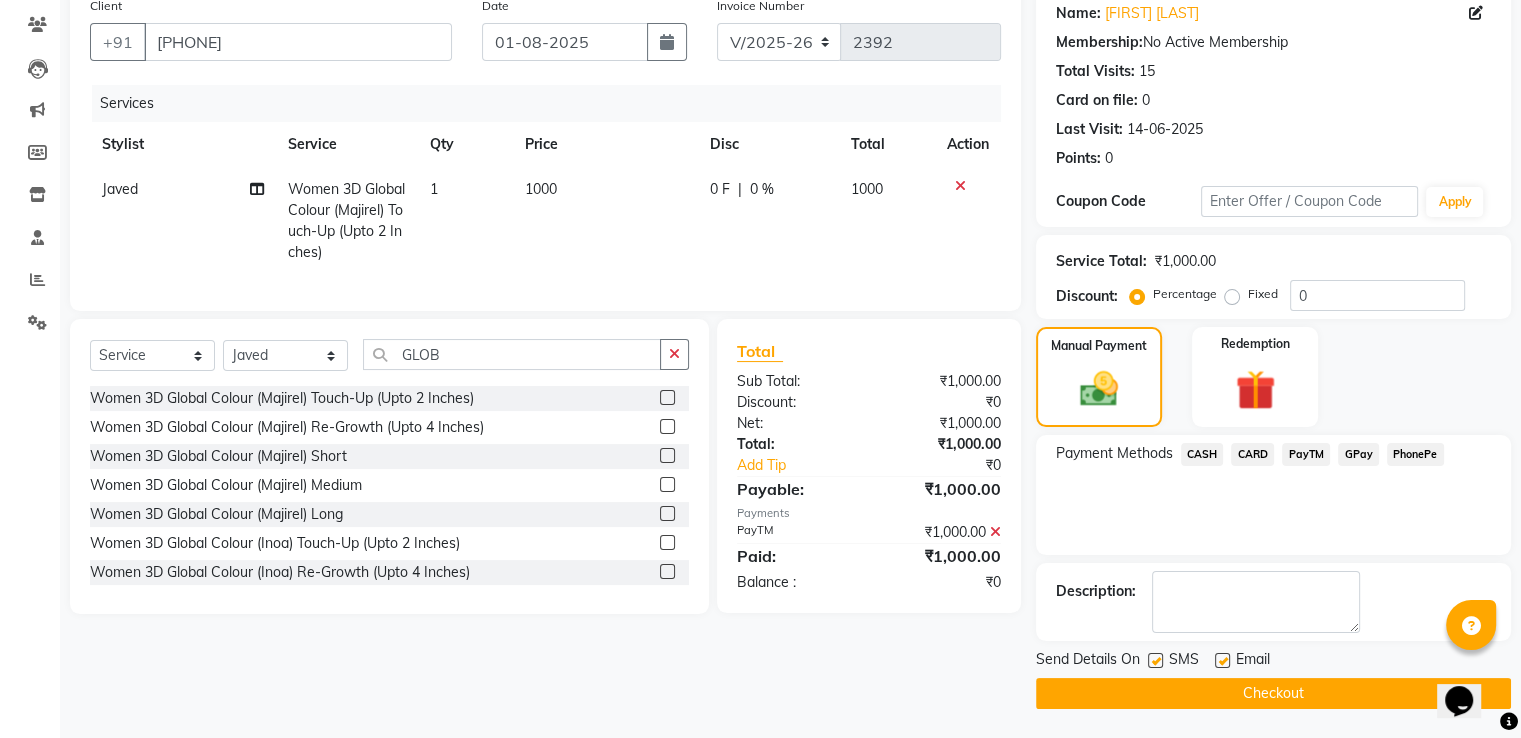 click 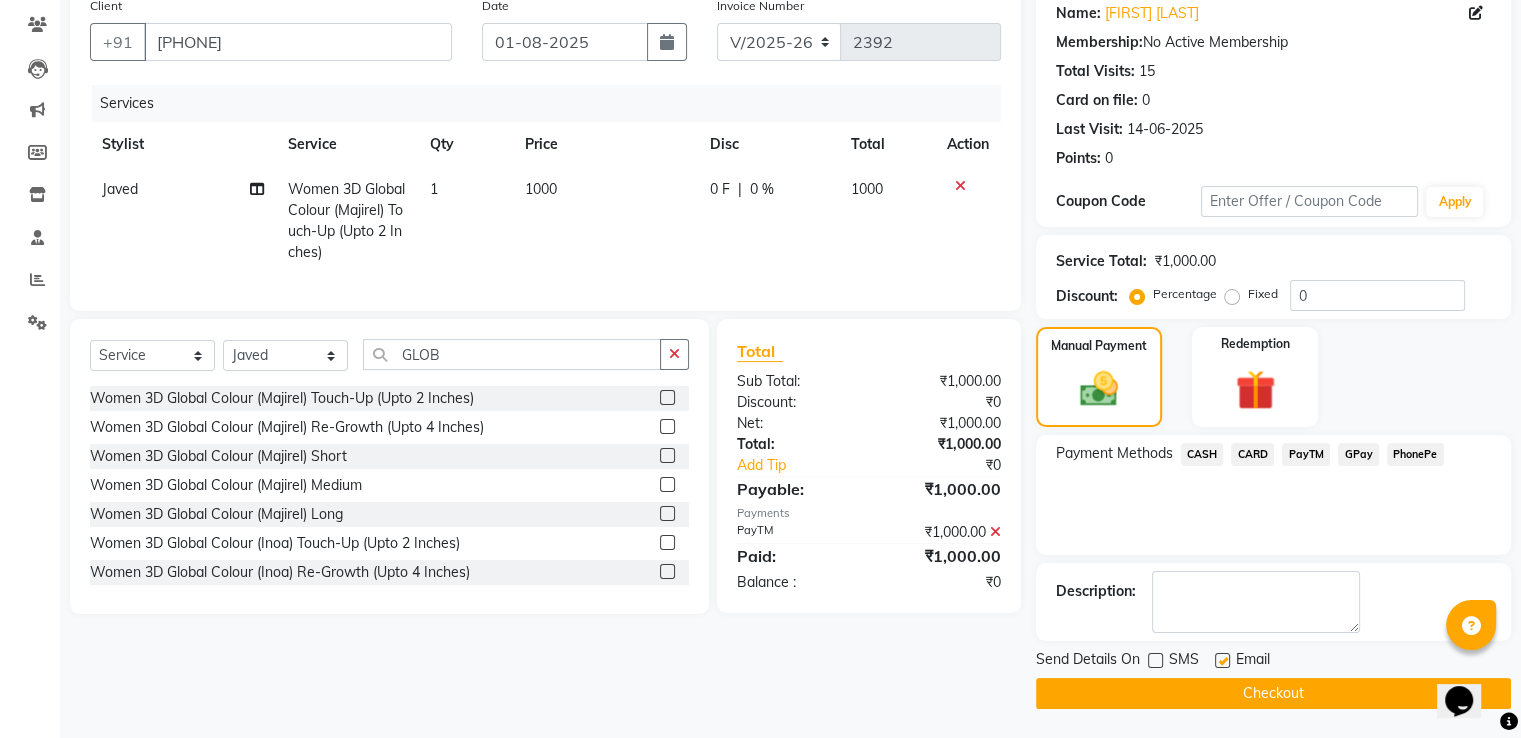 click on "Checkout" 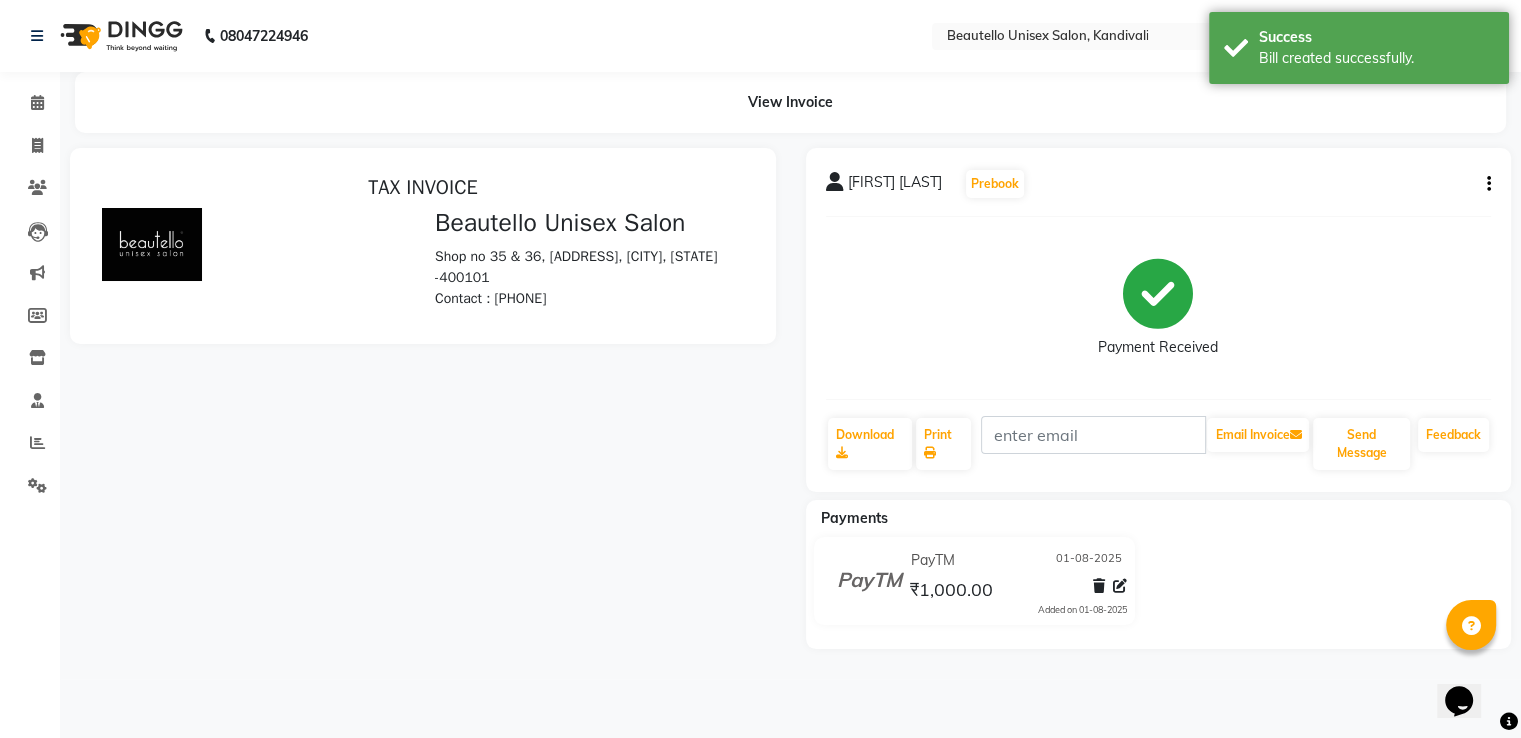scroll, scrollTop: 0, scrollLeft: 0, axis: both 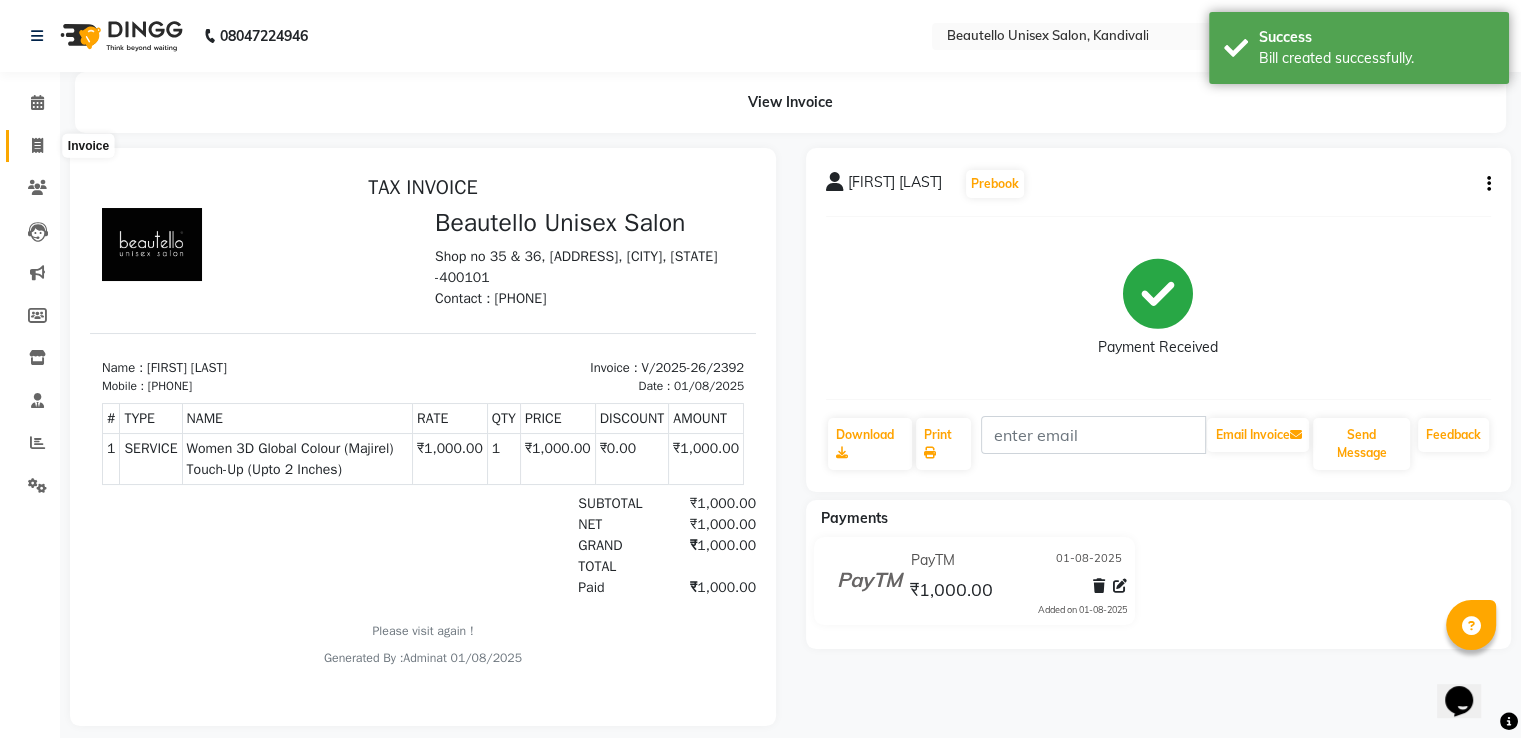 click 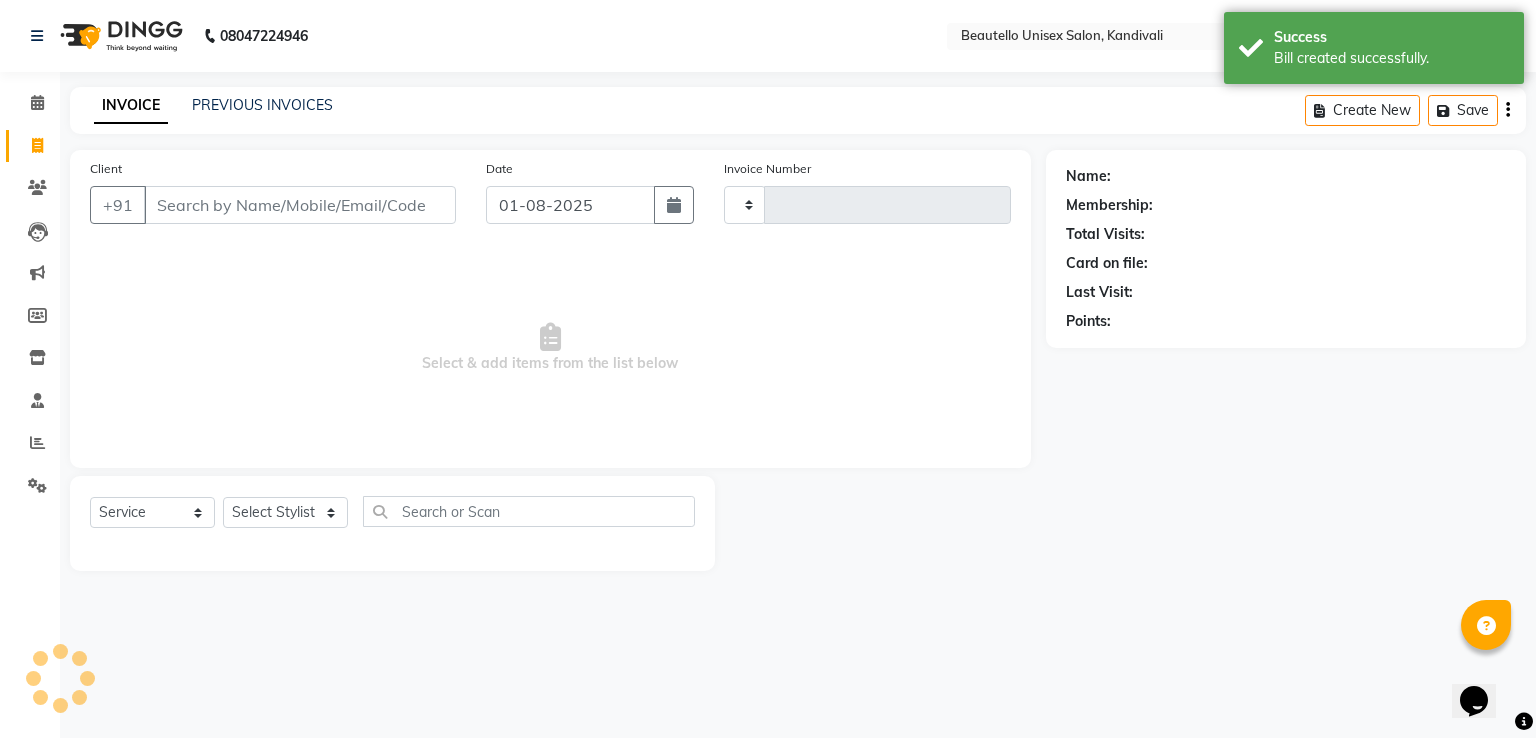 type on "2393" 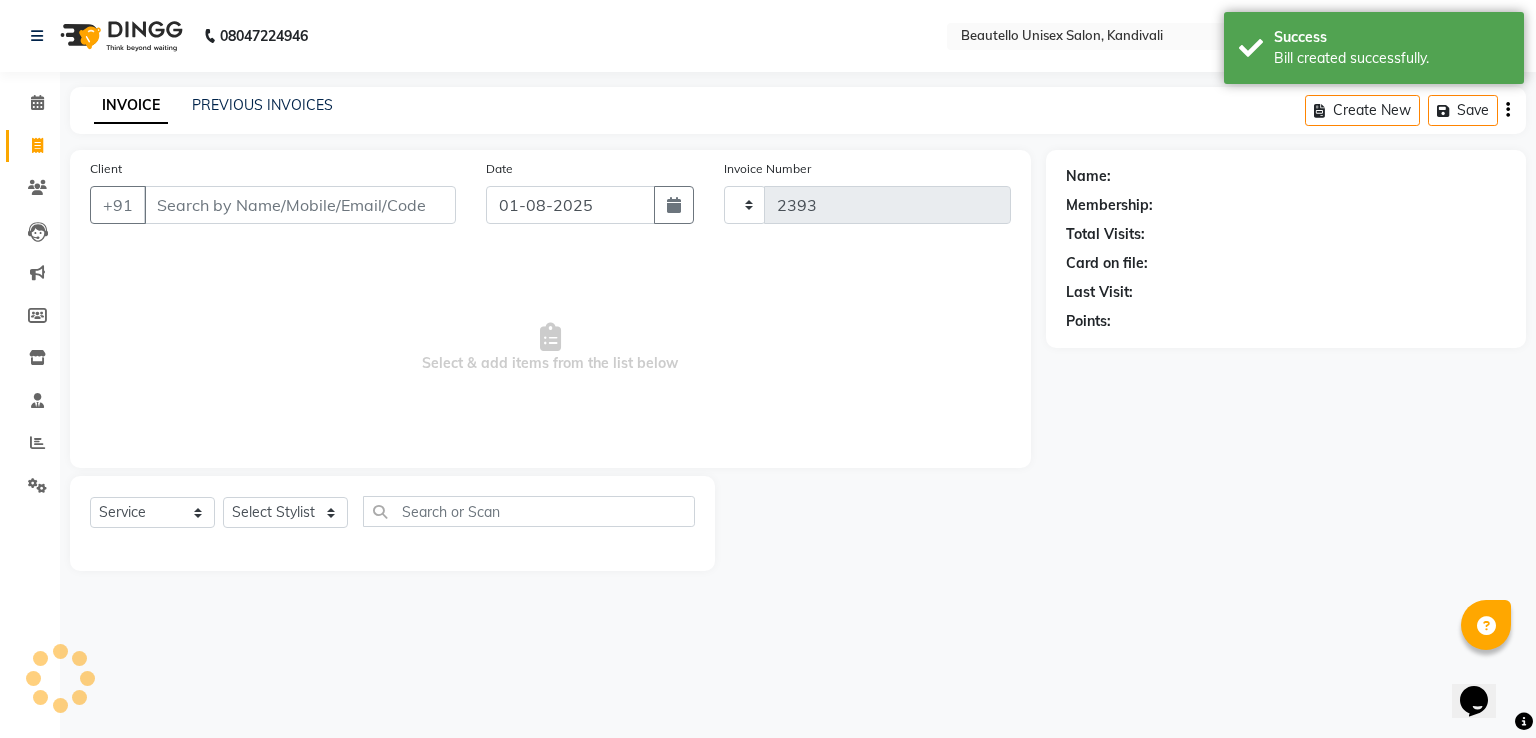 select on "5051" 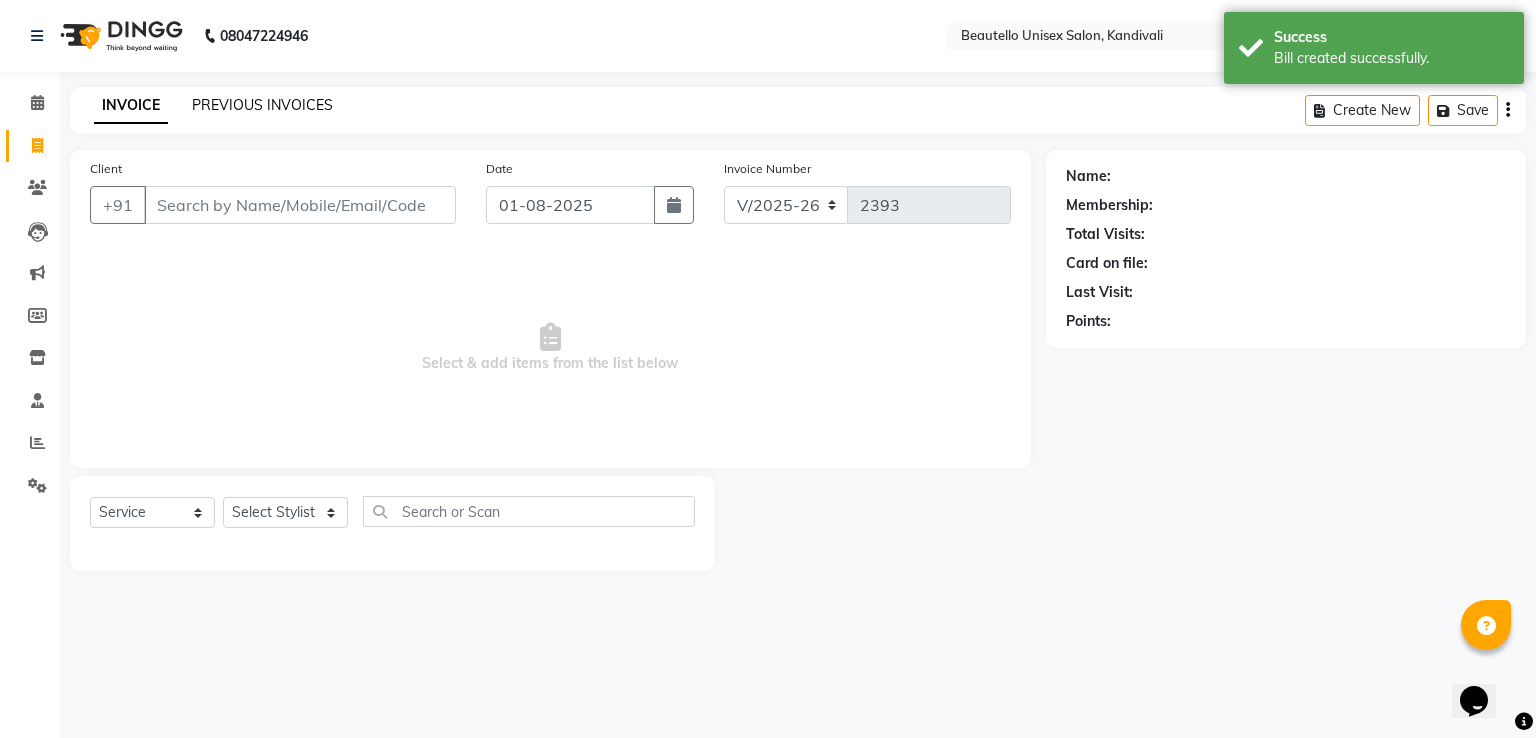 click on "PREVIOUS INVOICES" 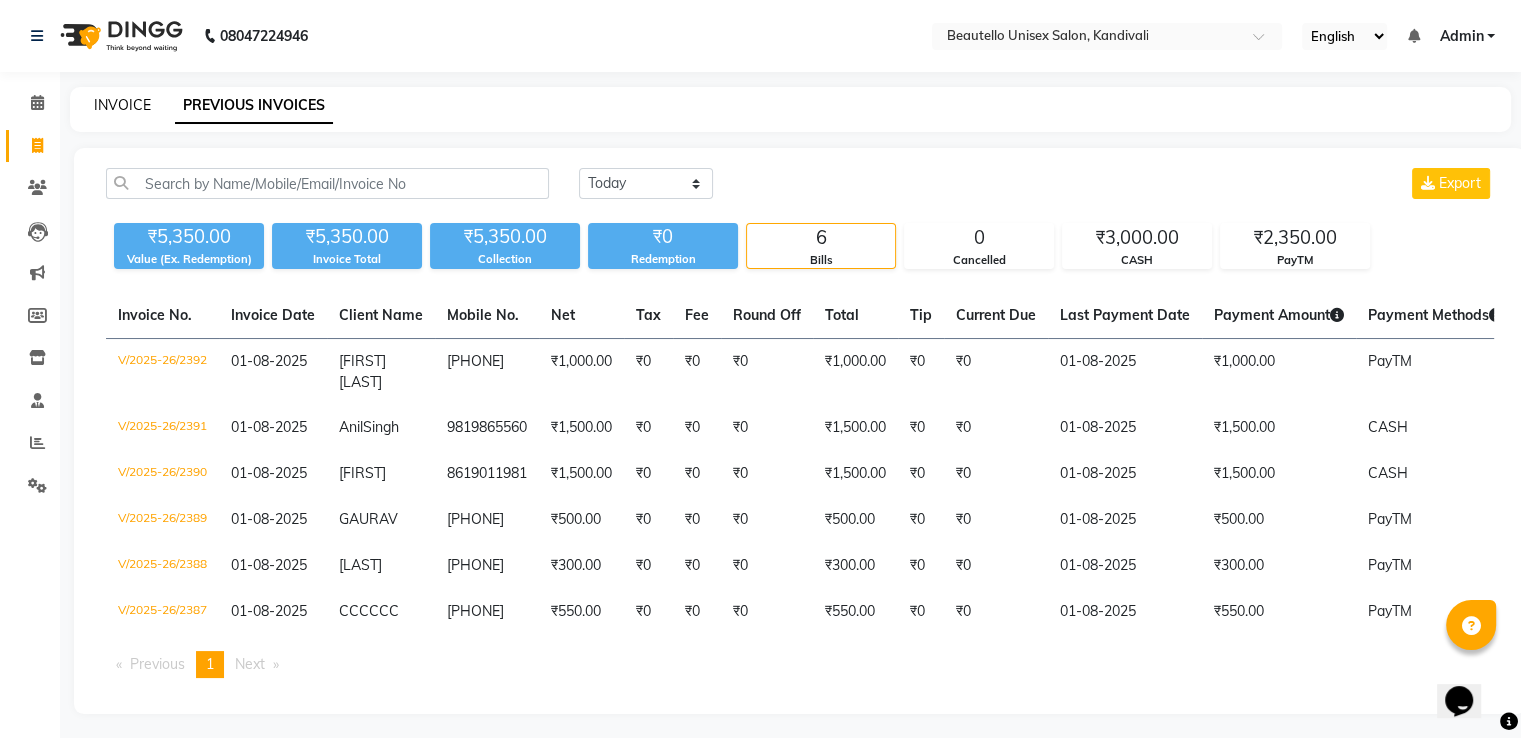 click on "INVOICE" 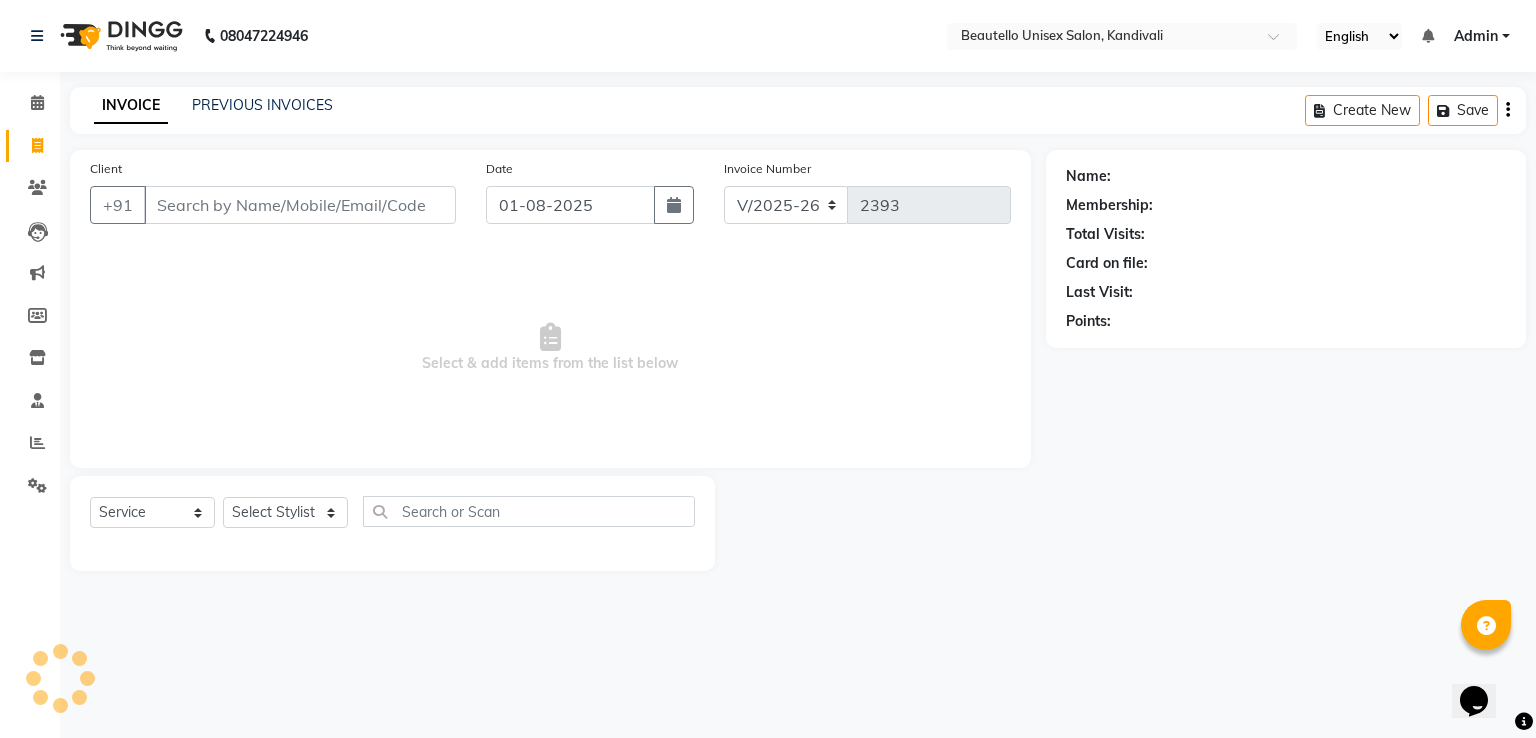 click on "Client" at bounding box center [300, 205] 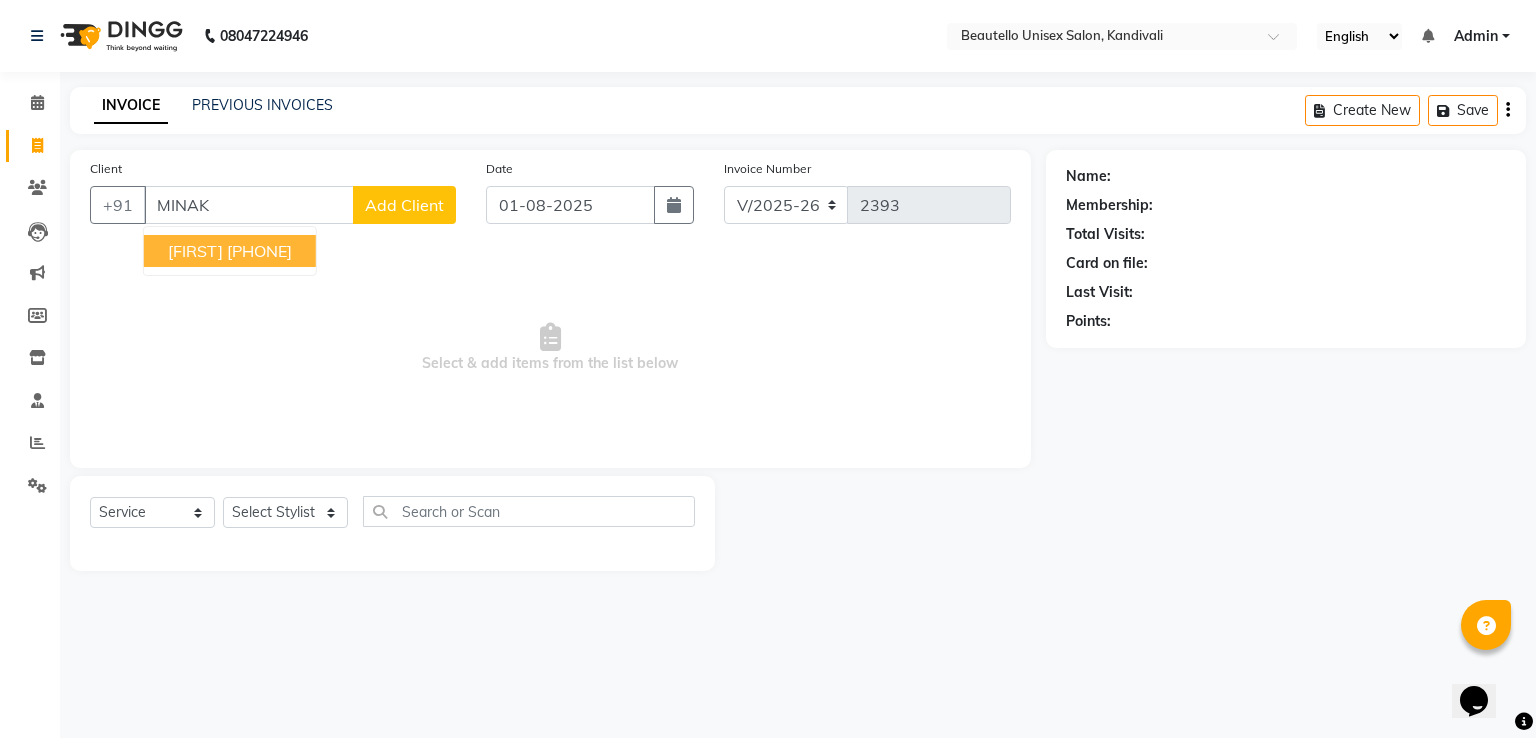 click on "[PHONE]" at bounding box center [259, 251] 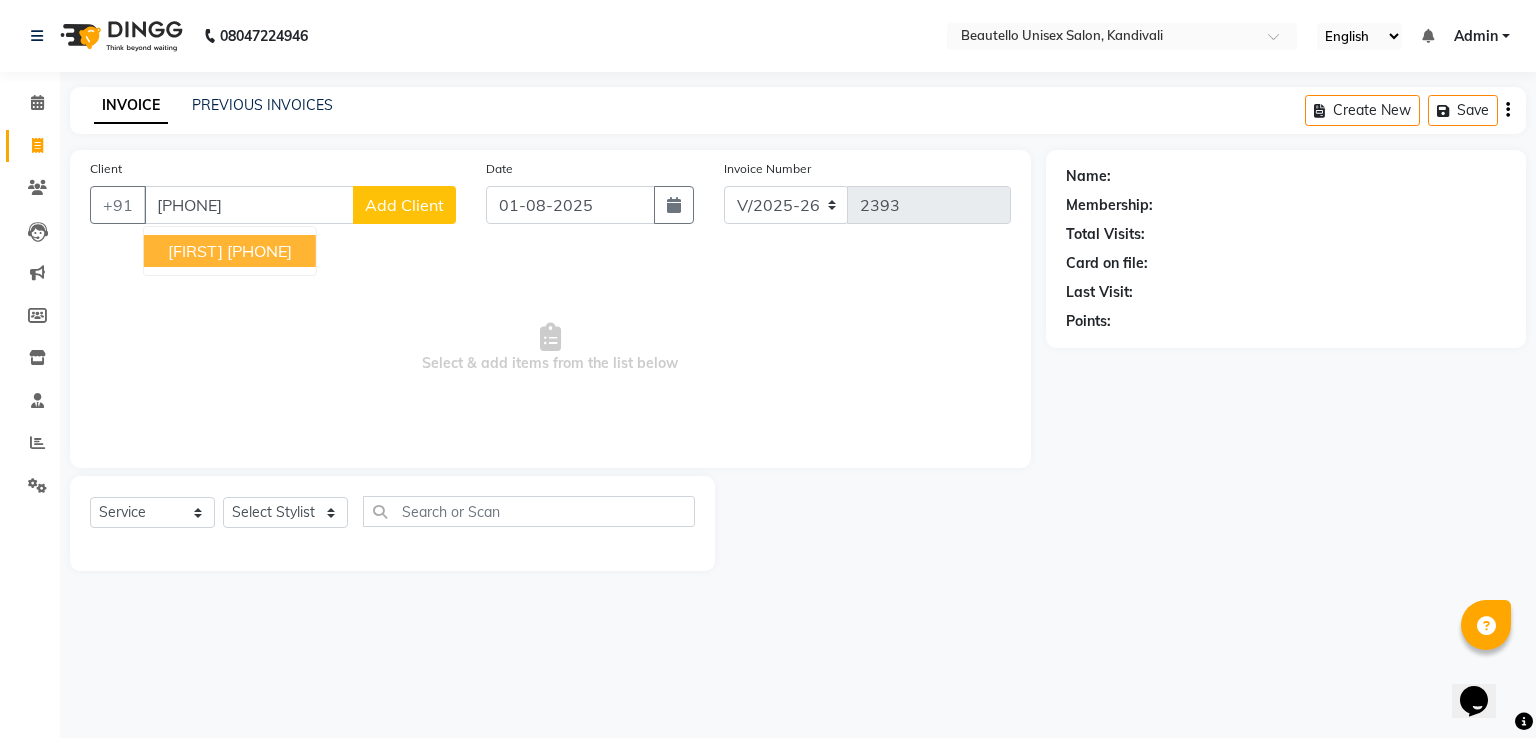 type on "[PHONE]" 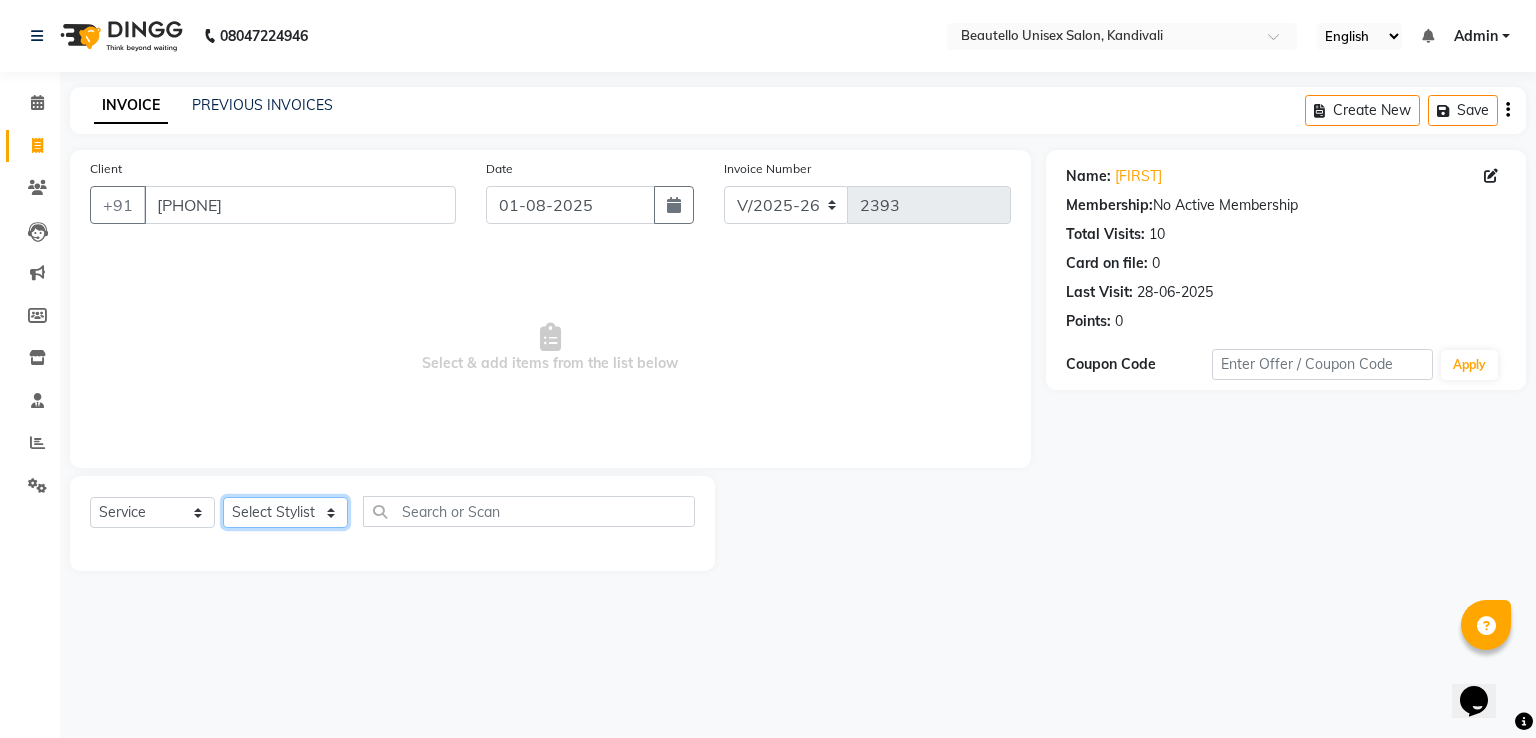 click on "Select Stylist  [FIRST]  [FIRST]  [FIRST] [FIRST]    [FIRST]    [FIRST] [FIRST]    [FIRST]    [FIRST]    [FIRST]  [FIRST] [LAST] [FIRST]" 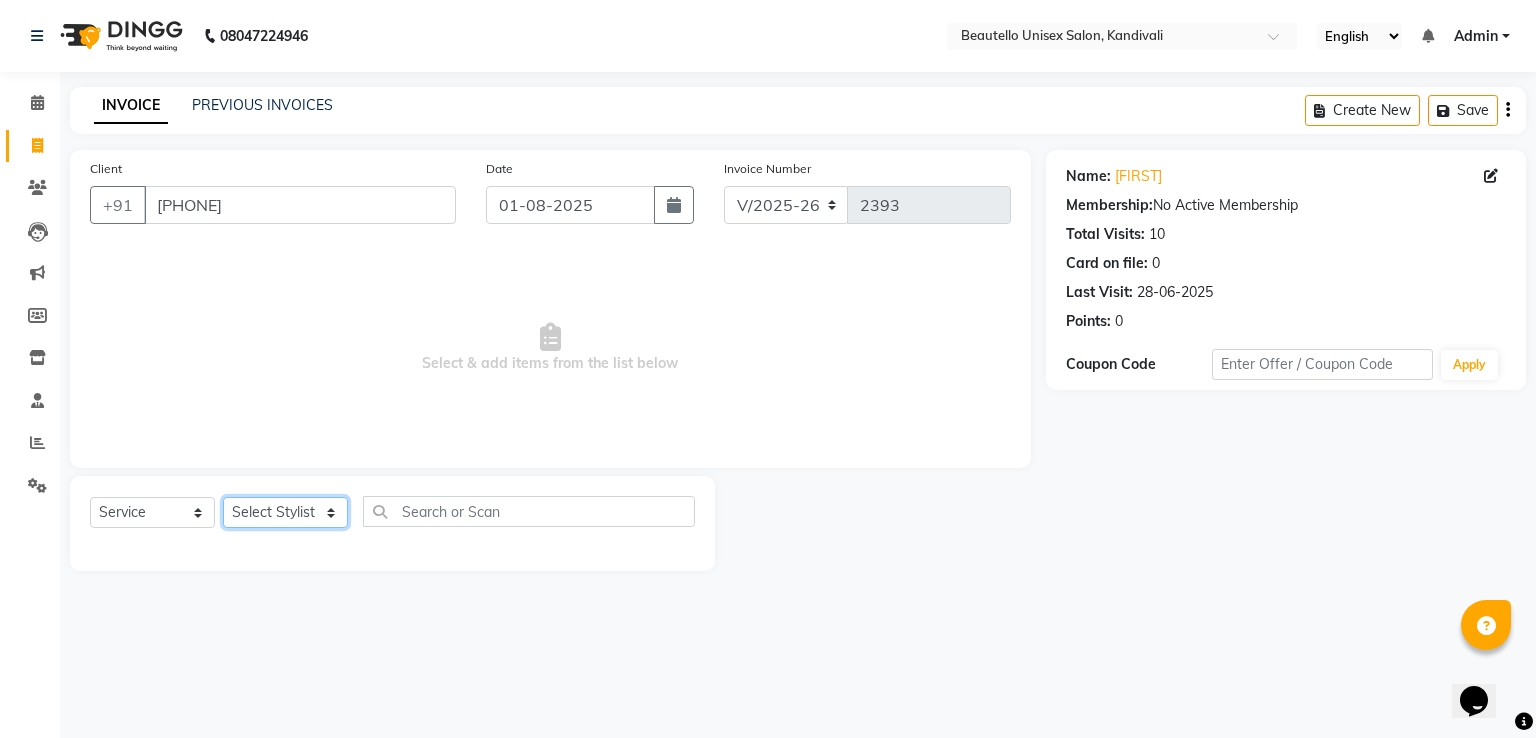 select on "31994" 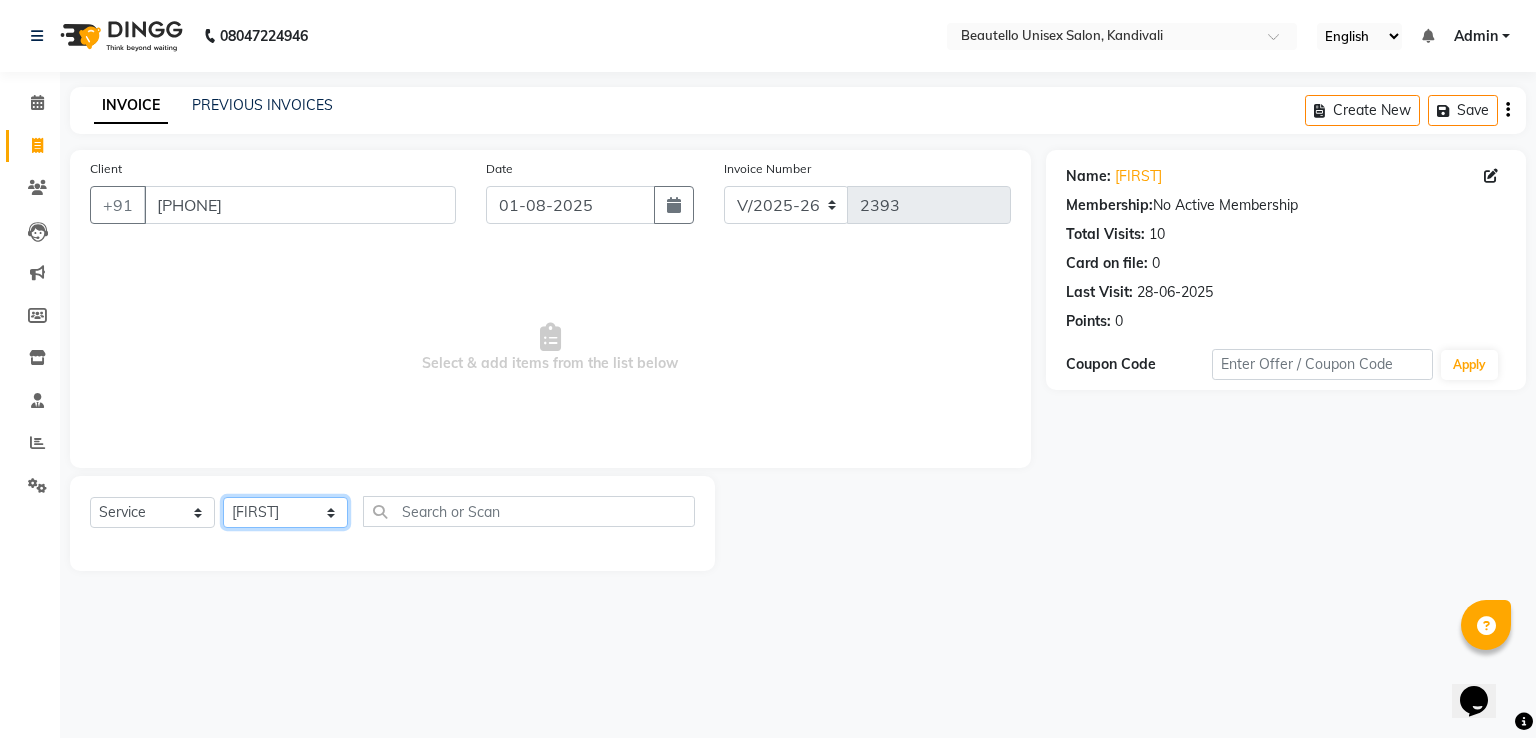 click on "Select Stylist  [FIRST]  [FIRST]  [FIRST] [FIRST]    [FIRST]    [FIRST] [FIRST]    [FIRST]    [FIRST]    [FIRST]  [FIRST] [LAST] [FIRST]" 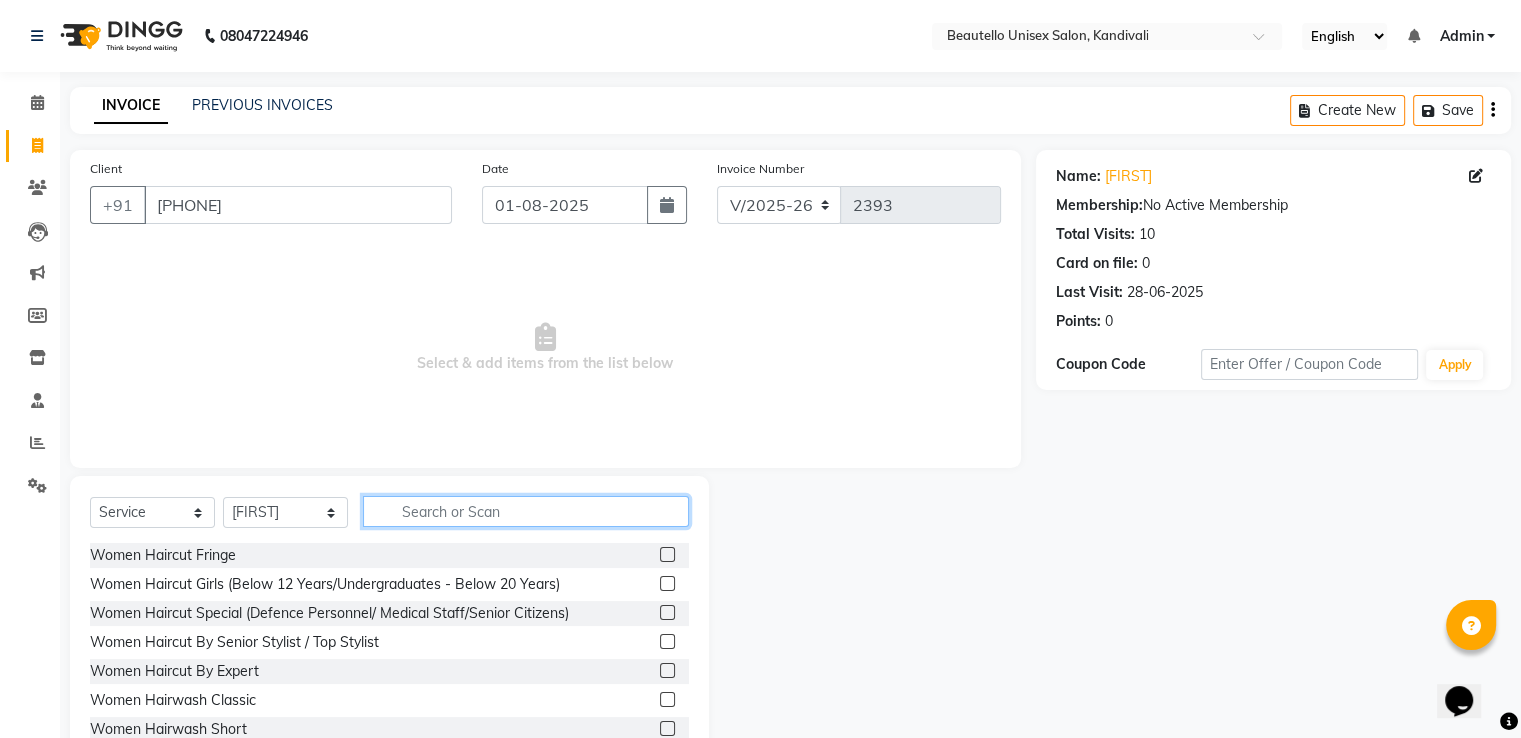 click 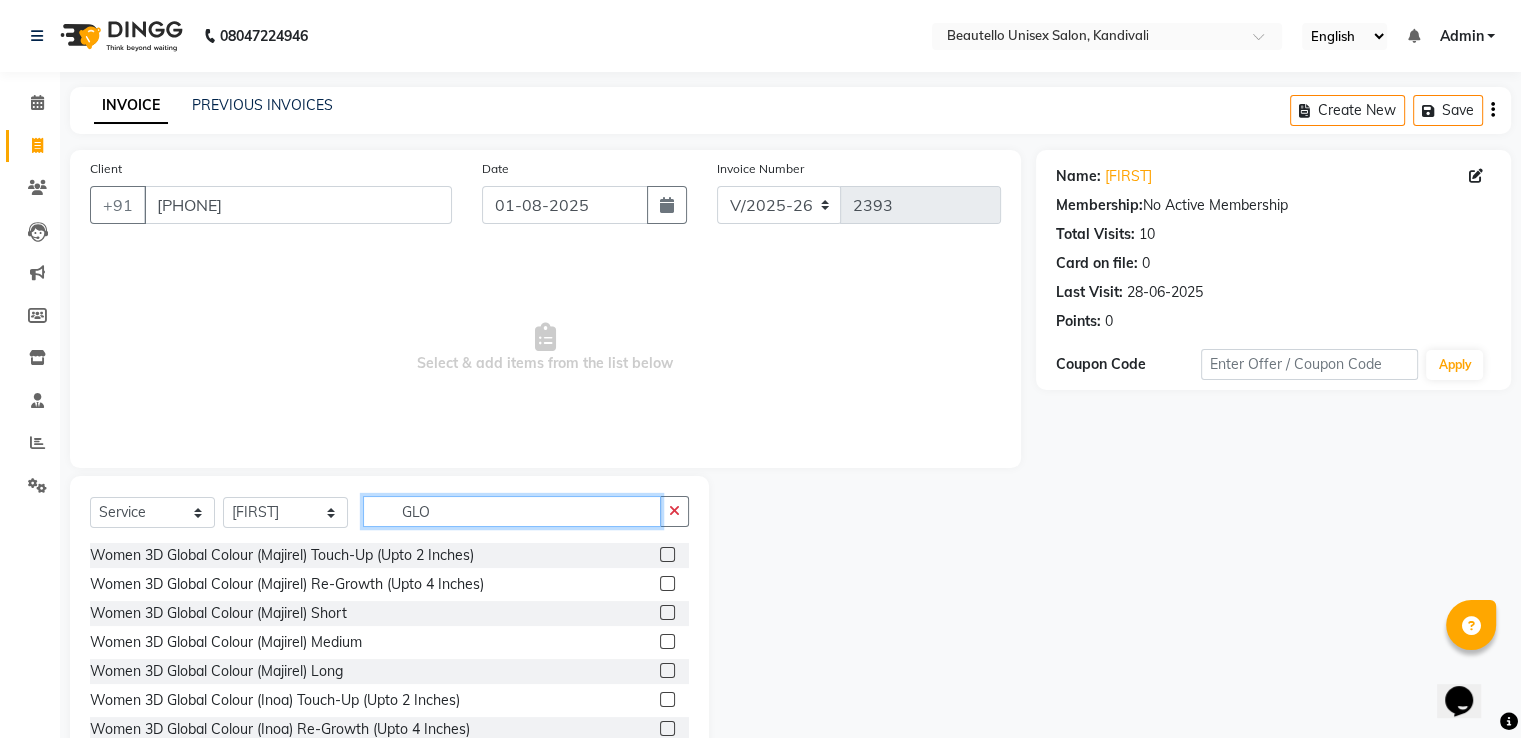 type on "GLO" 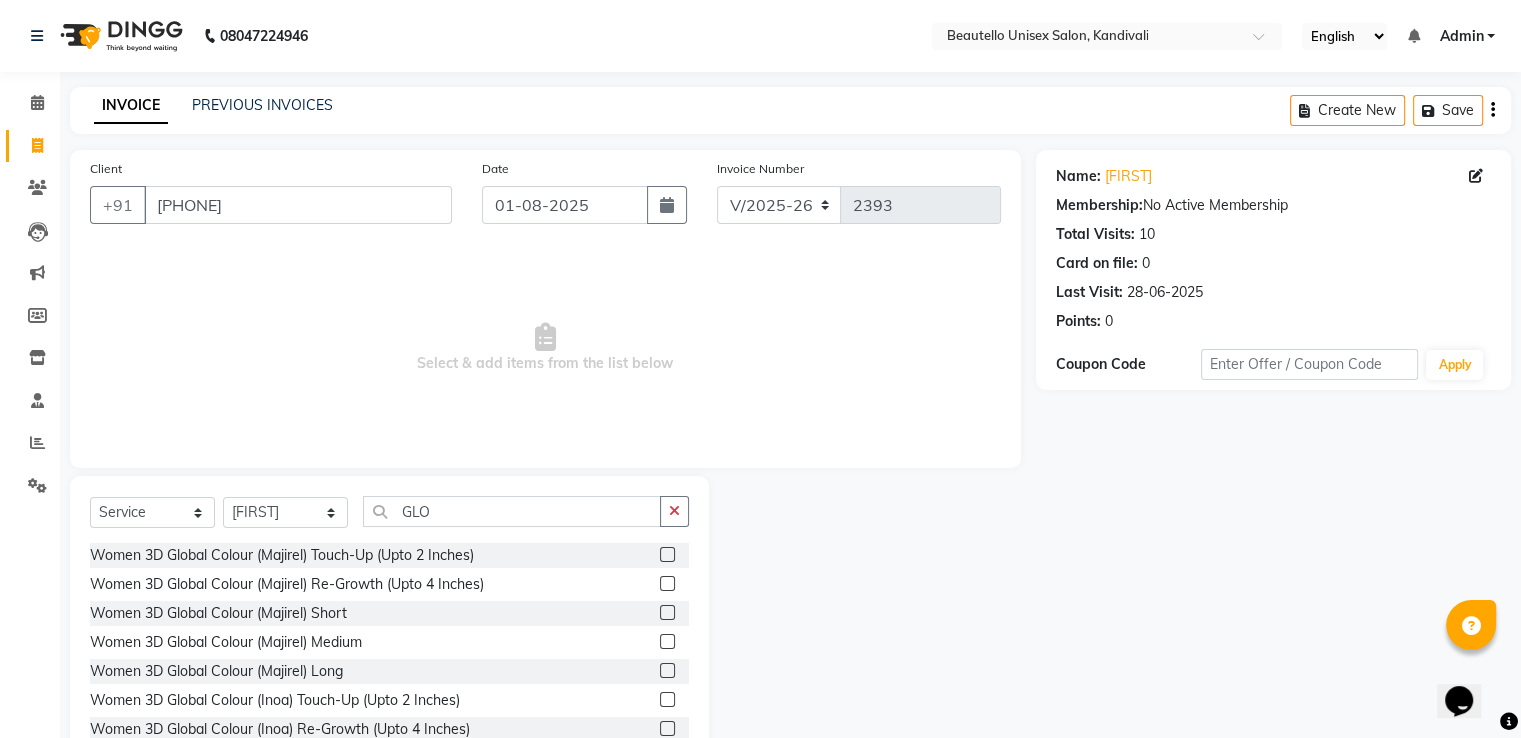 click 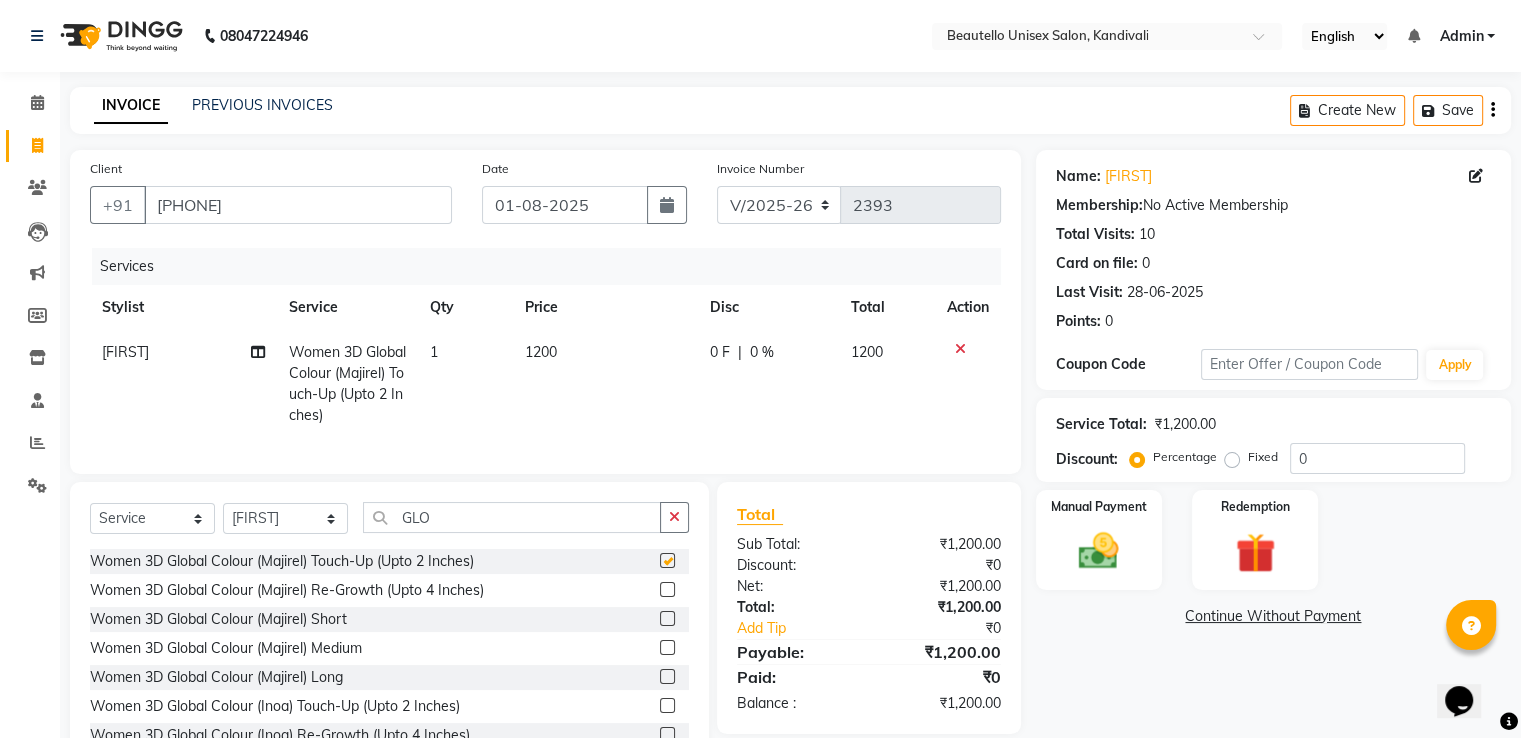 checkbox on "false" 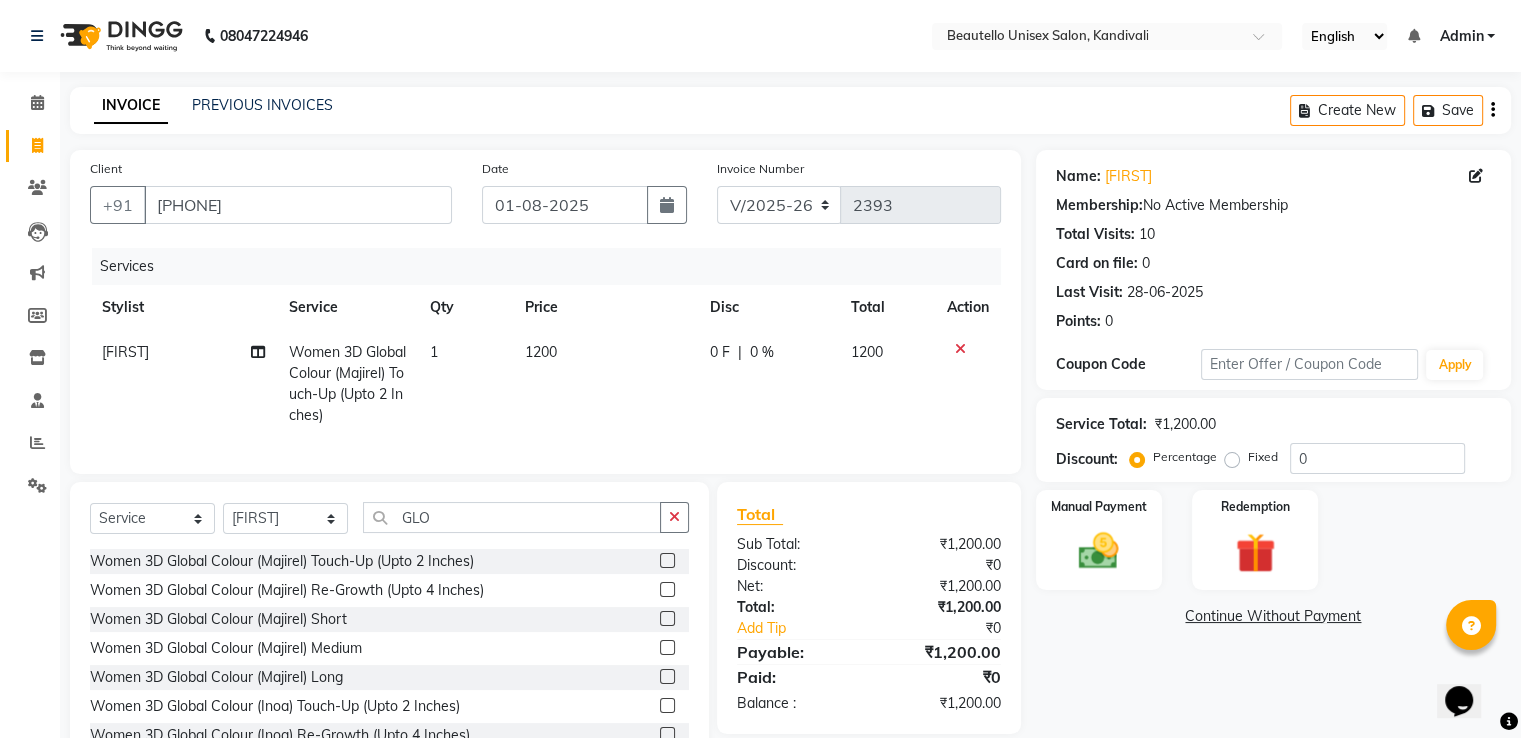 click on "1200" 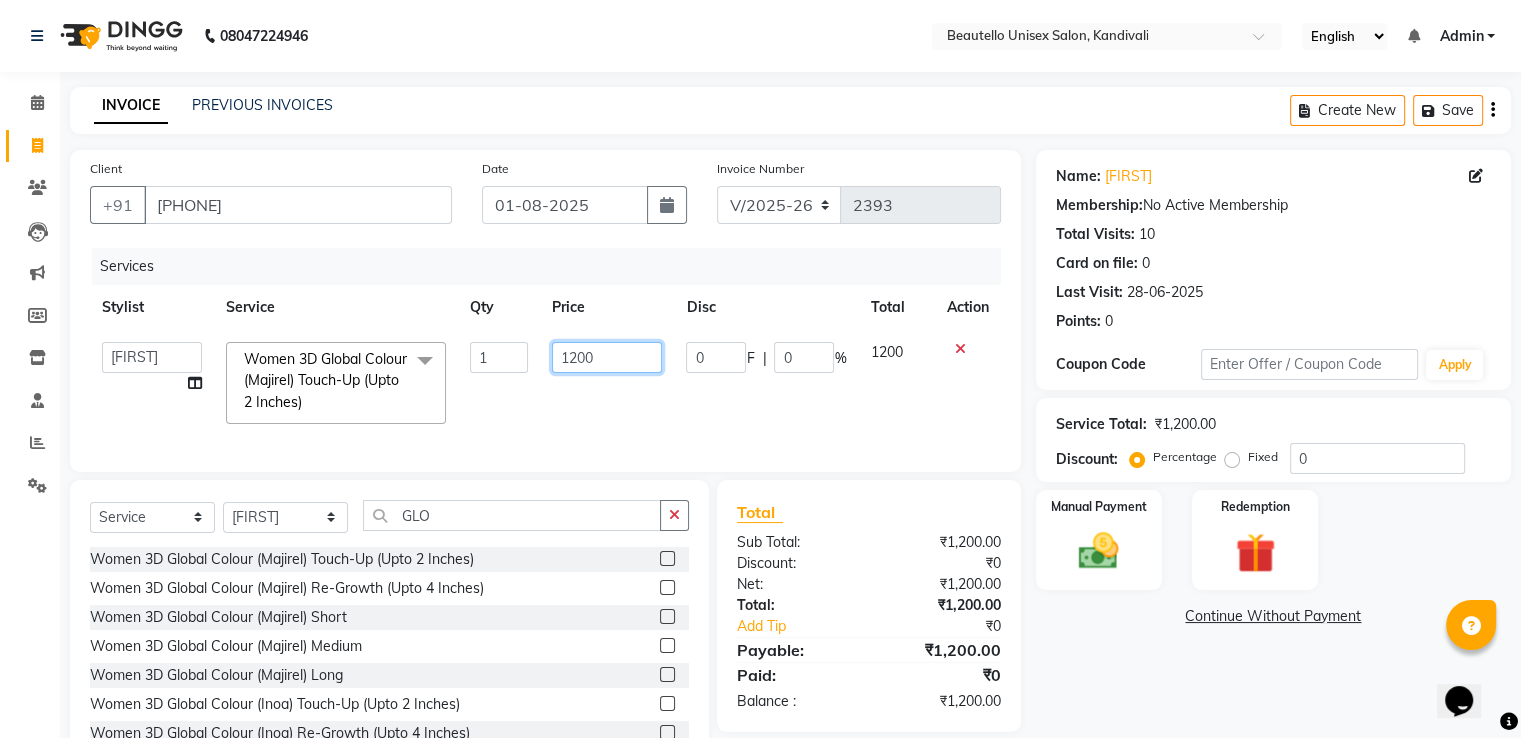 click on "1200" 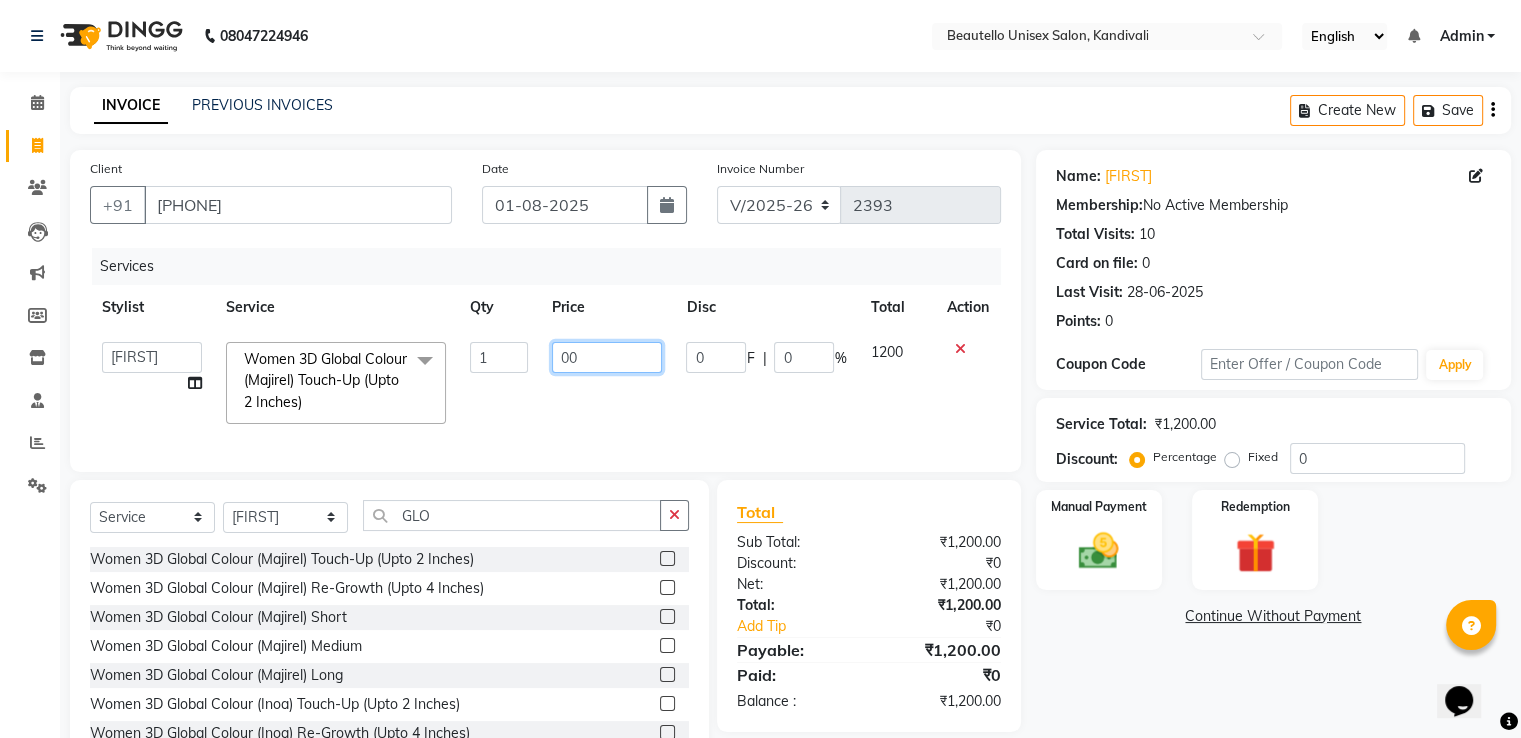 type on "900" 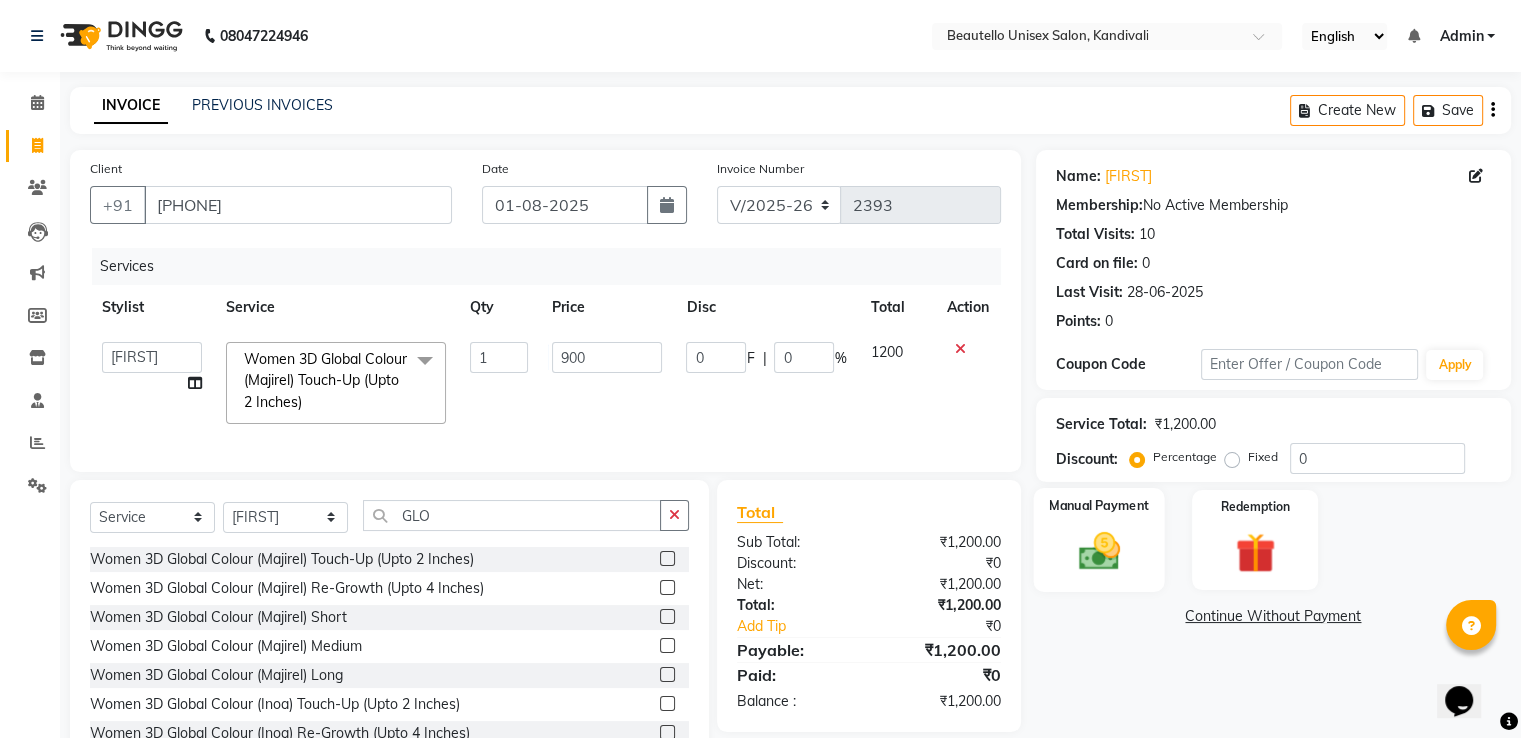 click 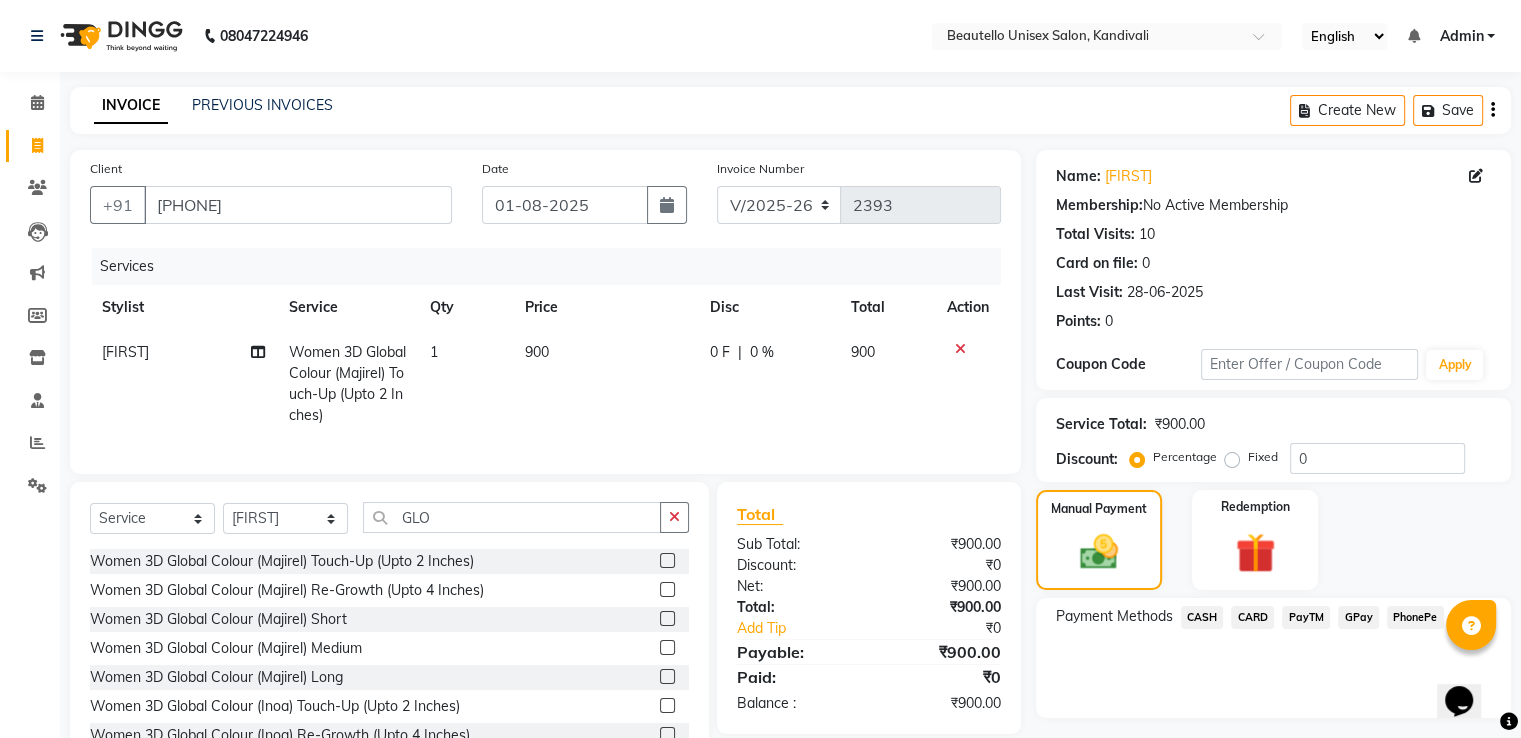 click on "PayTM" 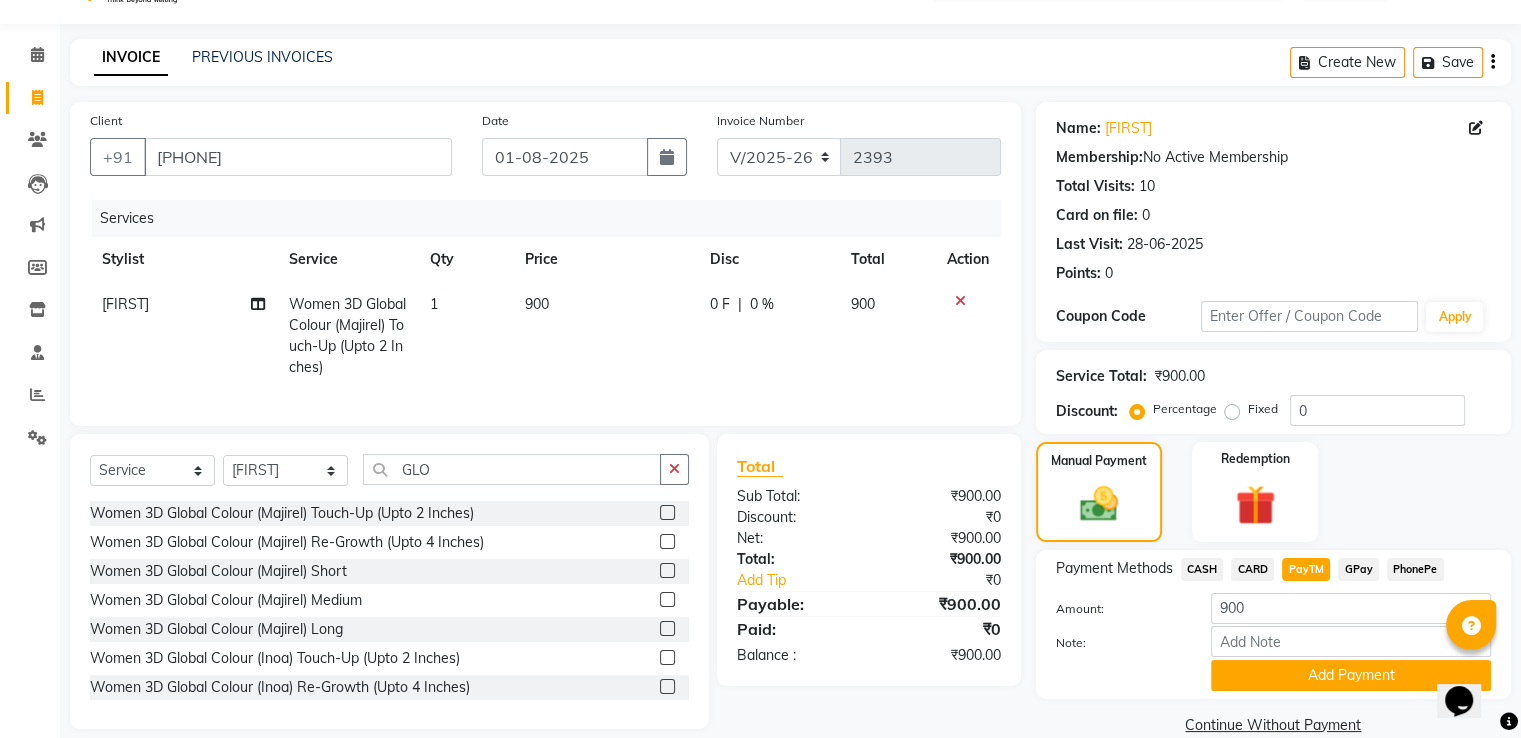 scroll, scrollTop: 85, scrollLeft: 0, axis: vertical 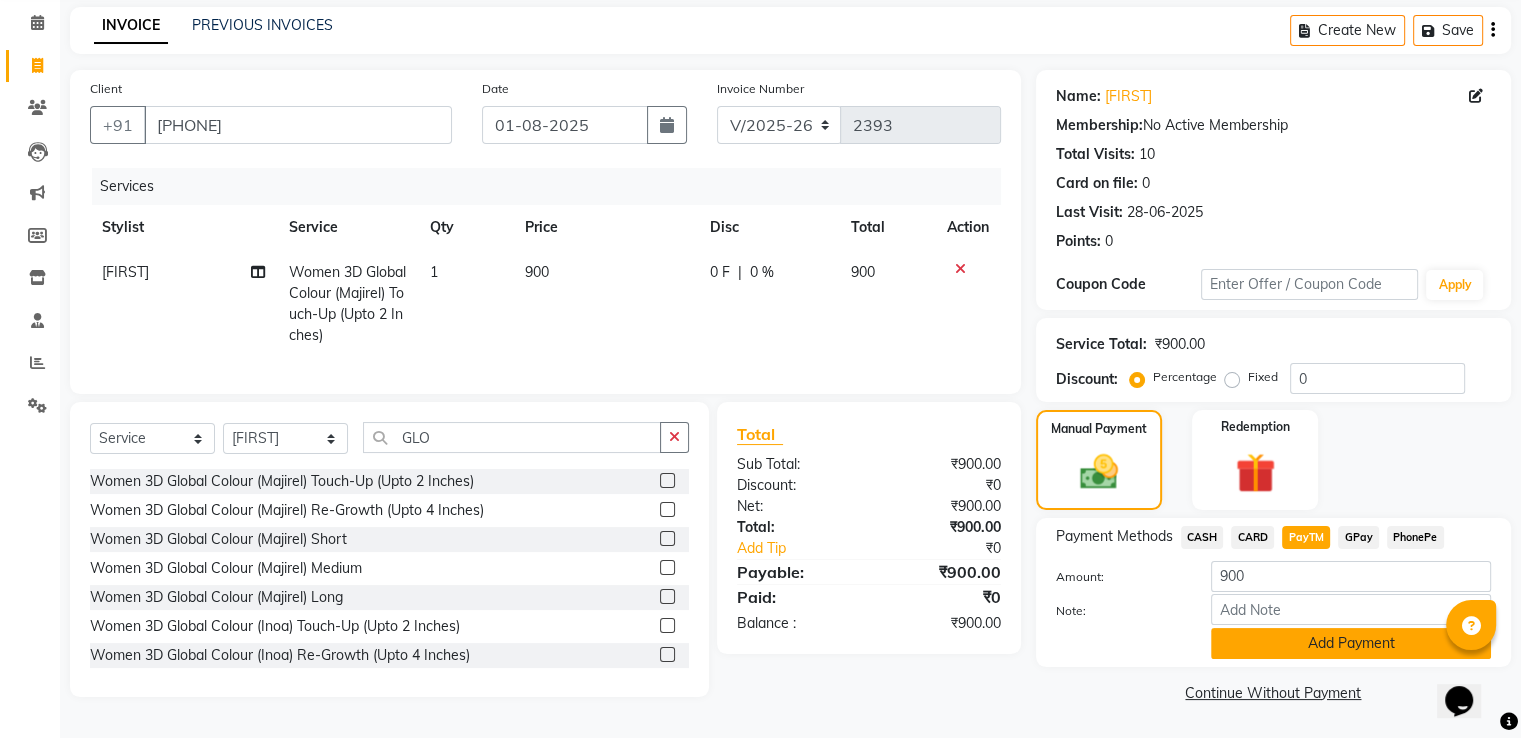 click on "Add Payment" 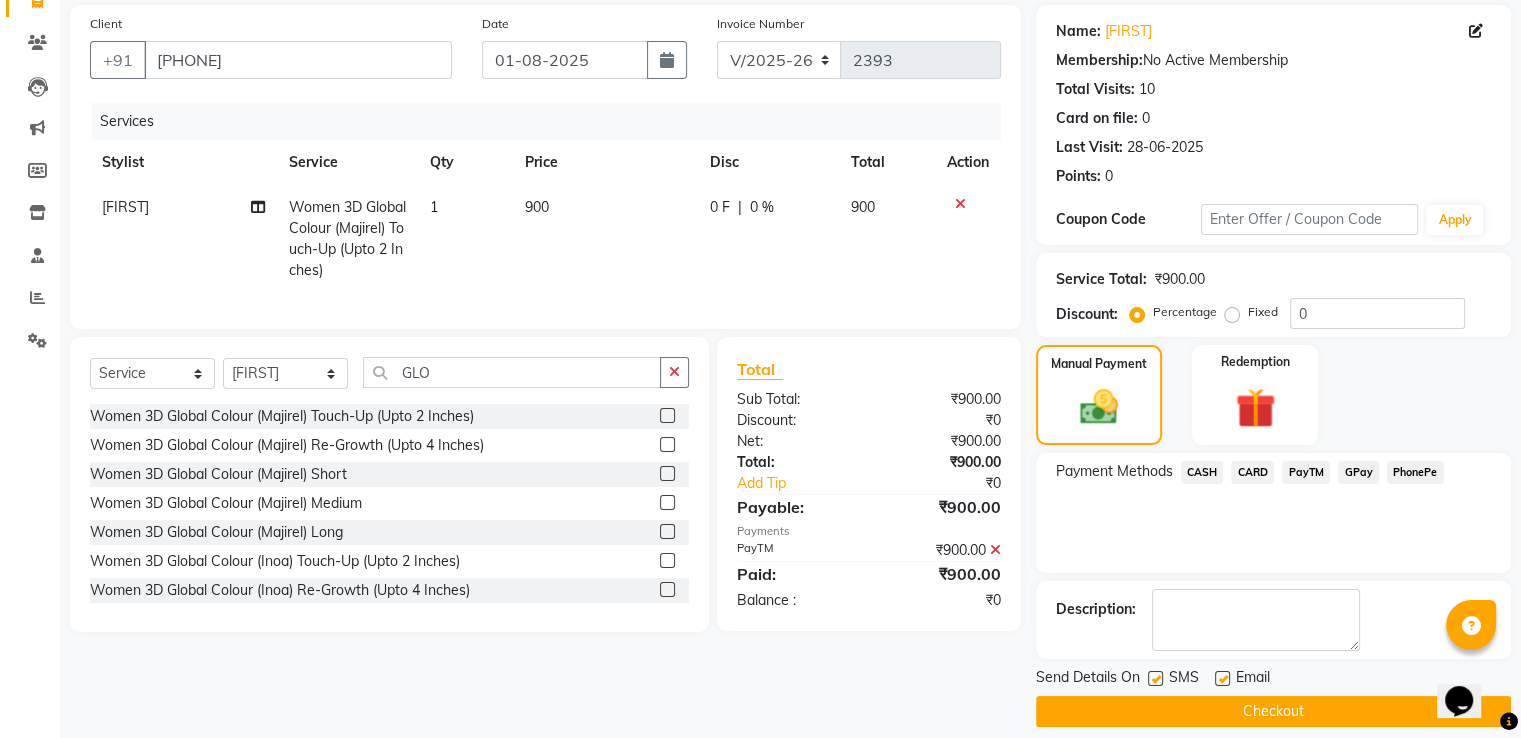 scroll, scrollTop: 163, scrollLeft: 0, axis: vertical 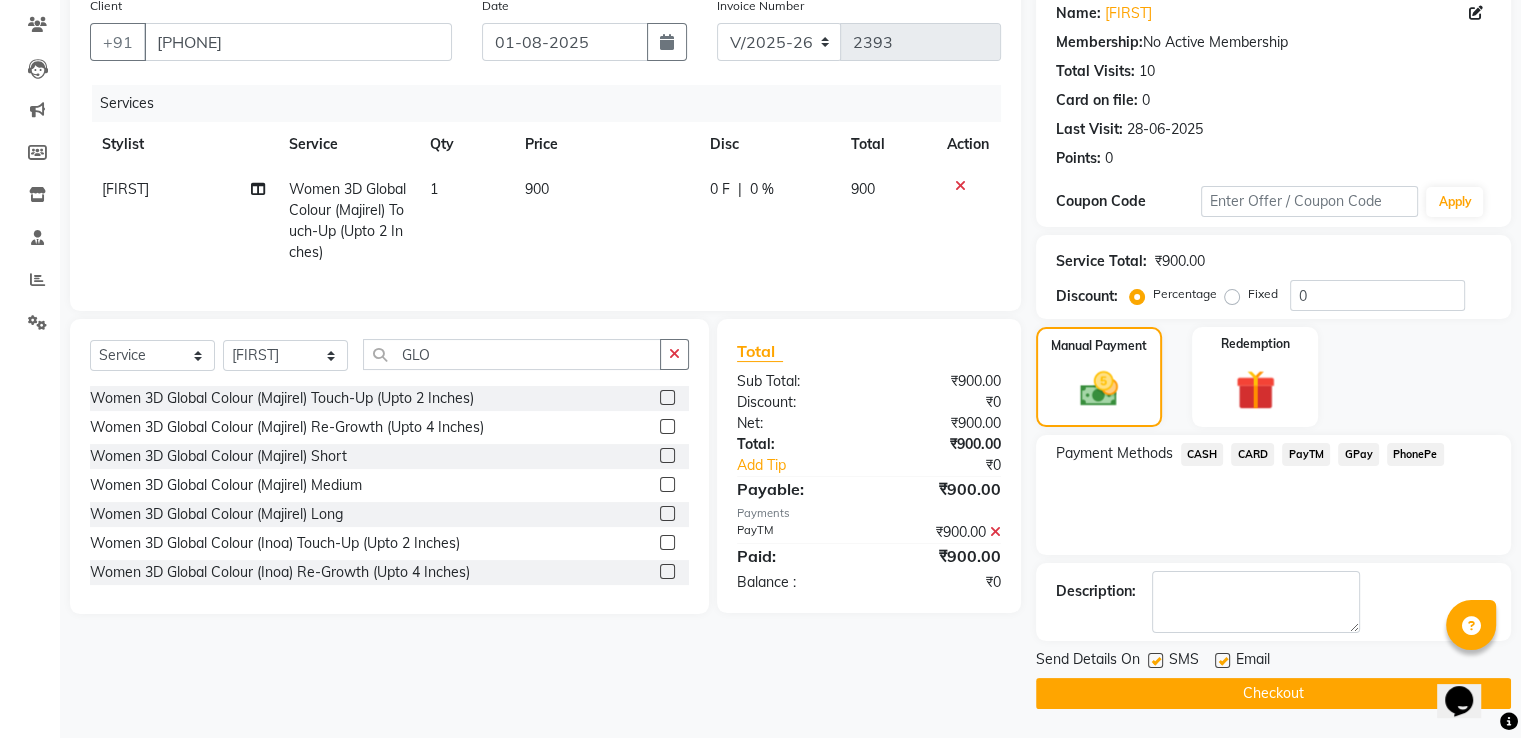 click 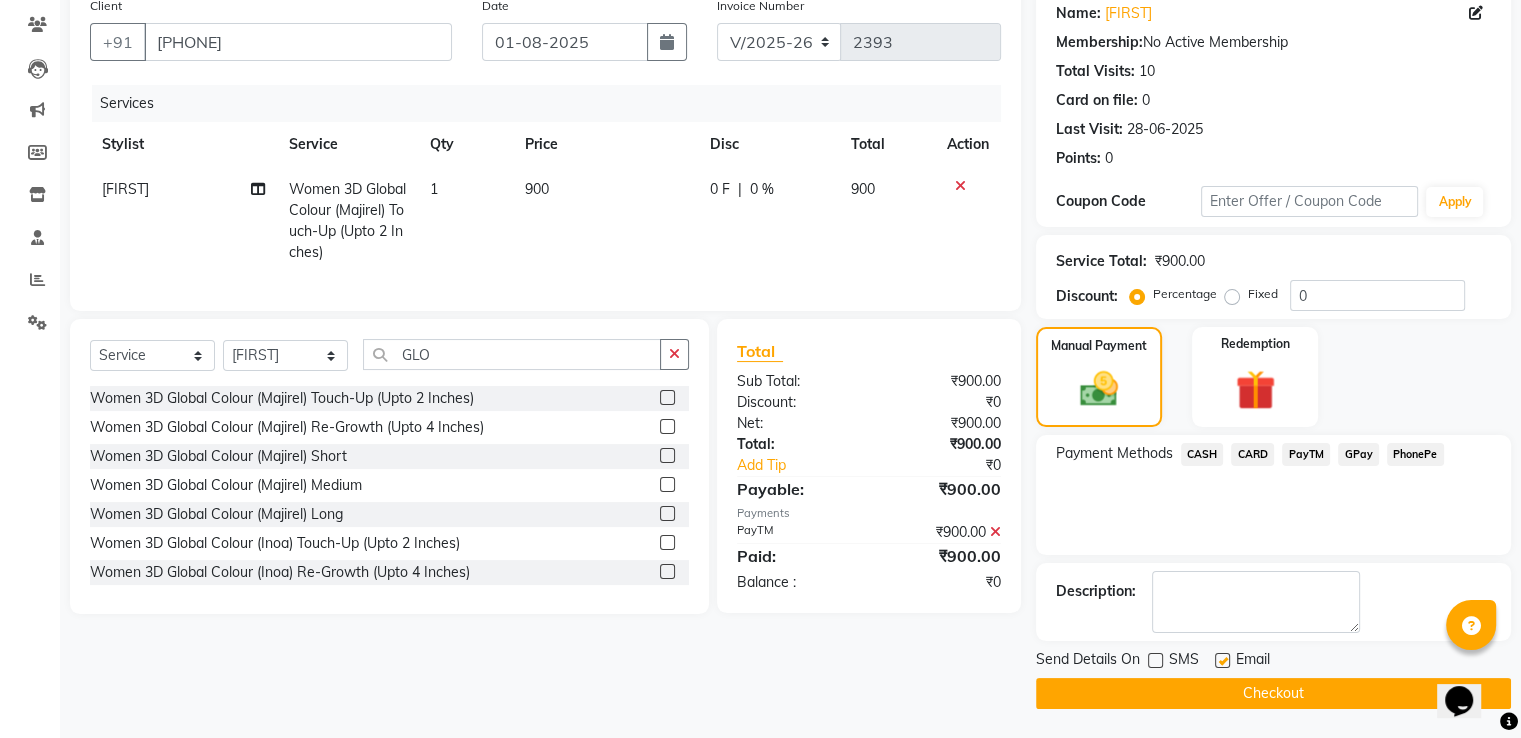 click on "Checkout" 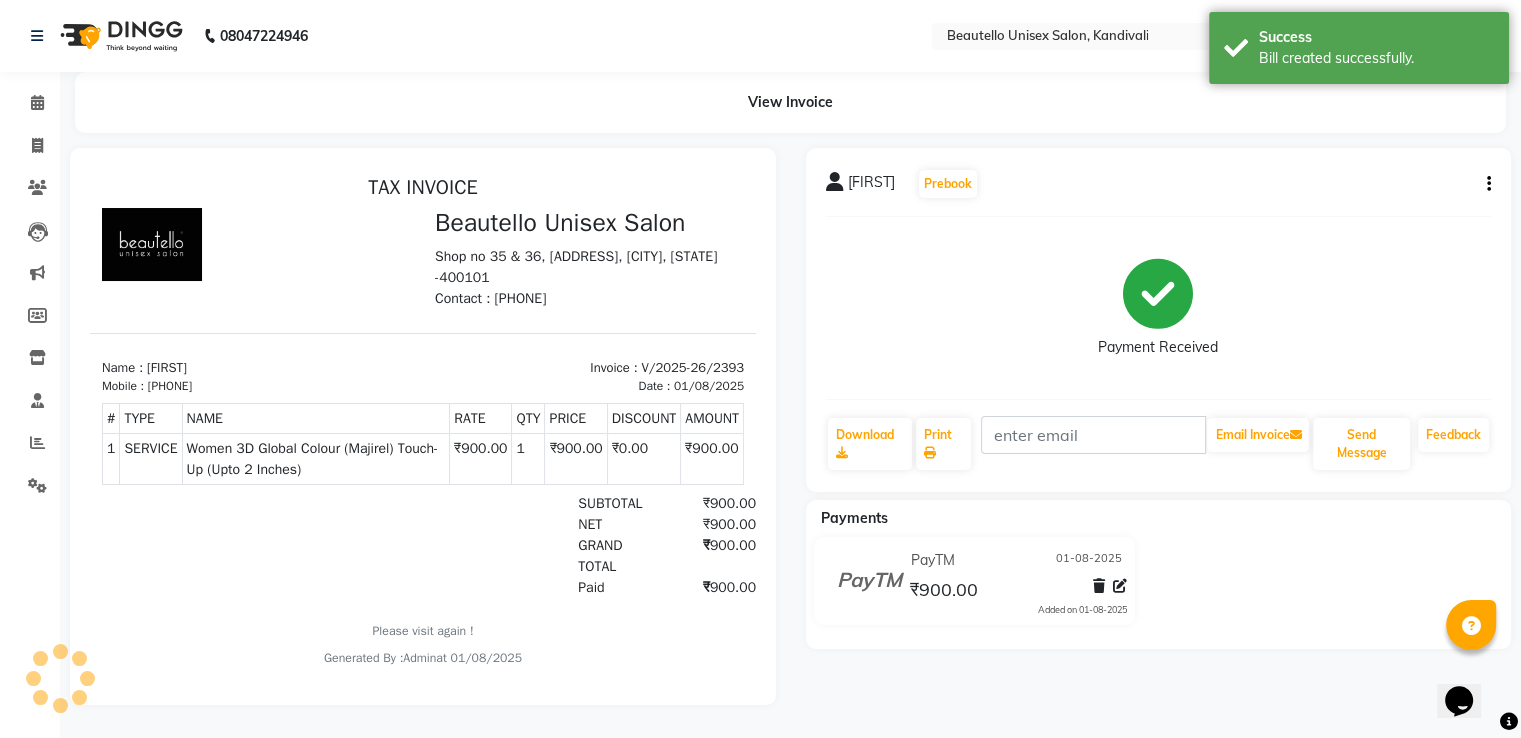 scroll, scrollTop: 0, scrollLeft: 0, axis: both 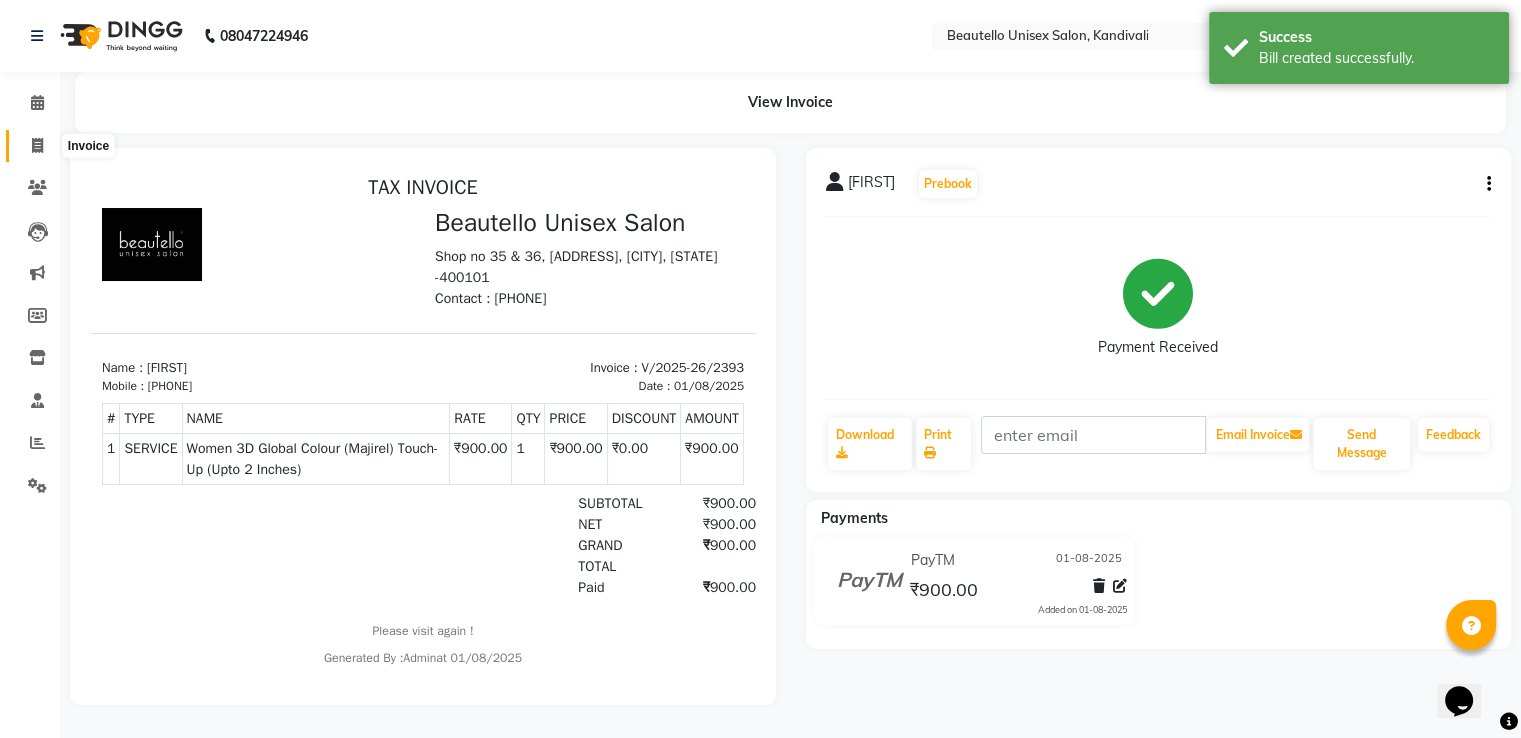 click 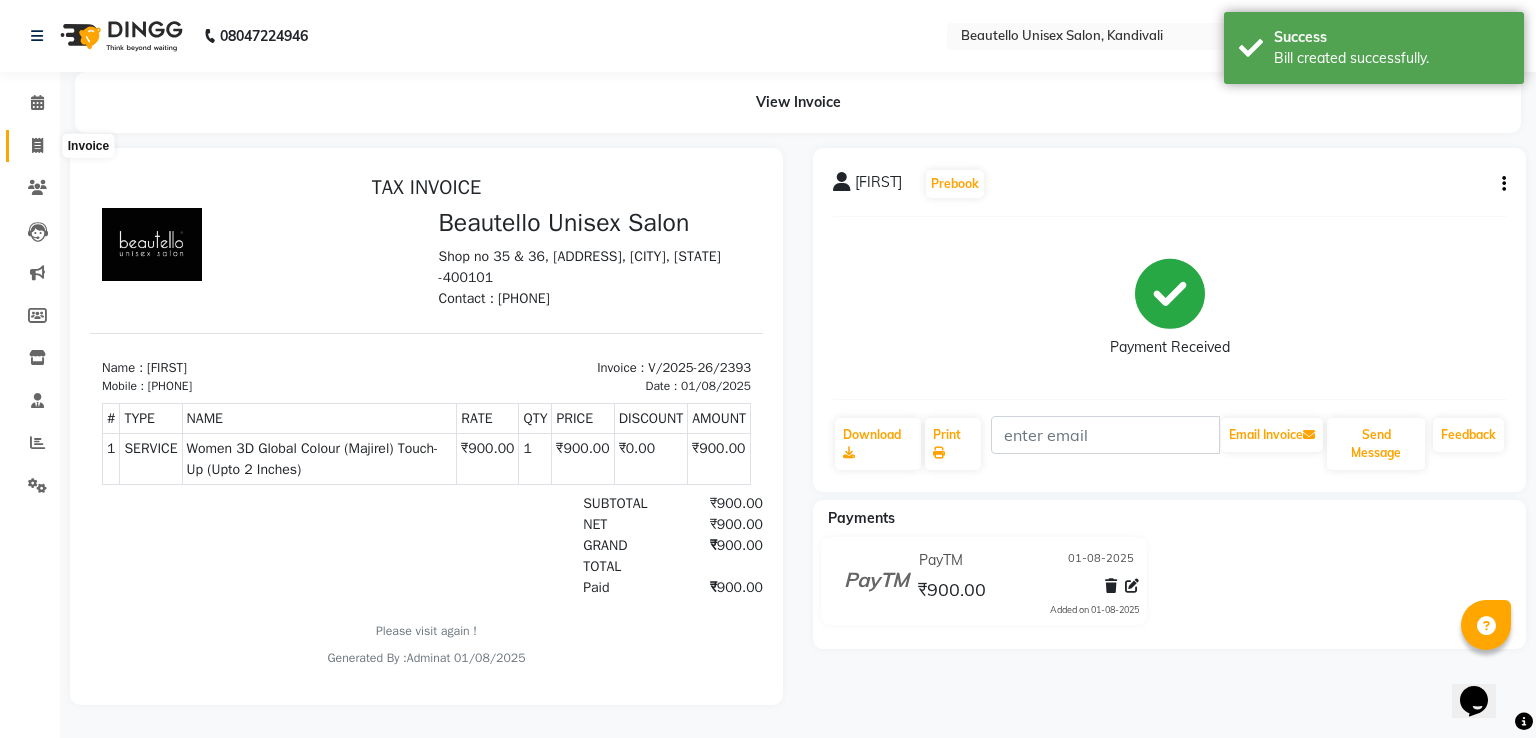 select on "5051" 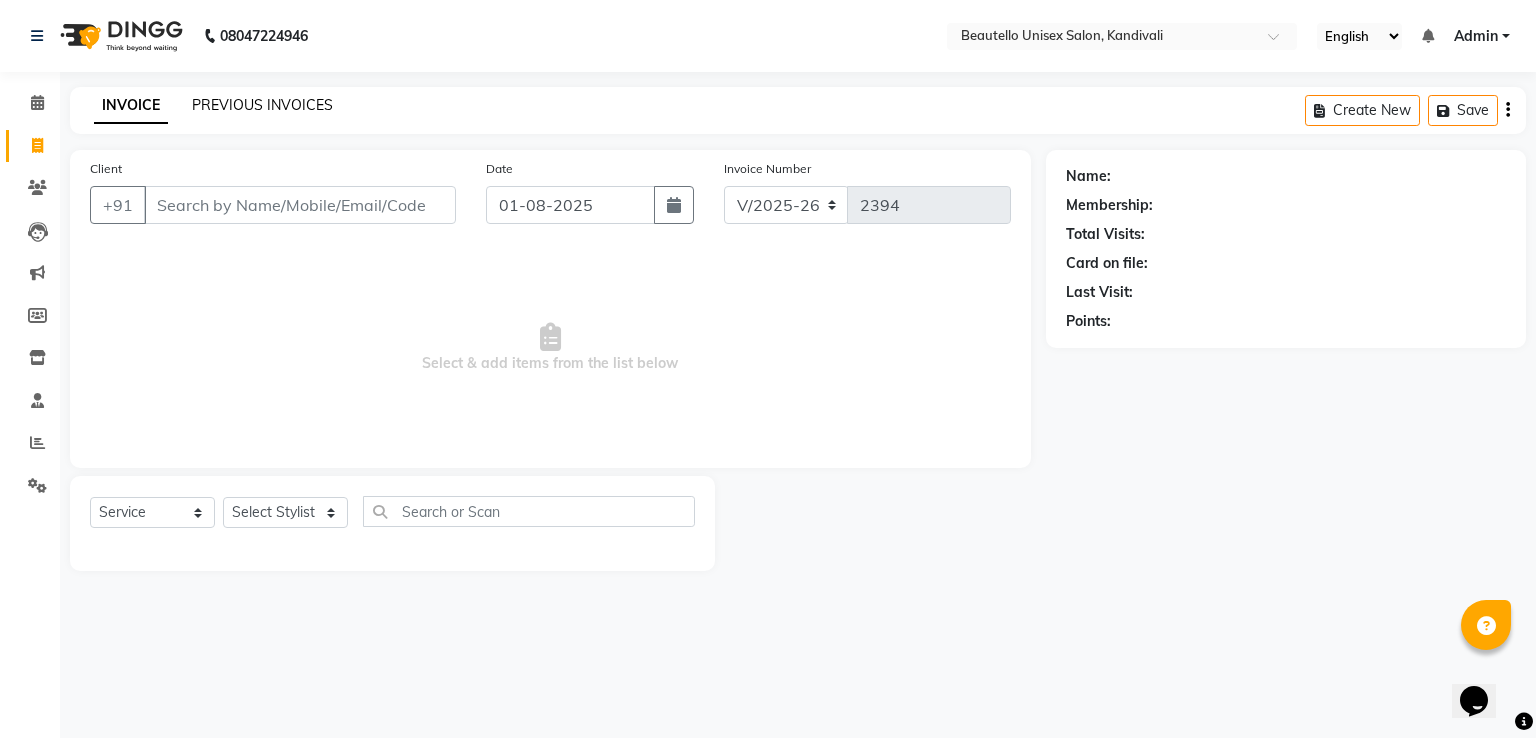 click on "PREVIOUS INVOICES" 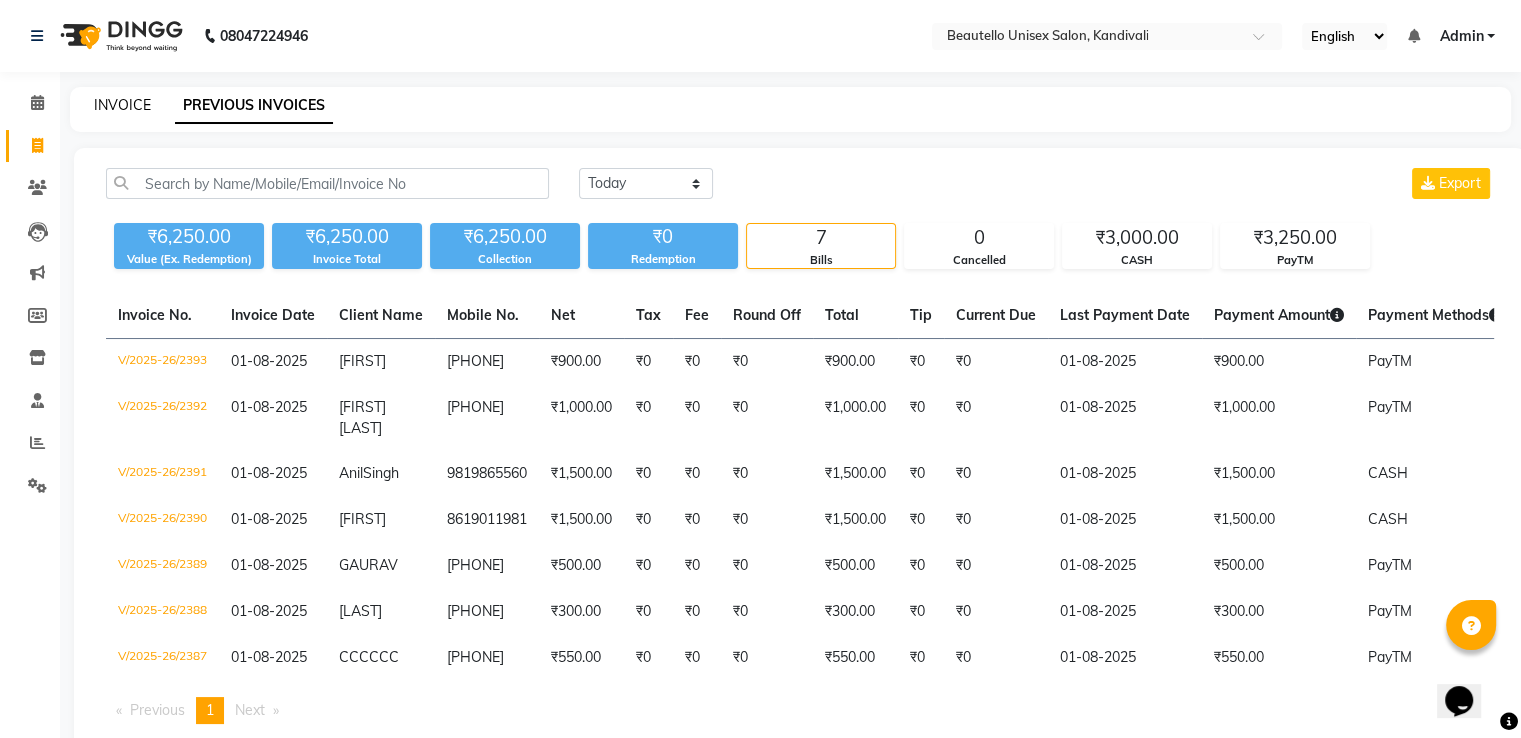 click on "INVOICE" 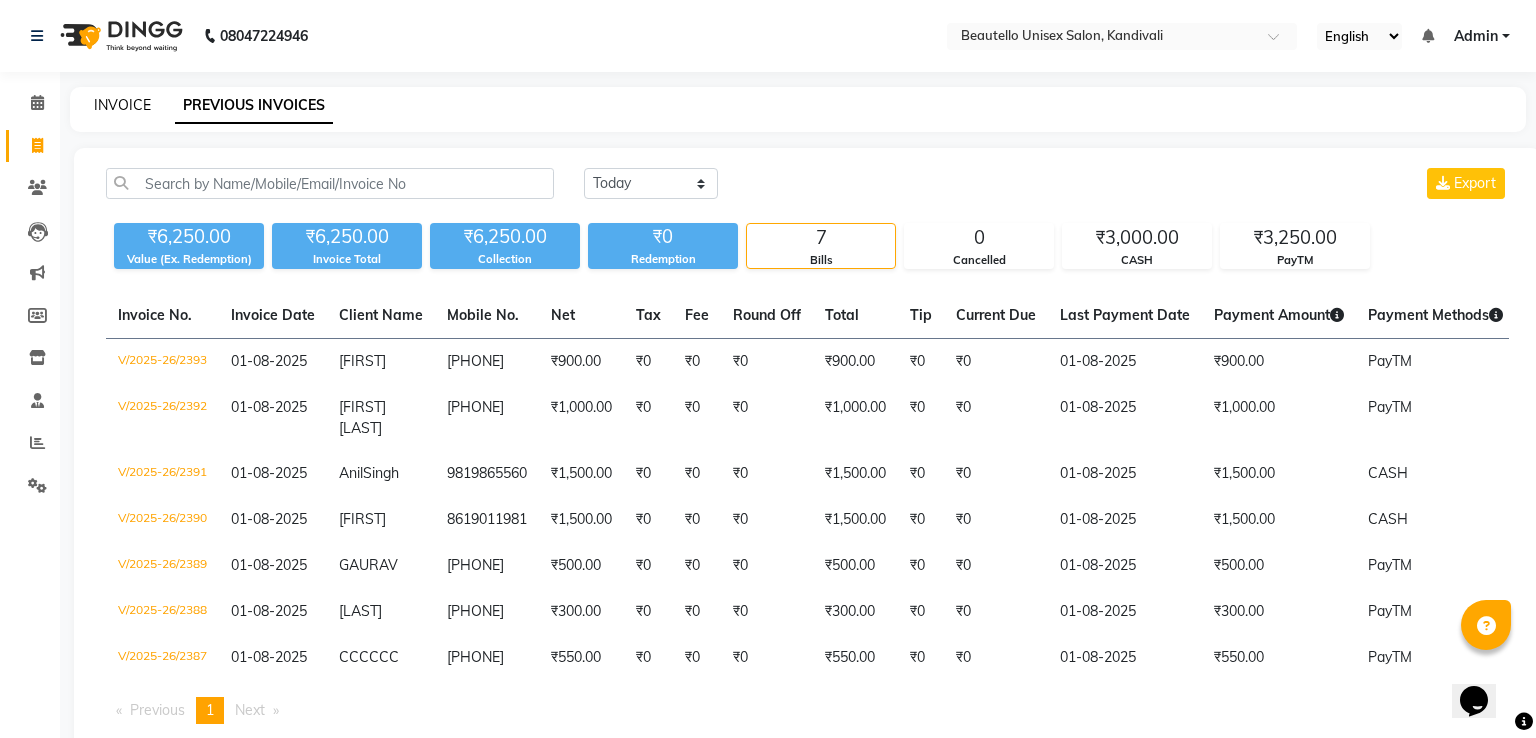 select on "5051" 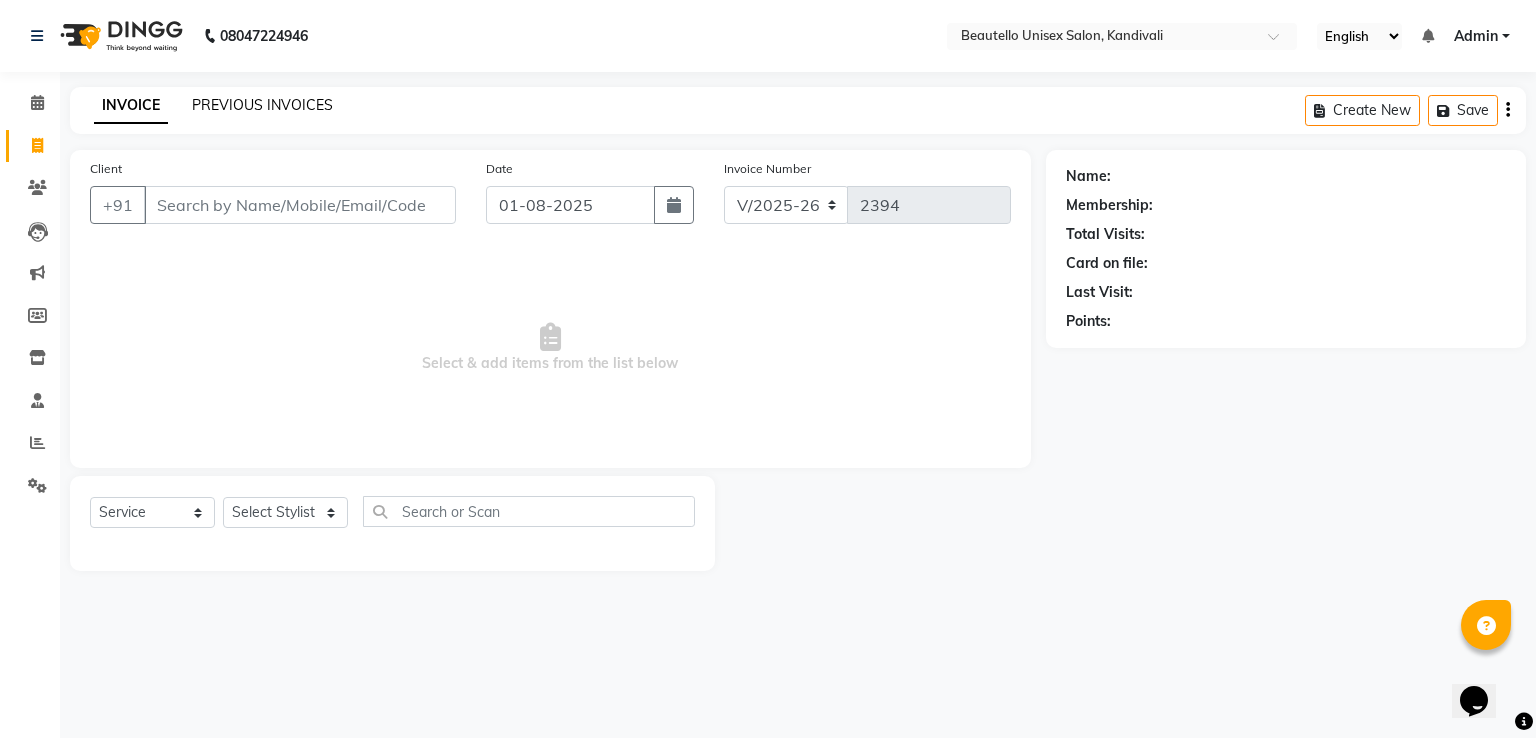 click on "PREVIOUS INVOICES" 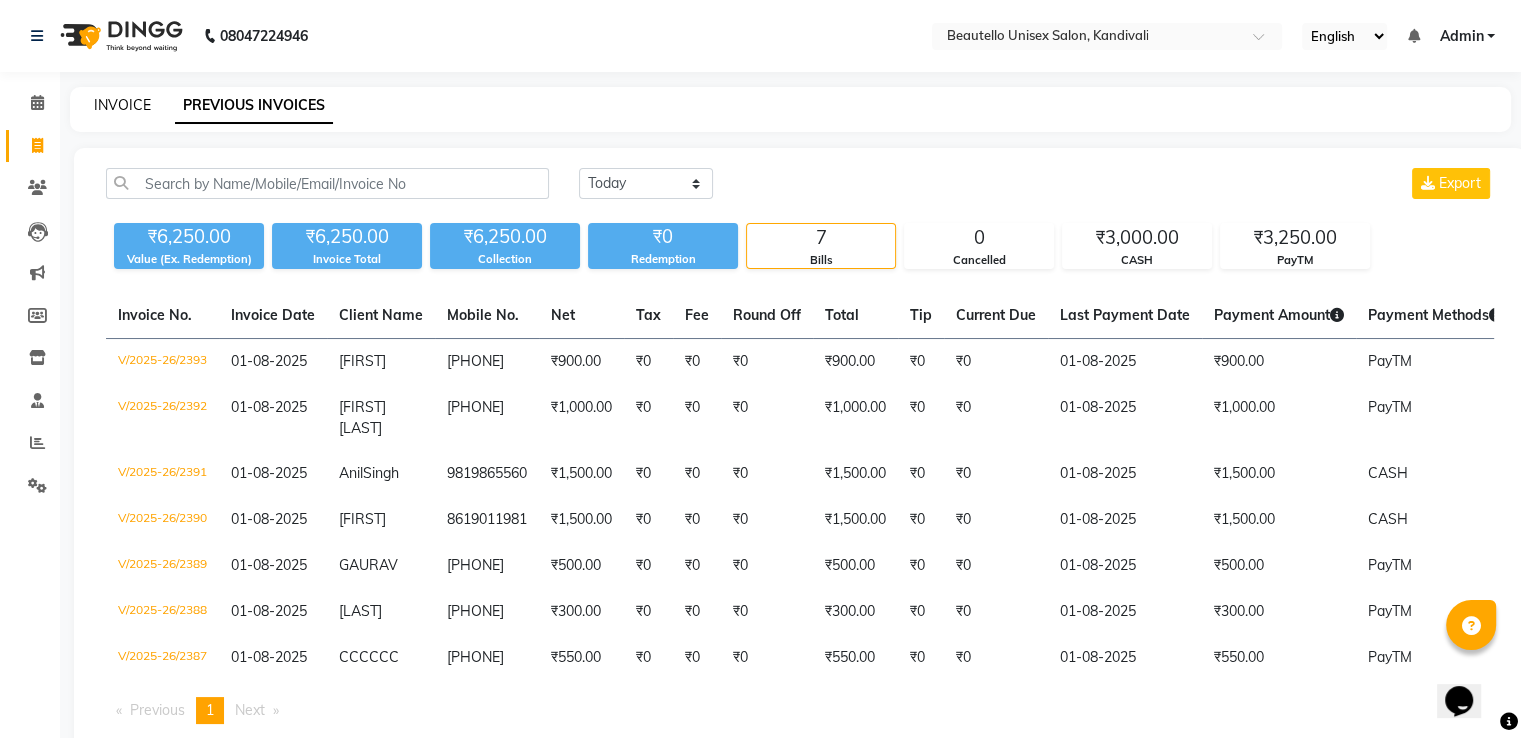 click on "INVOICE" 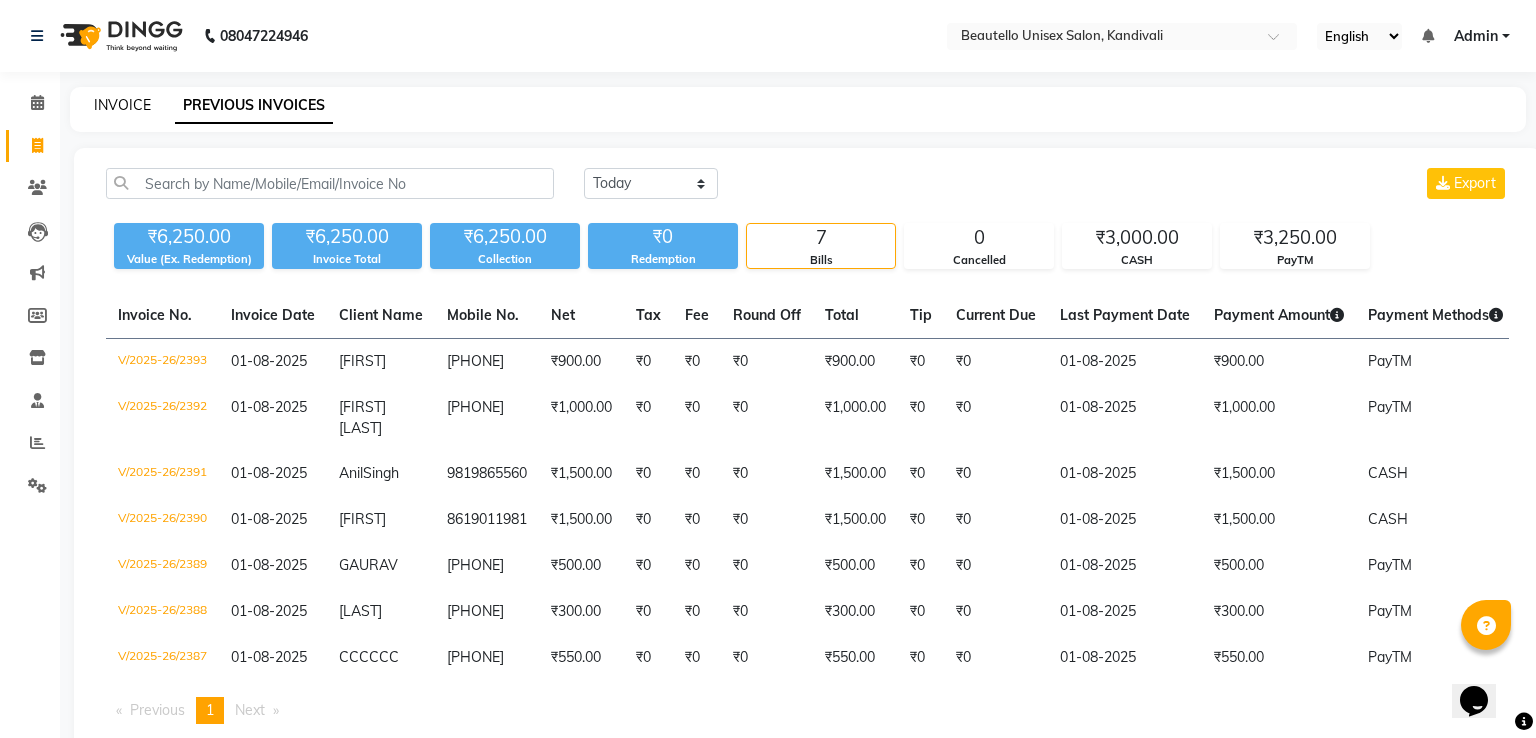 select on "5051" 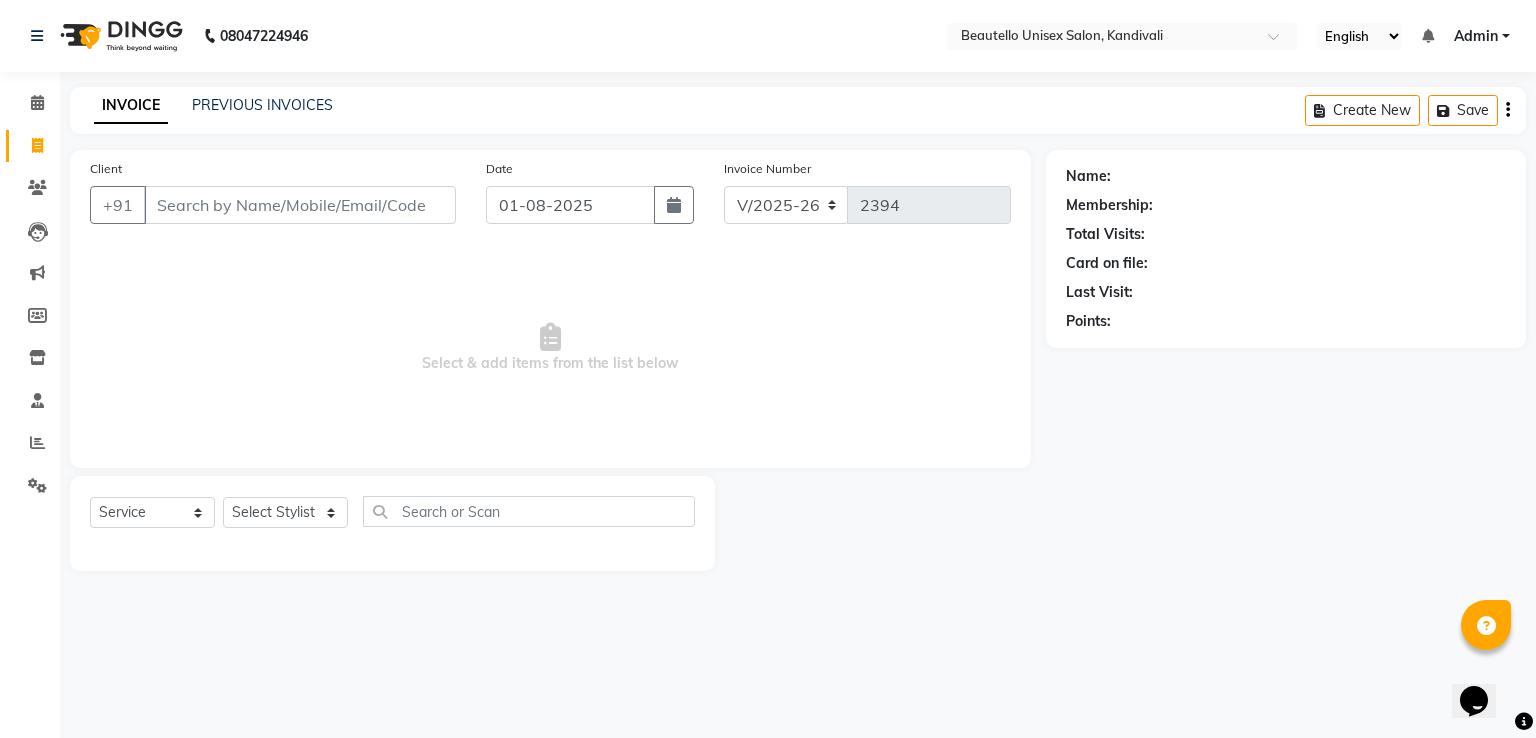 click on "Client" at bounding box center [300, 205] 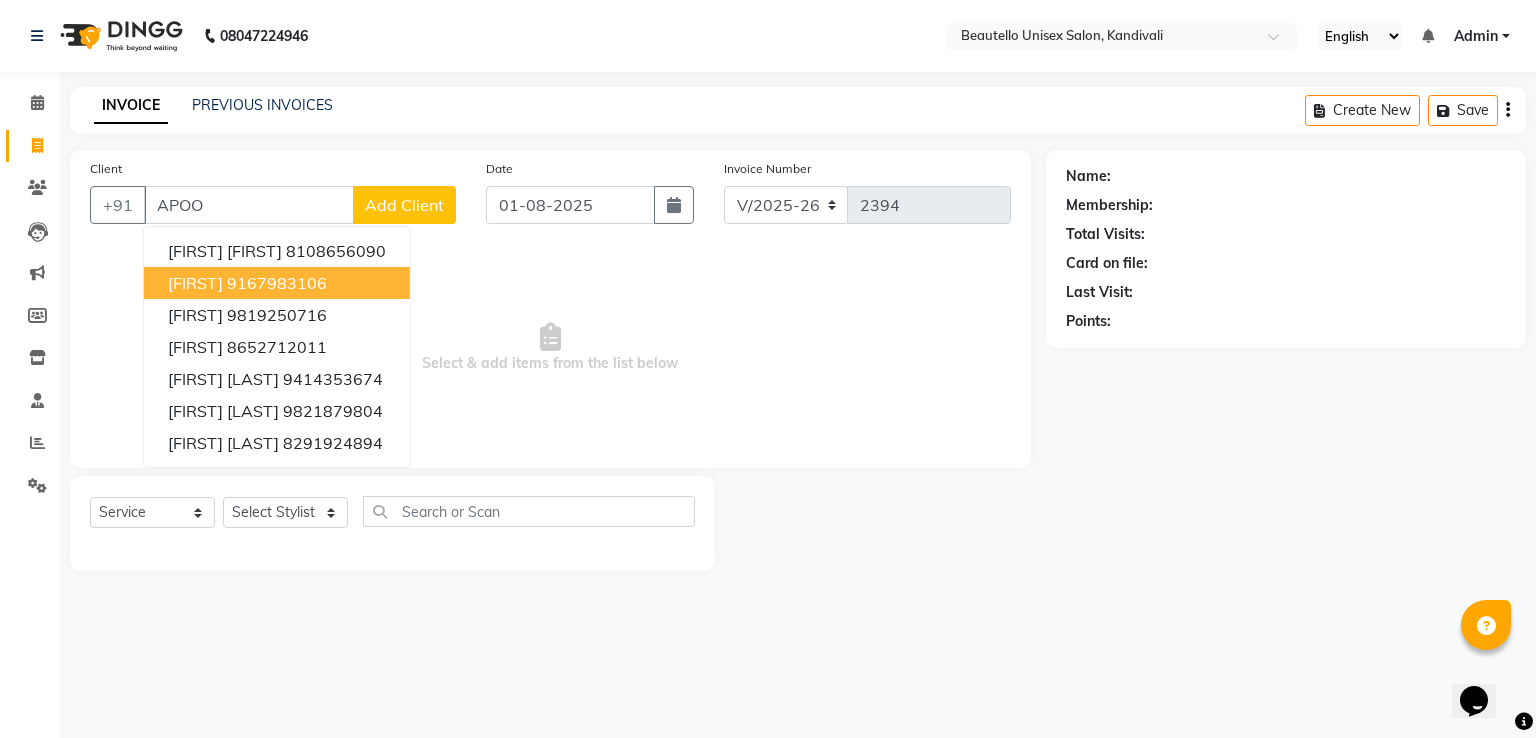 click on "[FIRST]" at bounding box center [195, 283] 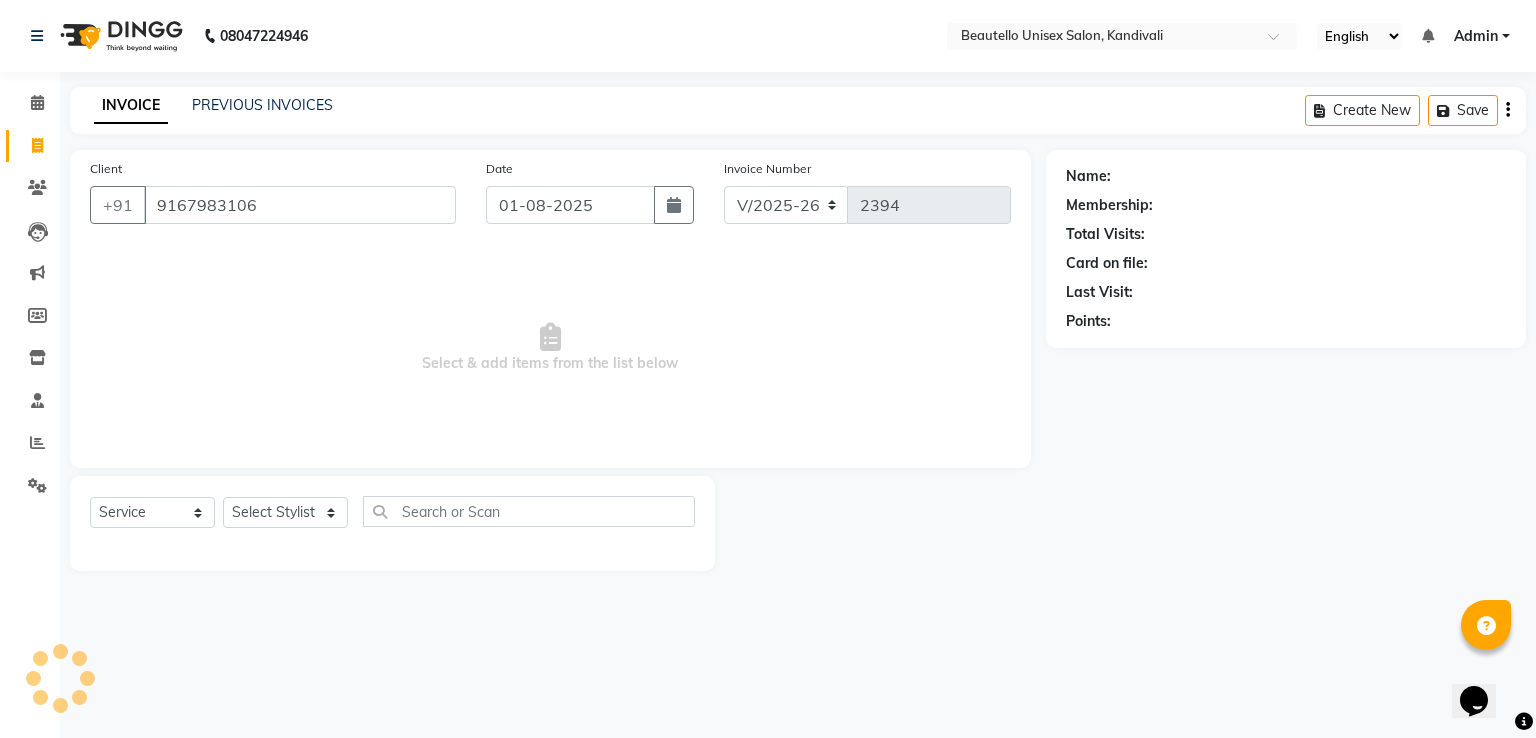 type on "9167983106" 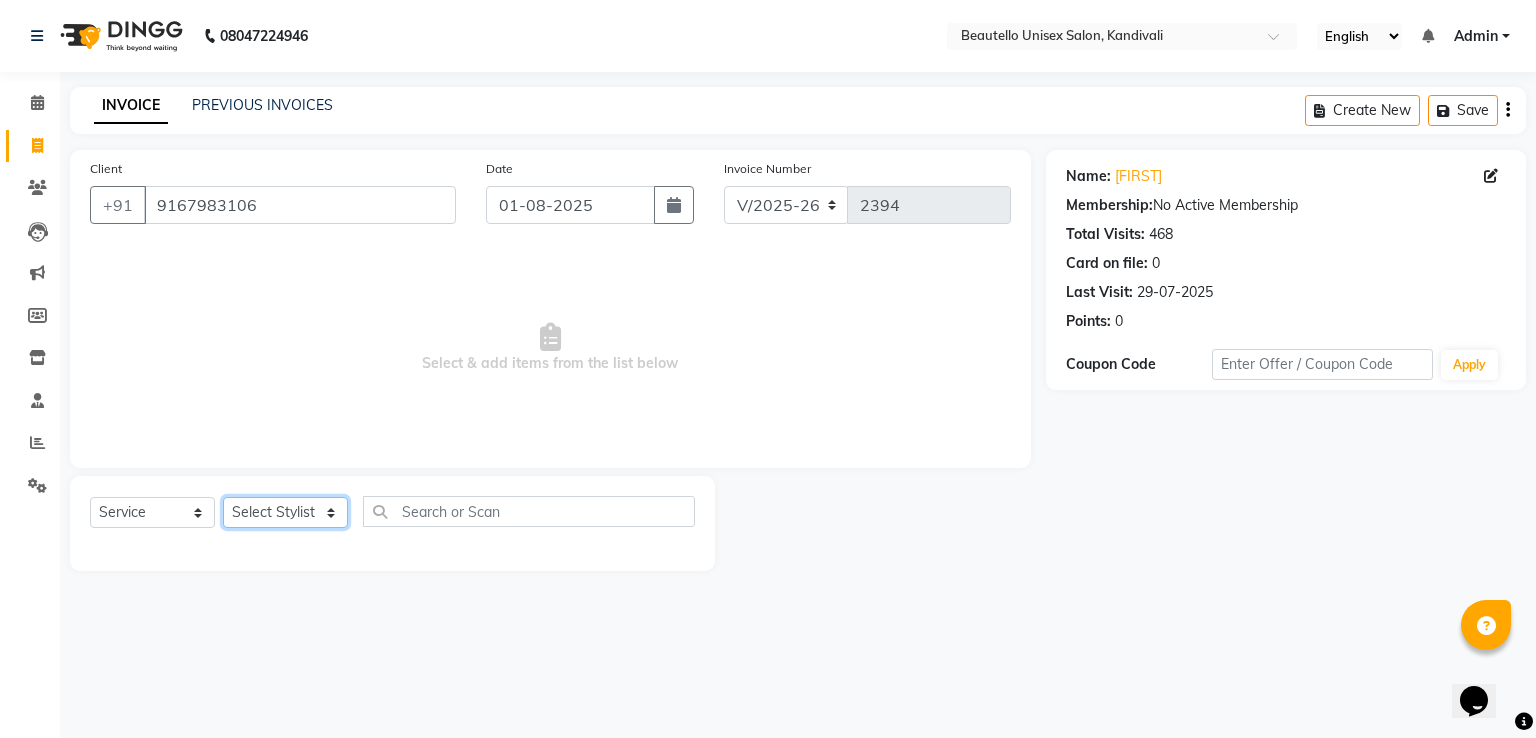 click on "Select Stylist  [FIRST]  [FIRST]  [FIRST] [FIRST]    [FIRST]    [FIRST] [FIRST]    [FIRST]    [FIRST]    [FIRST]  [FIRST] [LAST] [FIRST]" 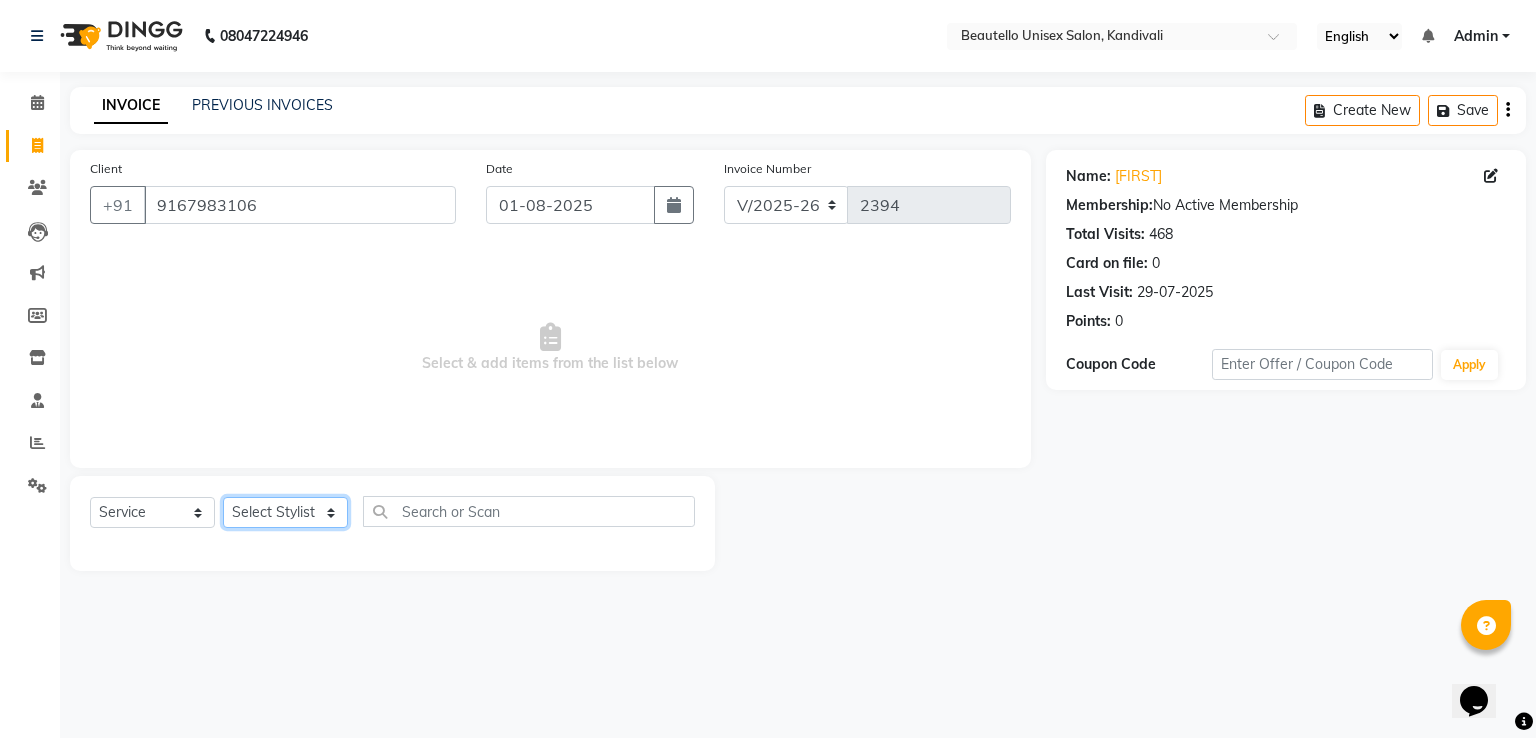 select on "31994" 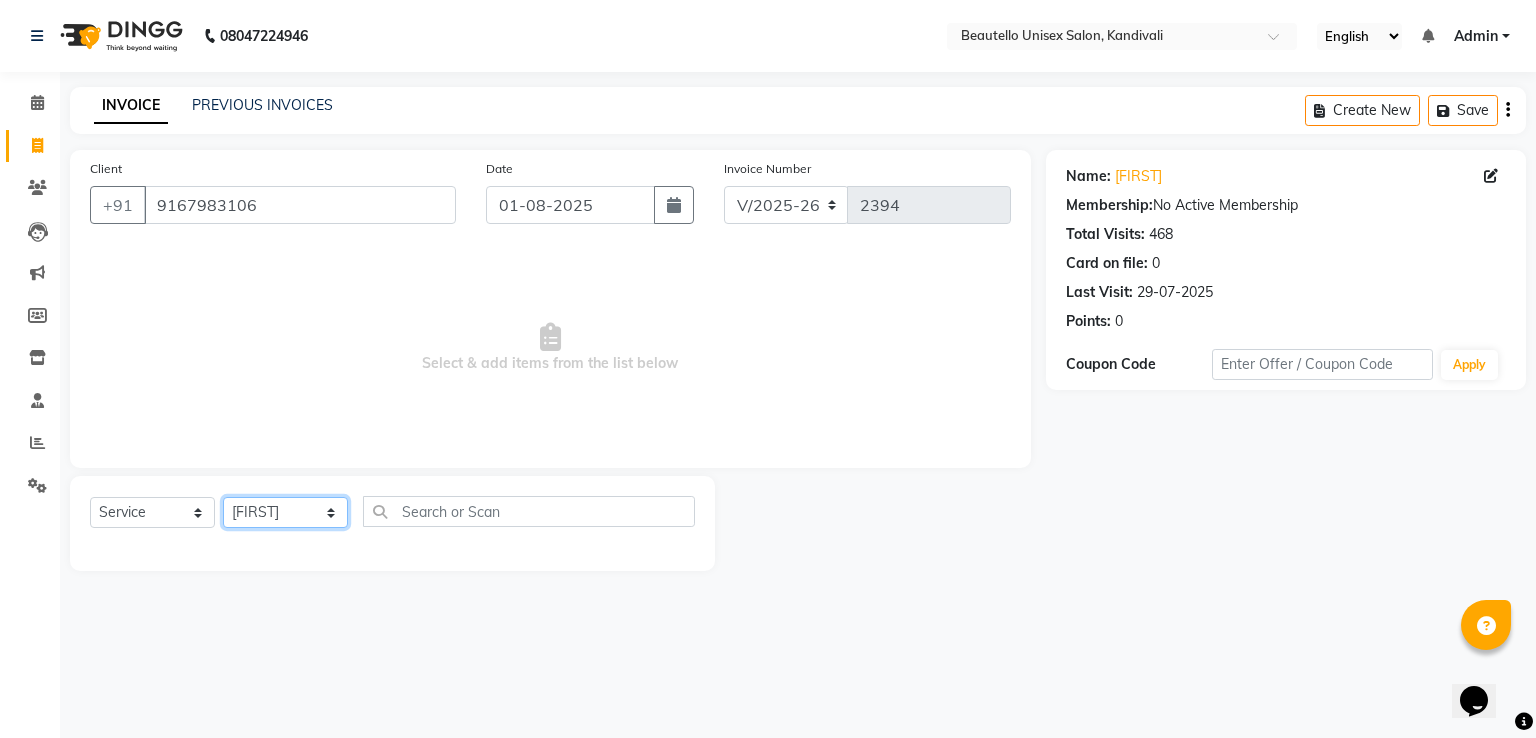 click on "Select Stylist  [FIRST]  [FIRST]  [FIRST] [FIRST]    [FIRST]    [FIRST] [FIRST]    [FIRST]    [FIRST]    [FIRST]  [FIRST] [LAST] [FIRST]" 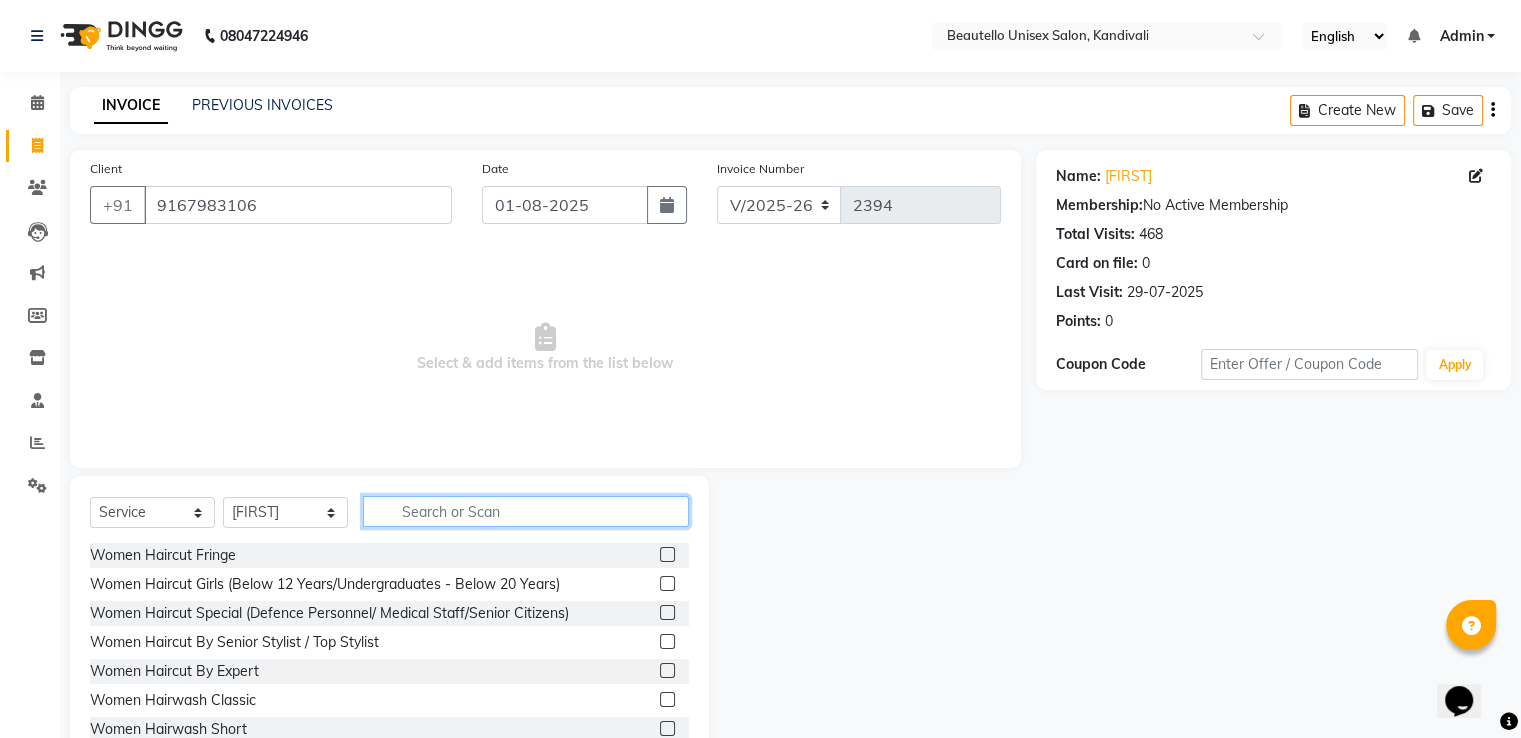 click 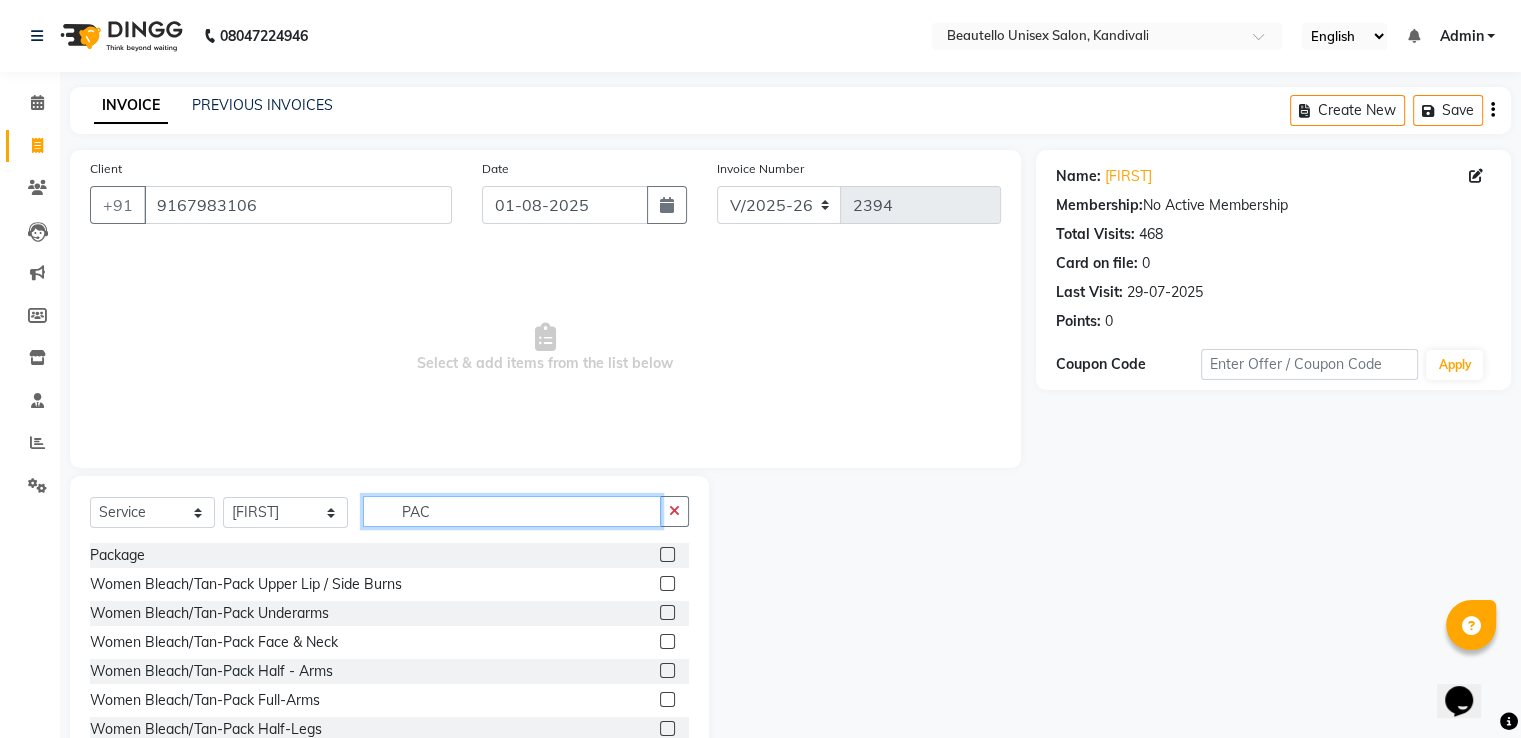 type on "PAC" 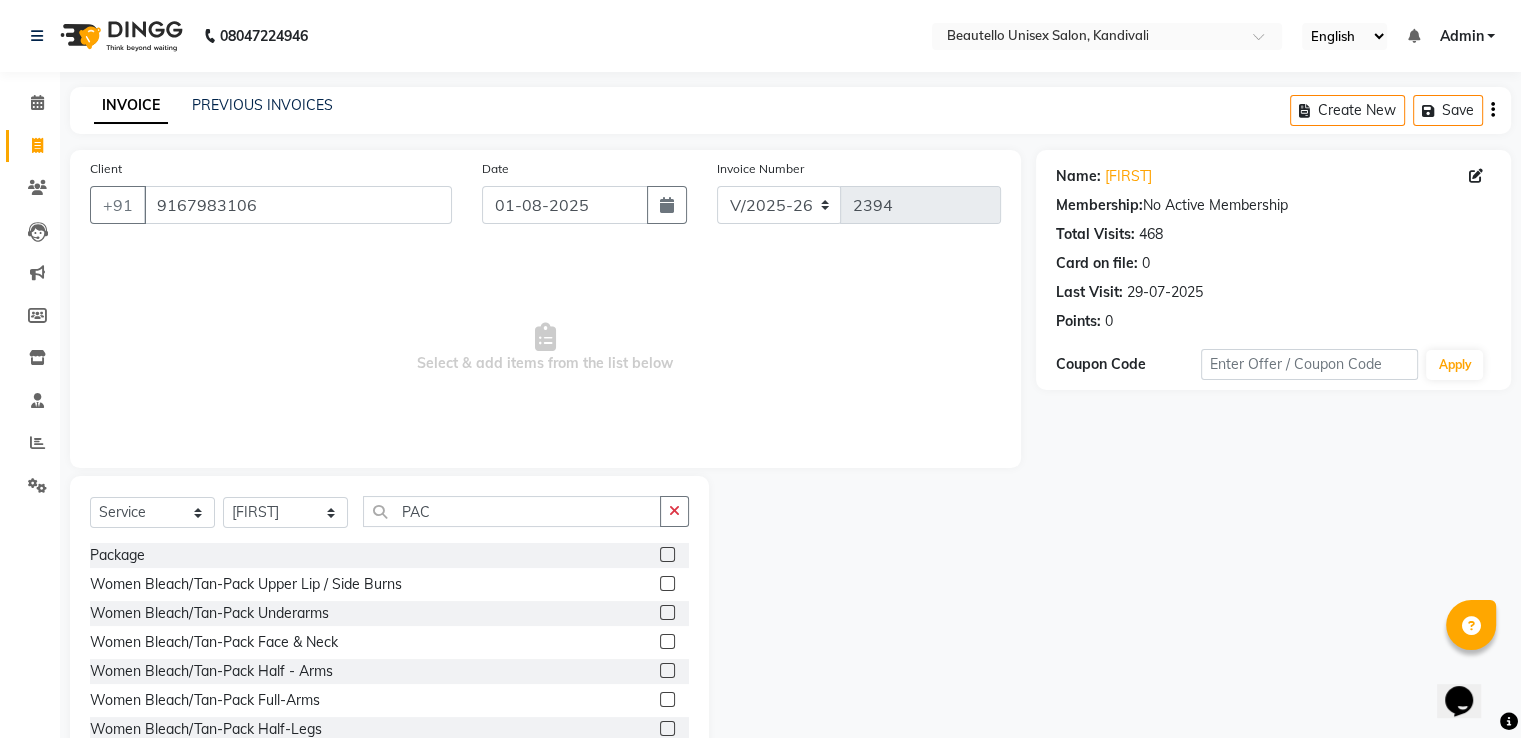 click 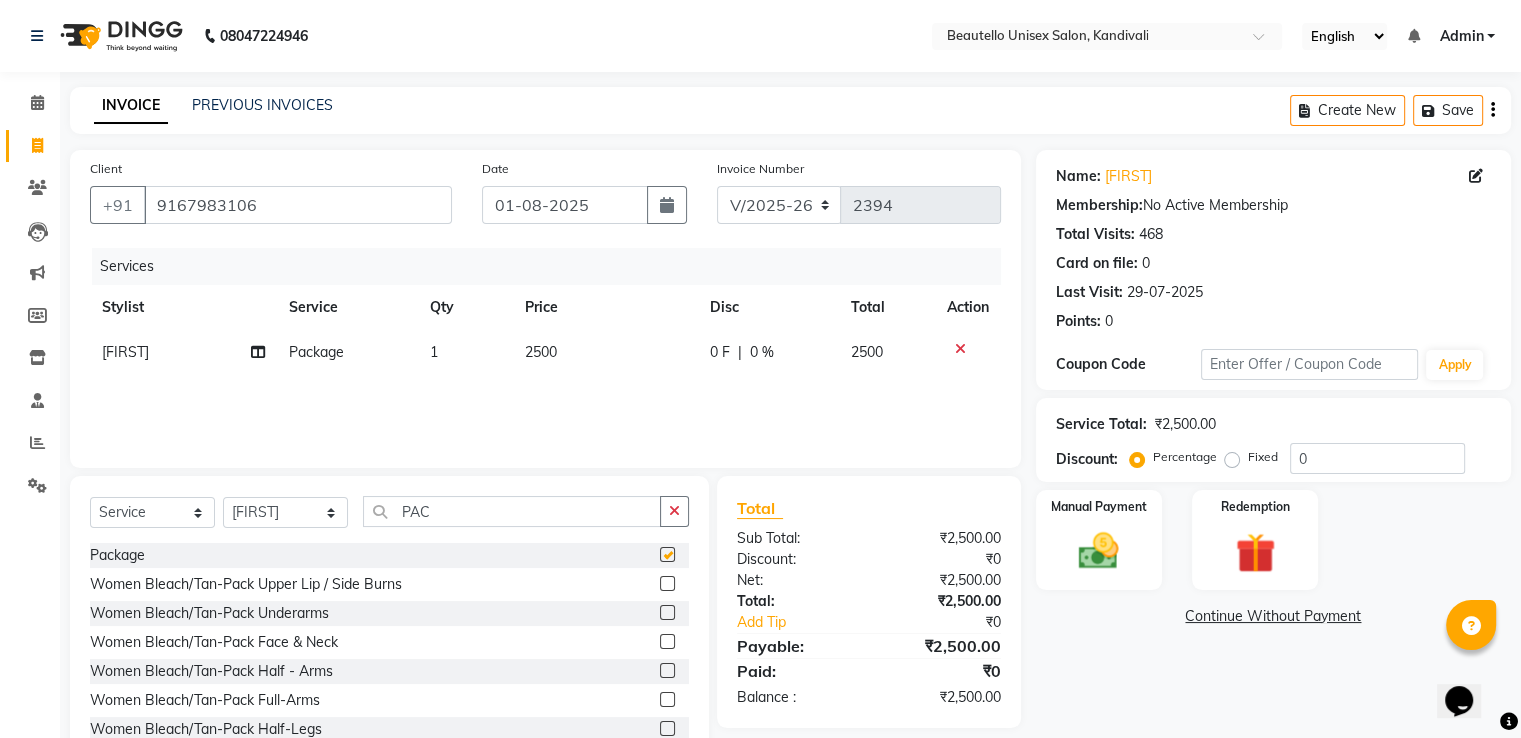 checkbox on "false" 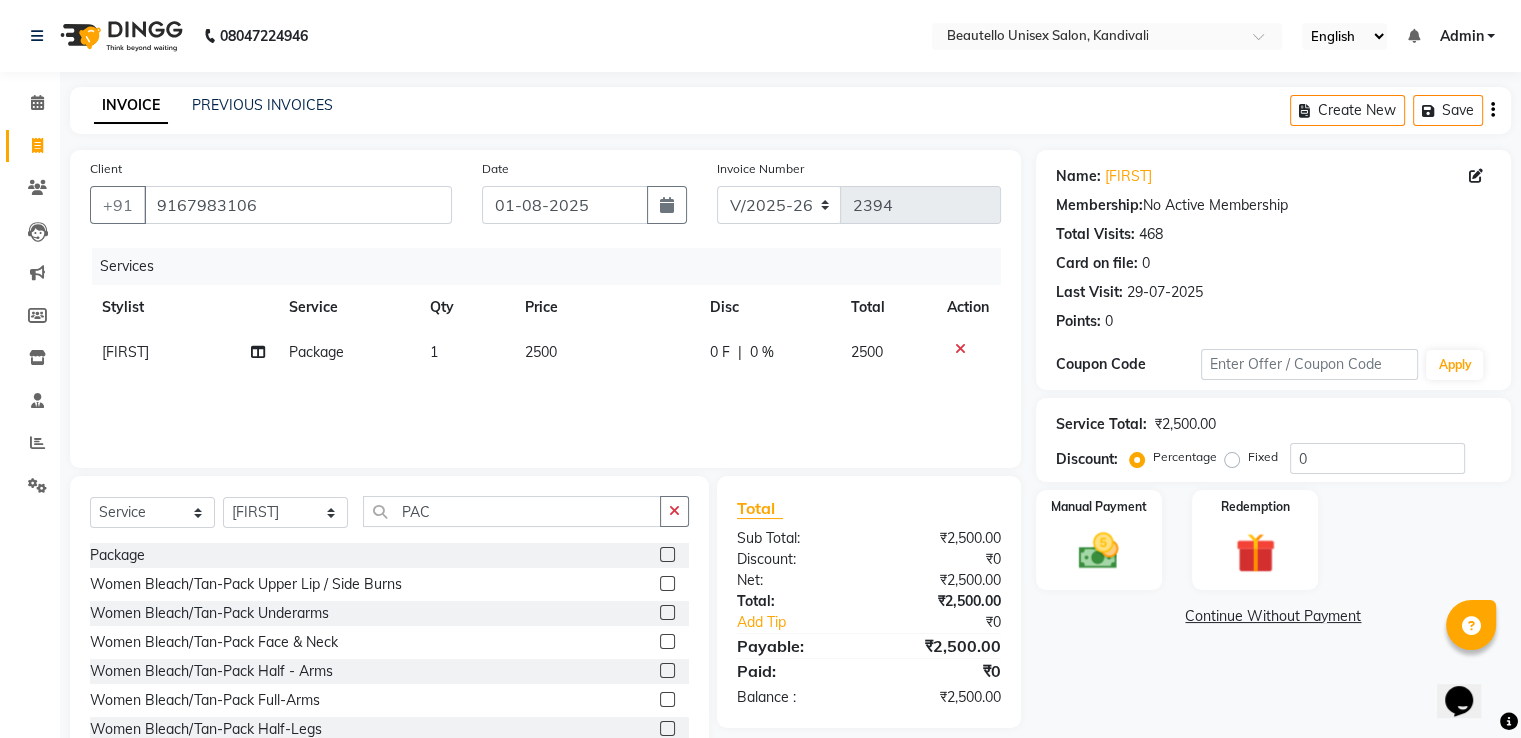 click on "2500" 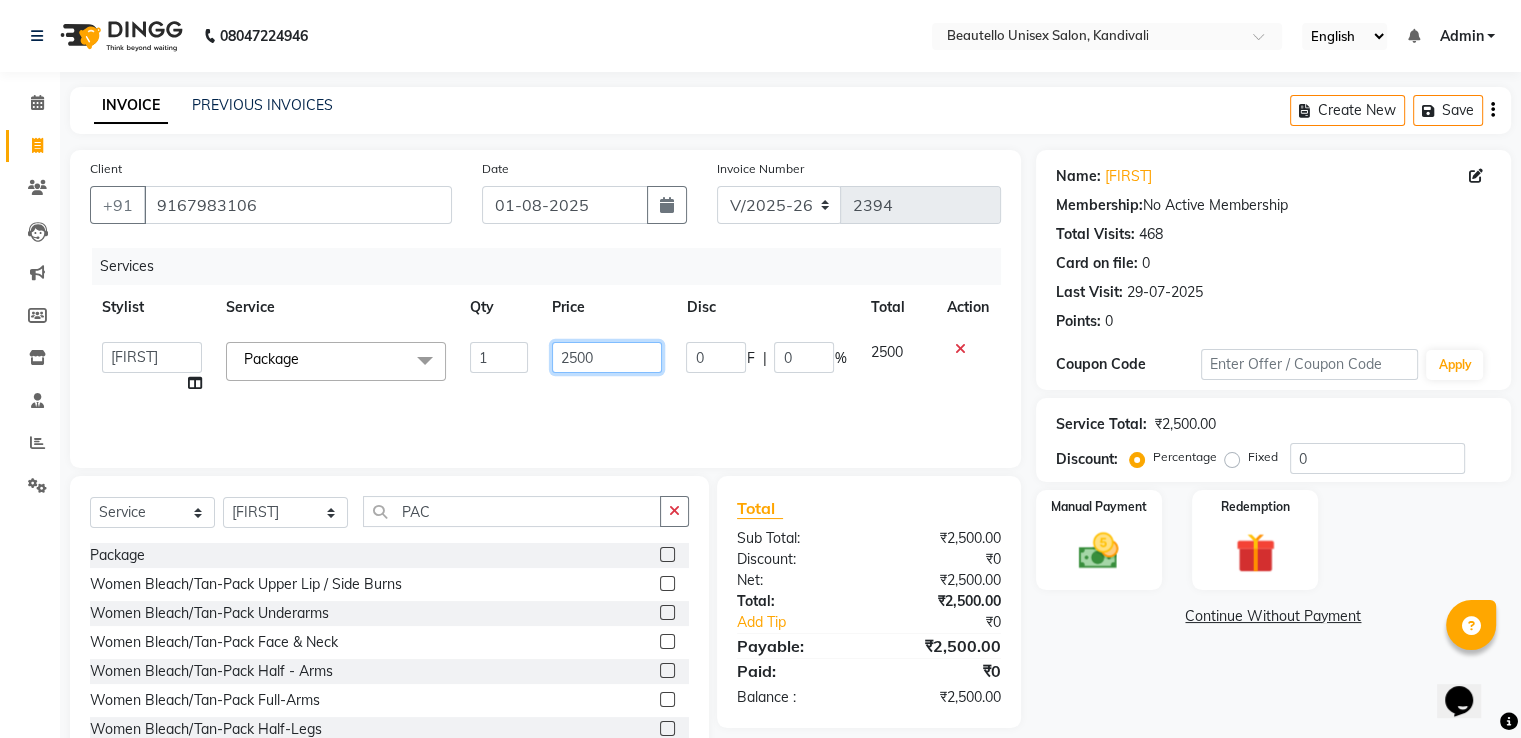 click on "2500" 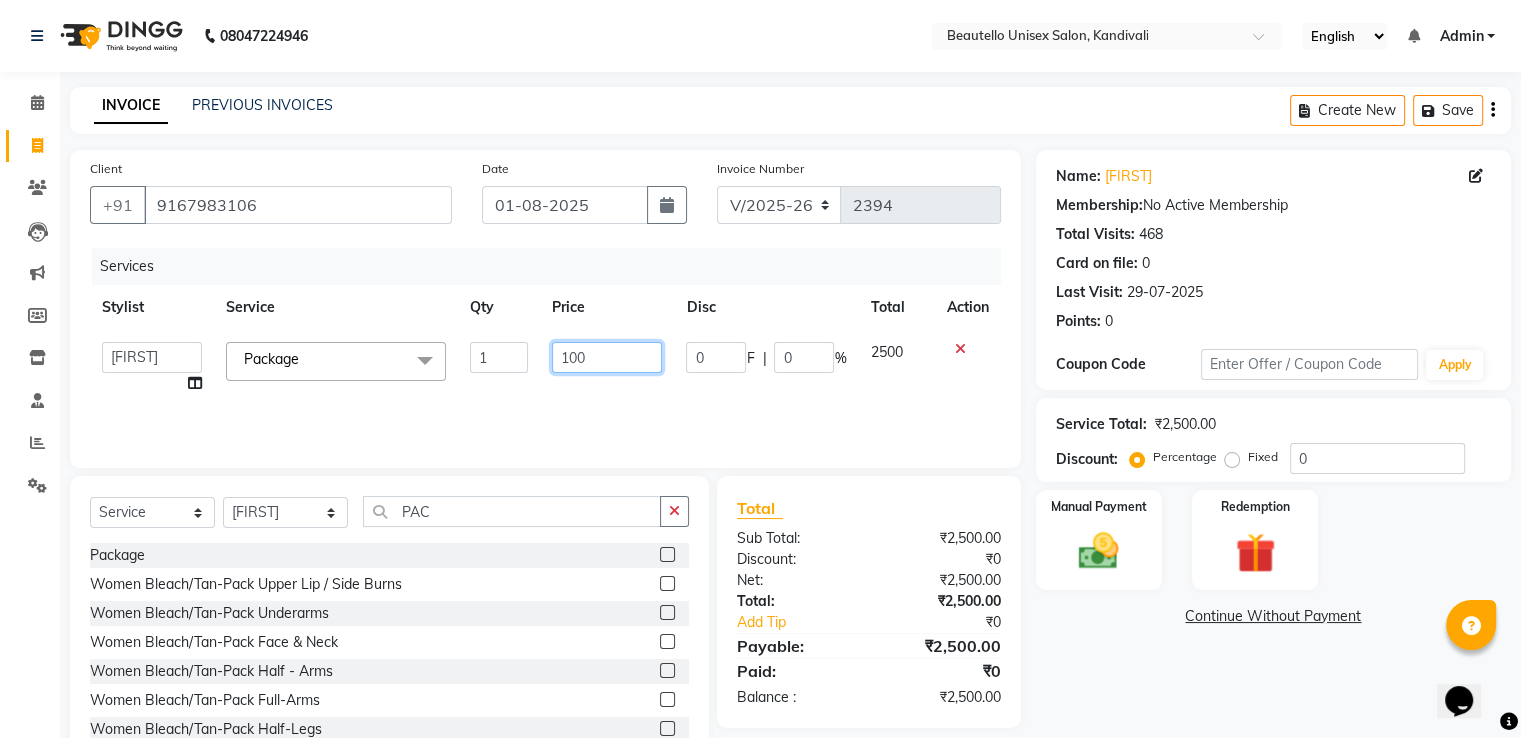 type on "1000" 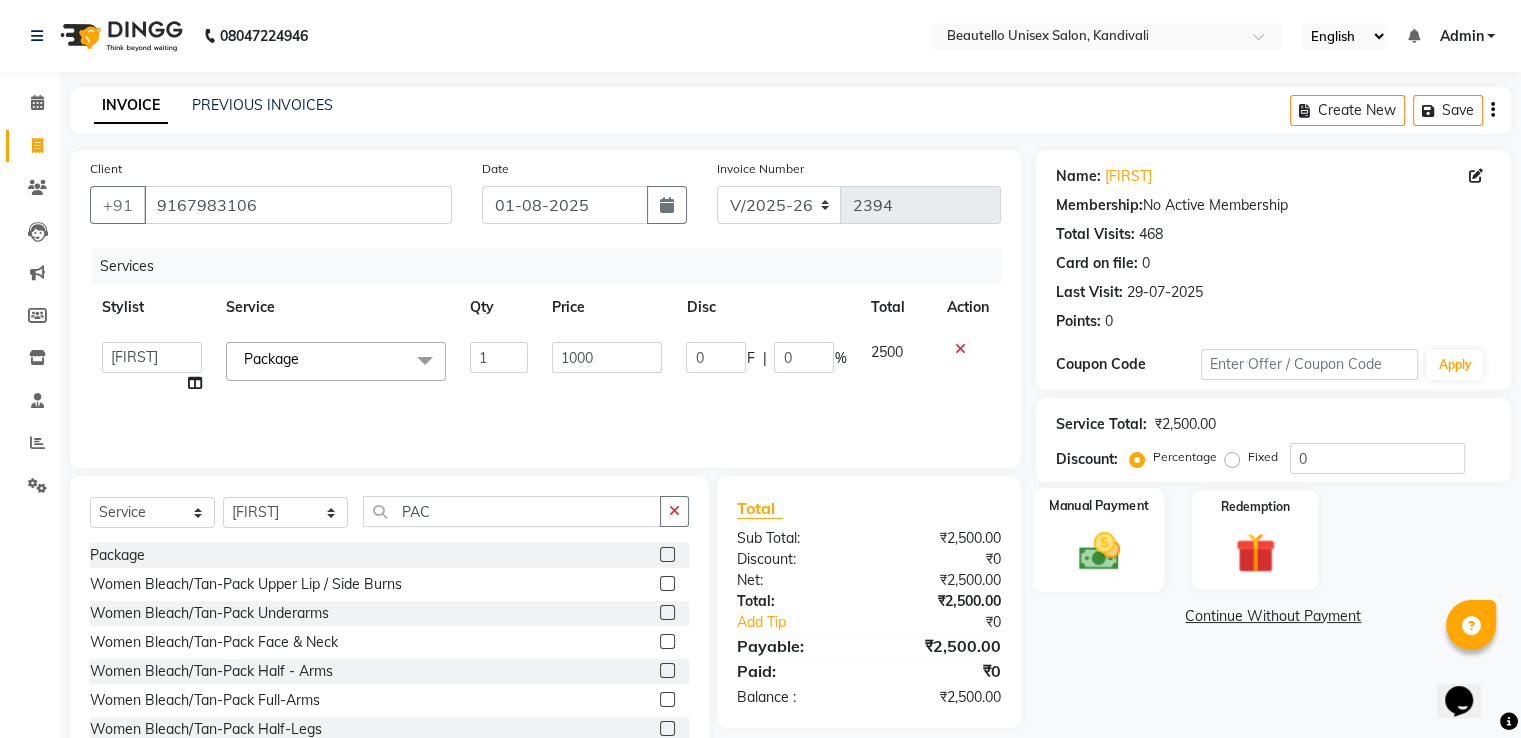 click on "Manual Payment" 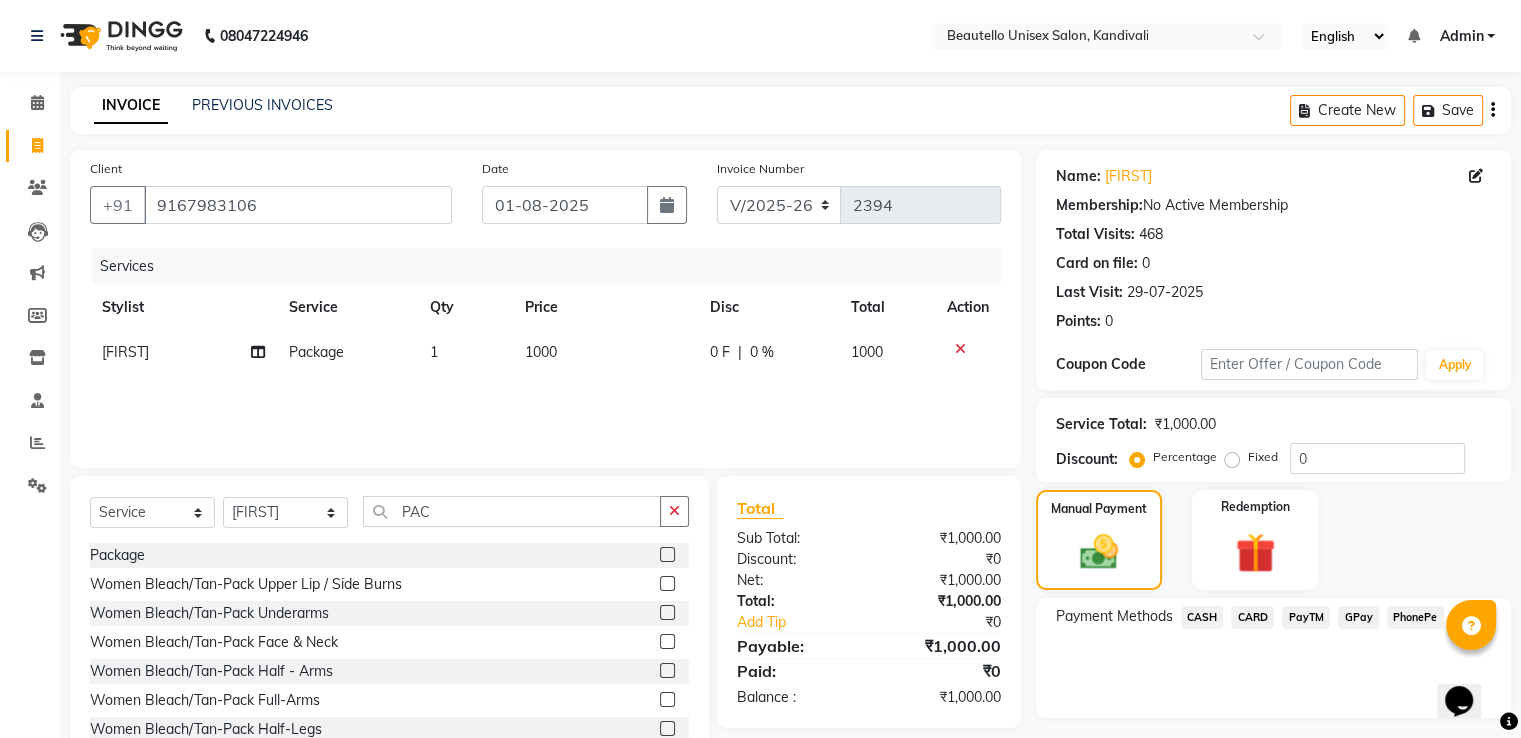 click on "PayTM" 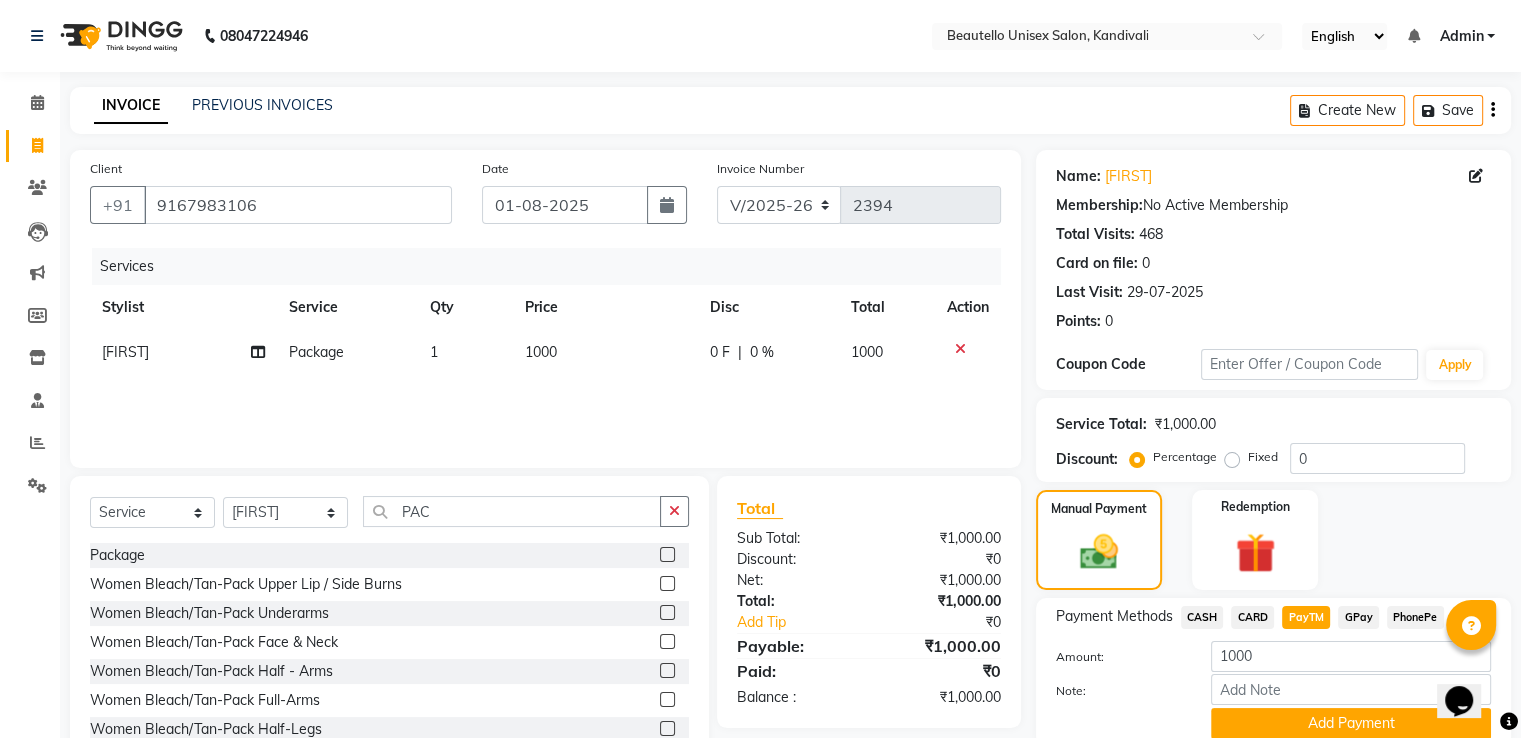 click on "CASH" 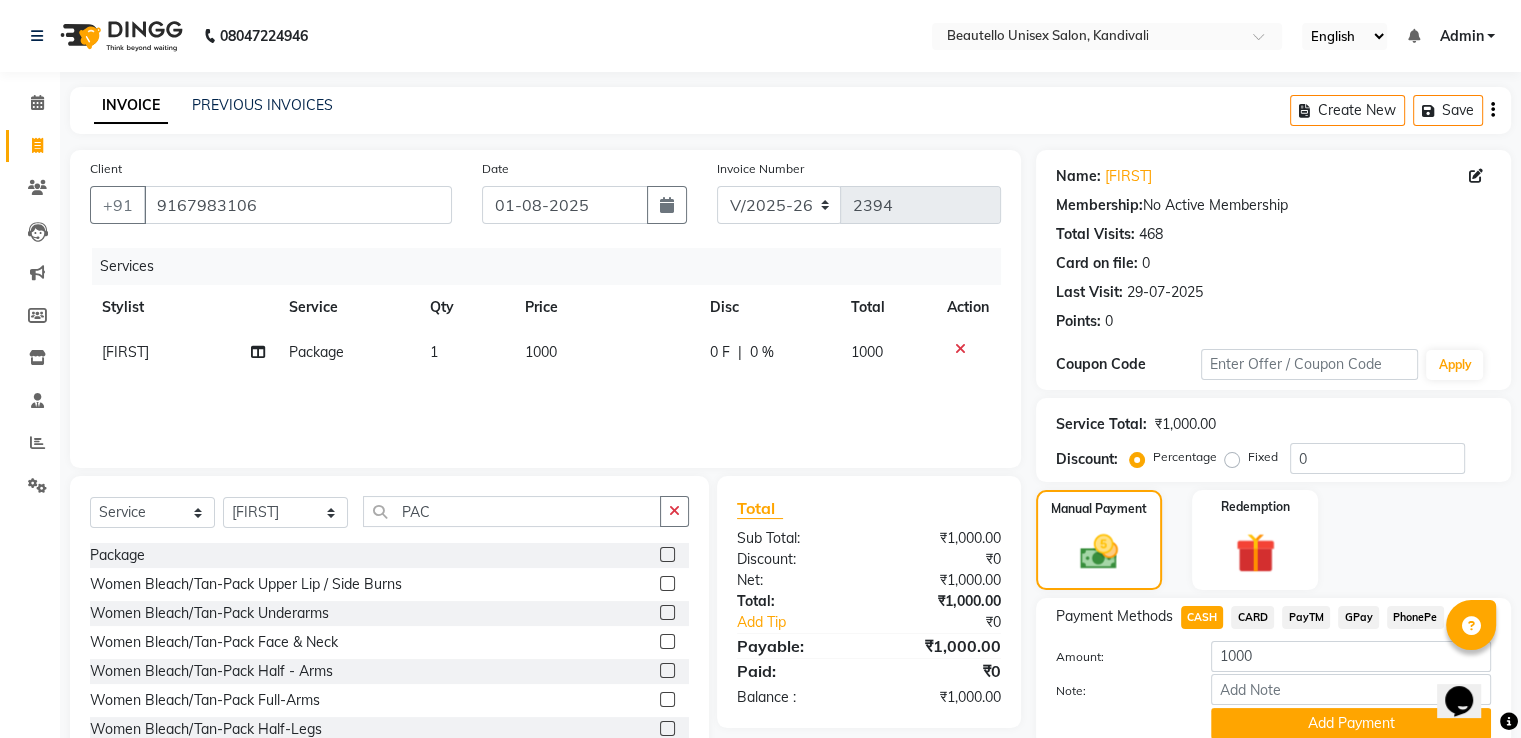 scroll, scrollTop: 81, scrollLeft: 0, axis: vertical 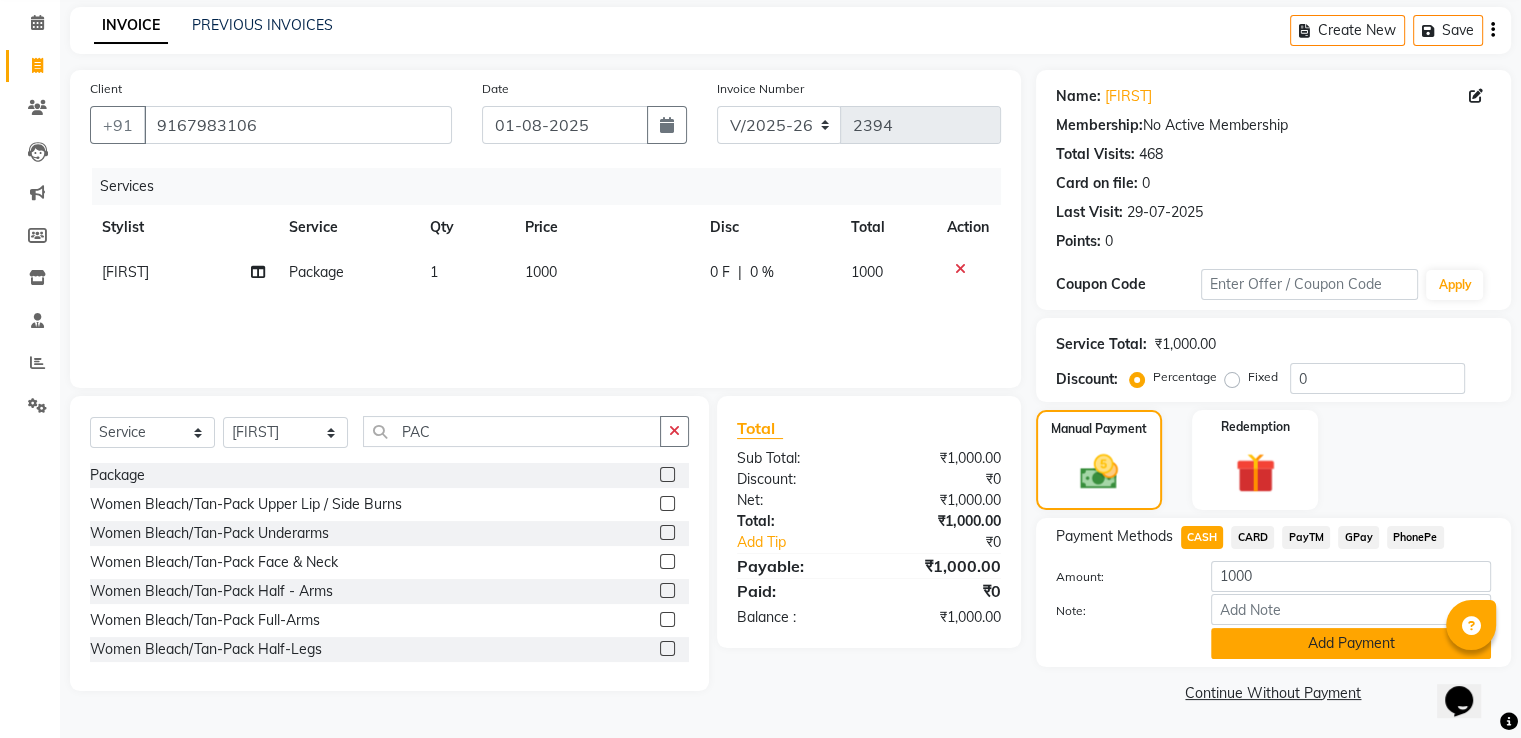 click on "Add Payment" 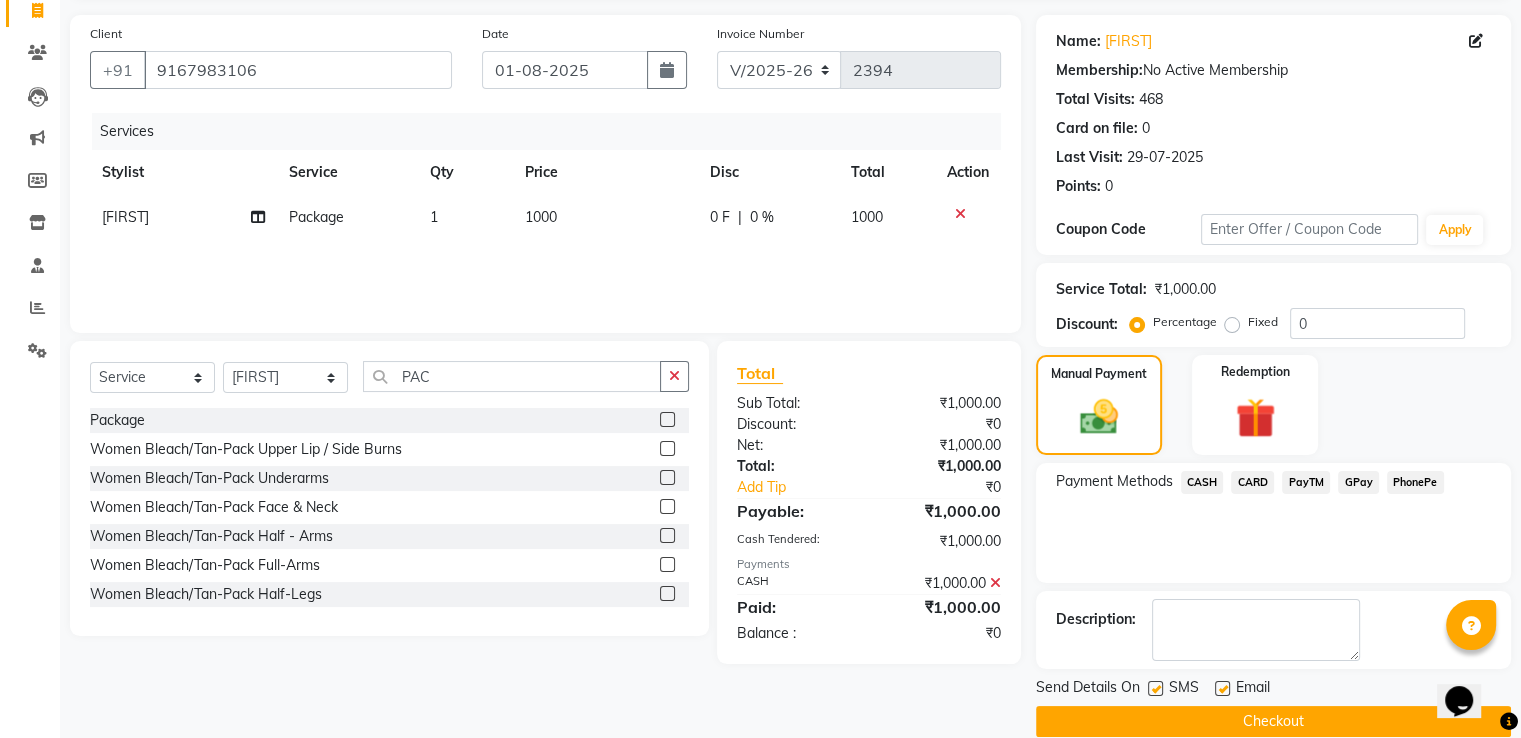 scroll, scrollTop: 163, scrollLeft: 0, axis: vertical 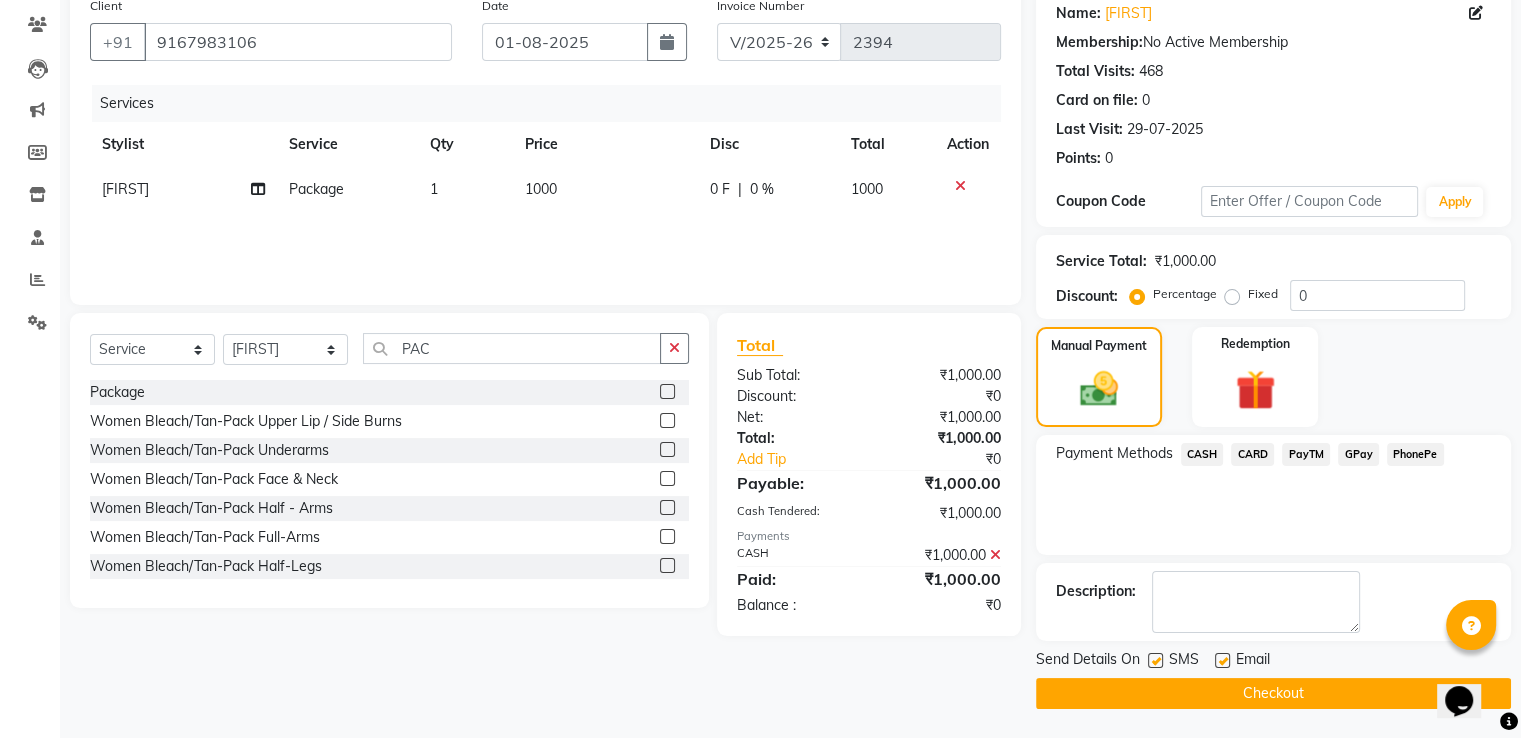 click 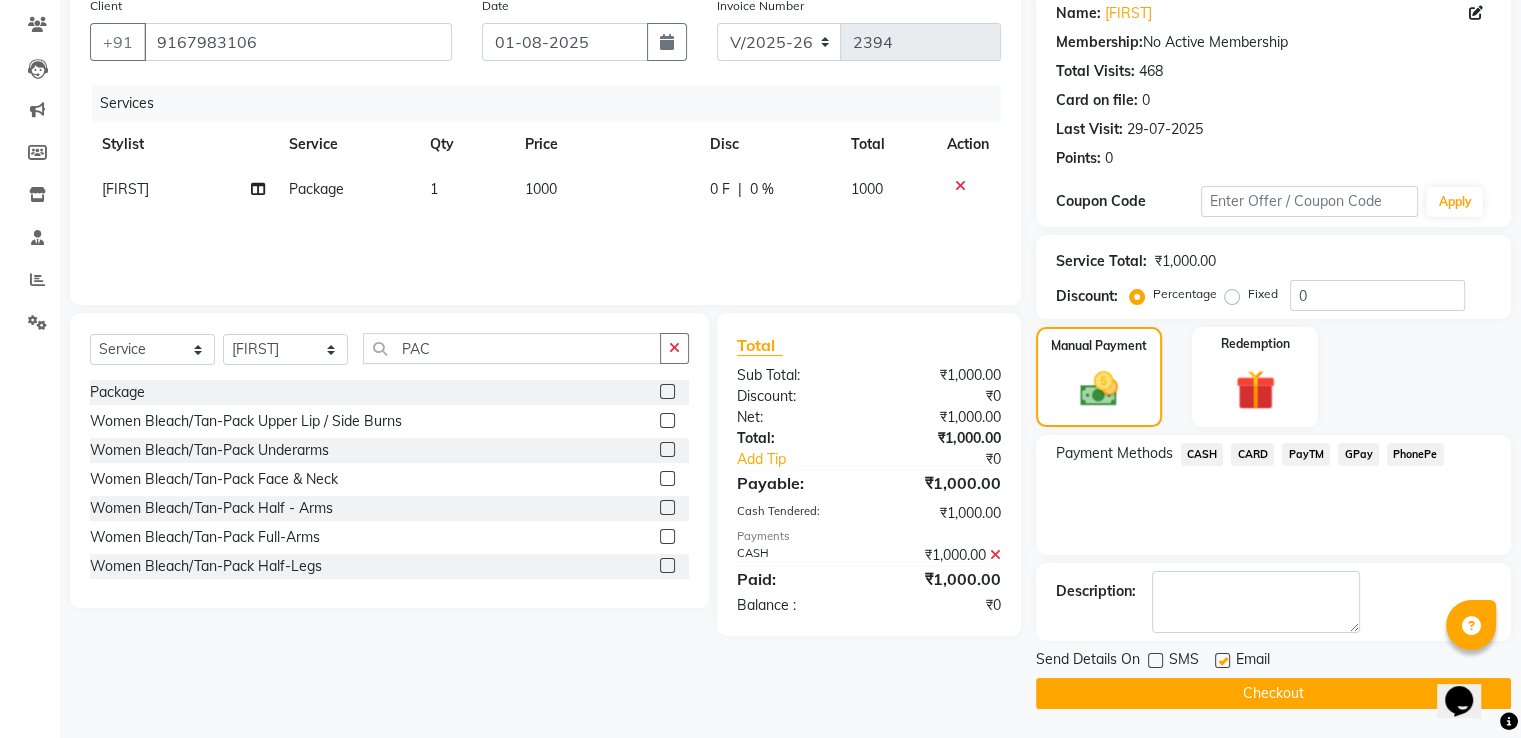 click on "Checkout" 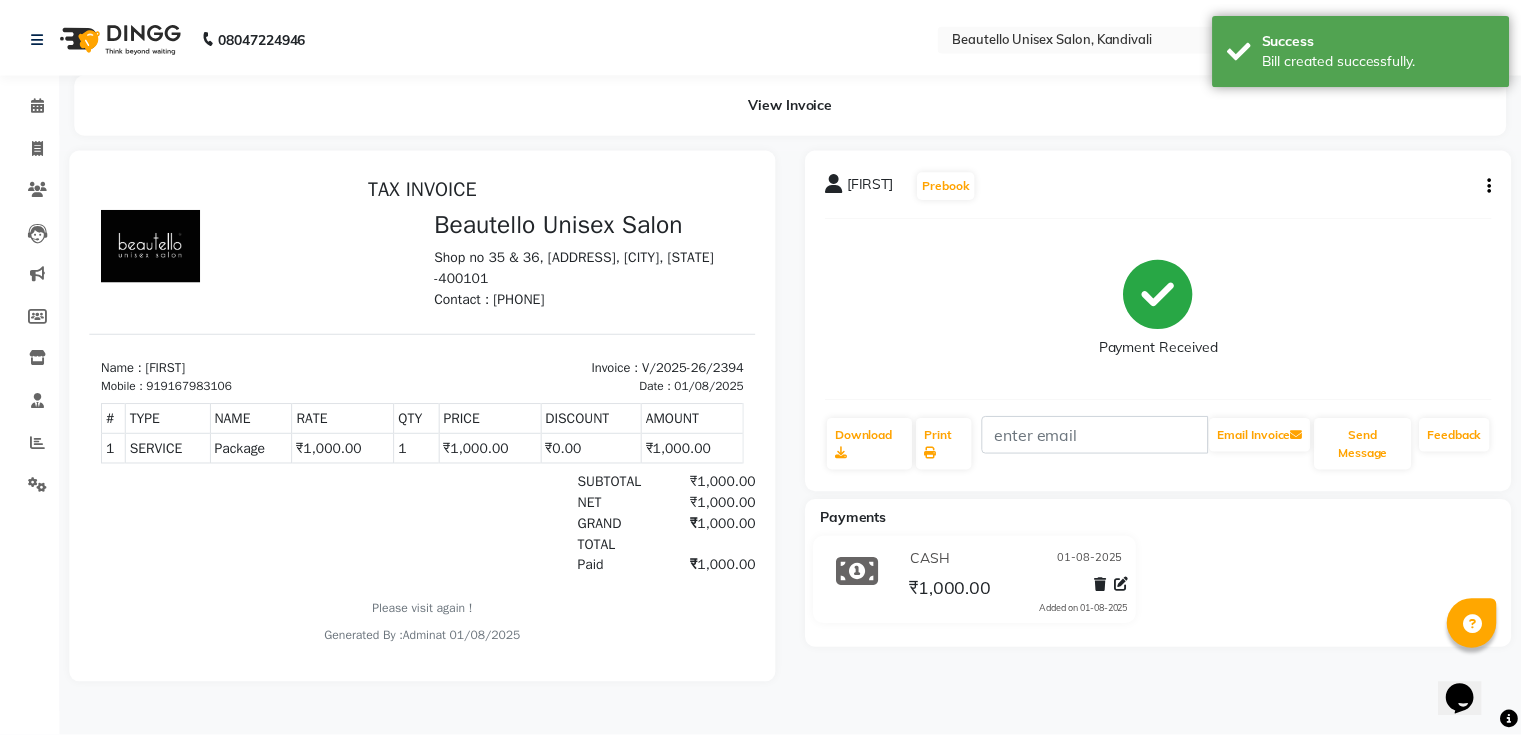 scroll, scrollTop: 0, scrollLeft: 0, axis: both 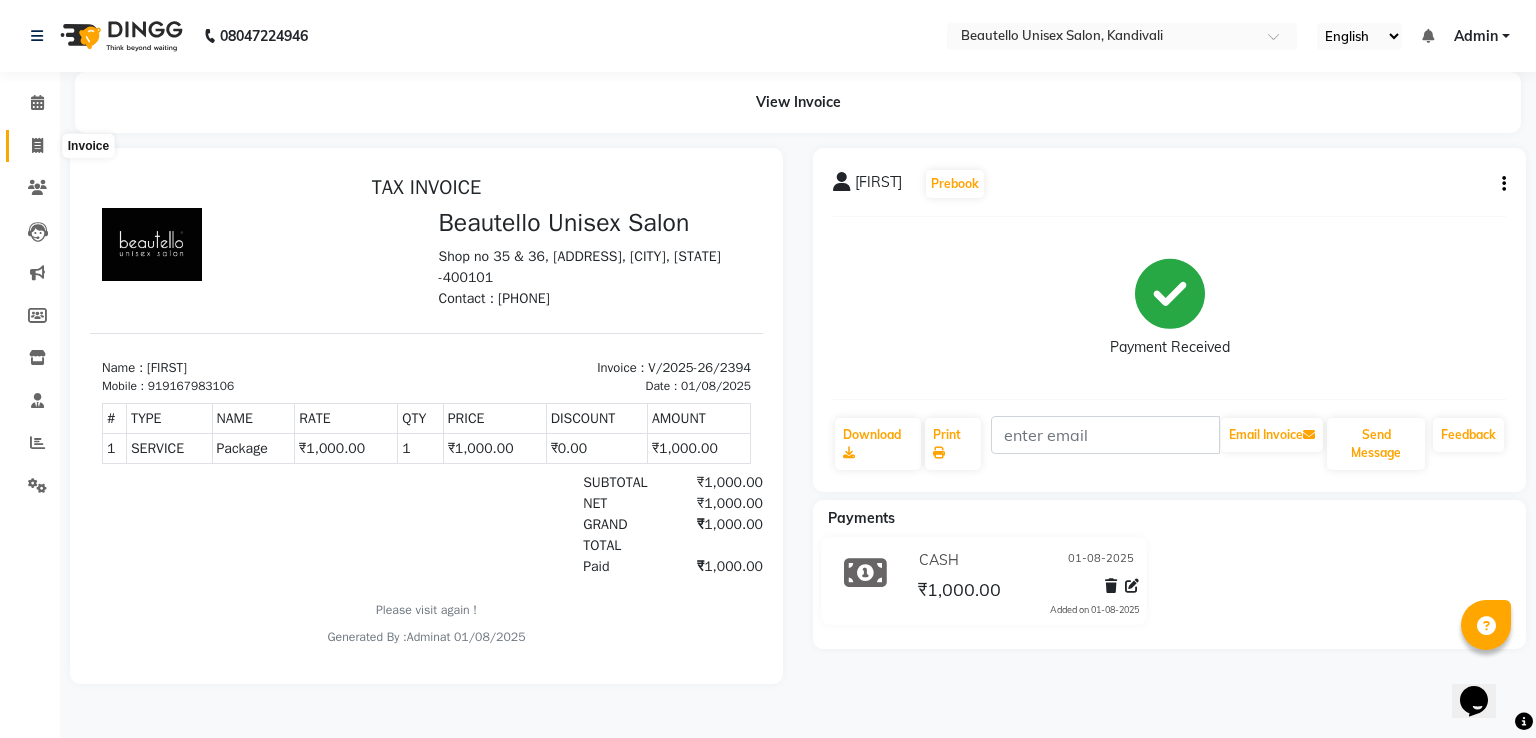 click 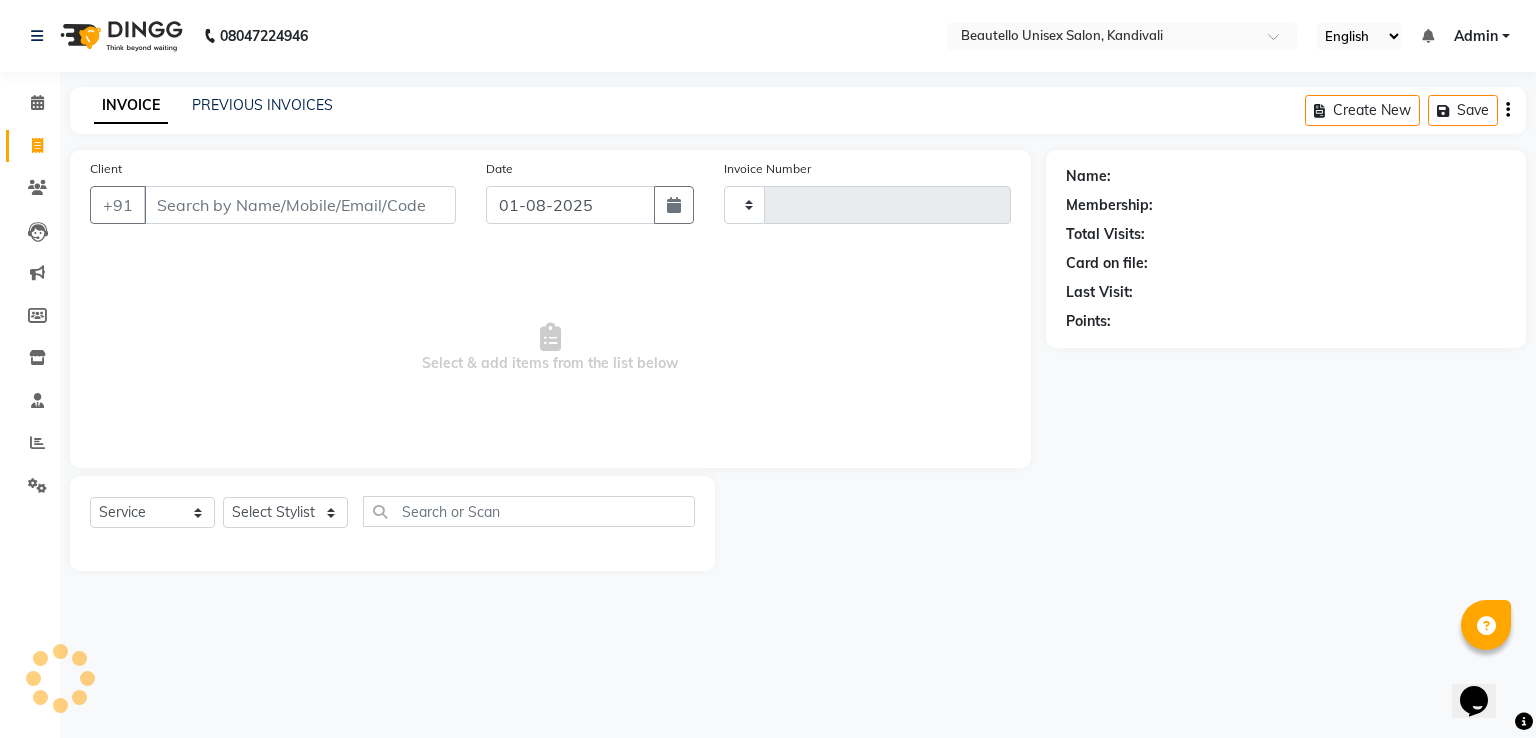 type on "2395" 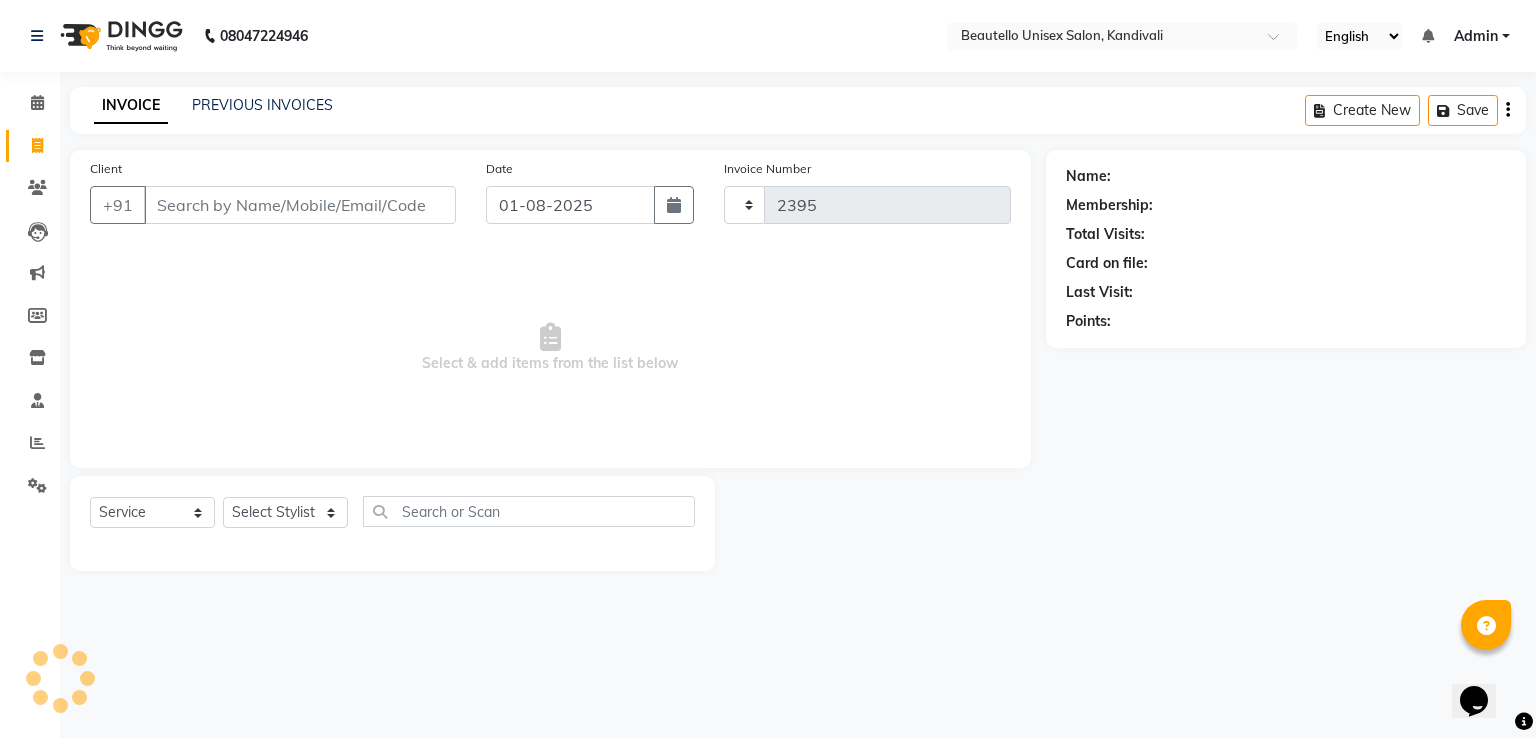 select on "5051" 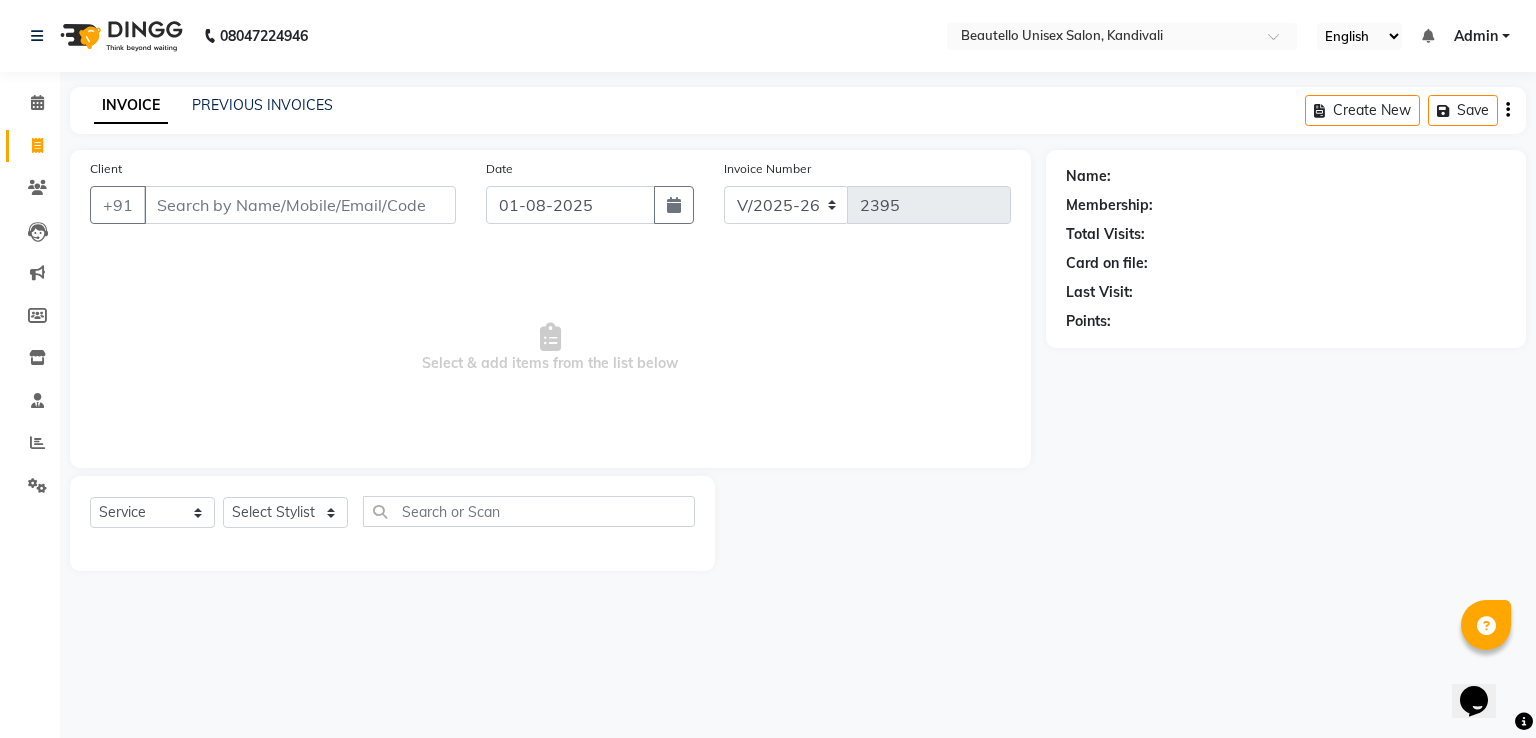 click on "Client" at bounding box center (300, 205) 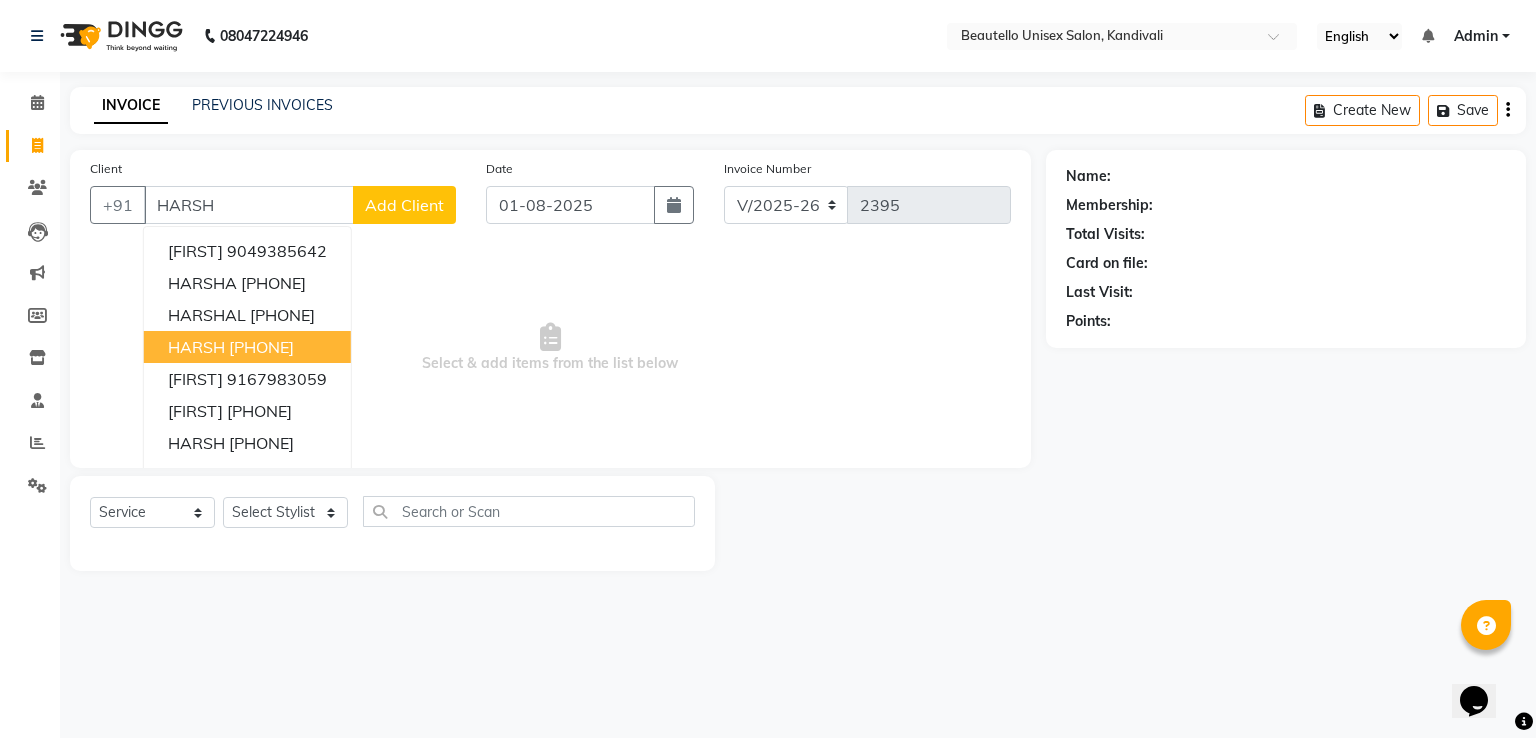click on "[FIRST] [PHONE]" at bounding box center (247, 347) 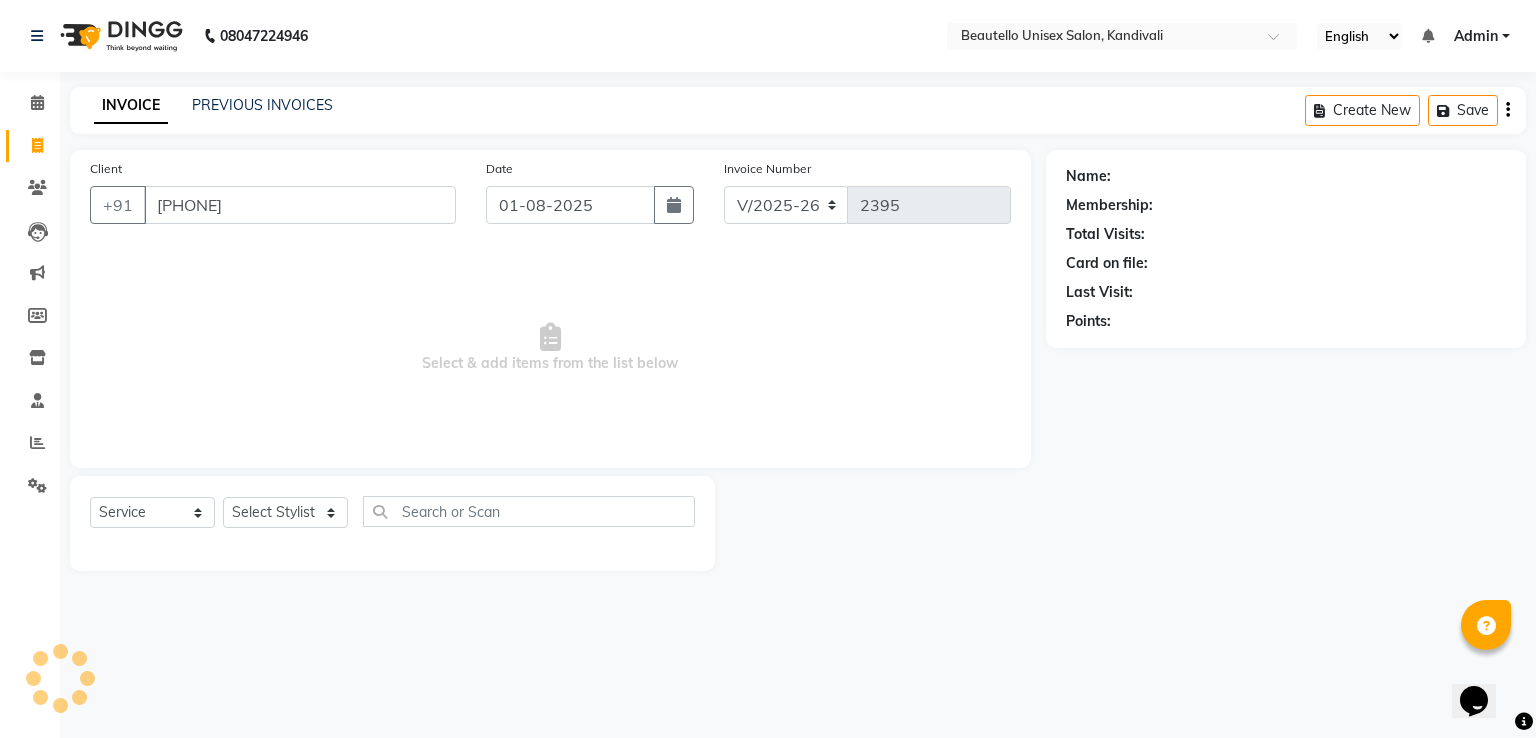 type on "[PHONE]" 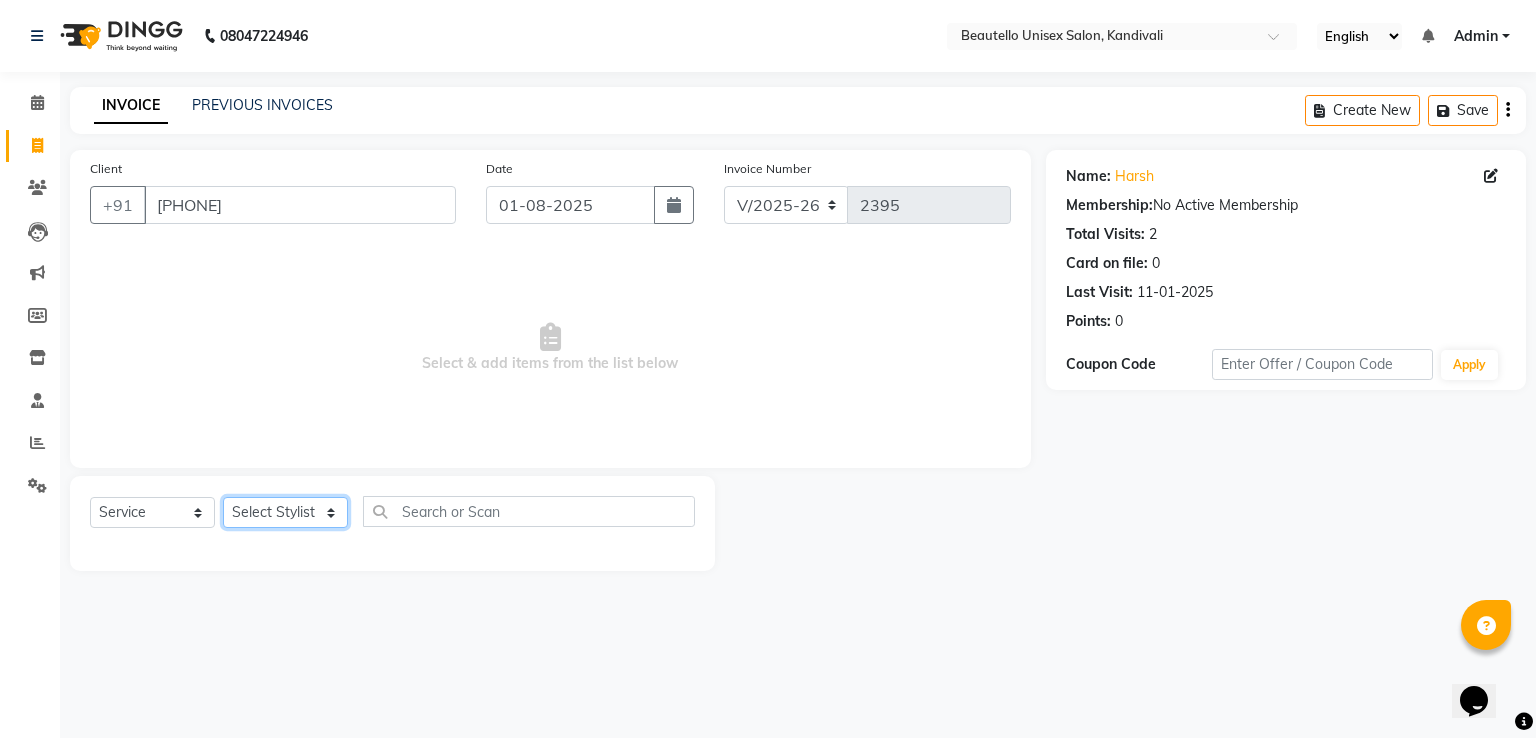 click on "Select Stylist  [FIRST]  [FIRST]  [FIRST] [FIRST]    [FIRST]    [FIRST] [FIRST]    [FIRST]    [FIRST]    [FIRST]  [FIRST] [LAST] [FIRST]" 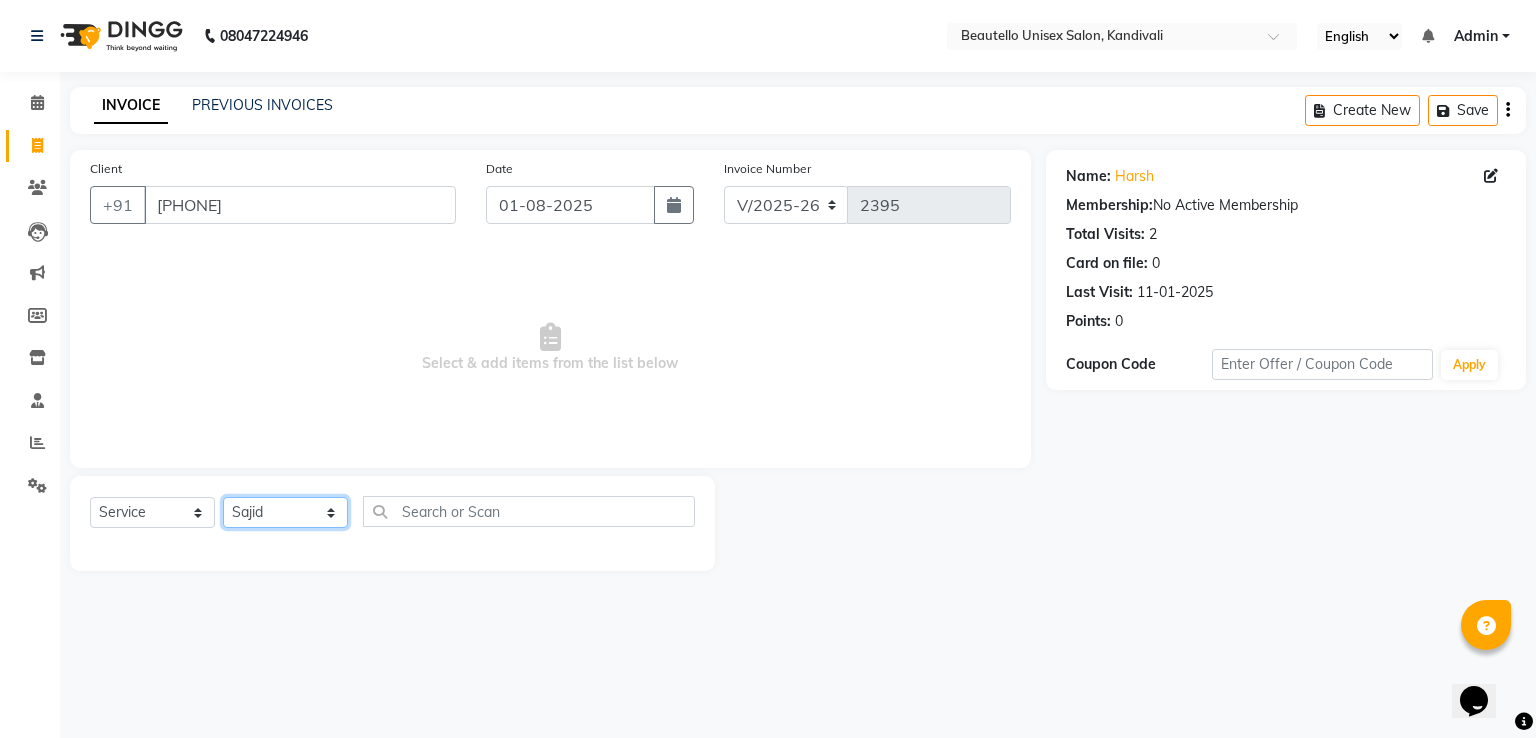 click on "Select Stylist  [FIRST]  [FIRST]  [FIRST] [FIRST]    [FIRST]    [FIRST] [FIRST]    [FIRST]    [FIRST]    [FIRST]  [FIRST] [LAST] [FIRST]" 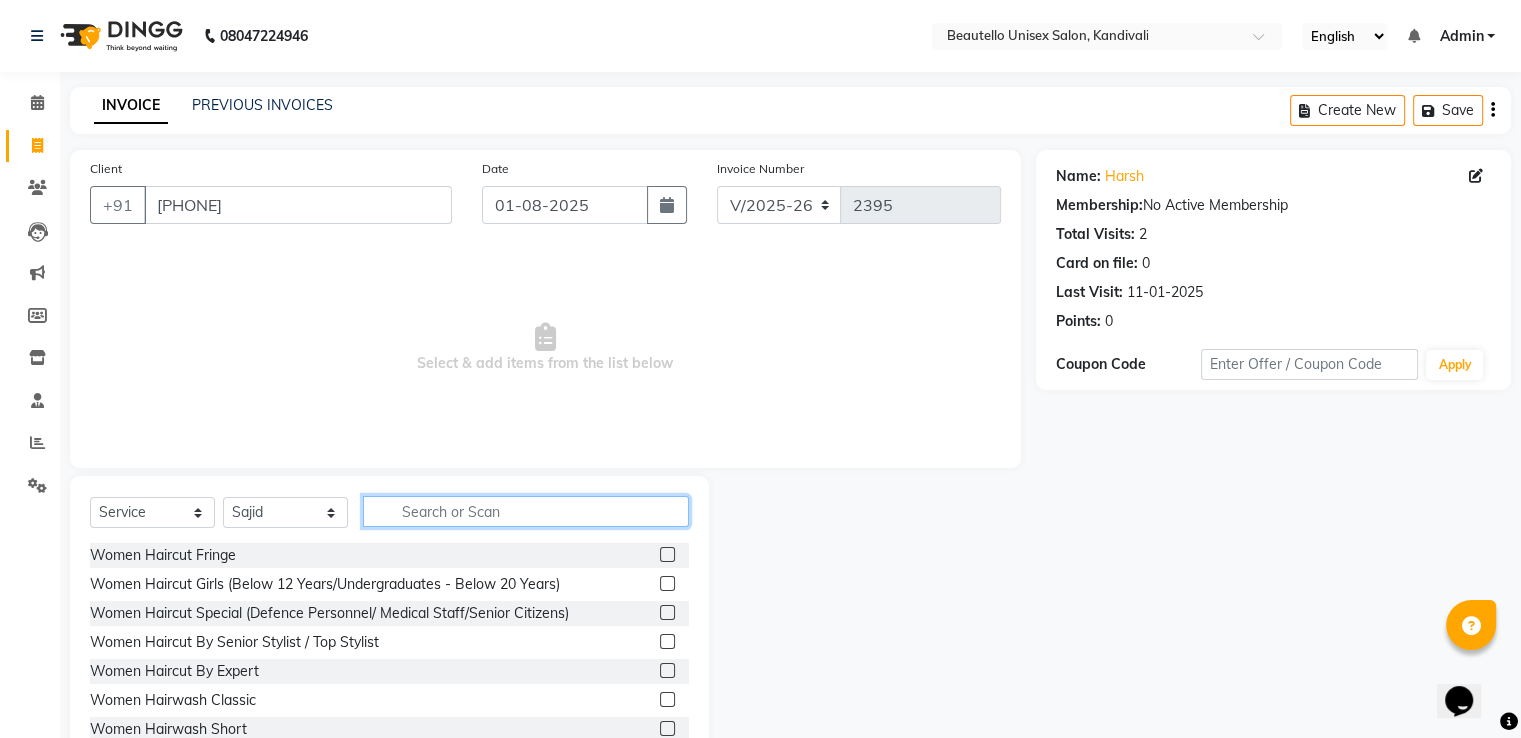 click 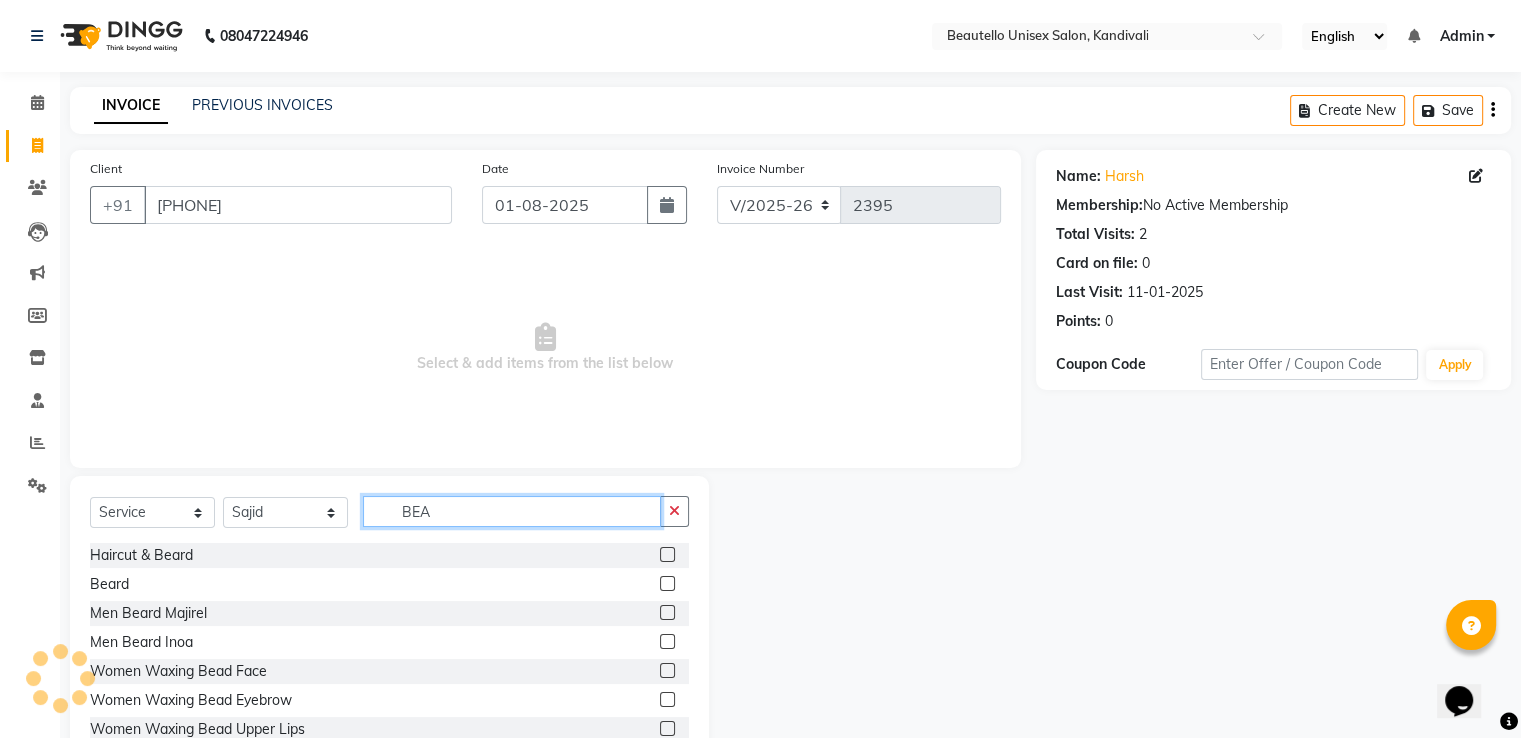 type on "BEA" 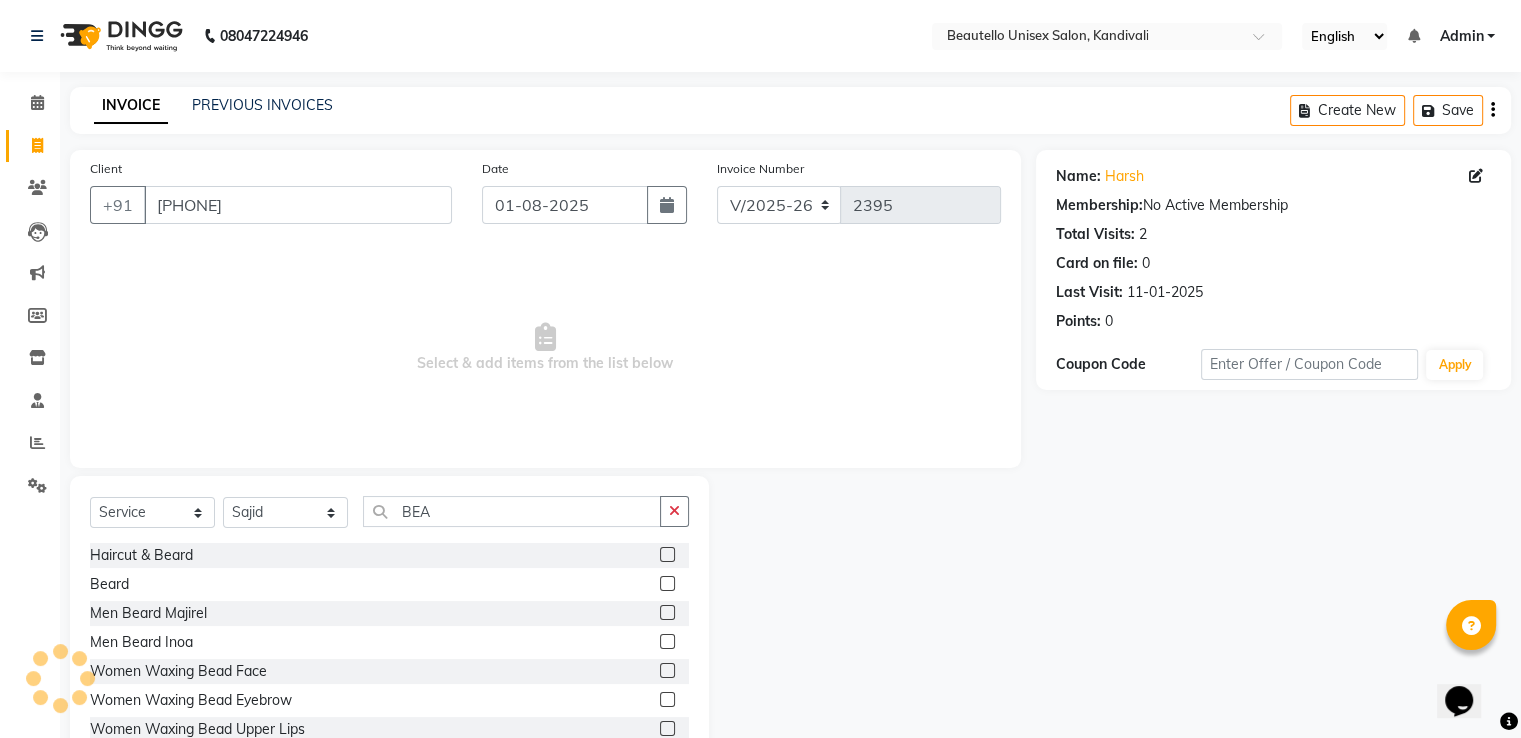 click 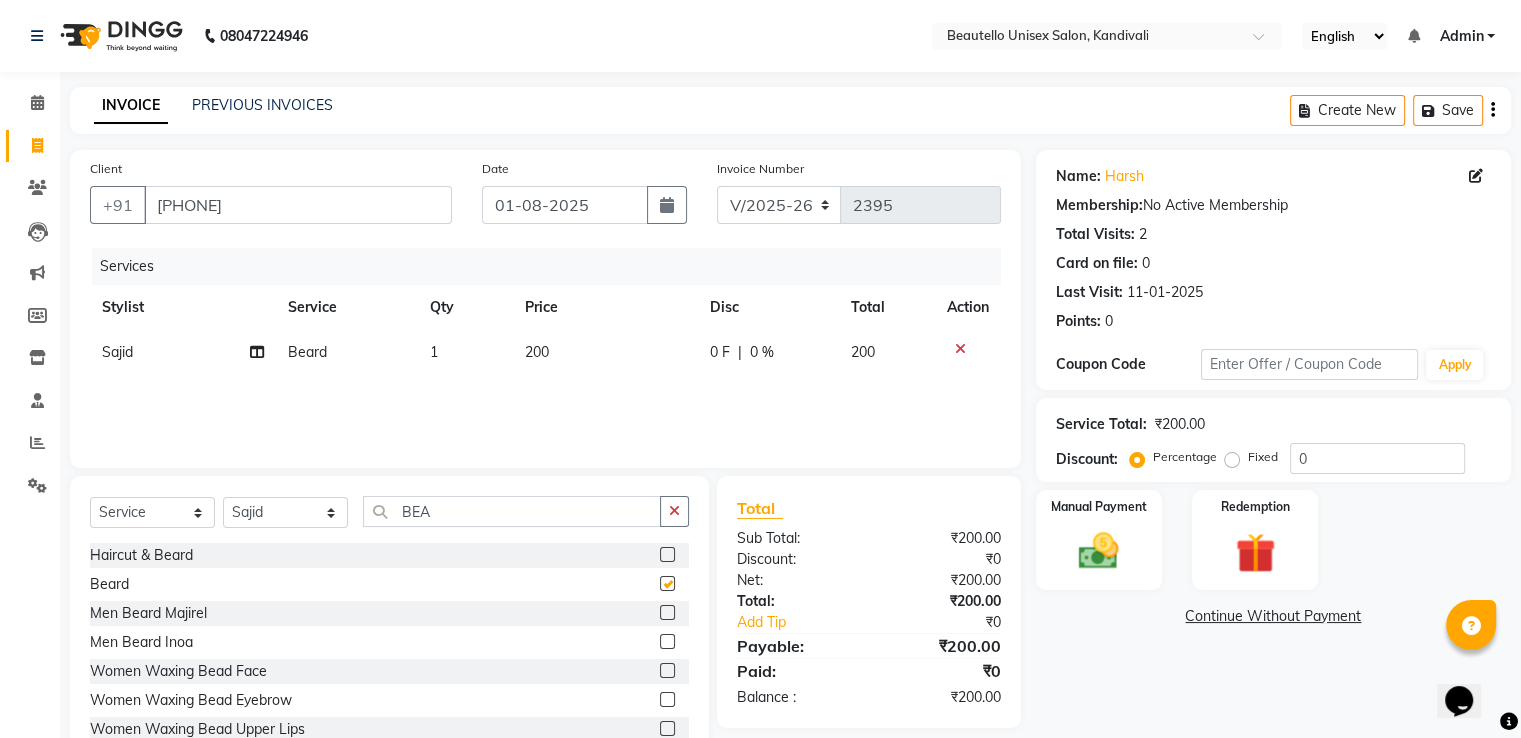 checkbox on "false" 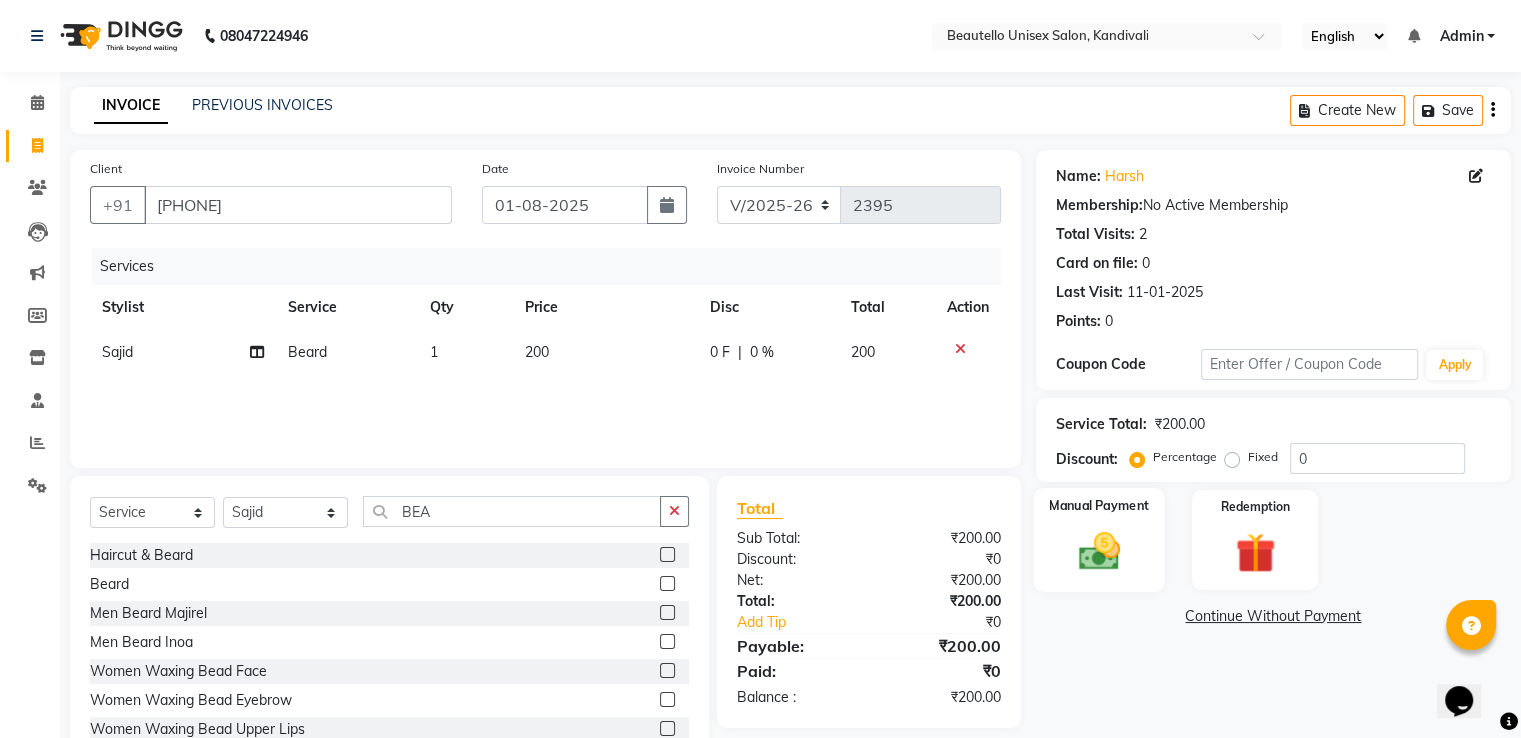 click 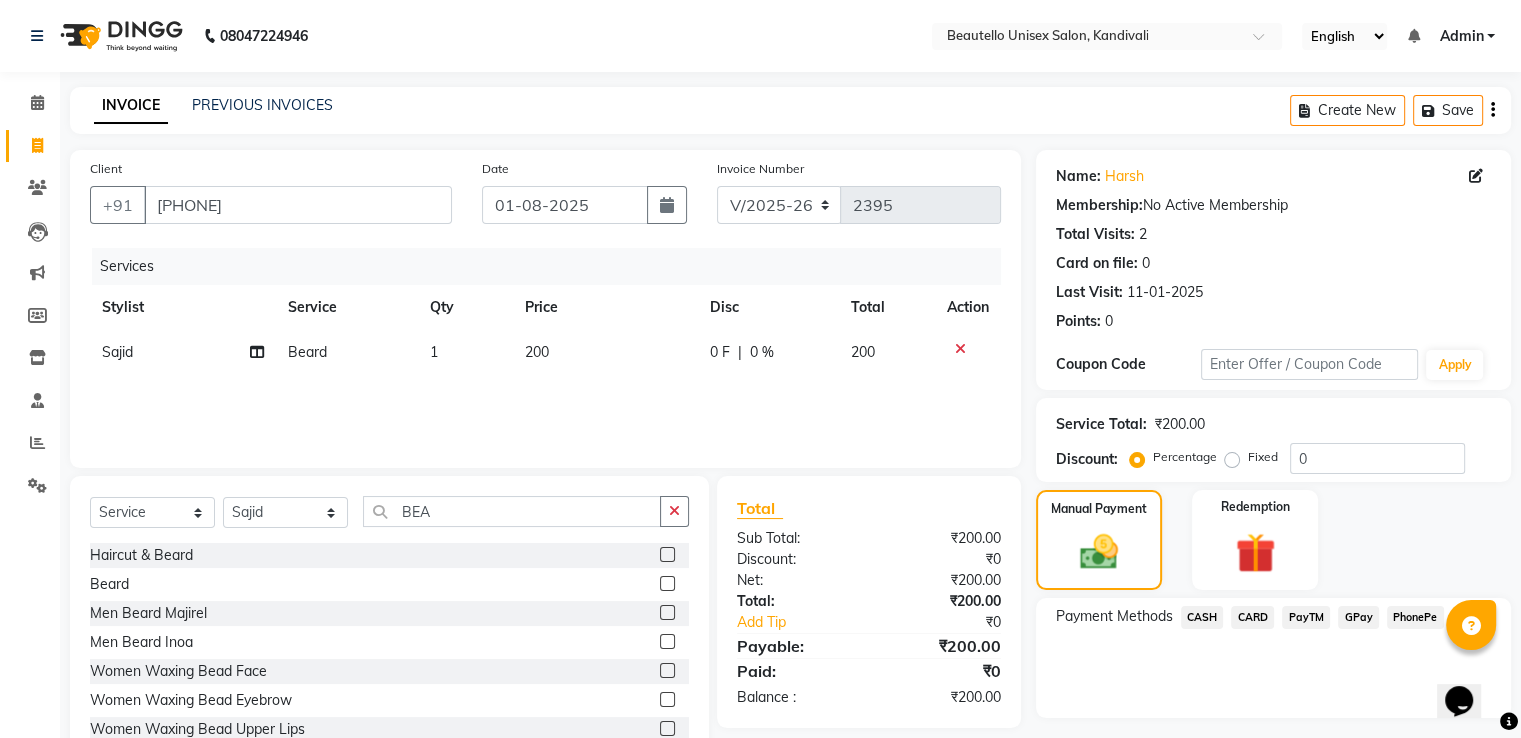 click on "PayTM" 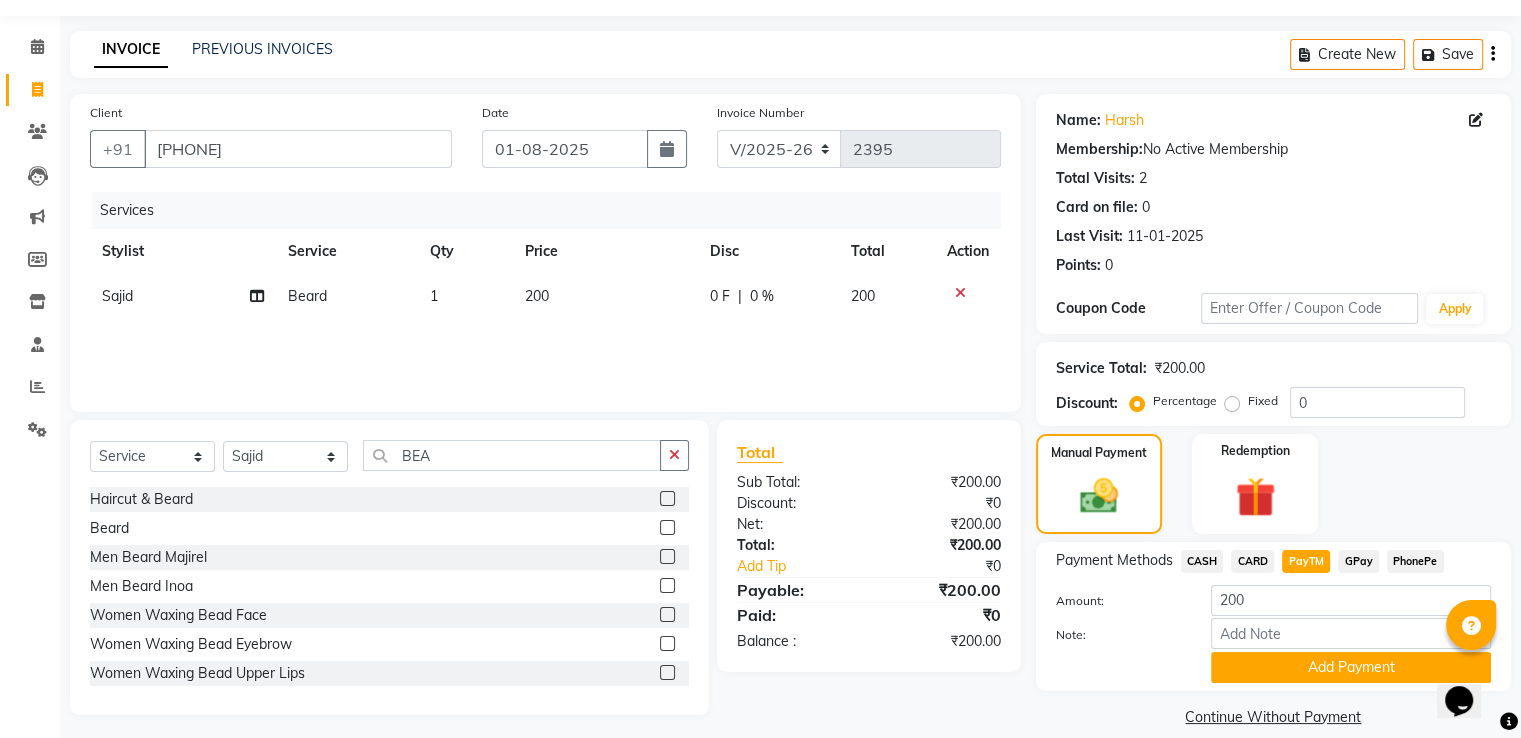 scroll, scrollTop: 81, scrollLeft: 0, axis: vertical 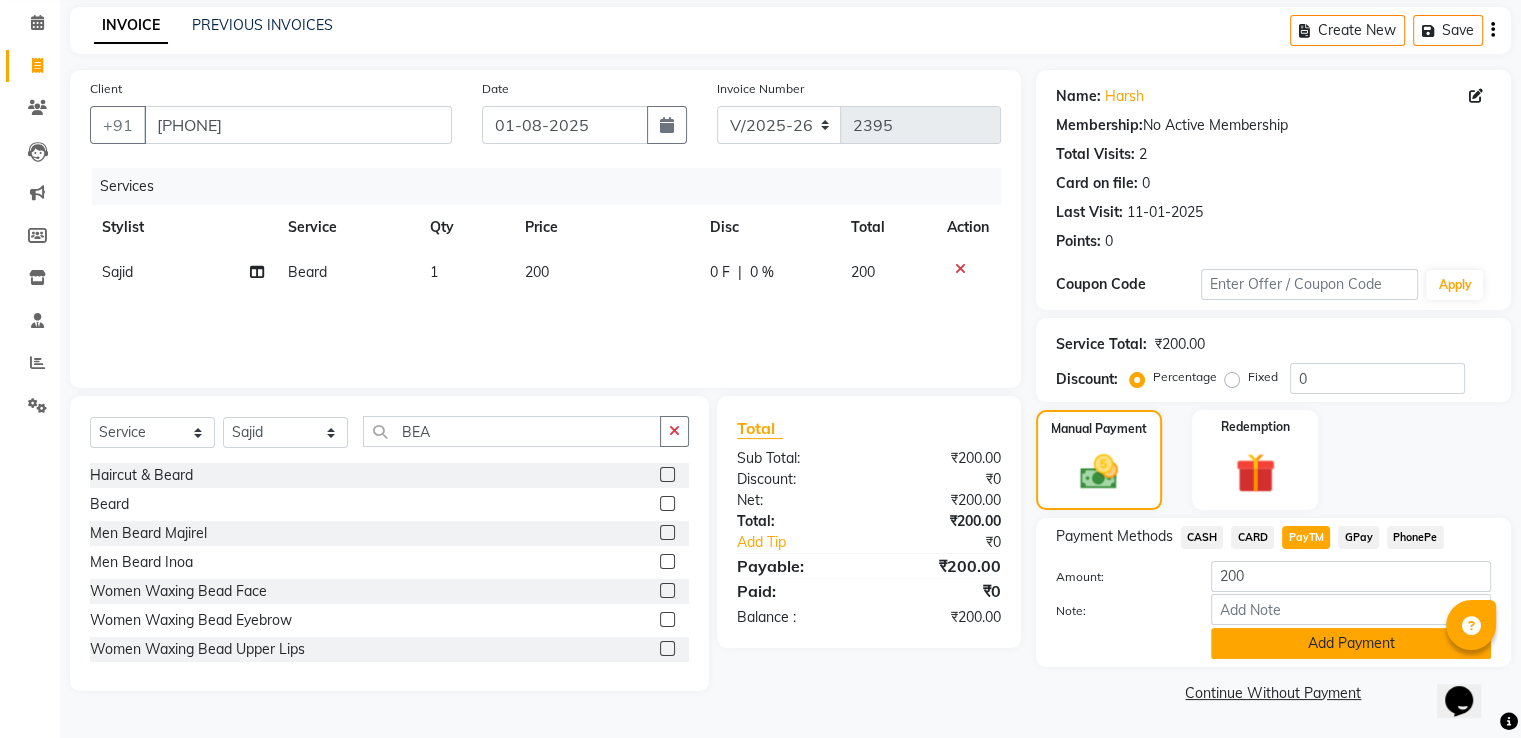 click on "Add Payment" 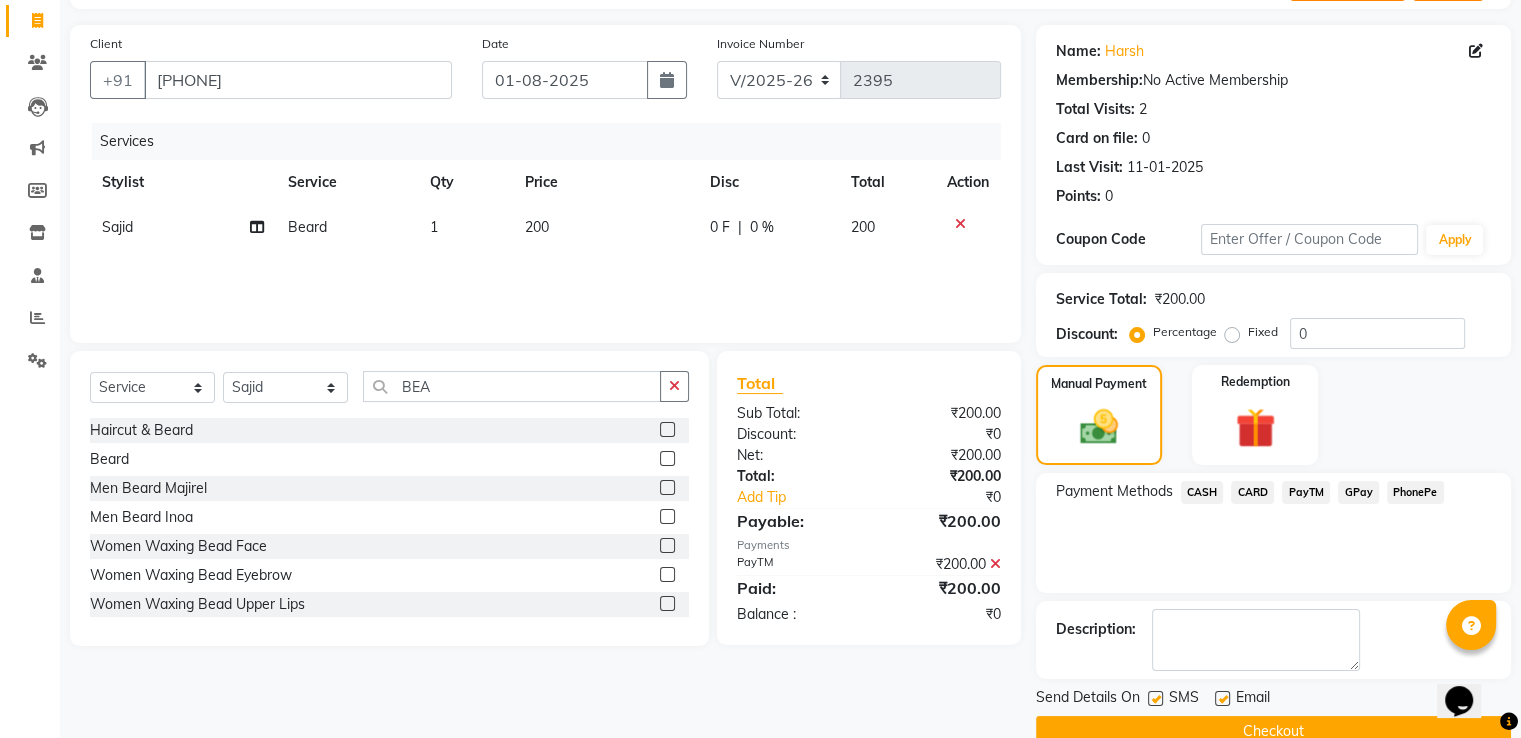 scroll, scrollTop: 163, scrollLeft: 0, axis: vertical 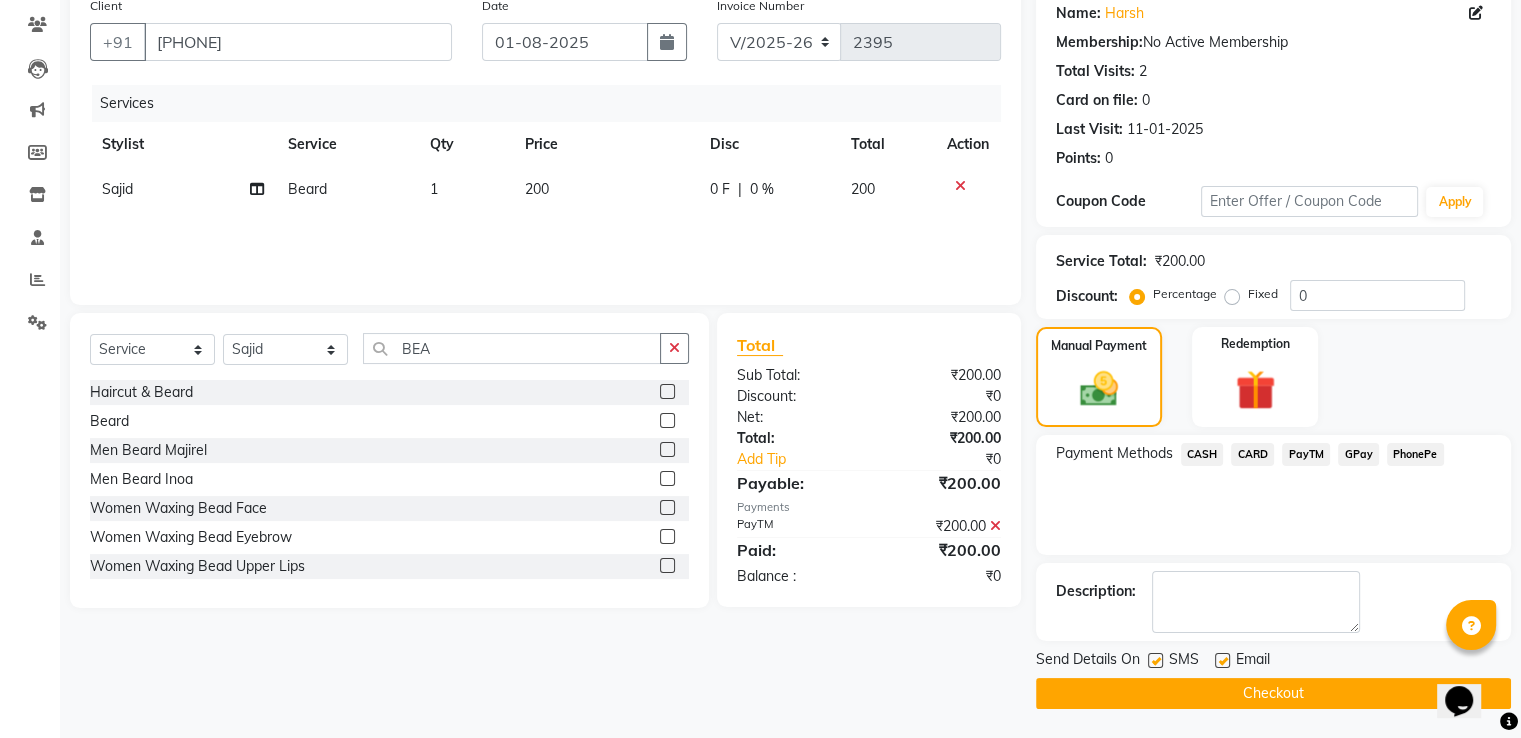 click 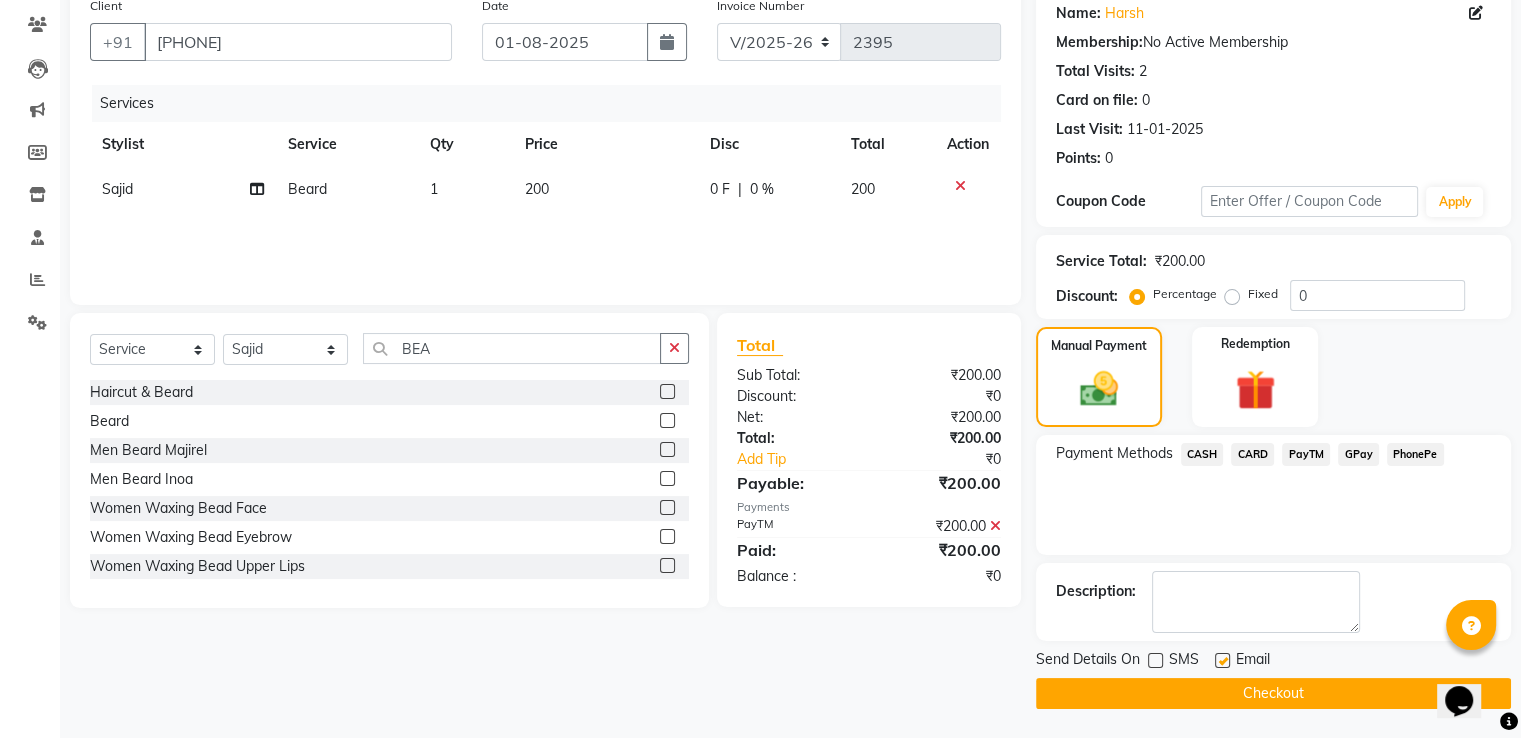 click on "Checkout" 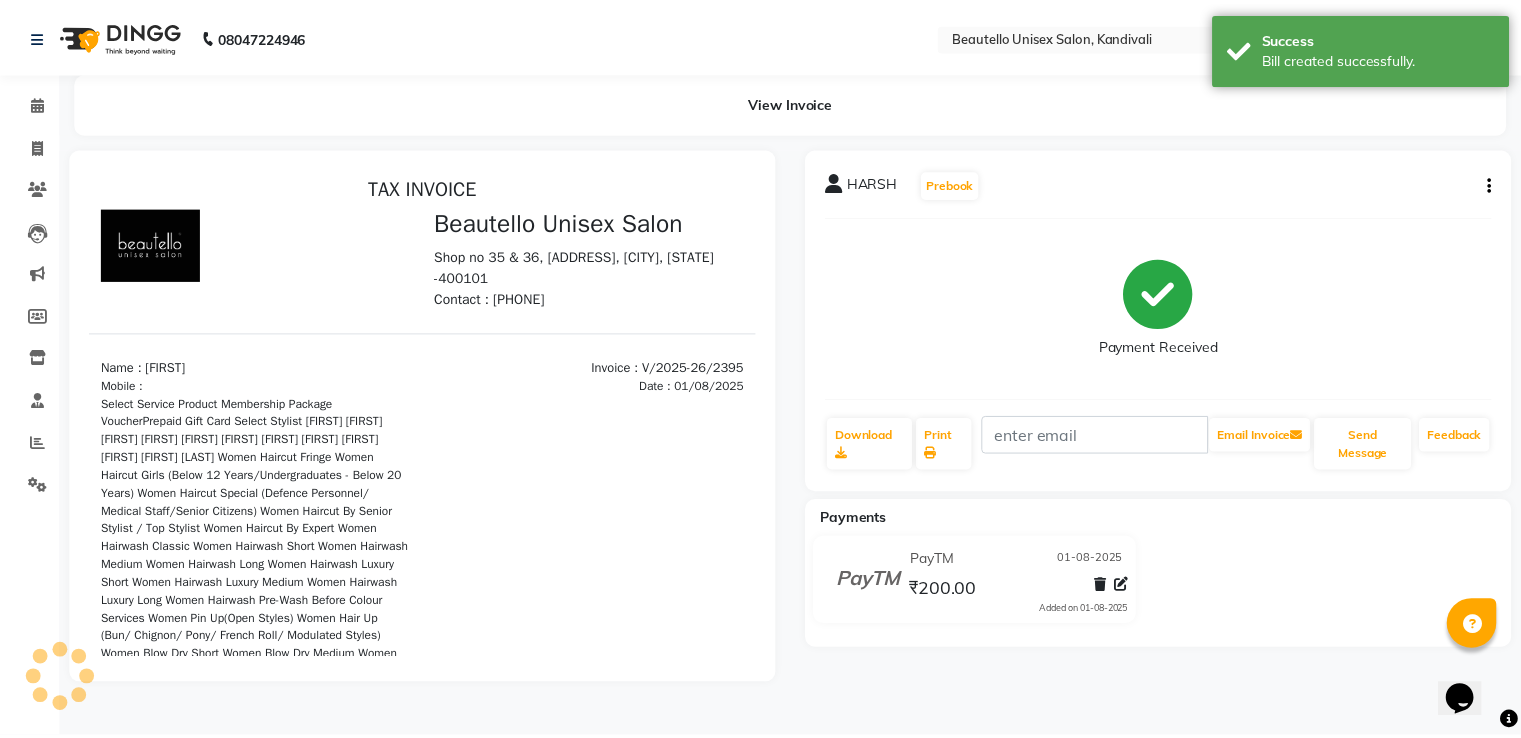 scroll, scrollTop: 0, scrollLeft: 0, axis: both 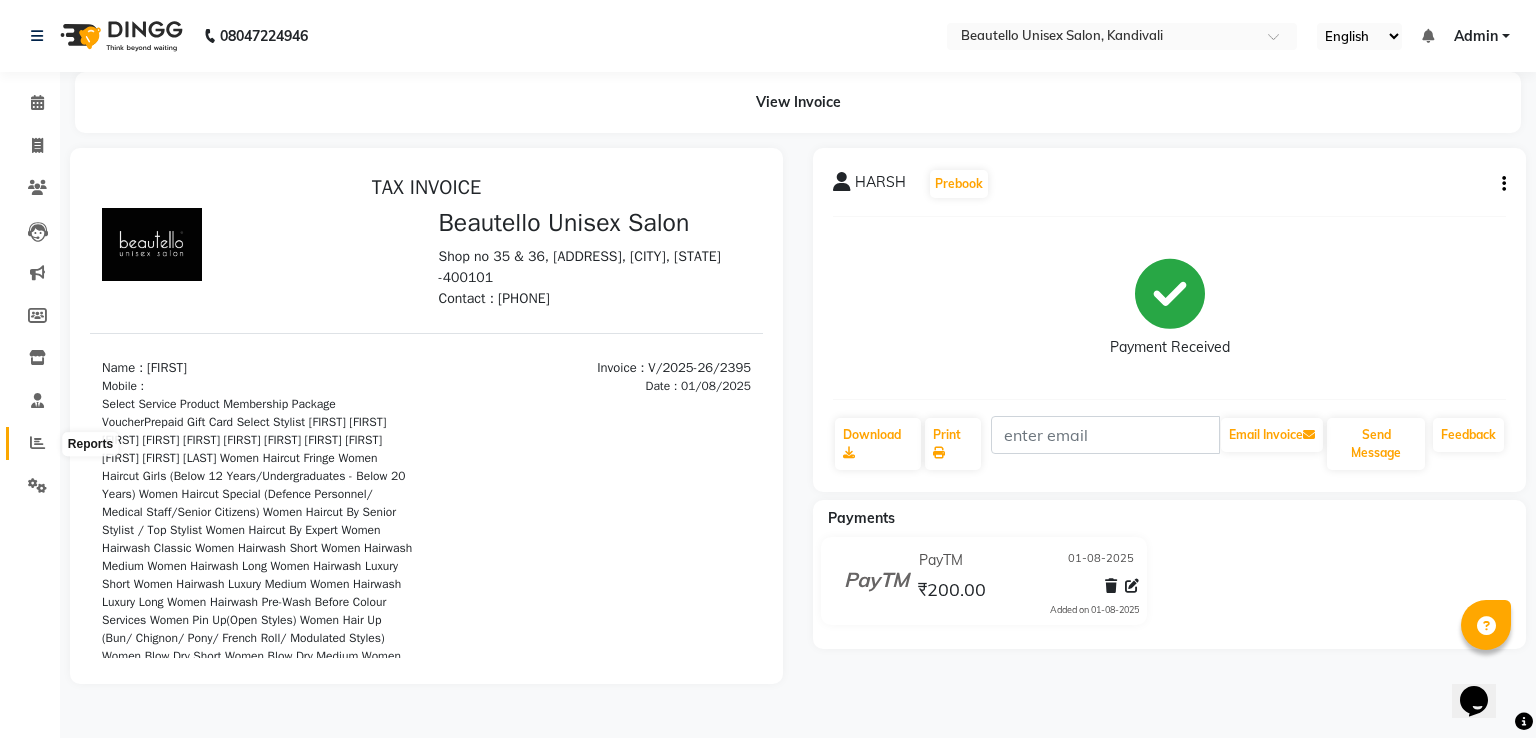 click 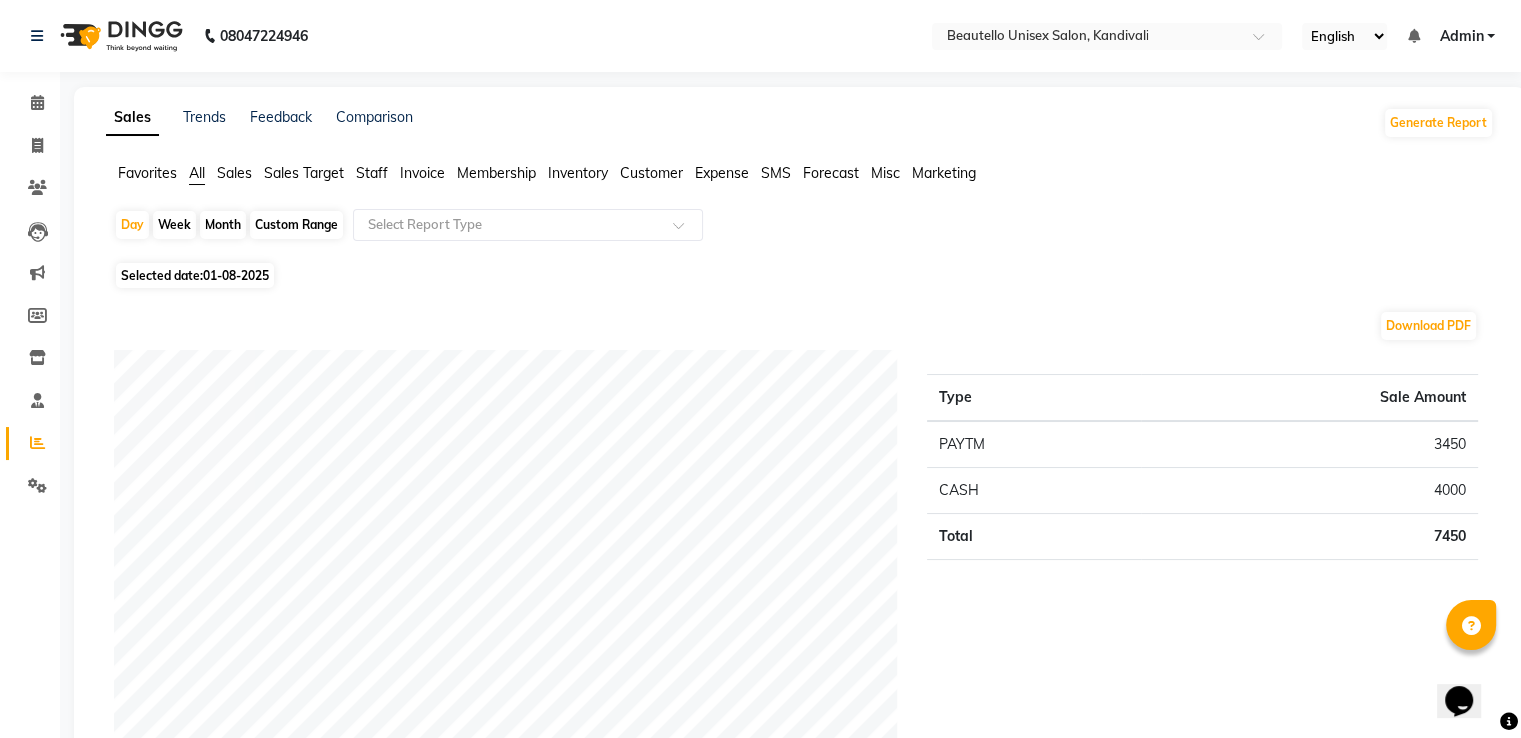 click on "Month" 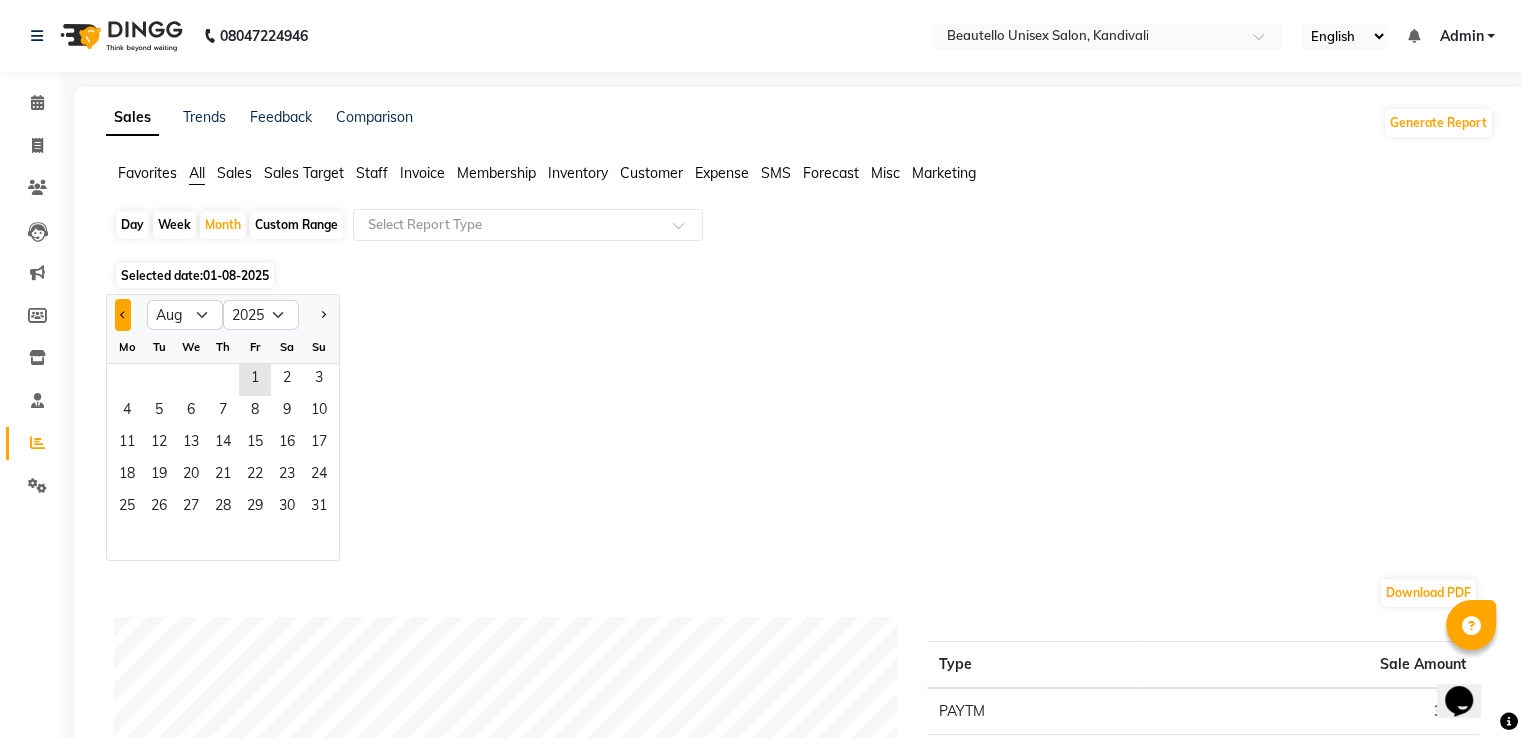 click 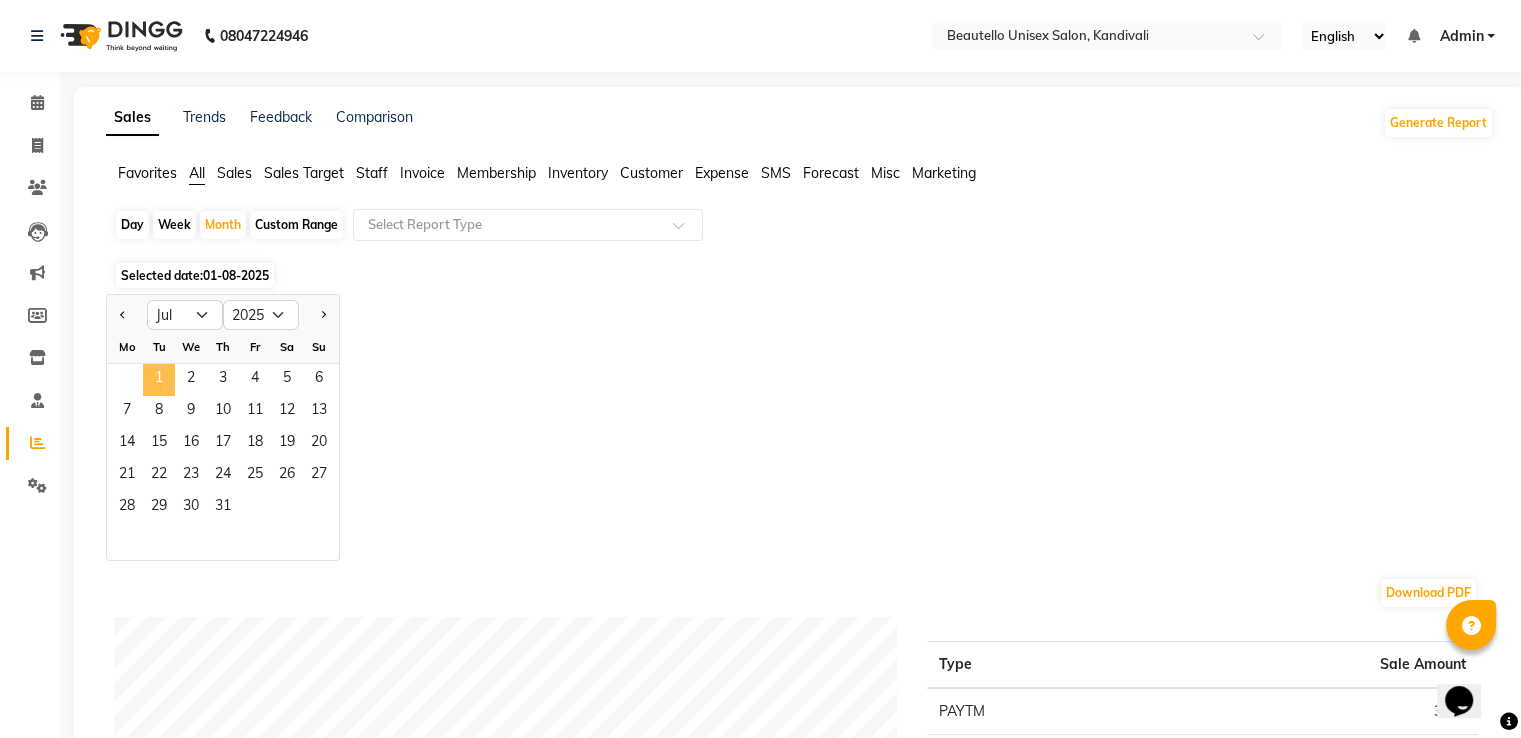 click on "1" 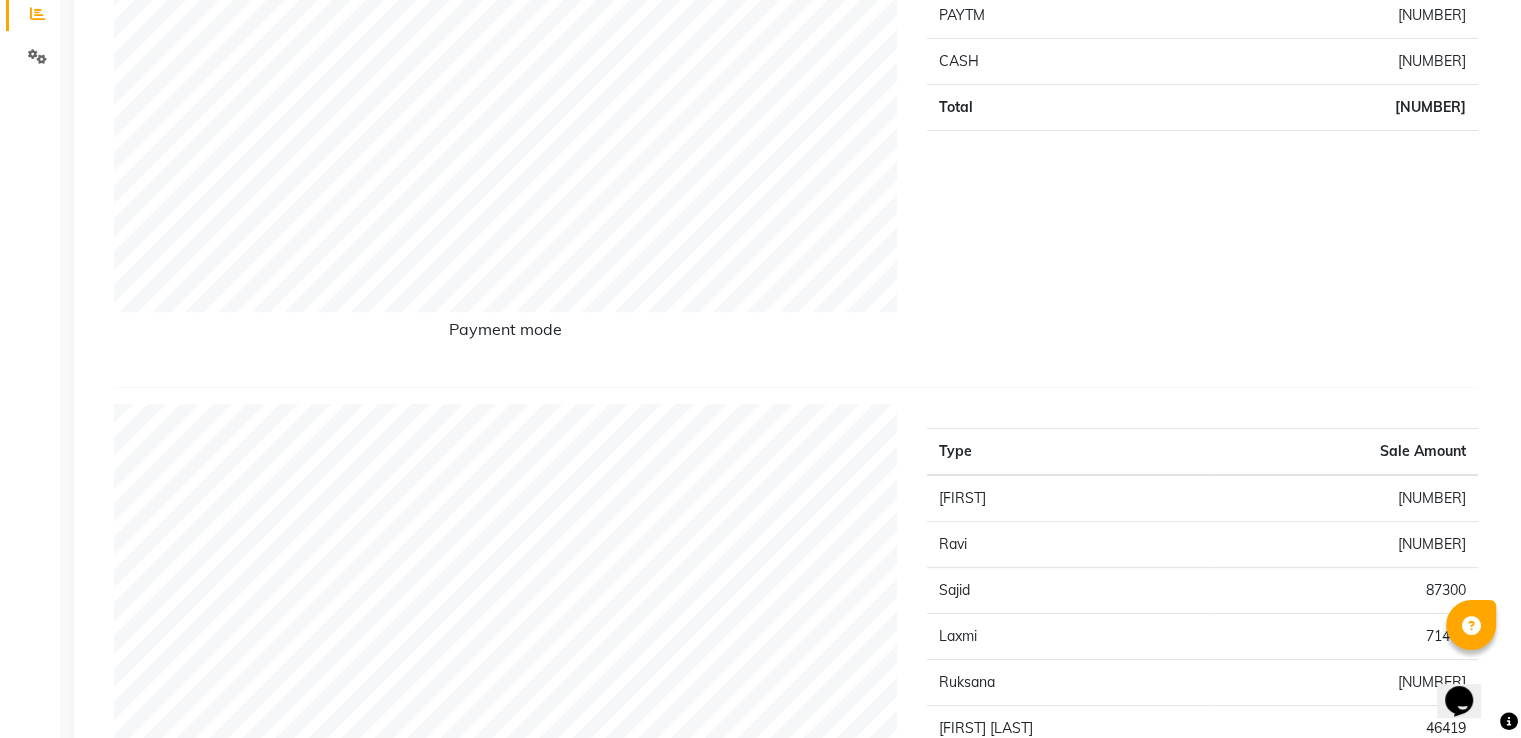scroll, scrollTop: 0, scrollLeft: 0, axis: both 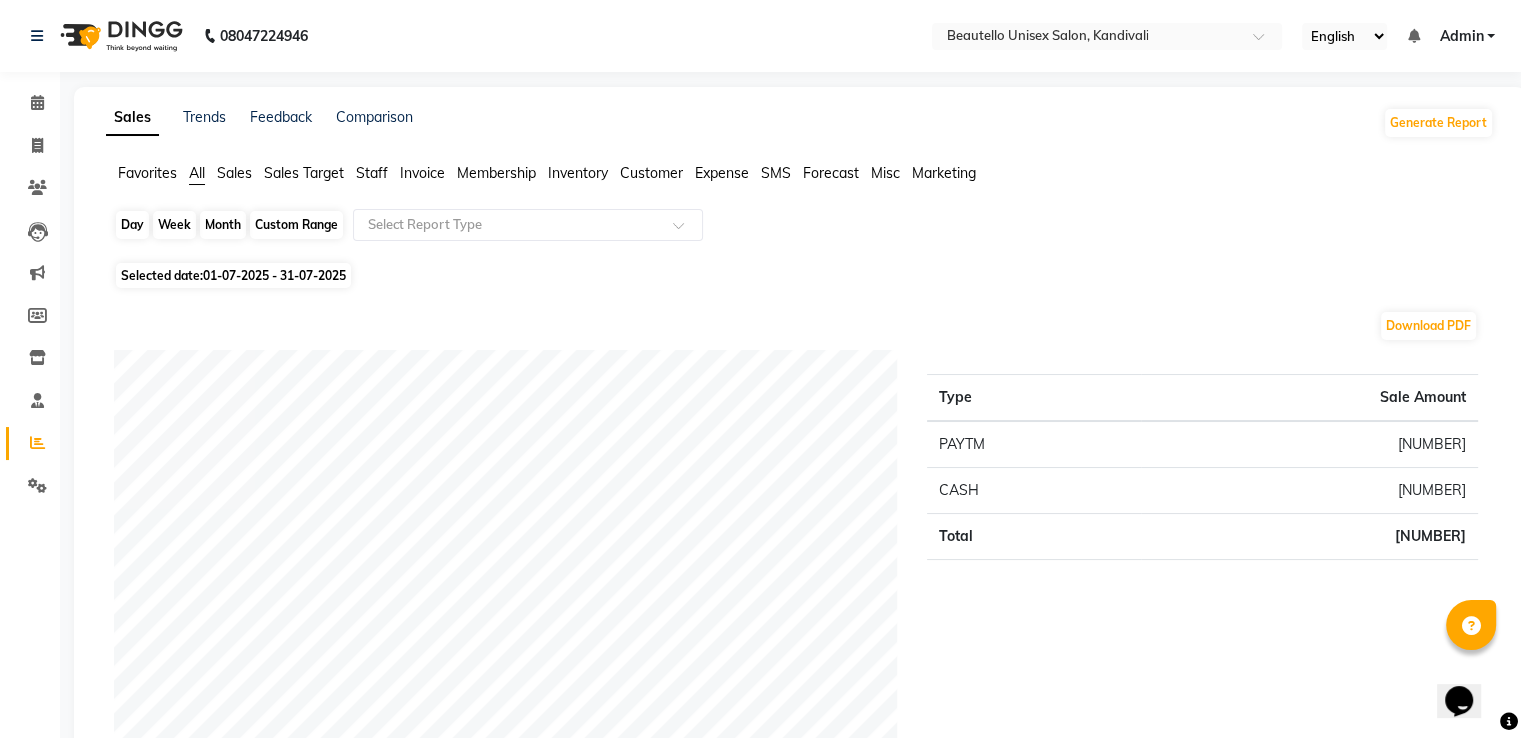 click on "Month" 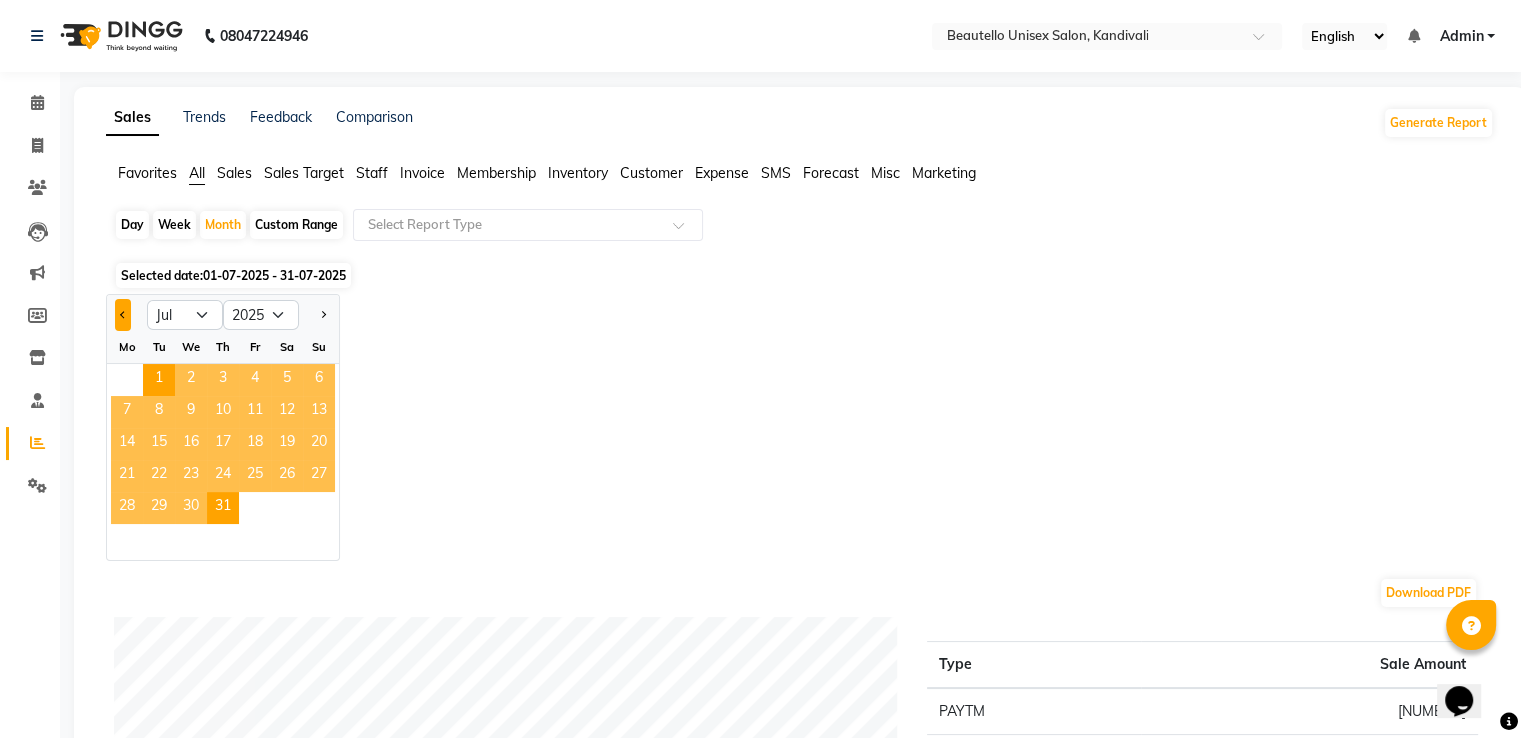 click 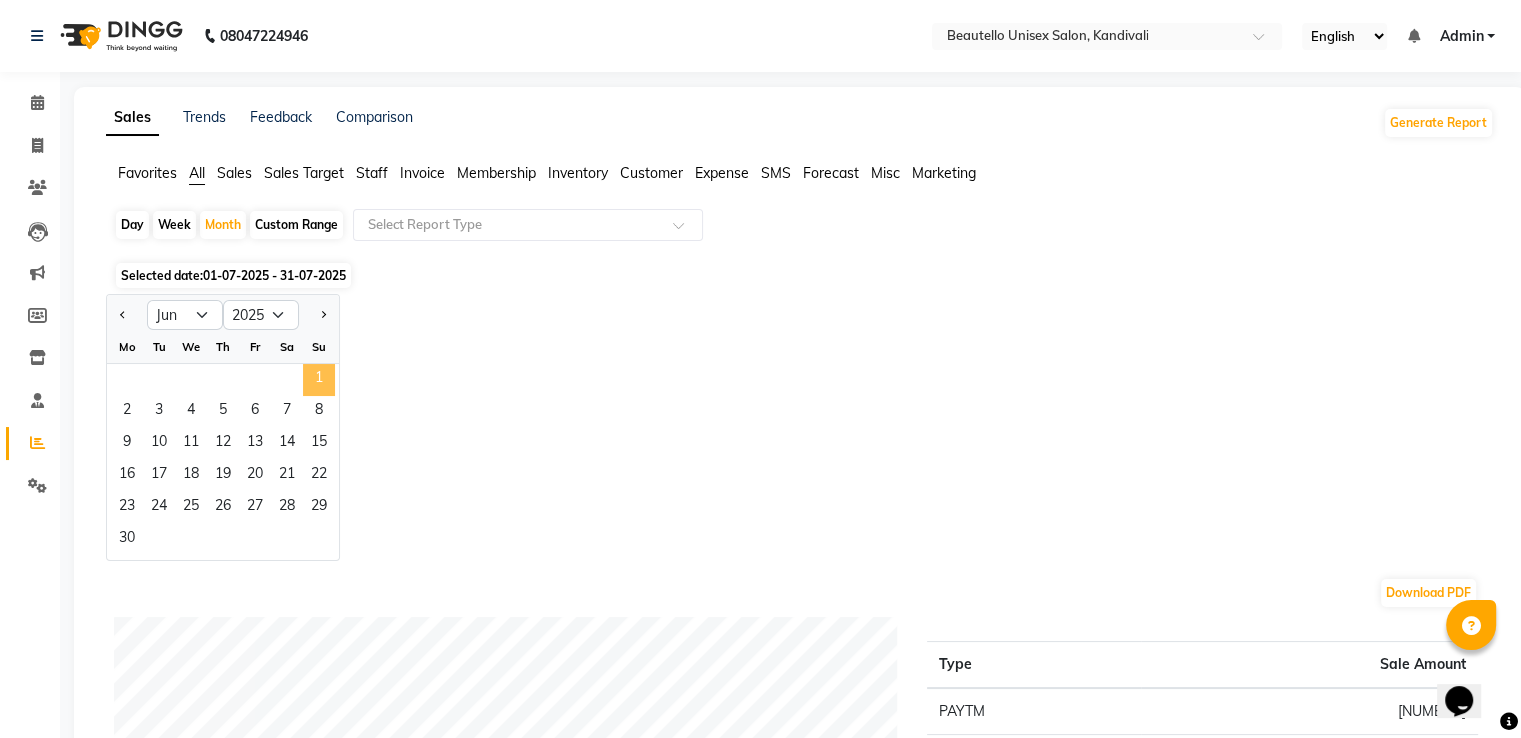 click on "1" 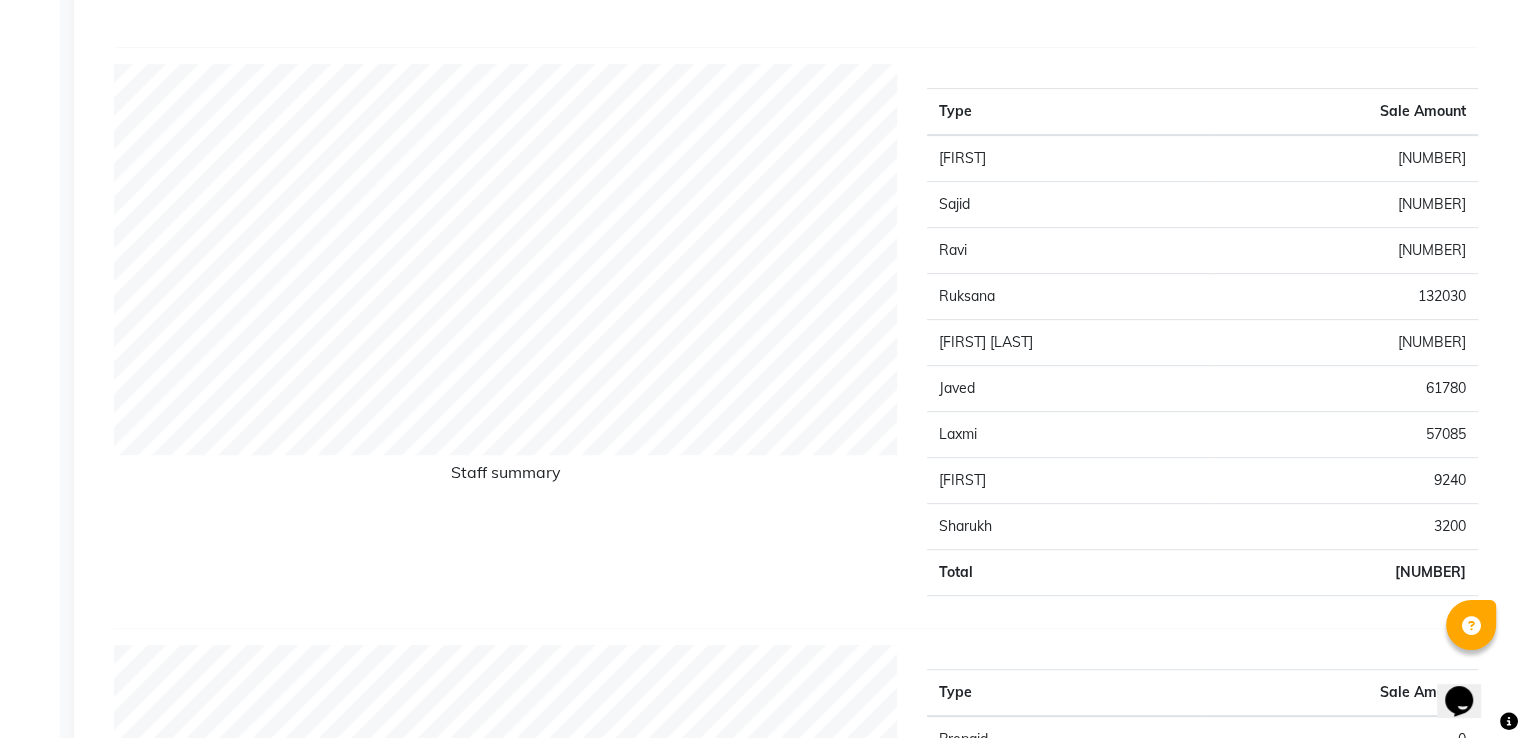 scroll, scrollTop: 774, scrollLeft: 0, axis: vertical 